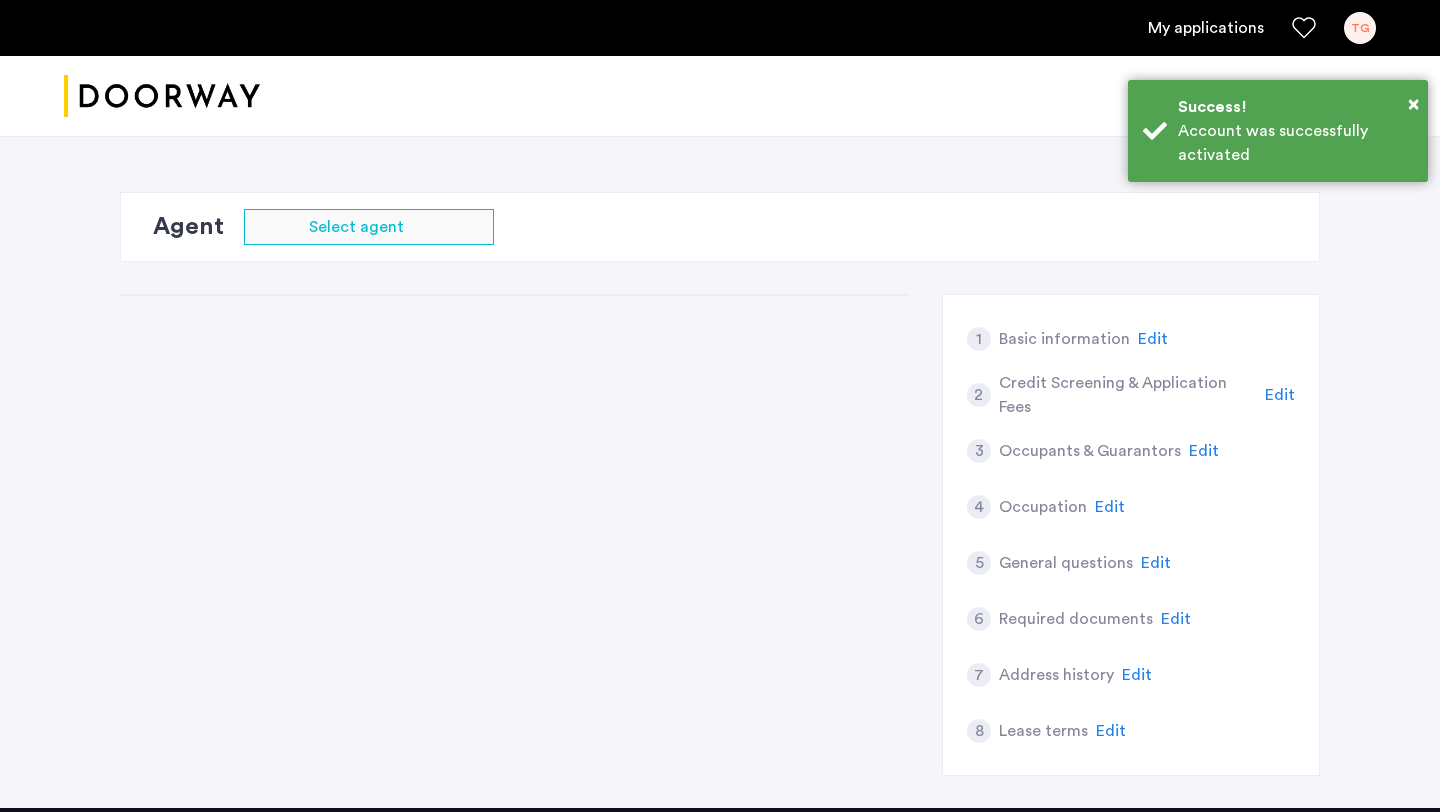 scroll, scrollTop: 0, scrollLeft: 0, axis: both 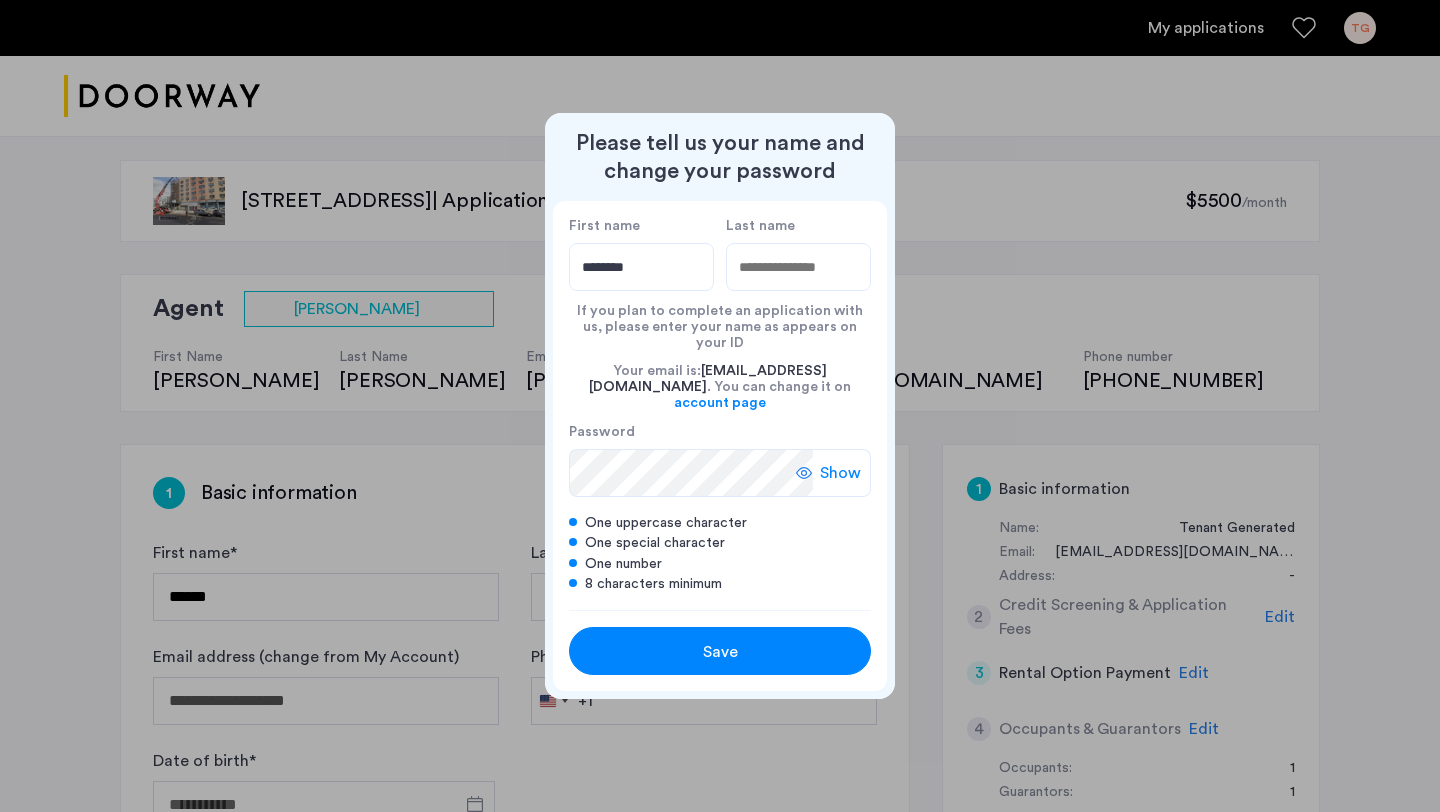 type on "********" 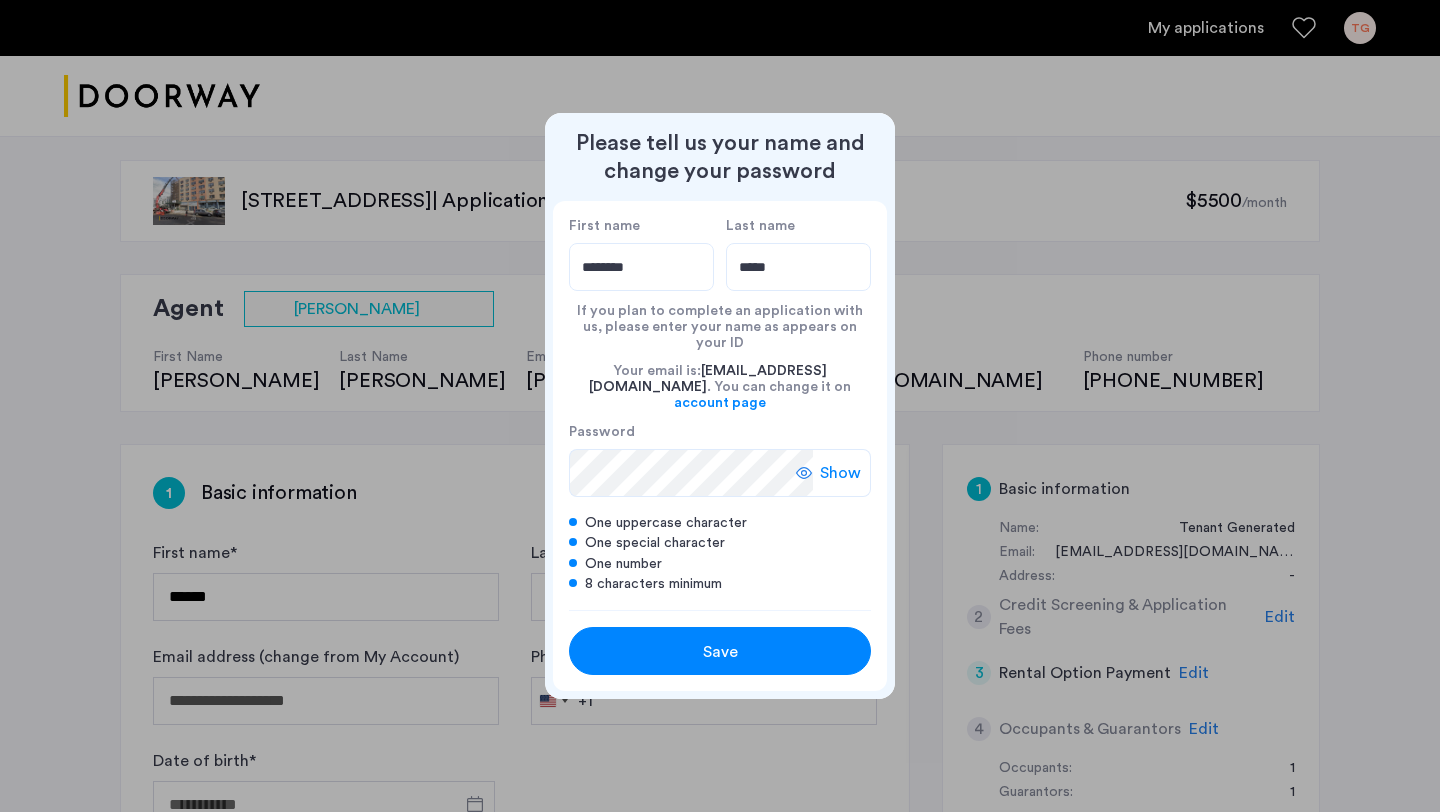 type on "*****" 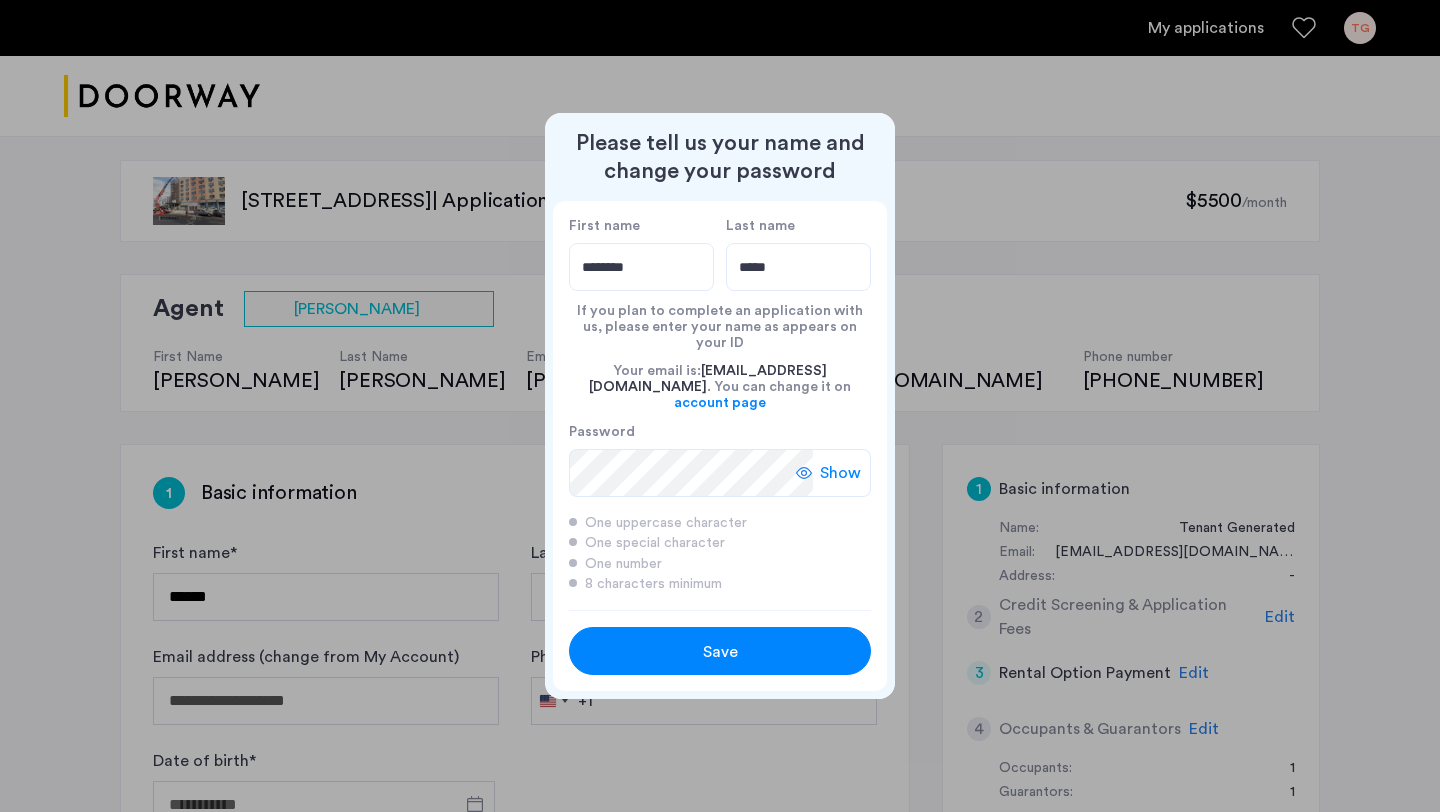 click 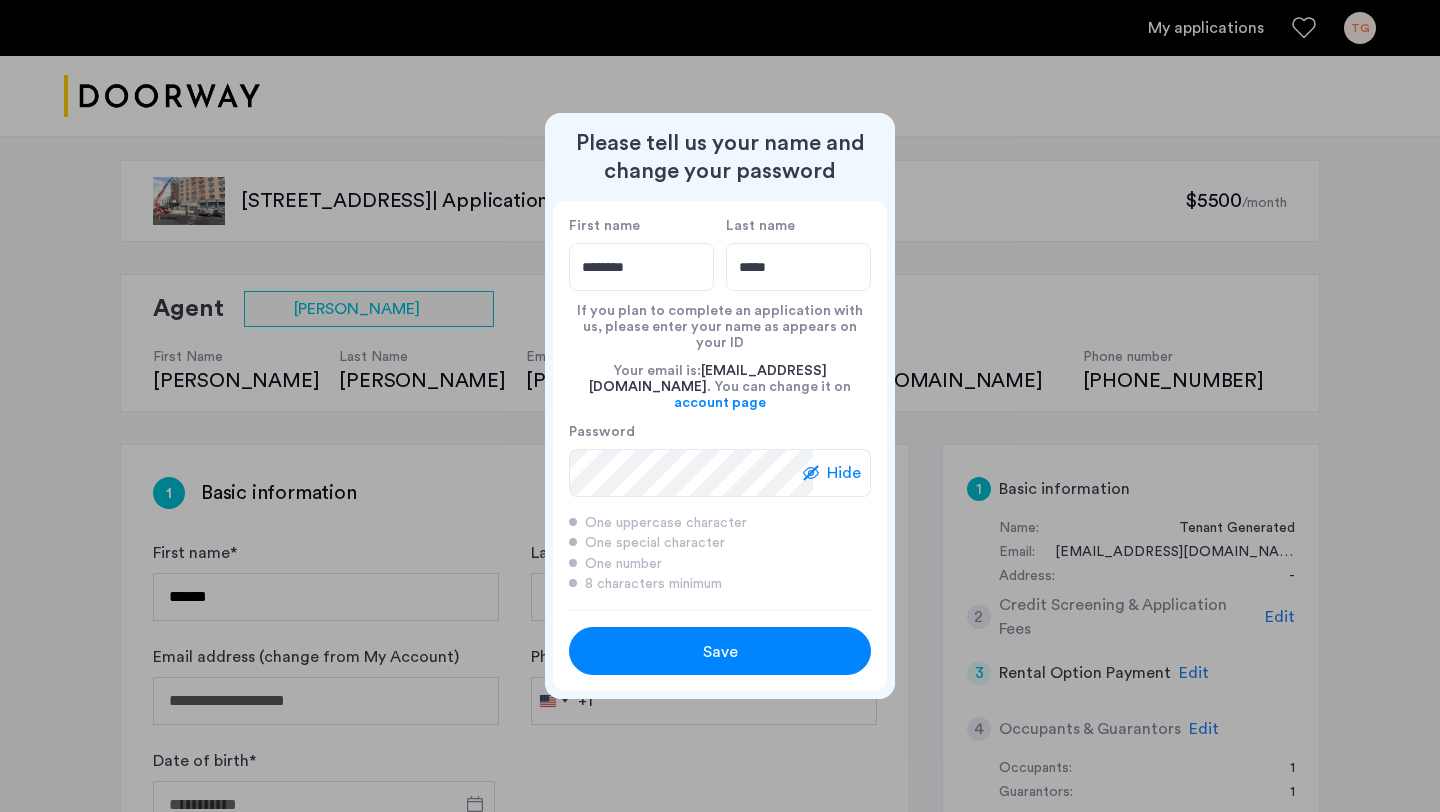 click on "Save" at bounding box center (720, 652) 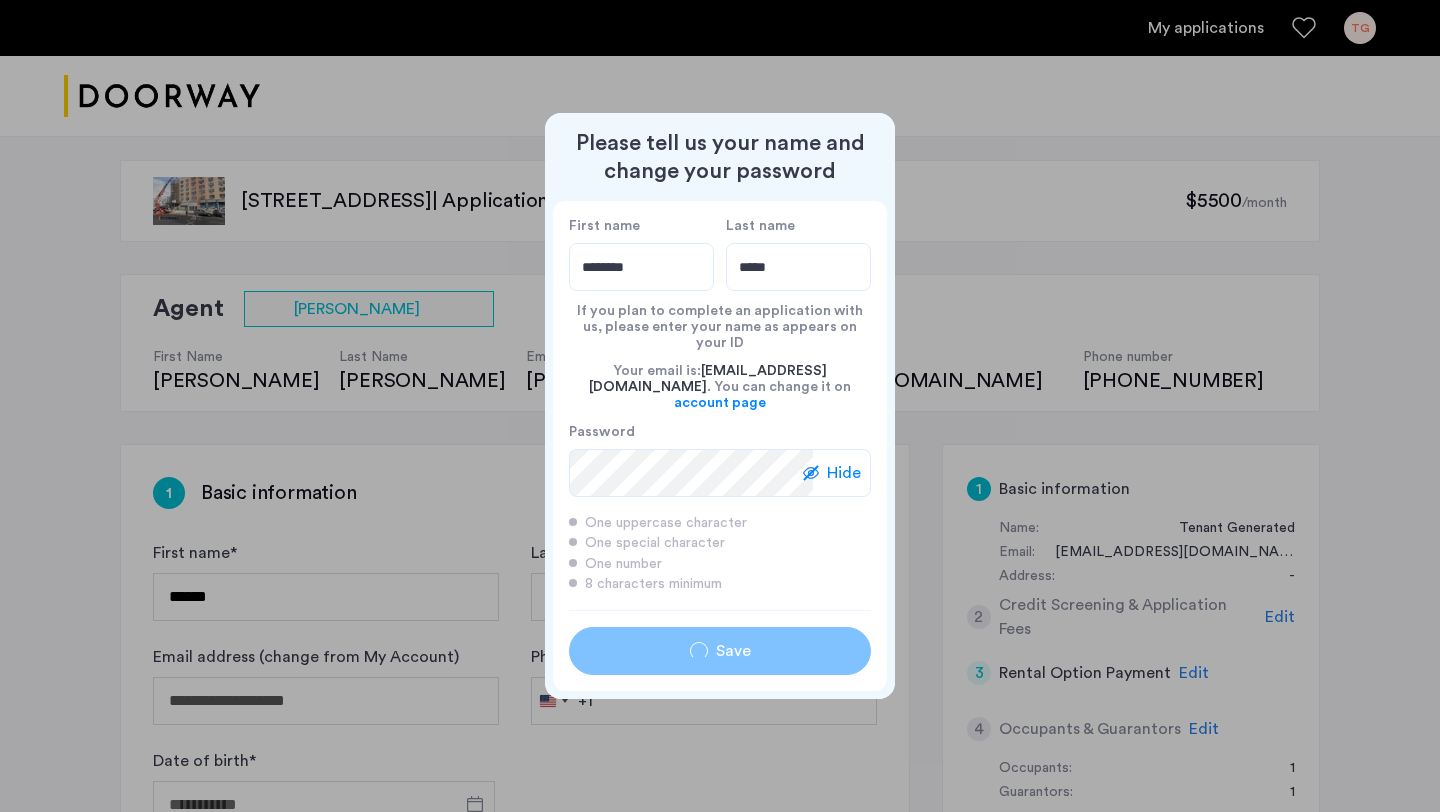 type on "********" 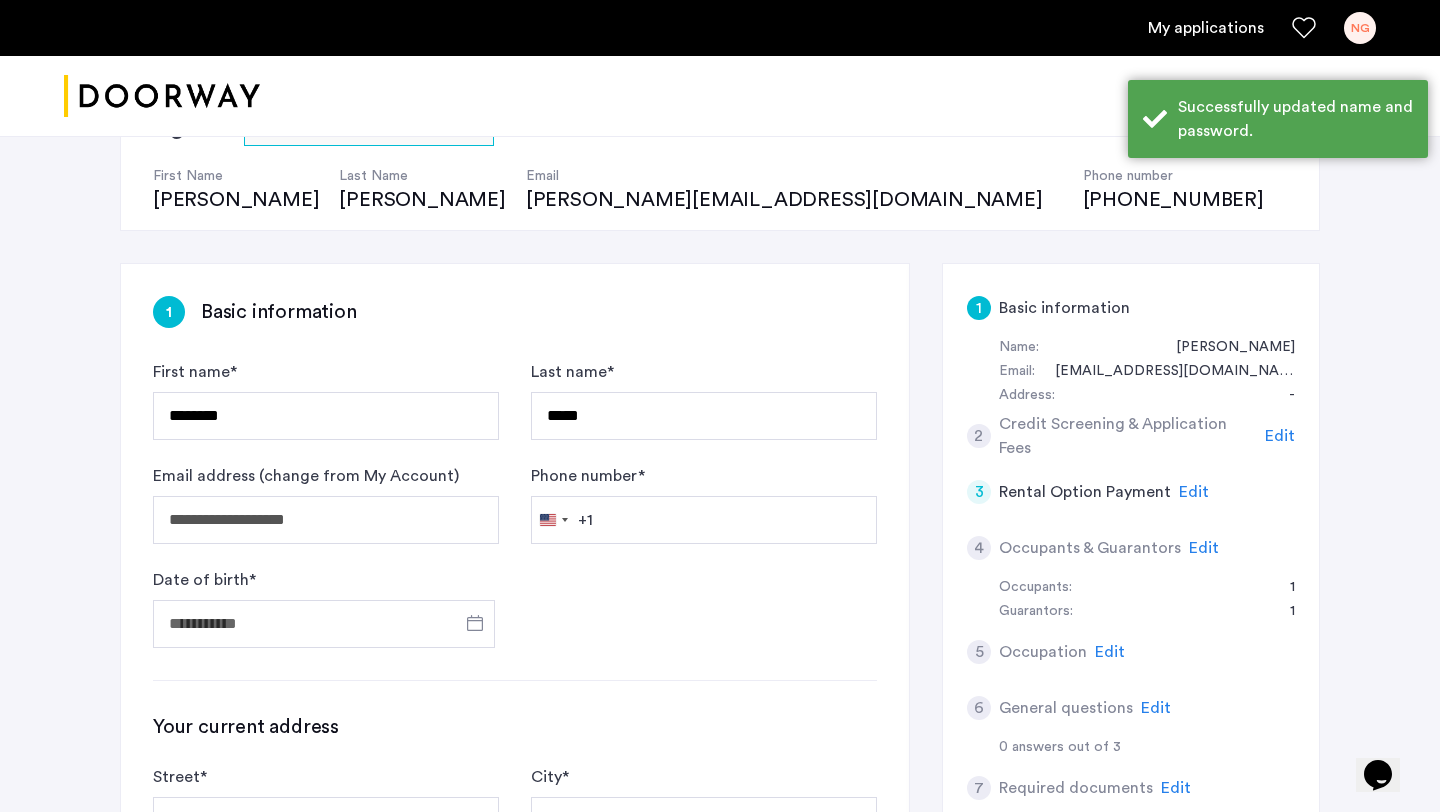 scroll, scrollTop: 192, scrollLeft: 0, axis: vertical 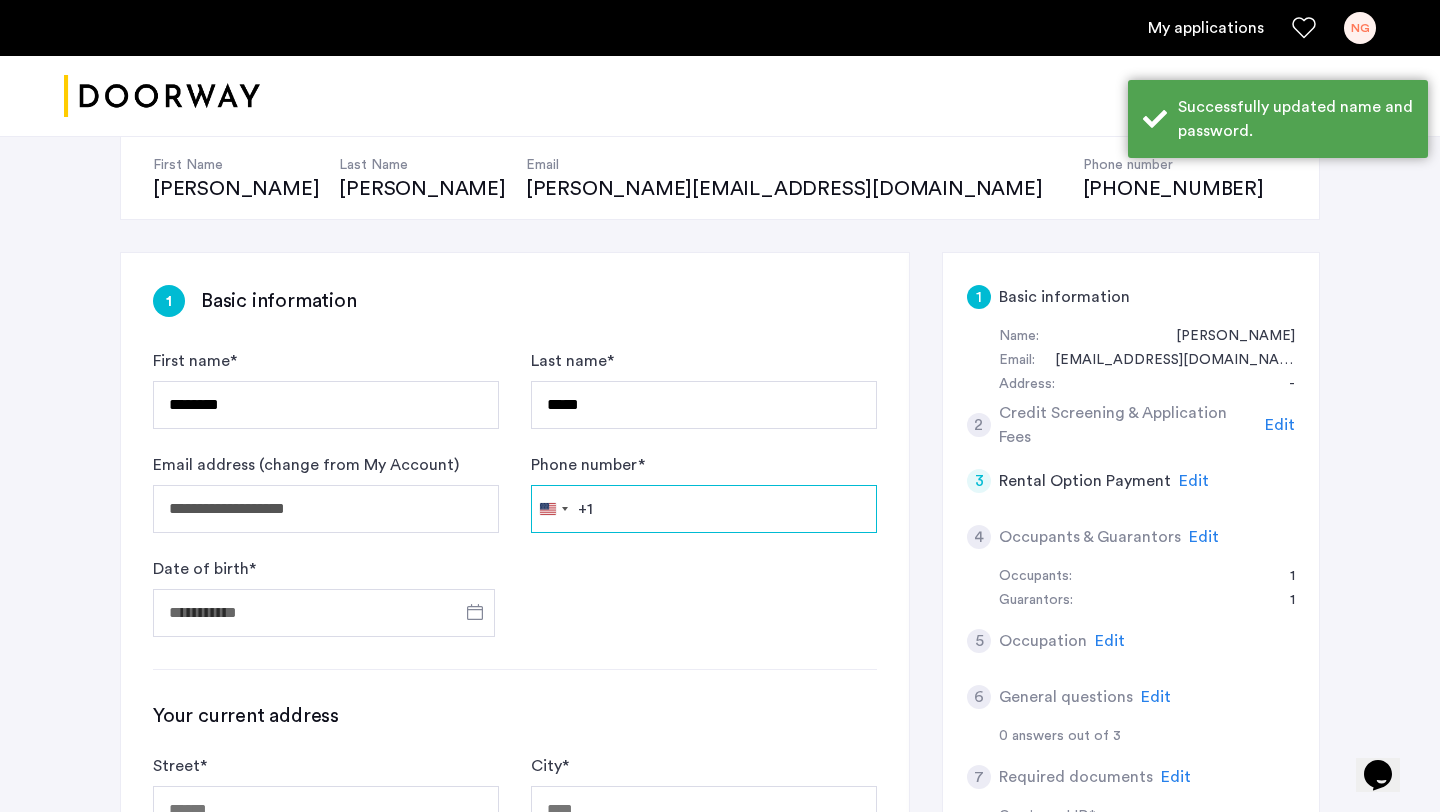 click on "Phone number  *" at bounding box center (704, 509) 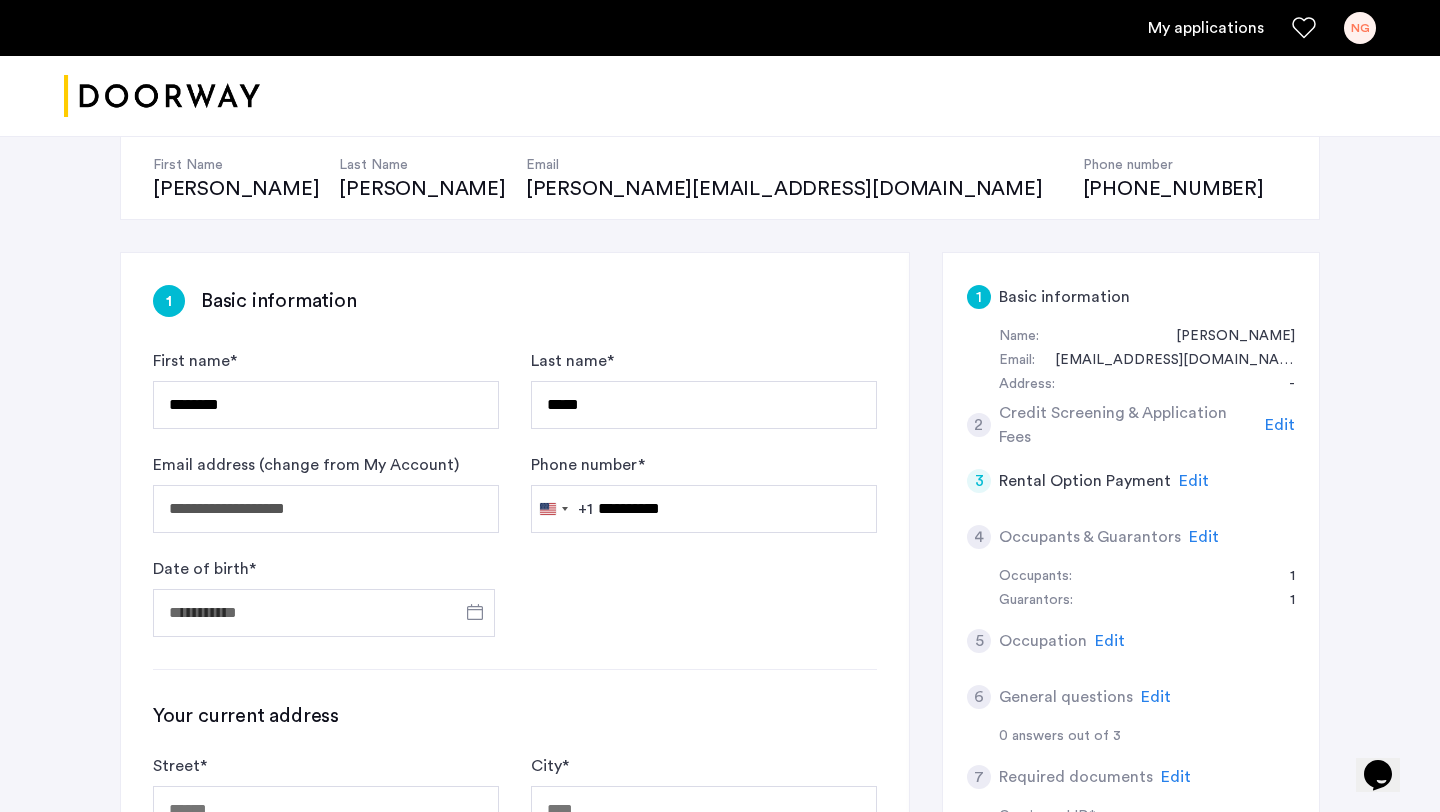 click on "**********" 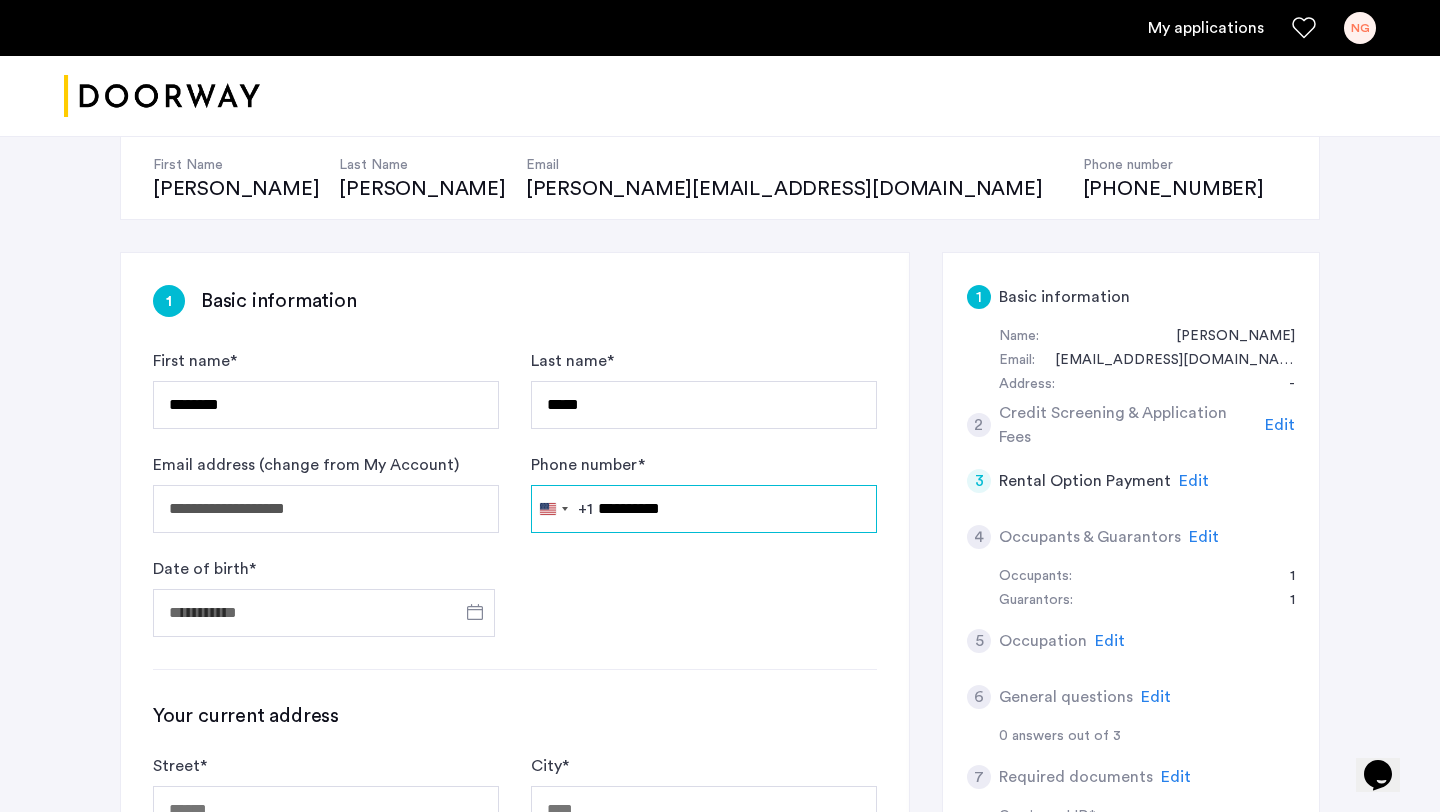 click on "**********" at bounding box center (704, 509) 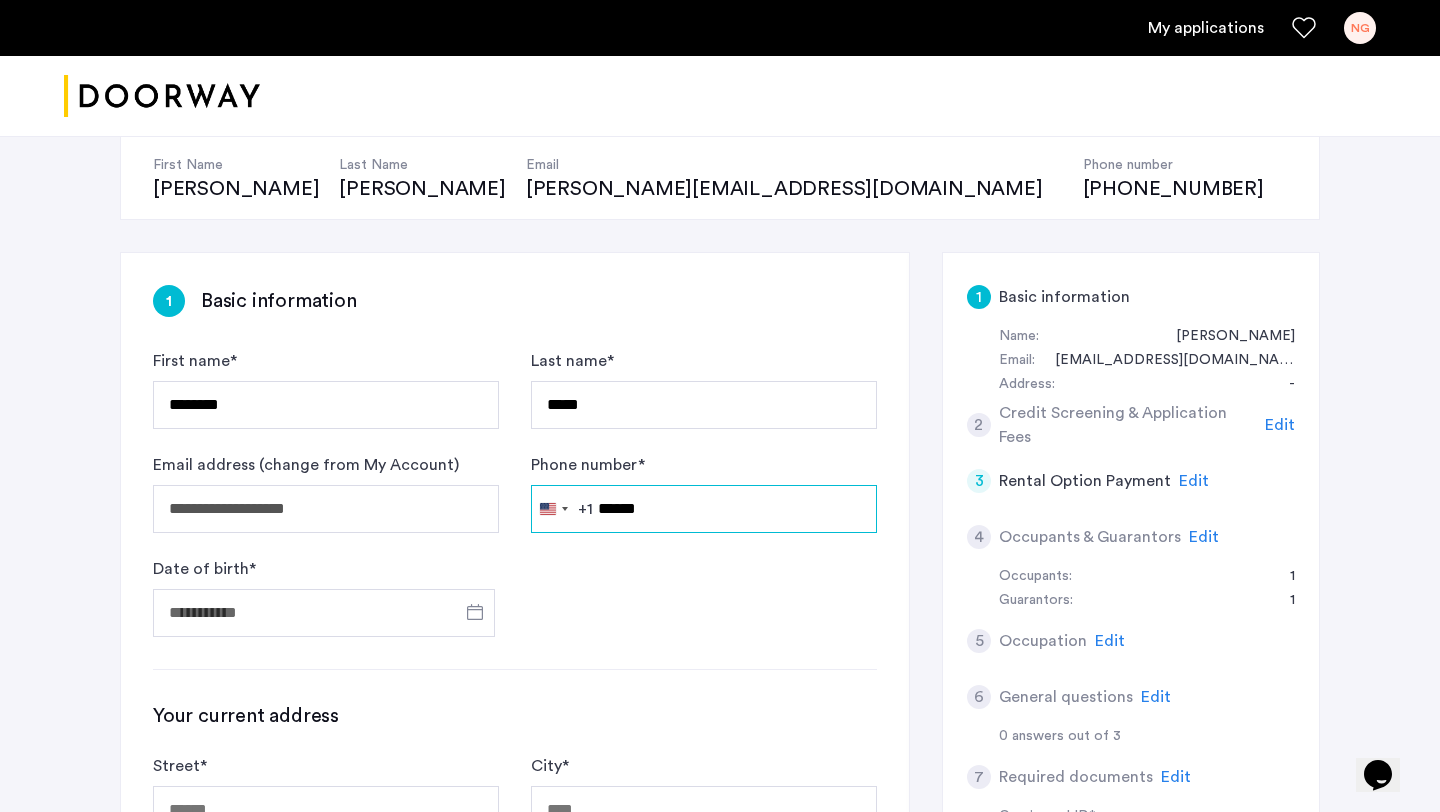 click on "******" at bounding box center (704, 509) 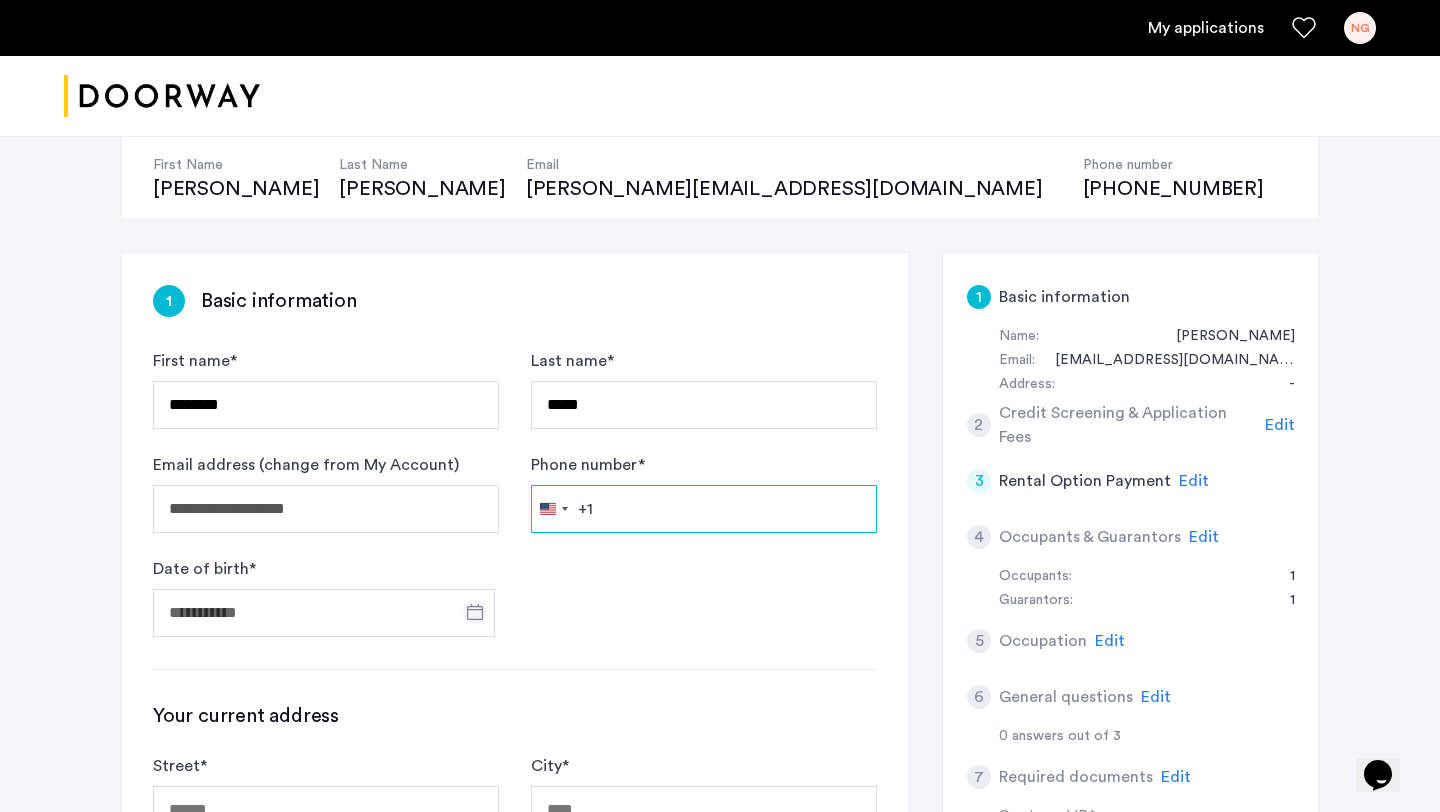 type 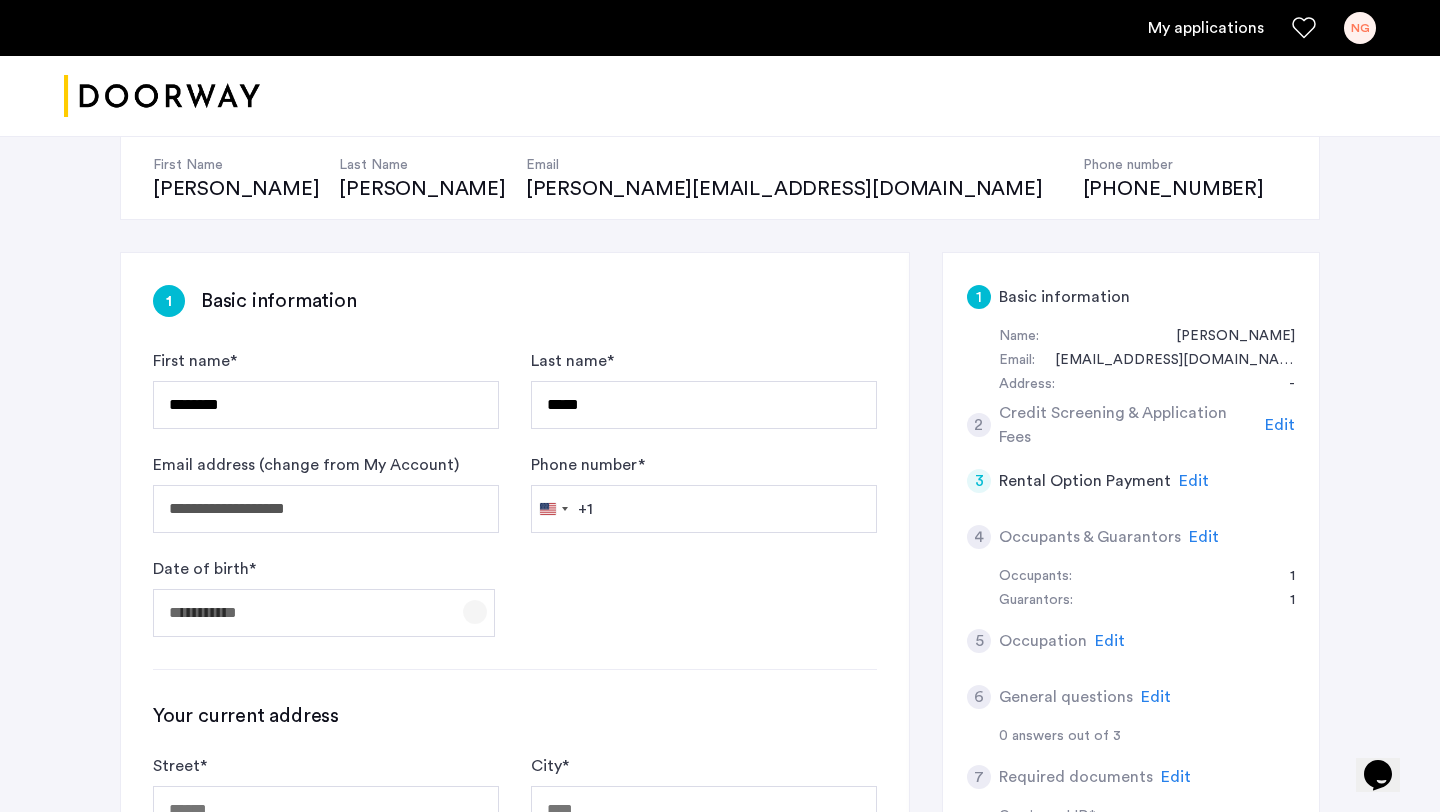 click 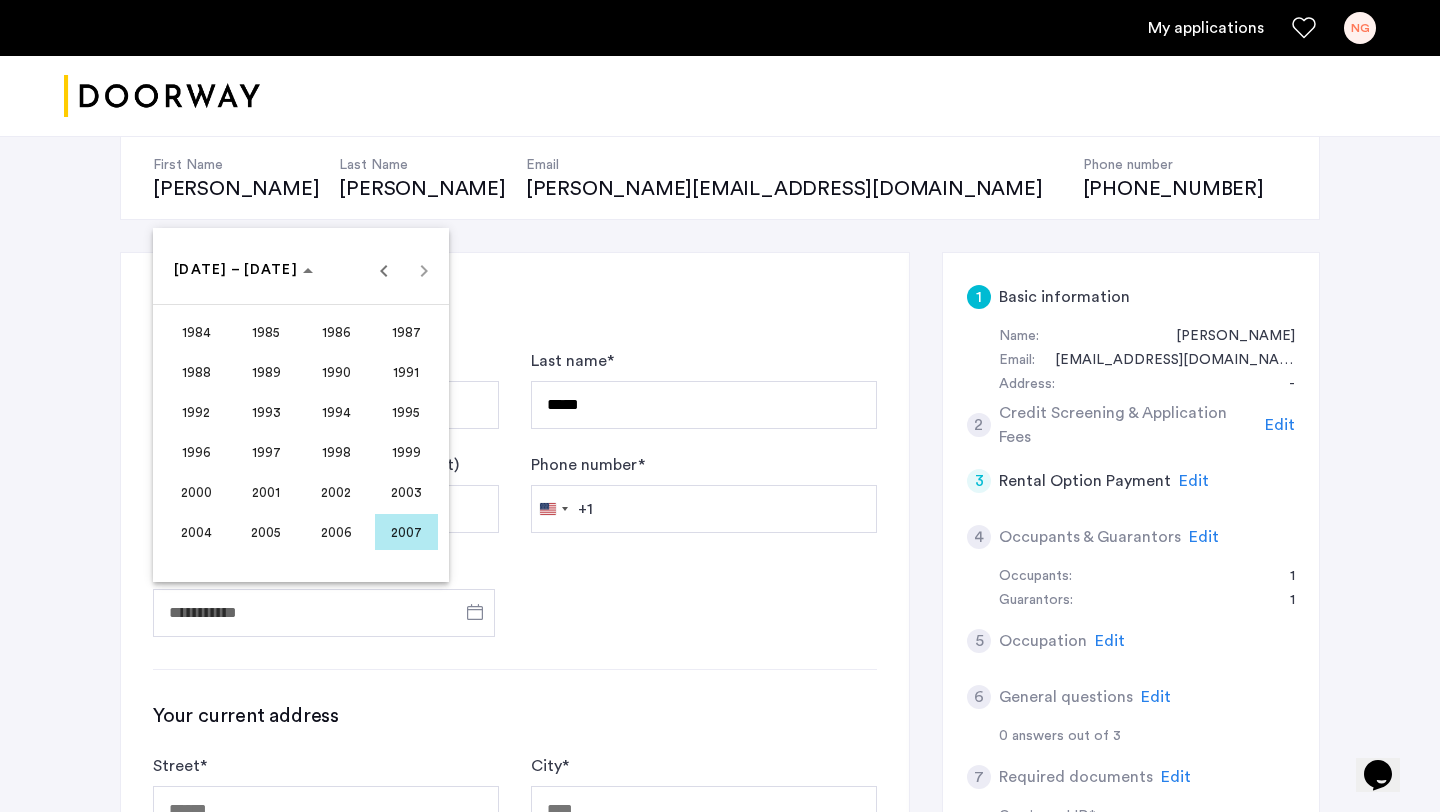 click on "2001" at bounding box center (266, 492) 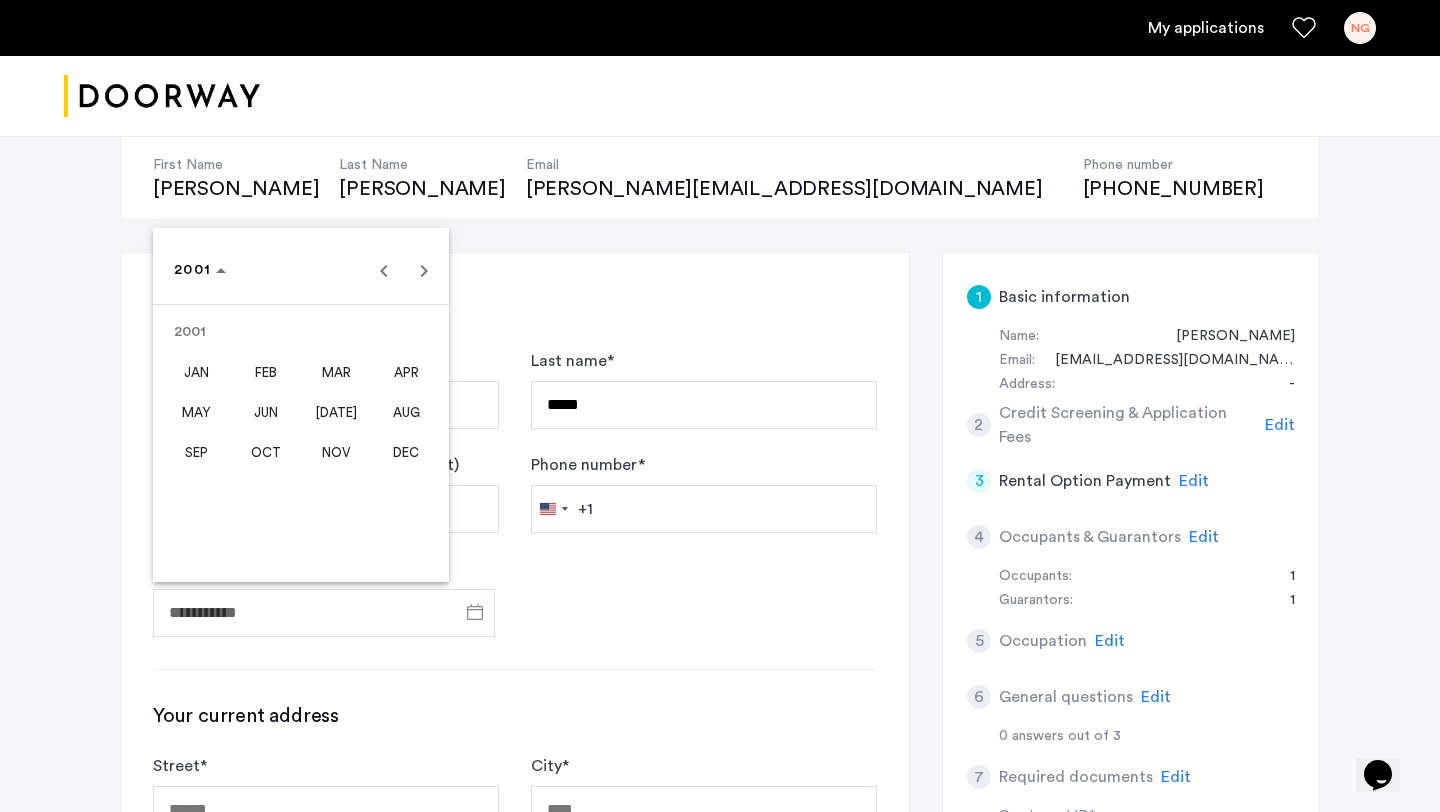 click on "MAR" at bounding box center [336, 372] 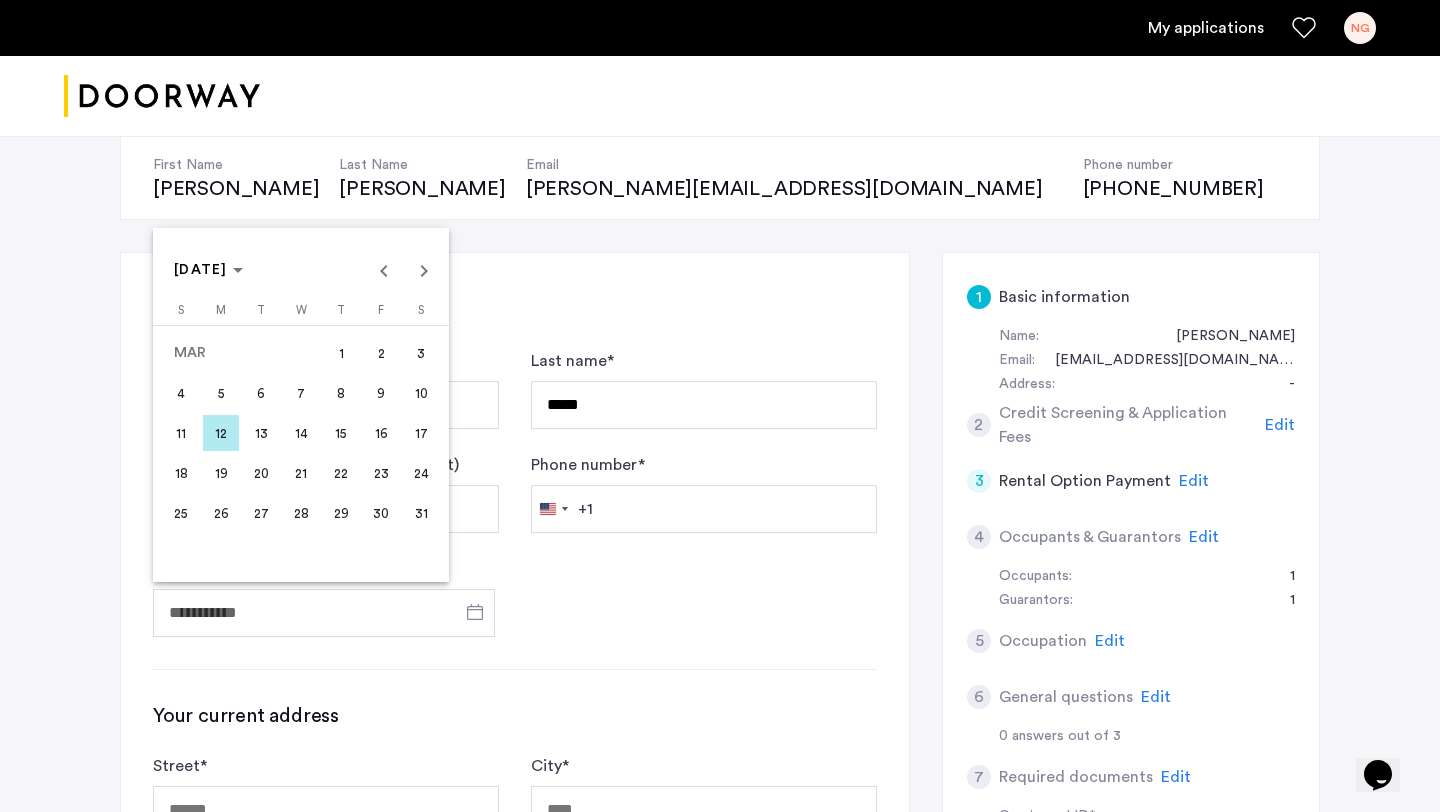 click on "11" at bounding box center [181, 433] 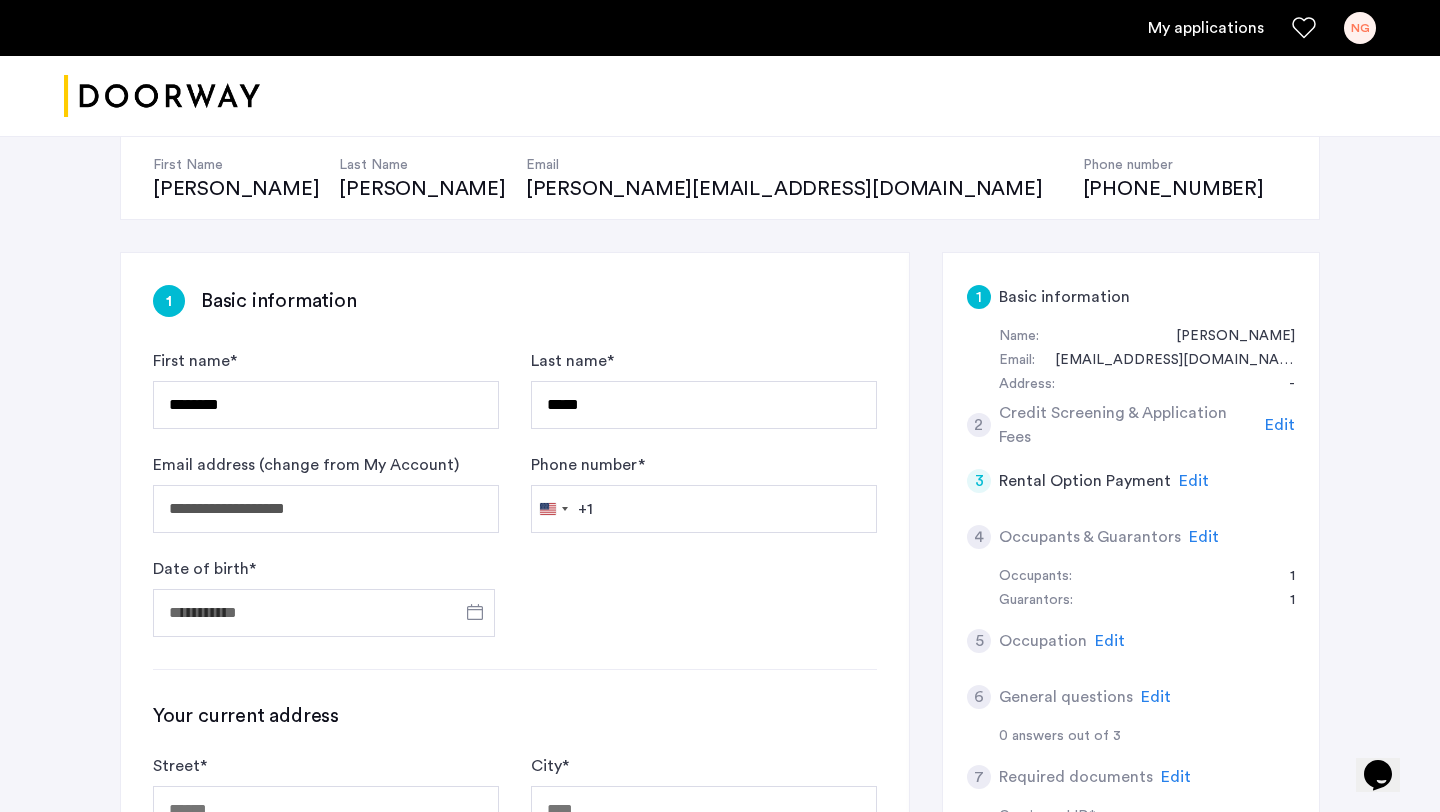 type on "**********" 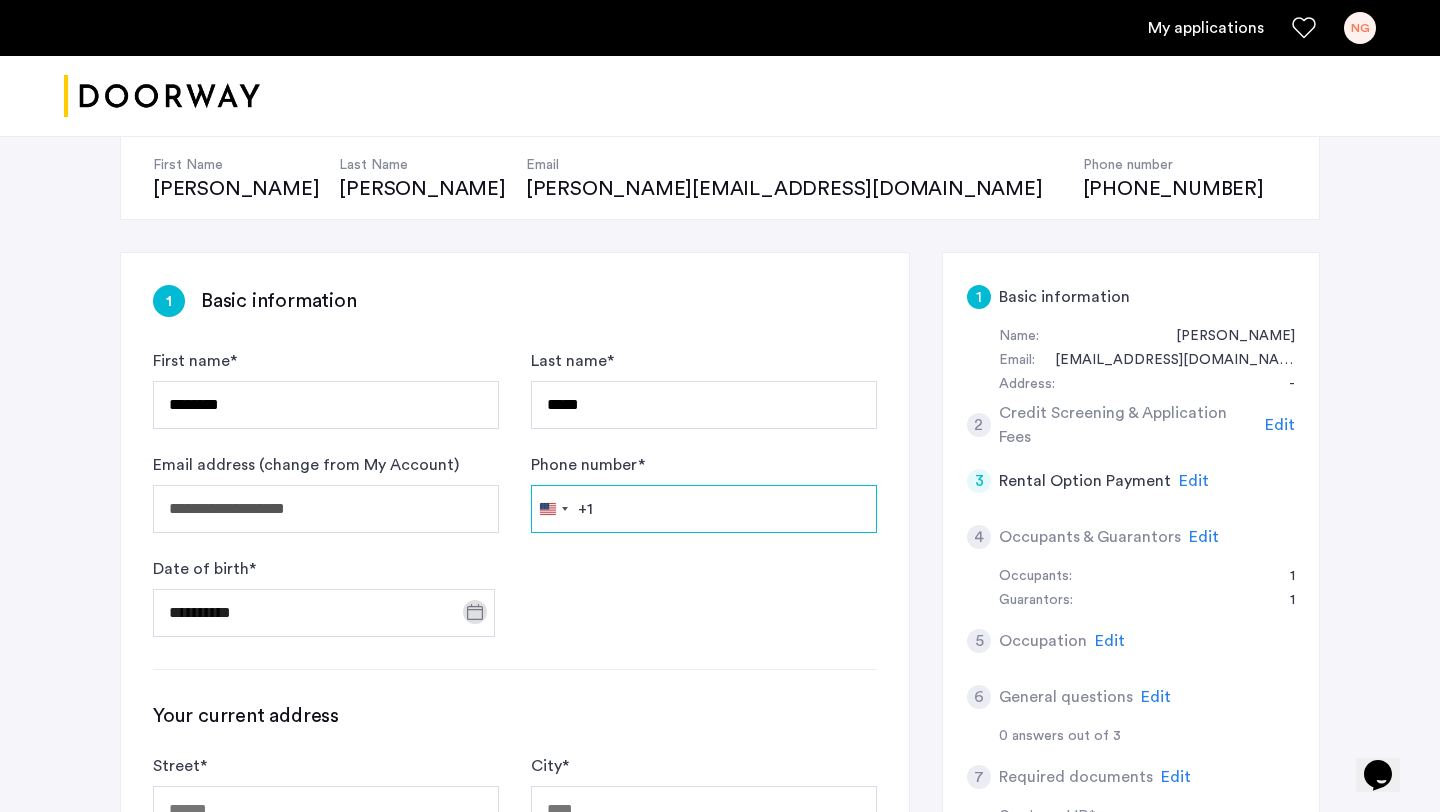 click on "Phone number  *" at bounding box center (704, 509) 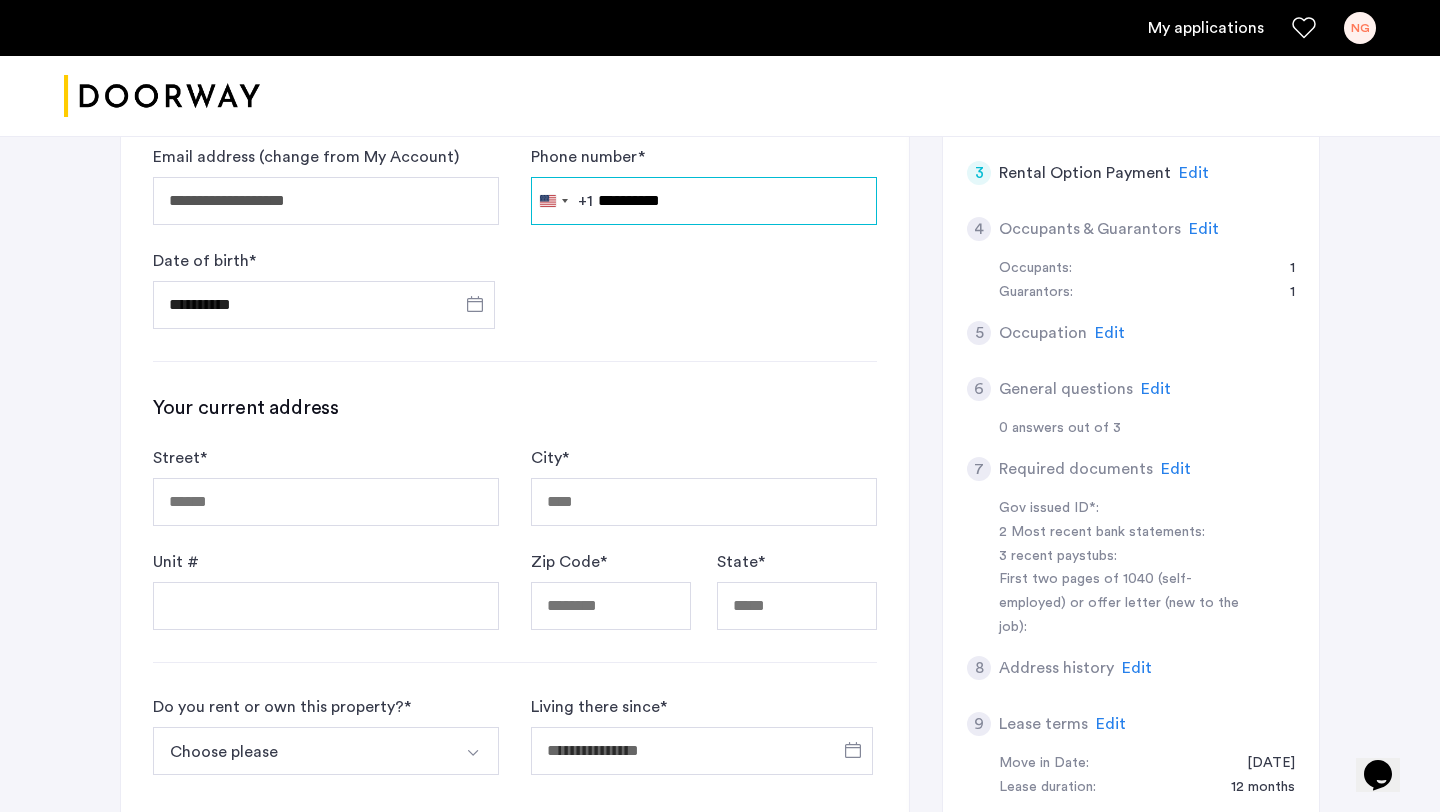 scroll, scrollTop: 506, scrollLeft: 0, axis: vertical 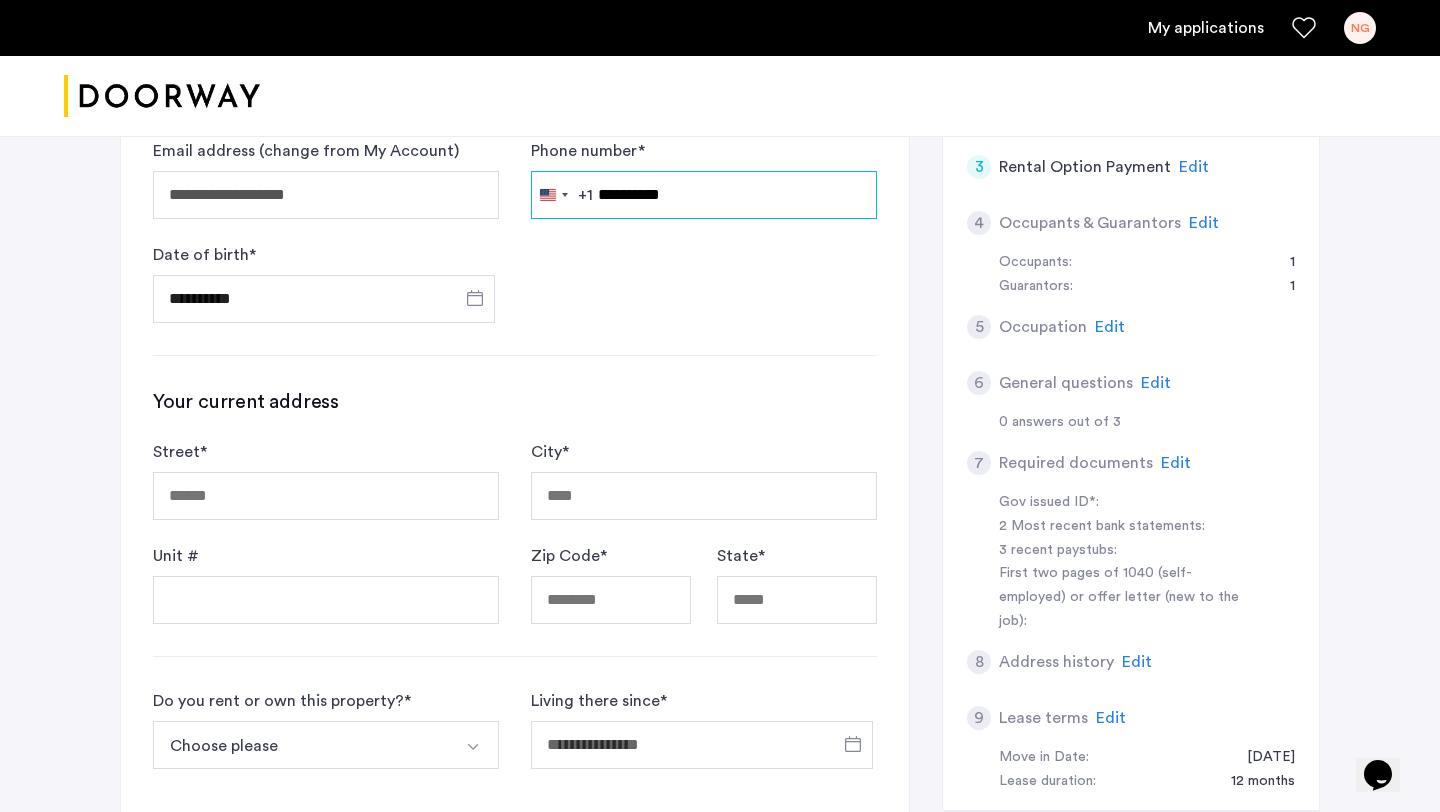 type on "**********" 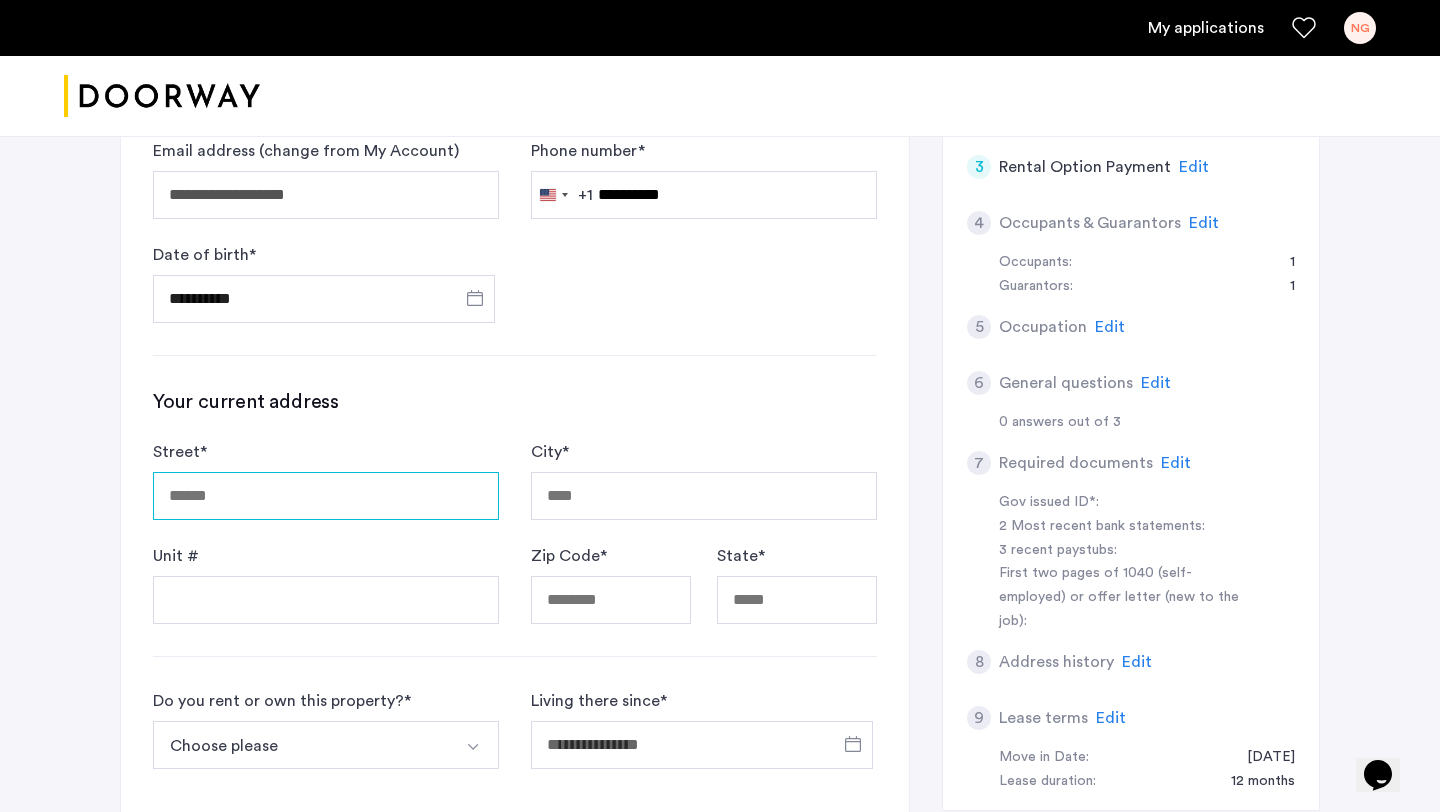 click on "Street  *" at bounding box center (326, 496) 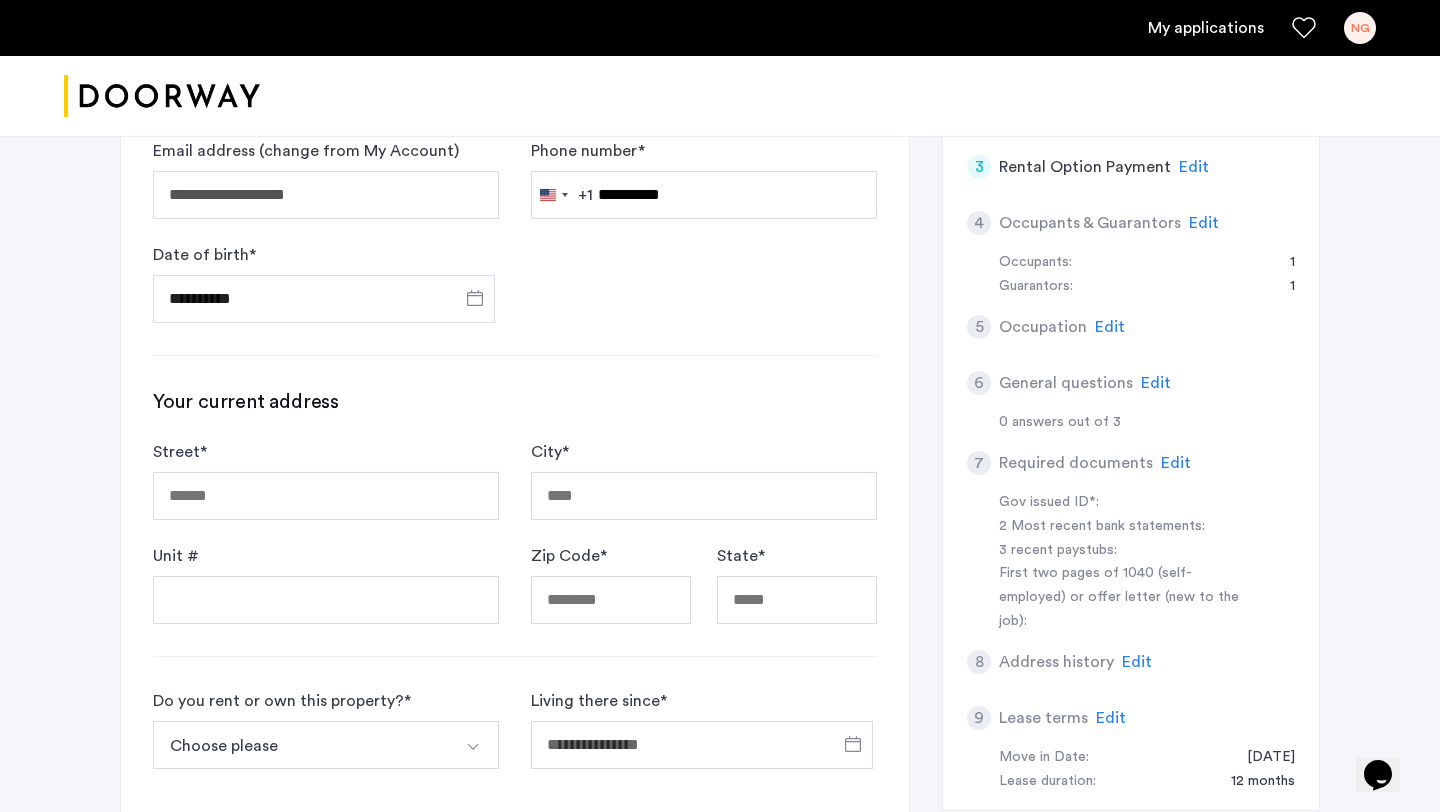 click on "Your current address" 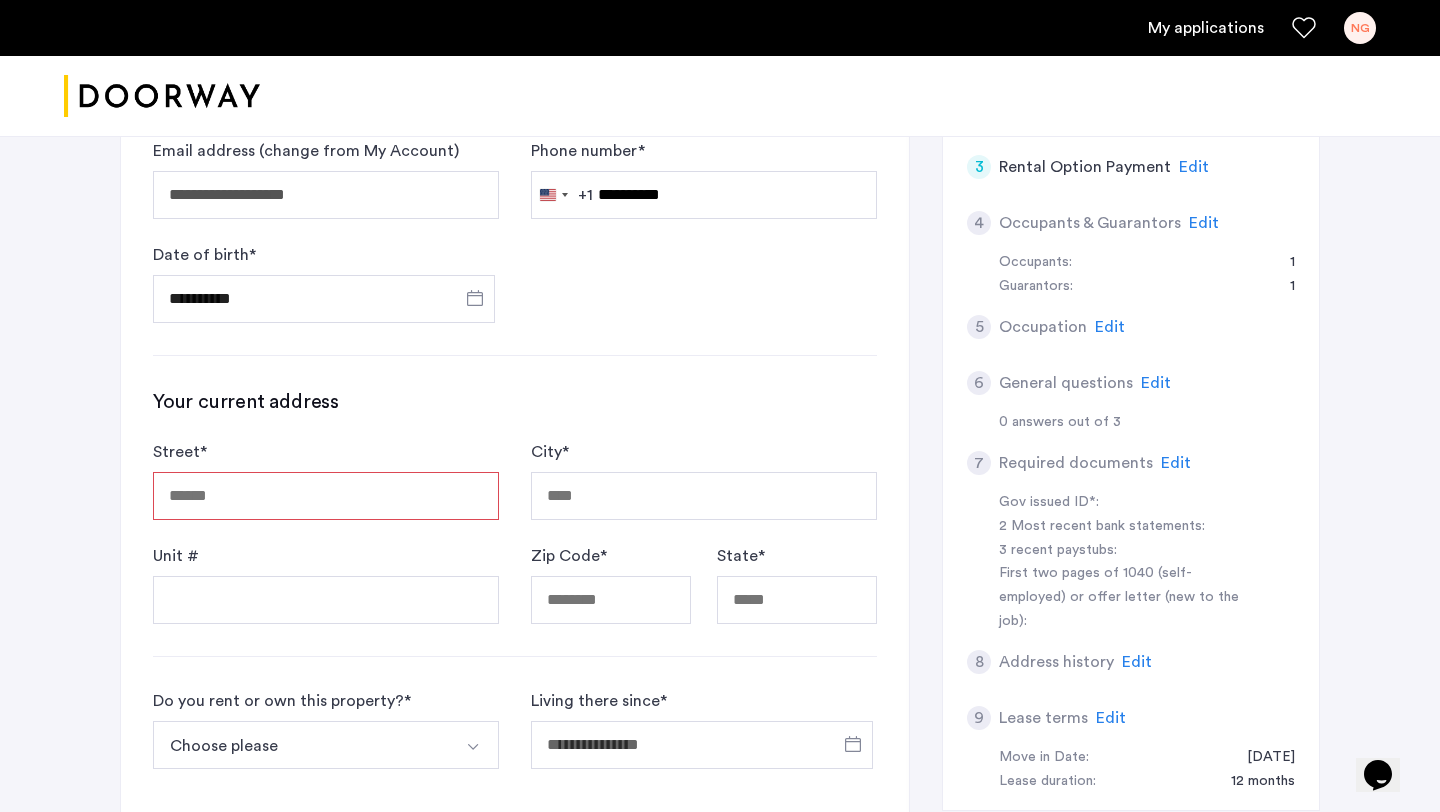 click on "Street  *" at bounding box center (326, 496) 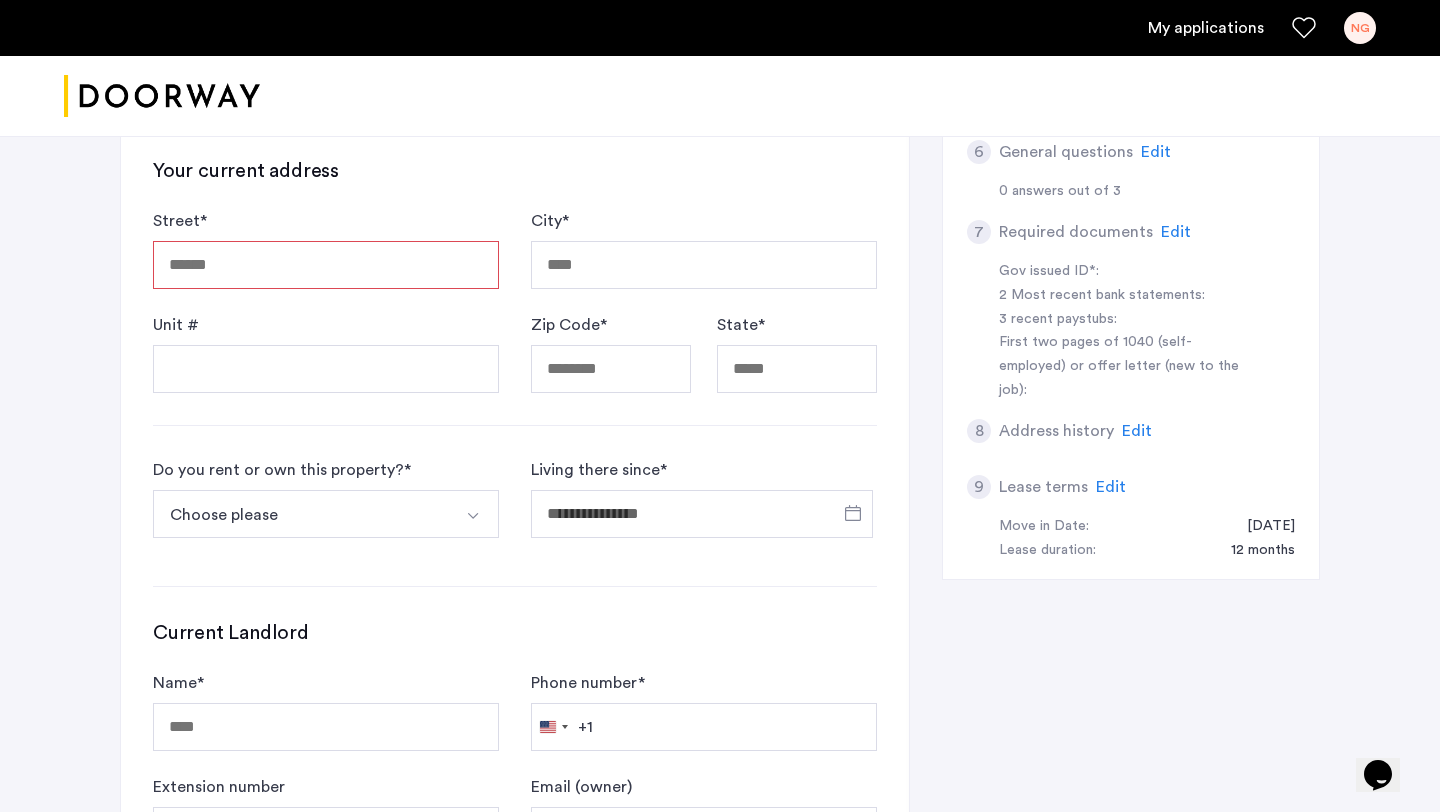 click on "Street  *" at bounding box center (326, 265) 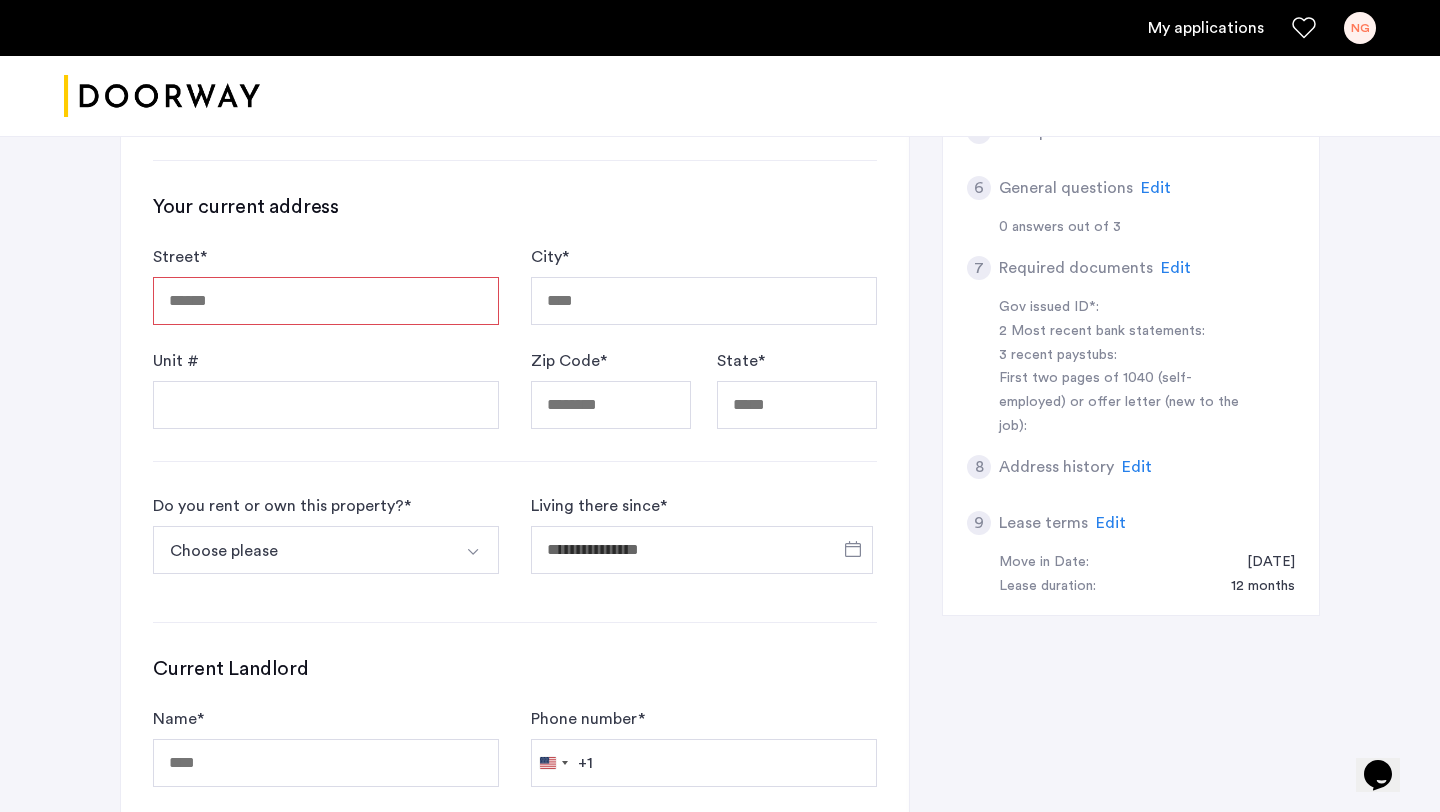 scroll, scrollTop: 696, scrollLeft: 0, axis: vertical 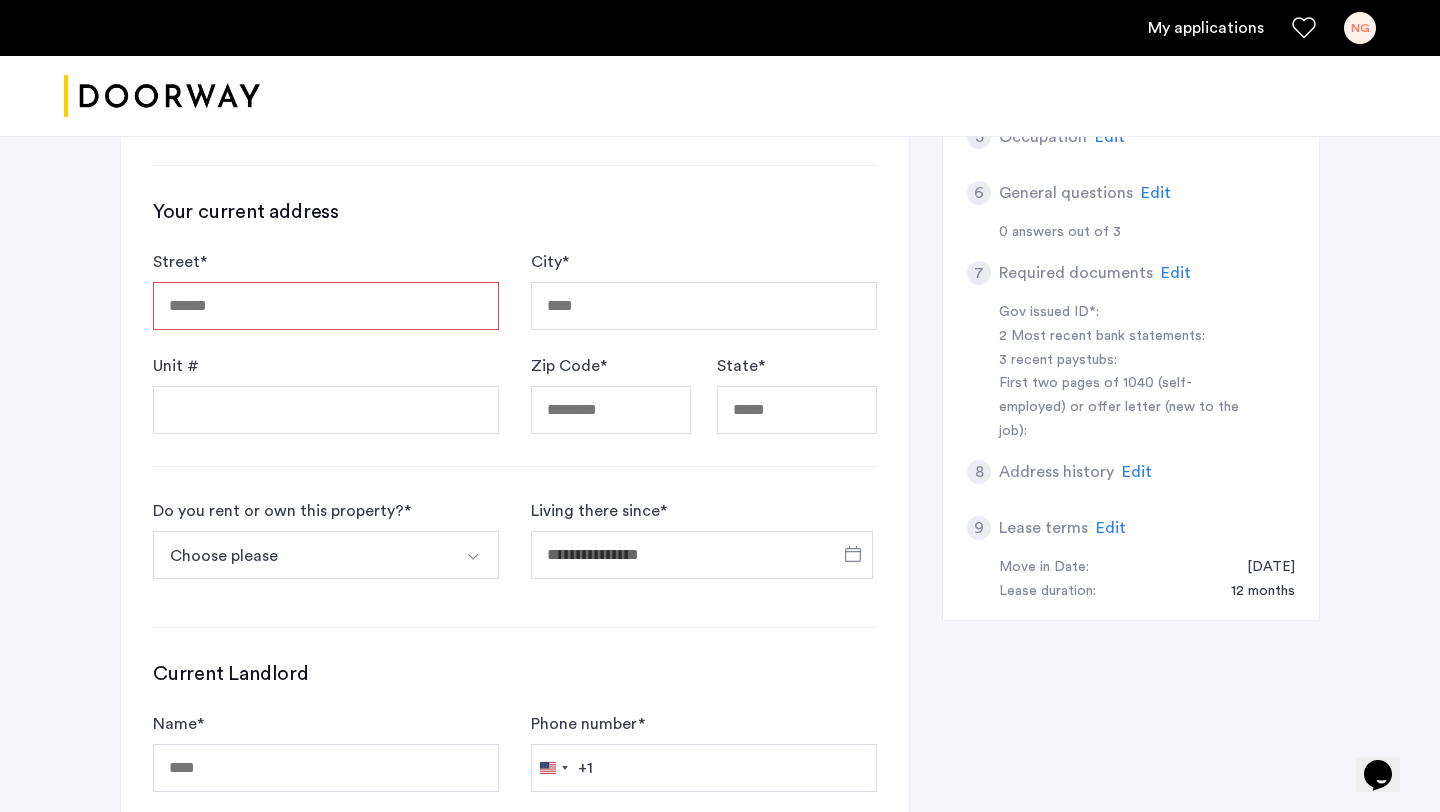 click on "Street  *" at bounding box center [326, 306] 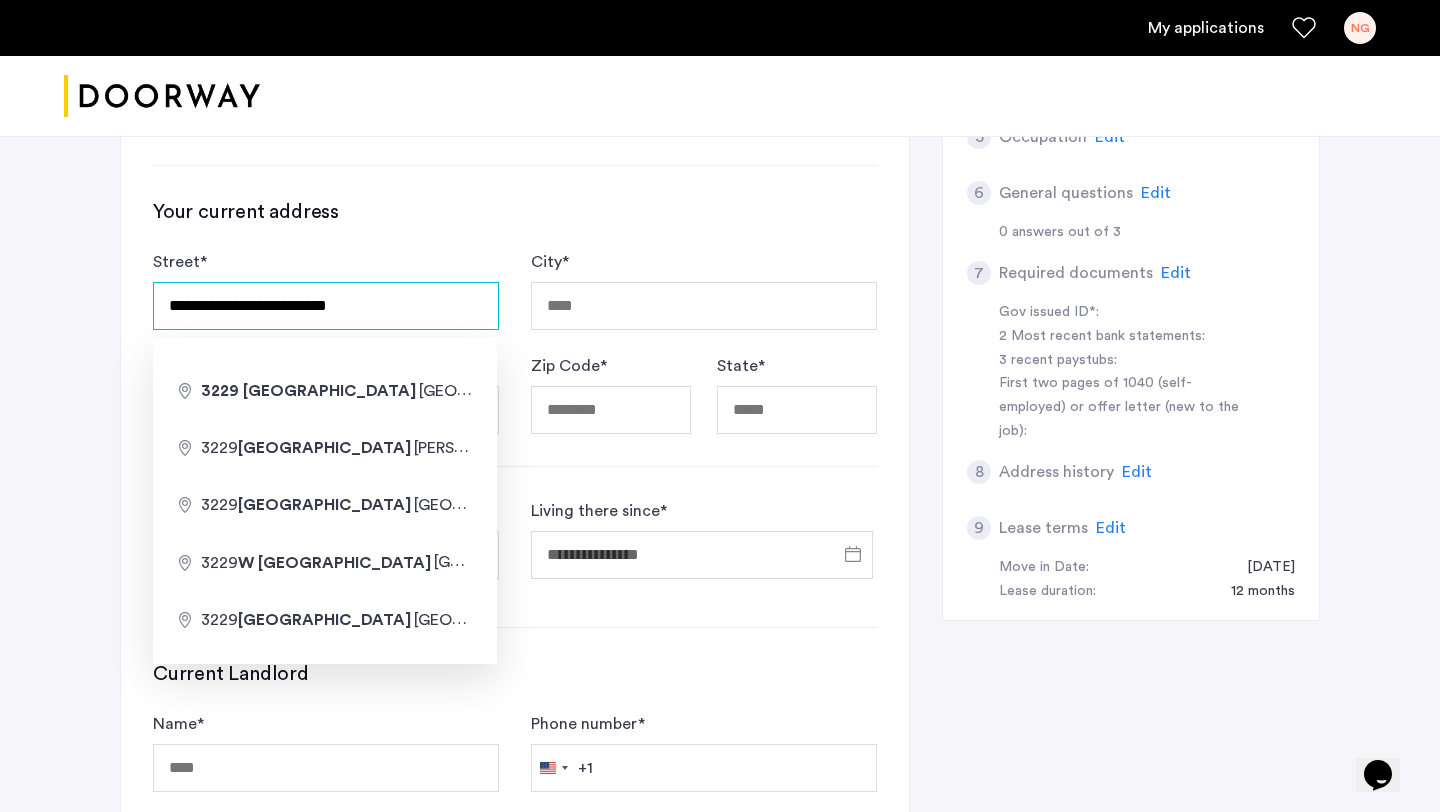 type on "**********" 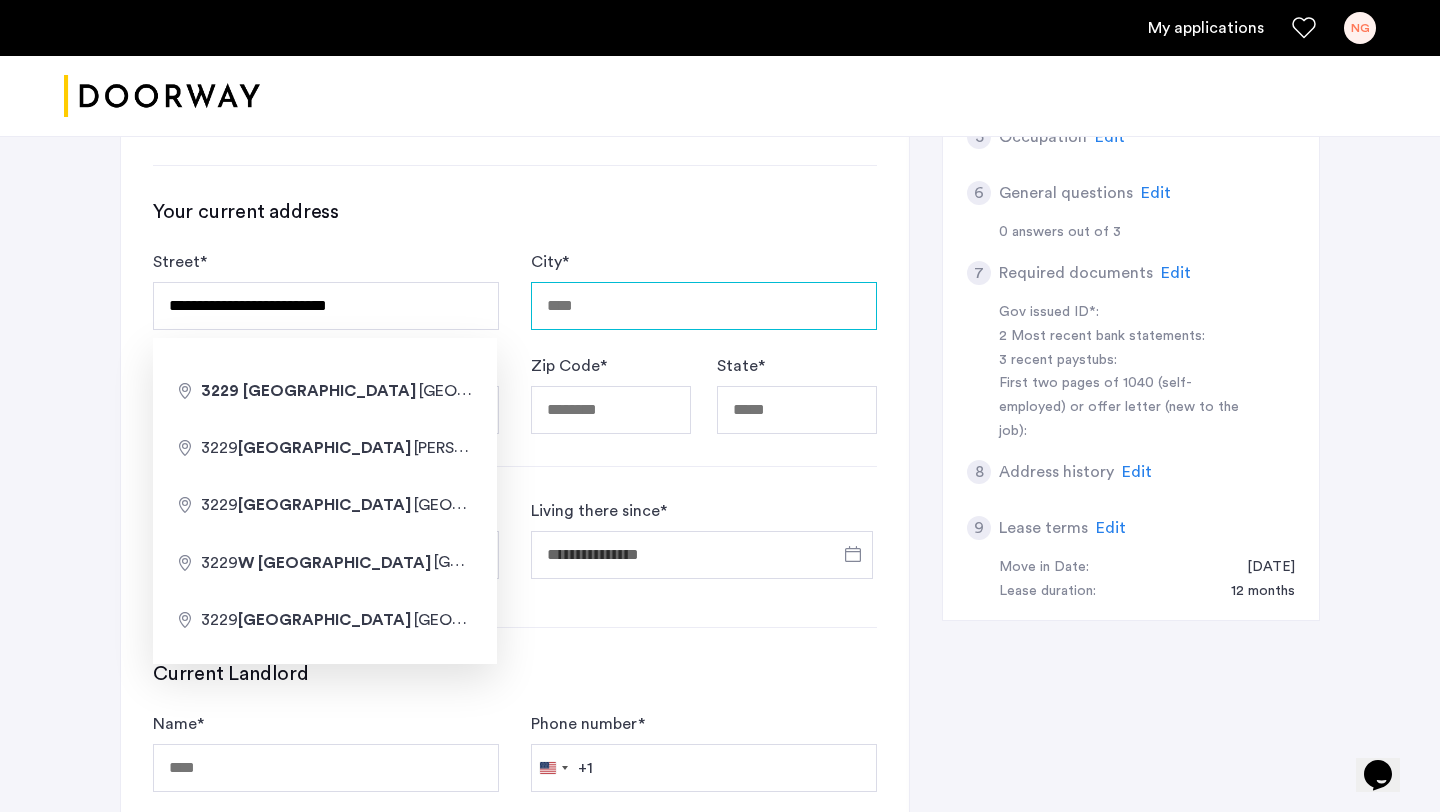 click on "City  *" at bounding box center [704, 306] 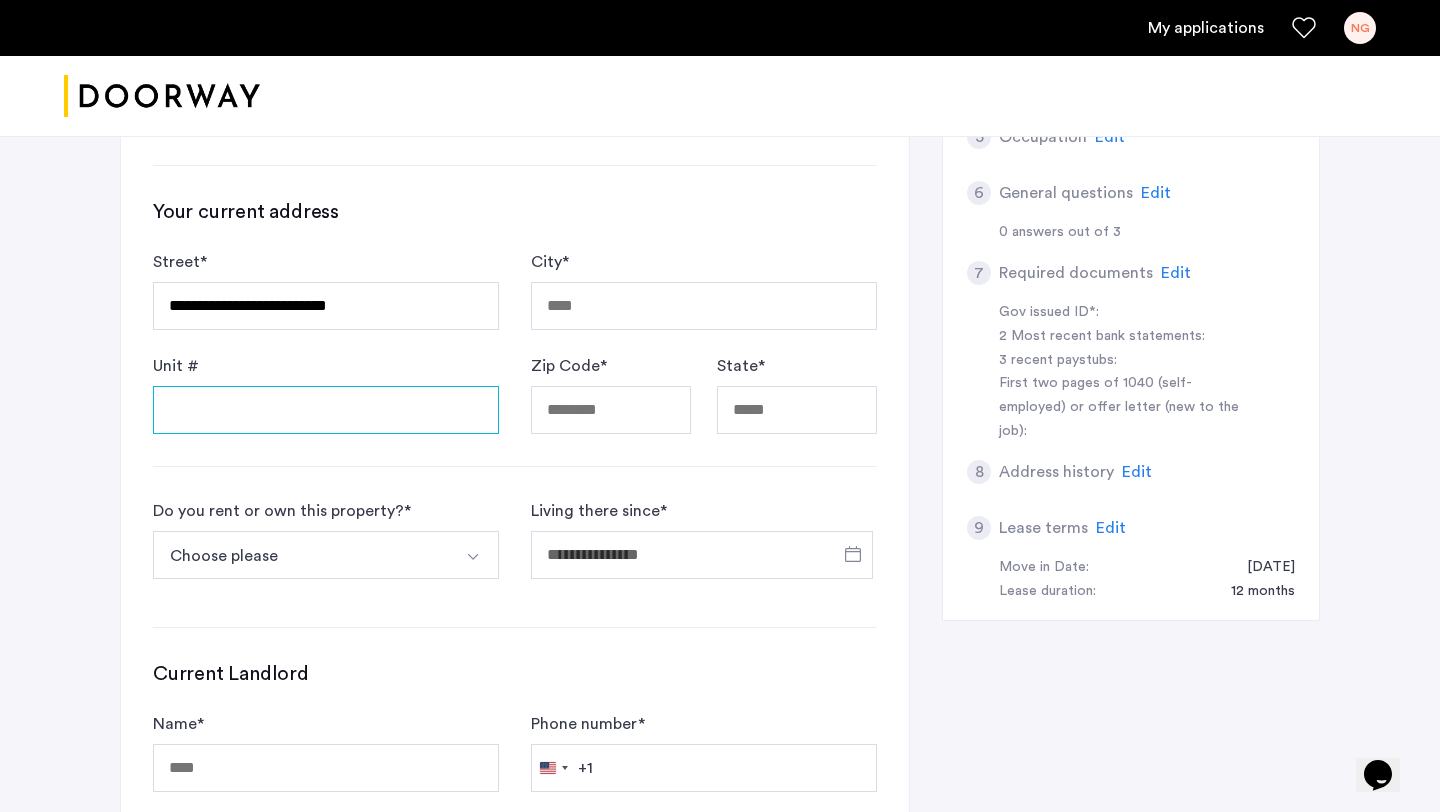 click on "Unit #" at bounding box center (326, 410) 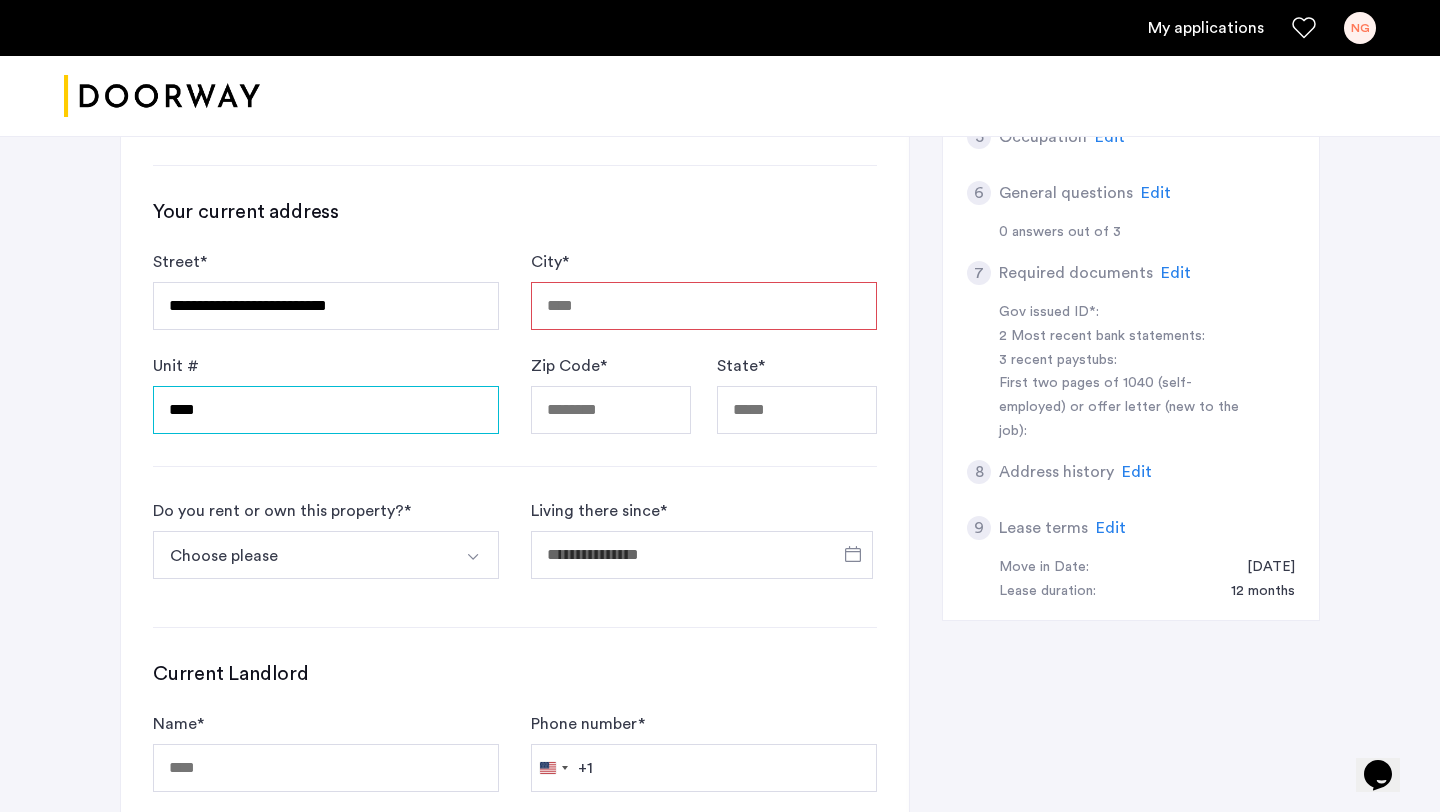 type on "****" 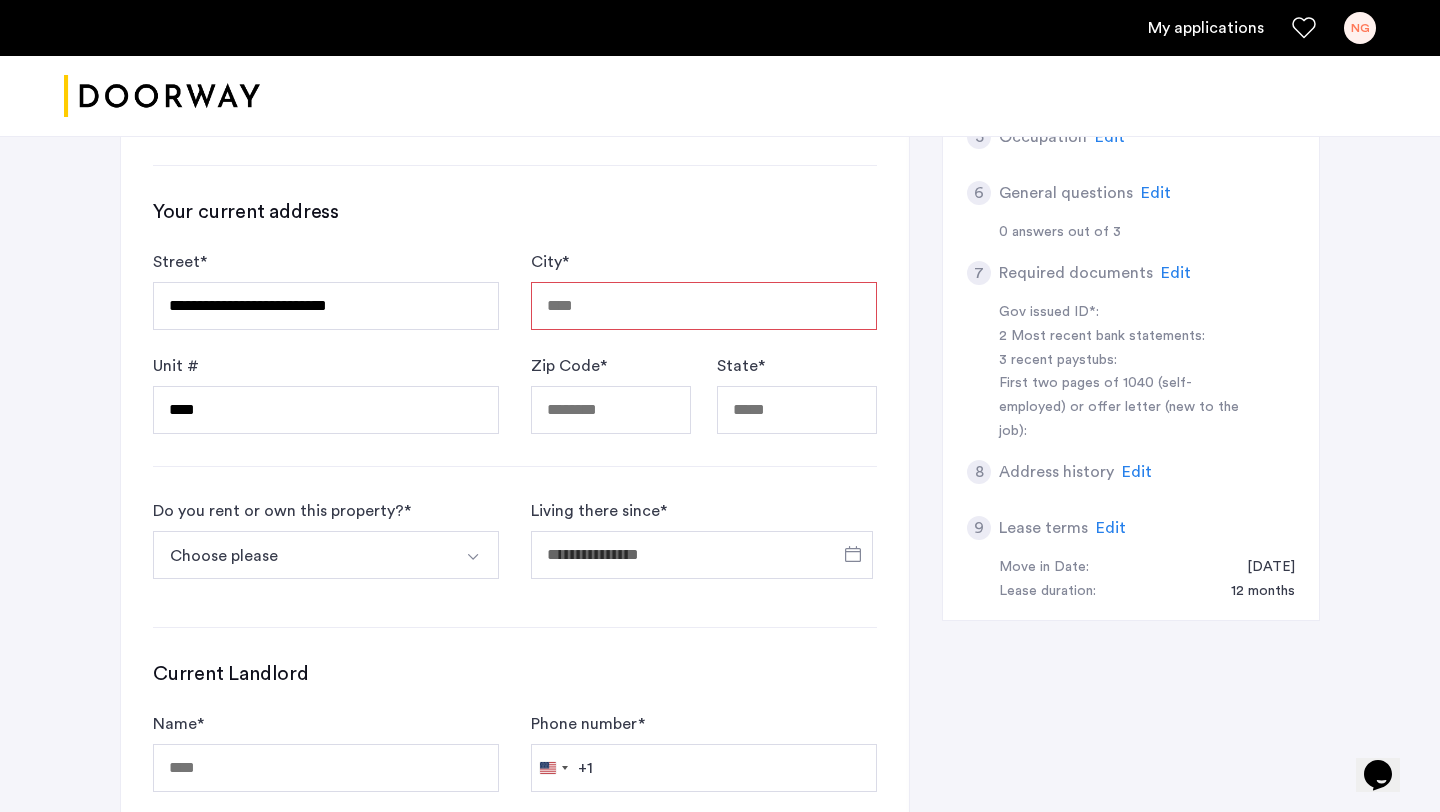 click on "City  *" at bounding box center (704, 306) 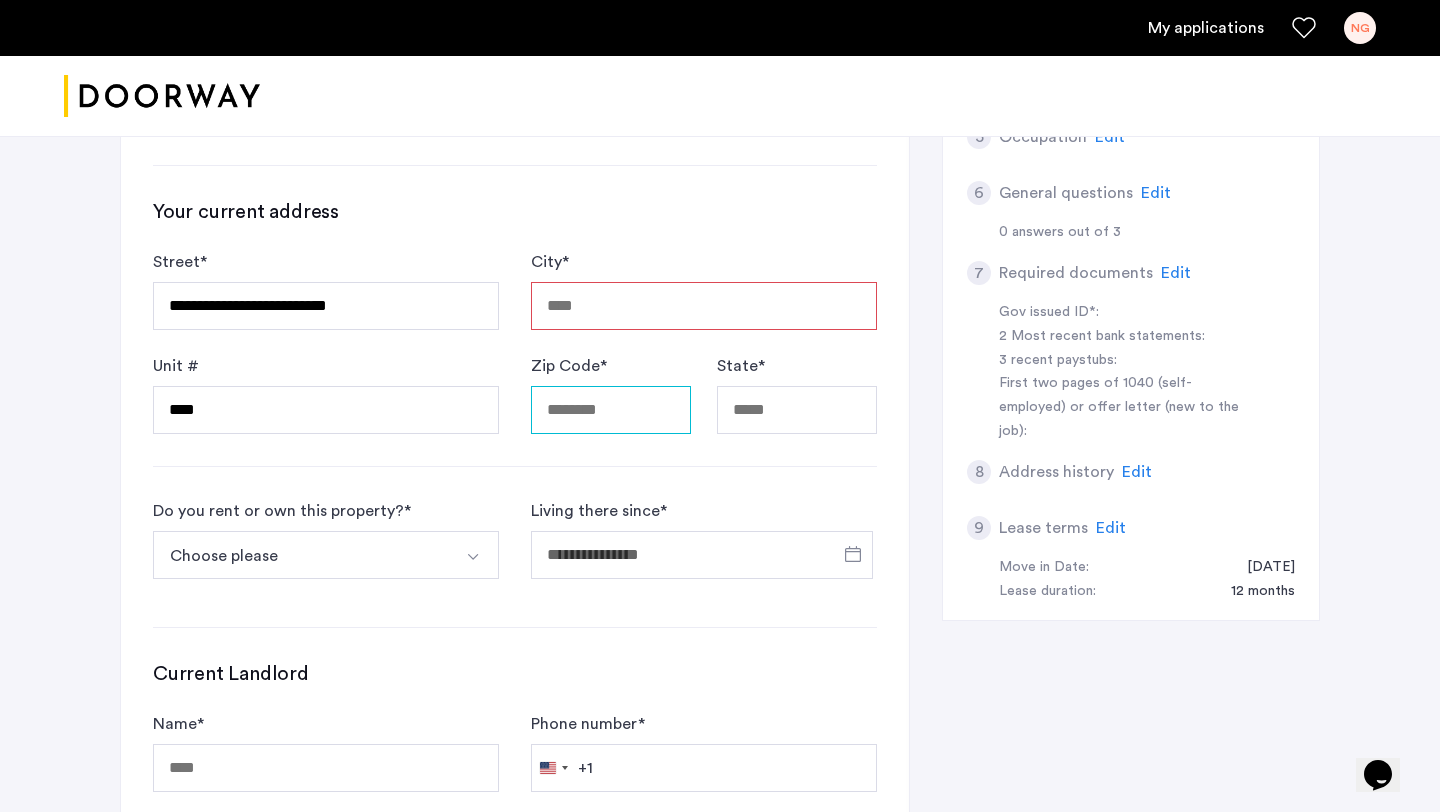 click on "Zip Code  *" at bounding box center (611, 410) 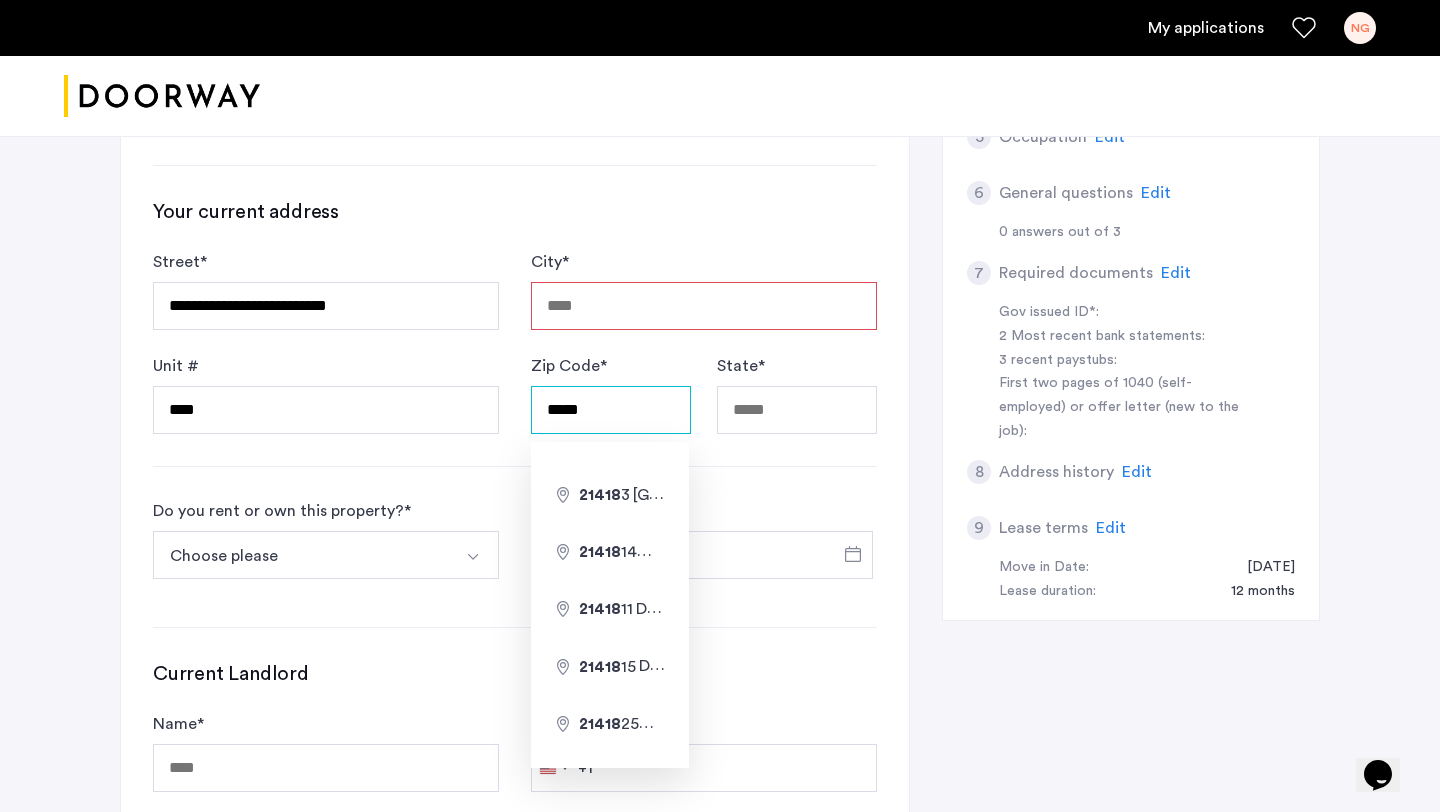 type on "*****" 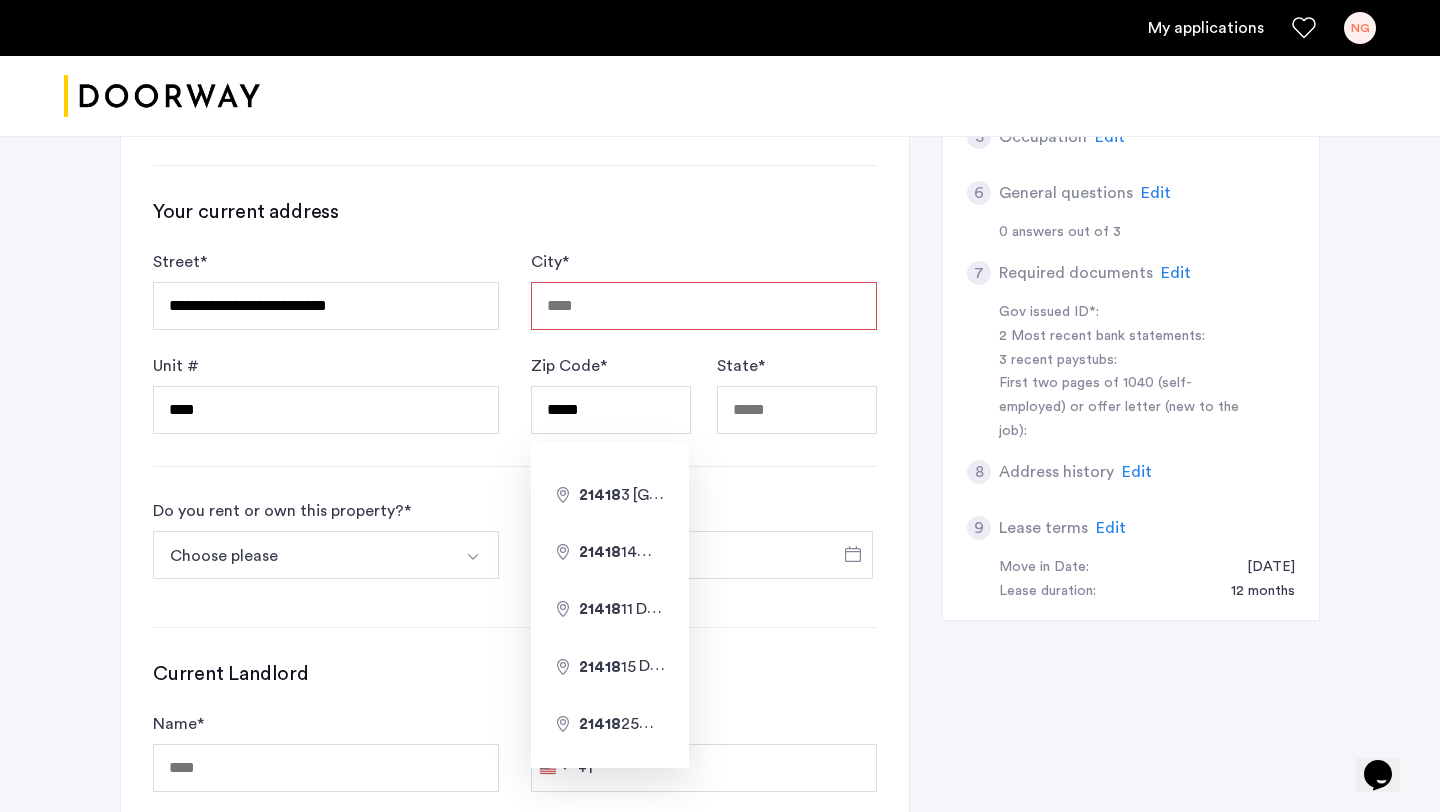 click on "Zip Code  * *****" 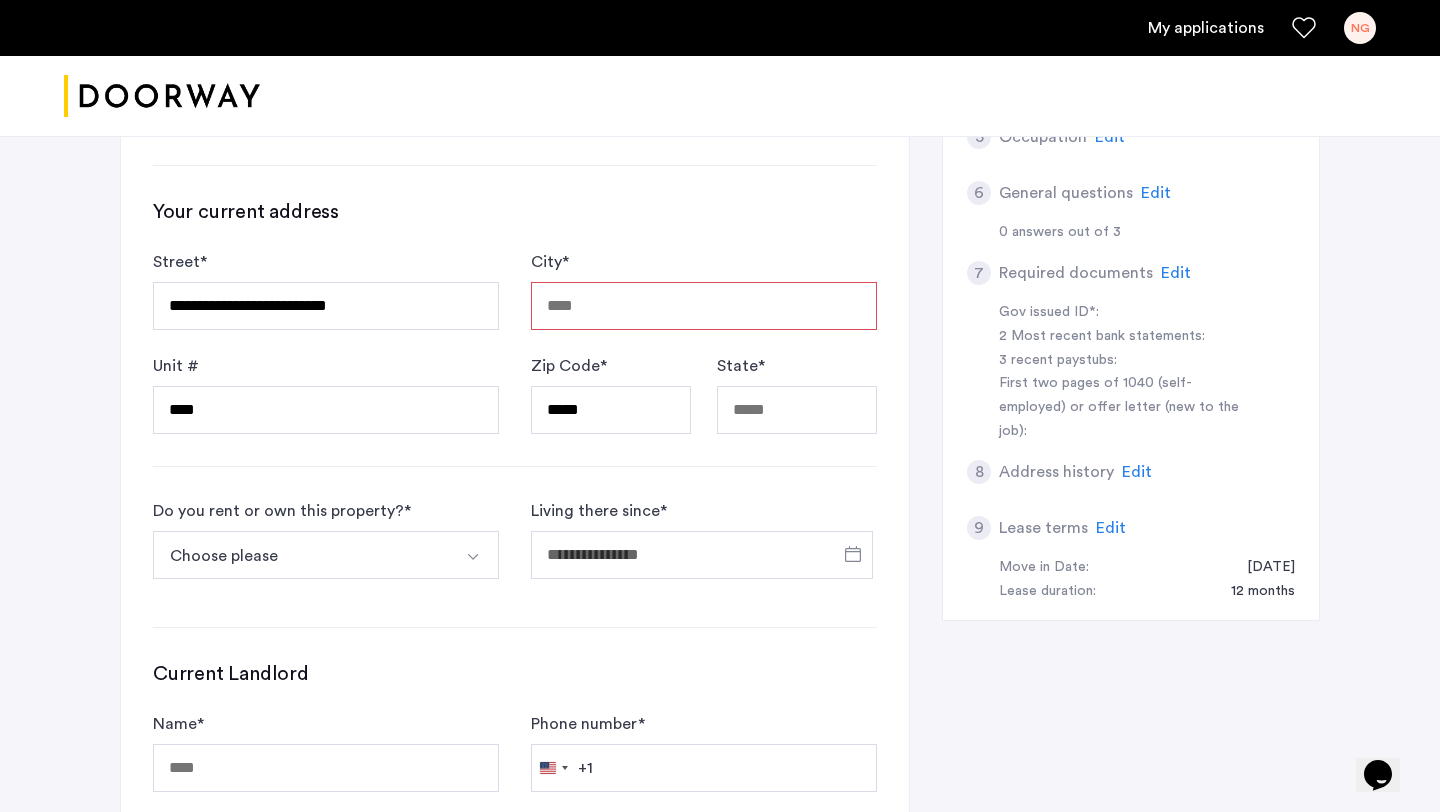 click on "City  *" at bounding box center (704, 306) 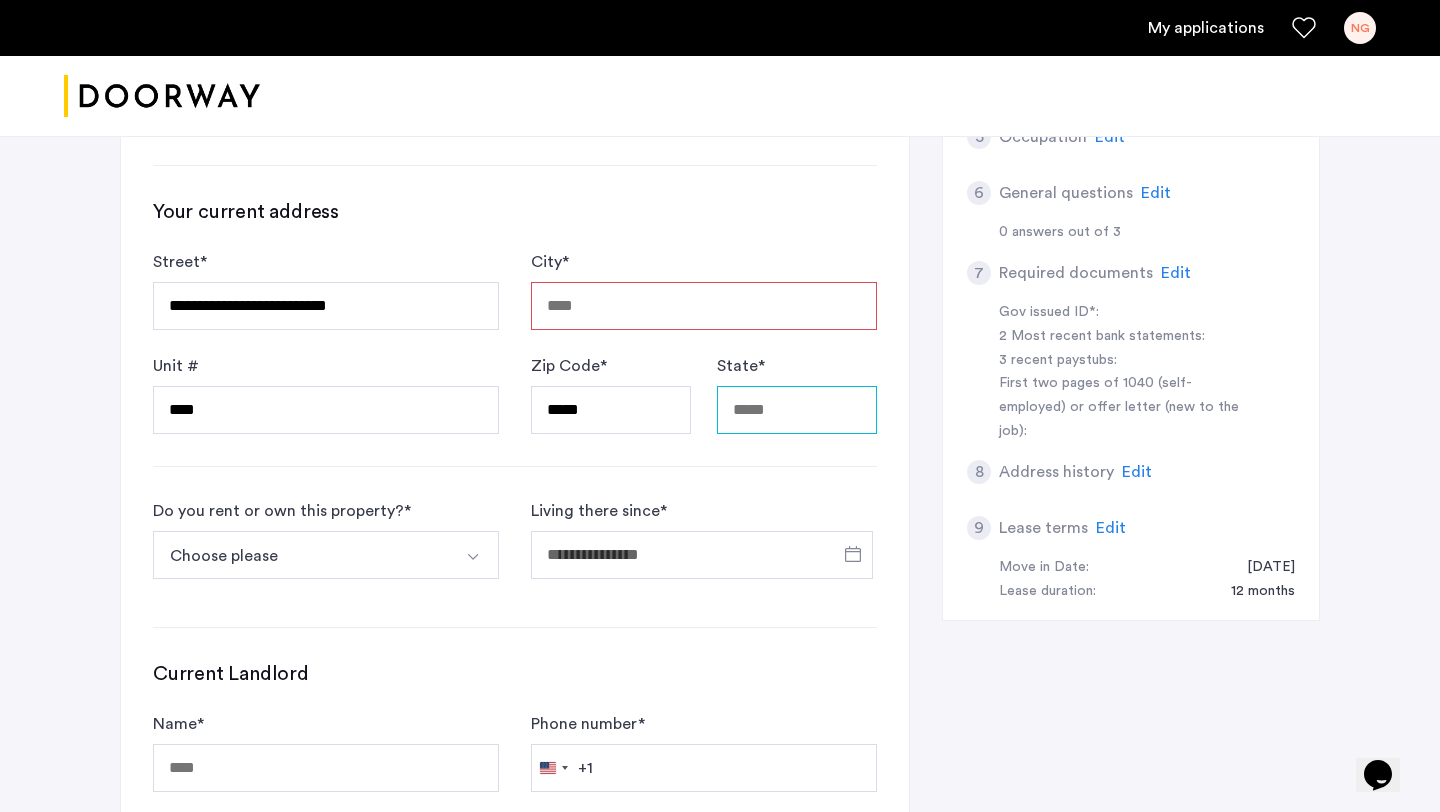 click on "State  *" at bounding box center (797, 410) 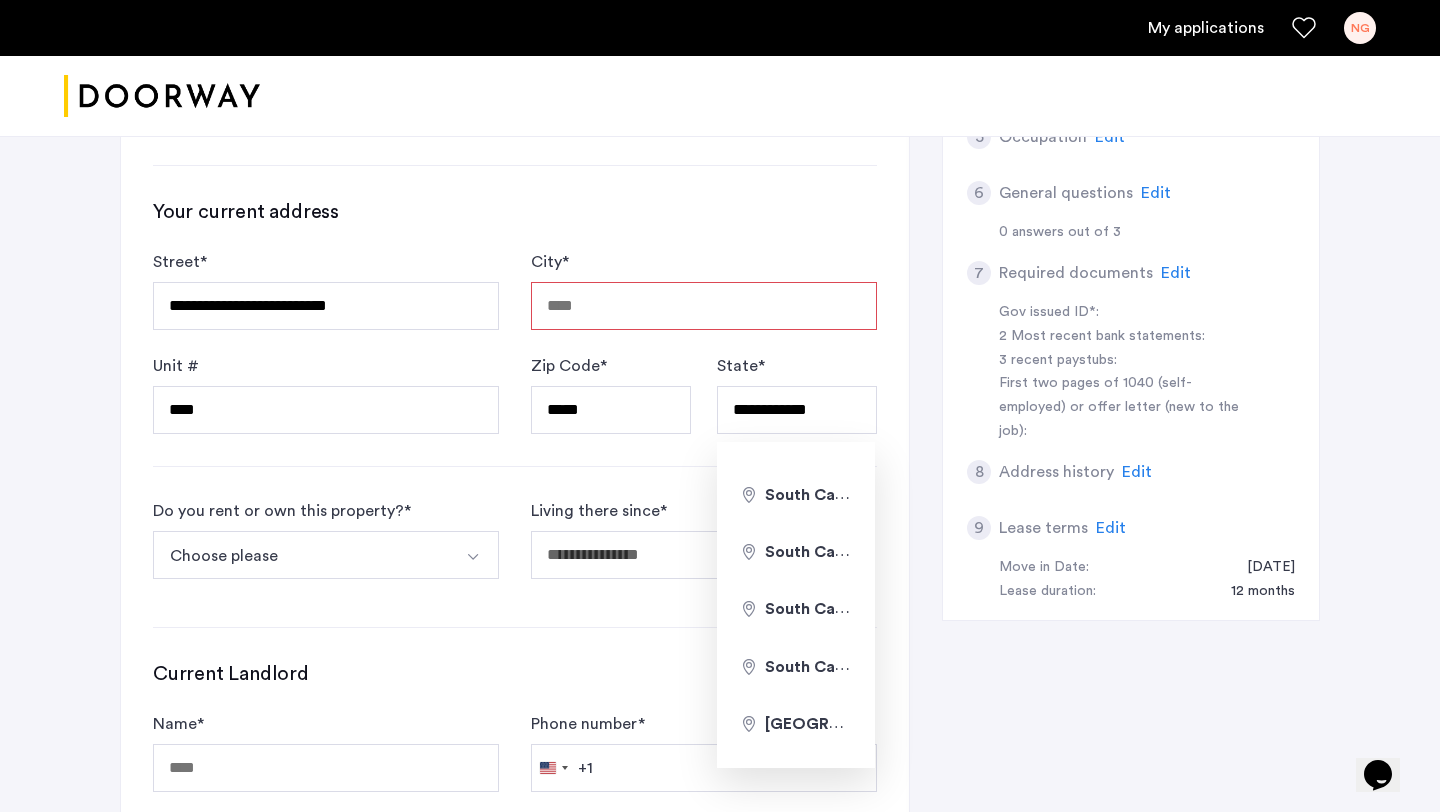 type on "**********" 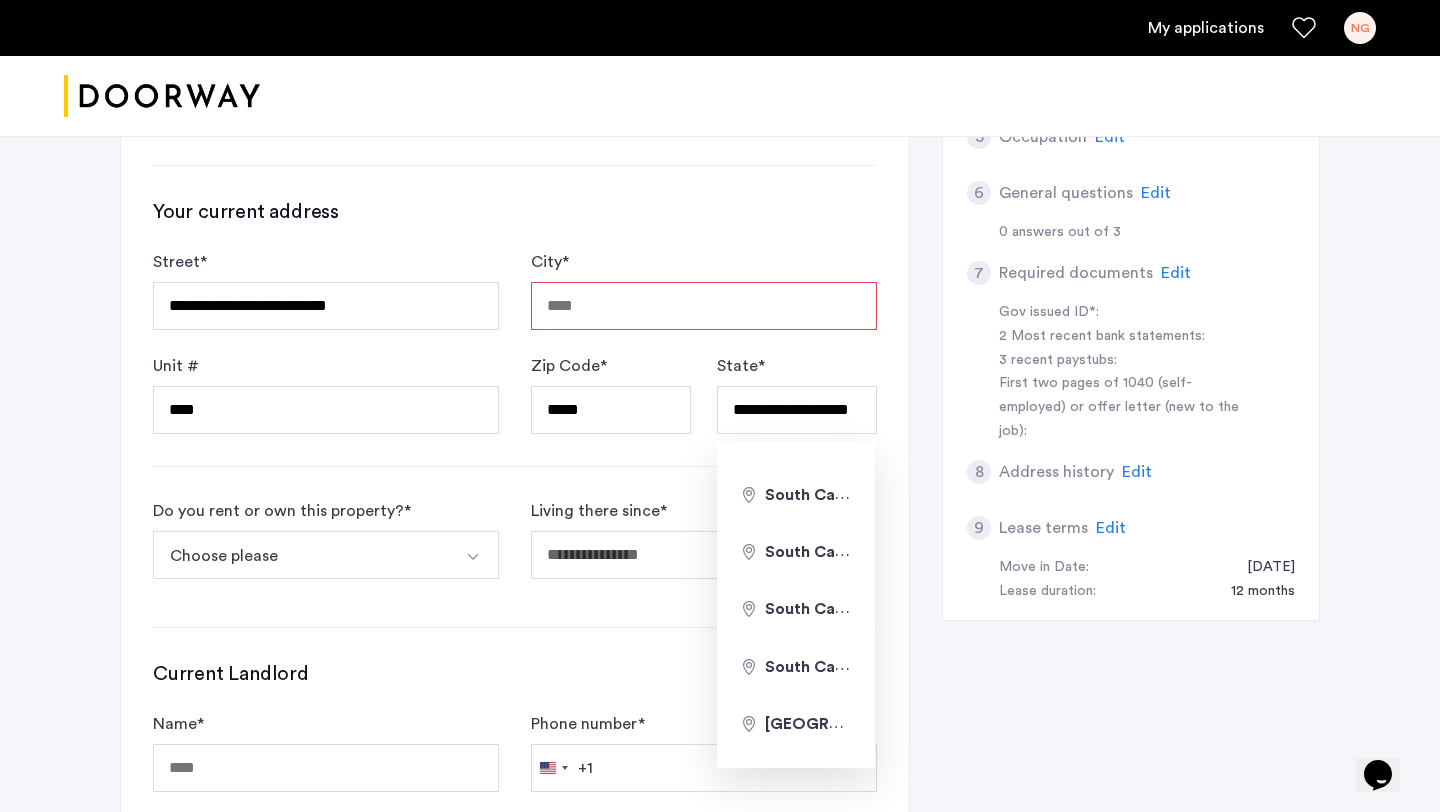type 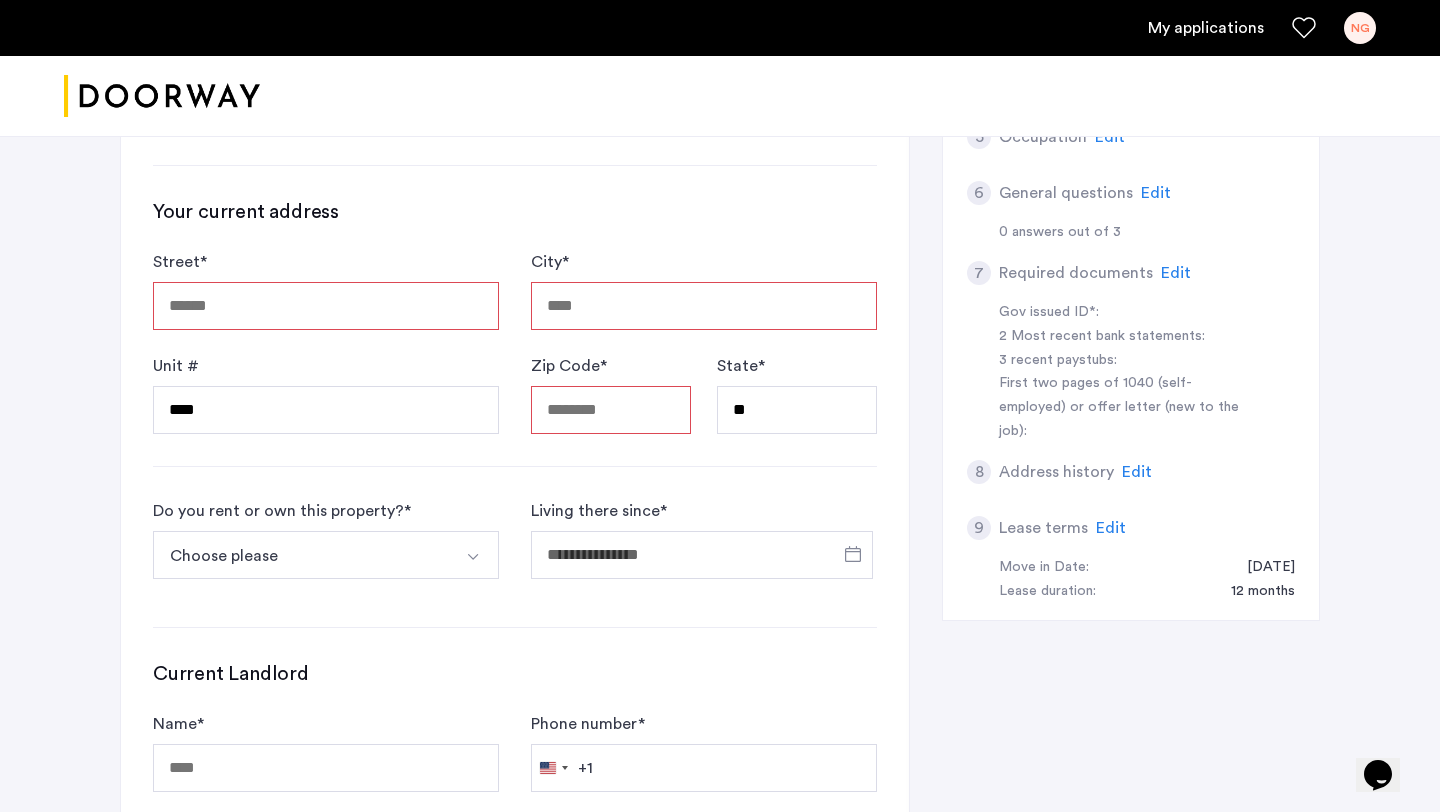 click on "City  *" at bounding box center [704, 306] 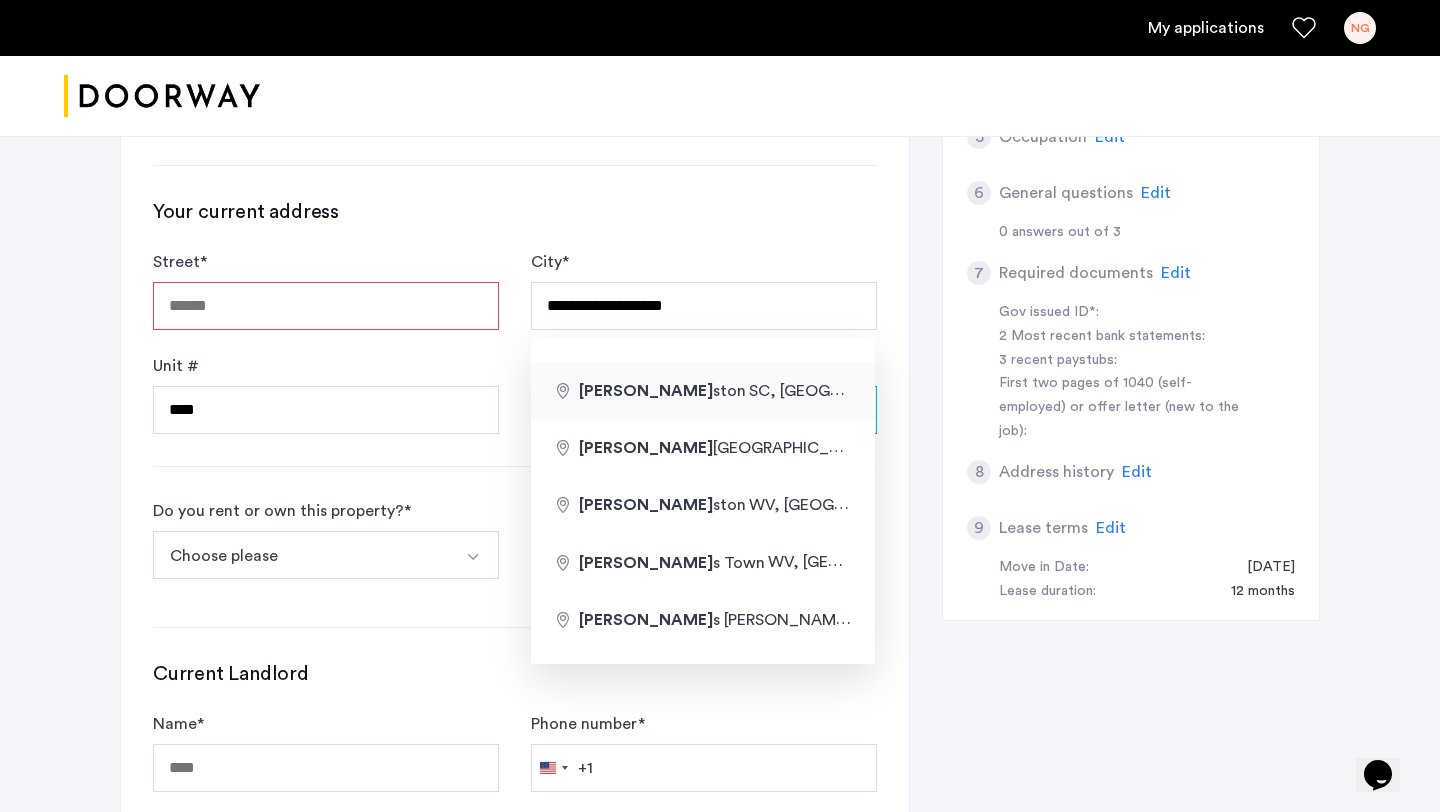 type on "**********" 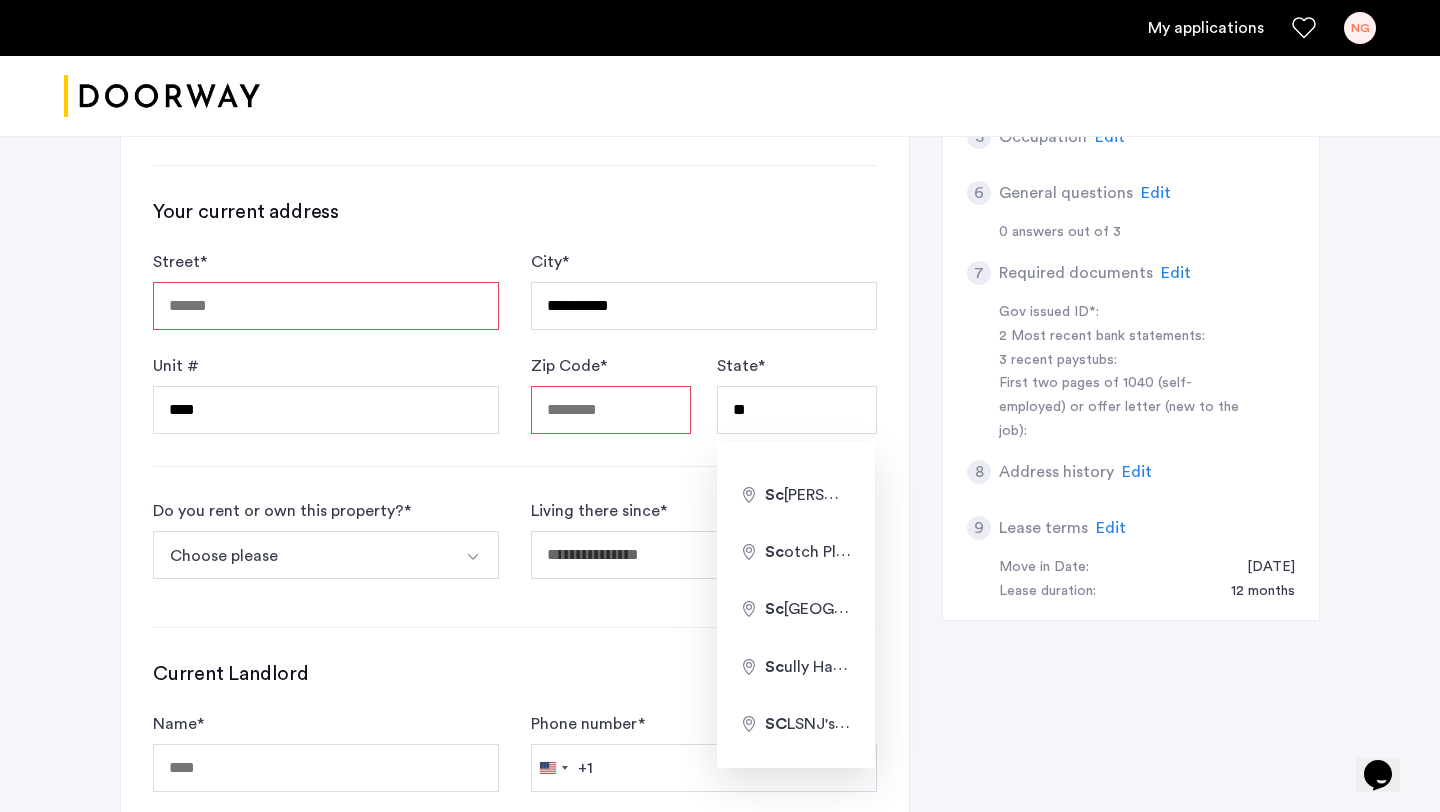 click on "Zip Code  *" at bounding box center [611, 410] 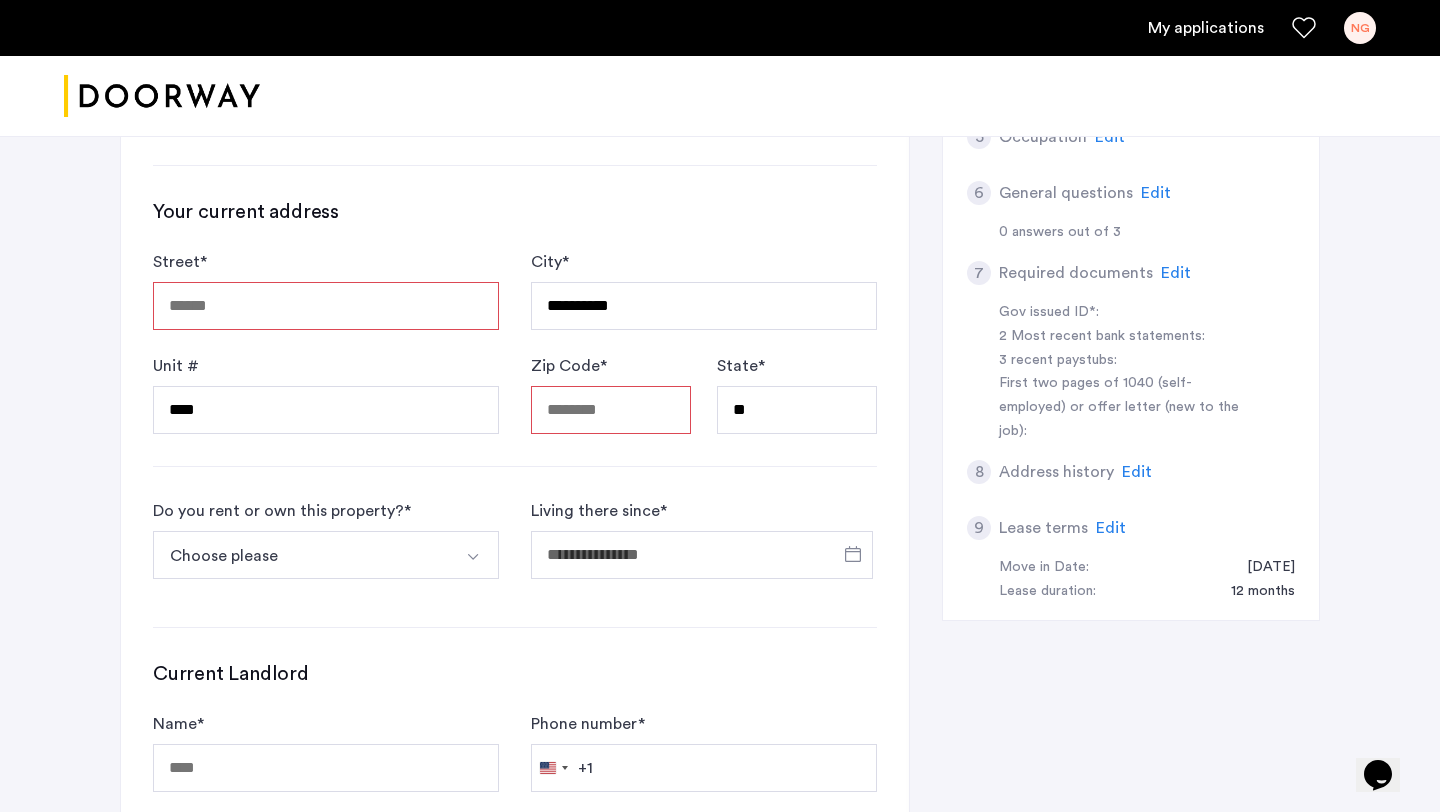 click on "Street  *" at bounding box center [326, 306] 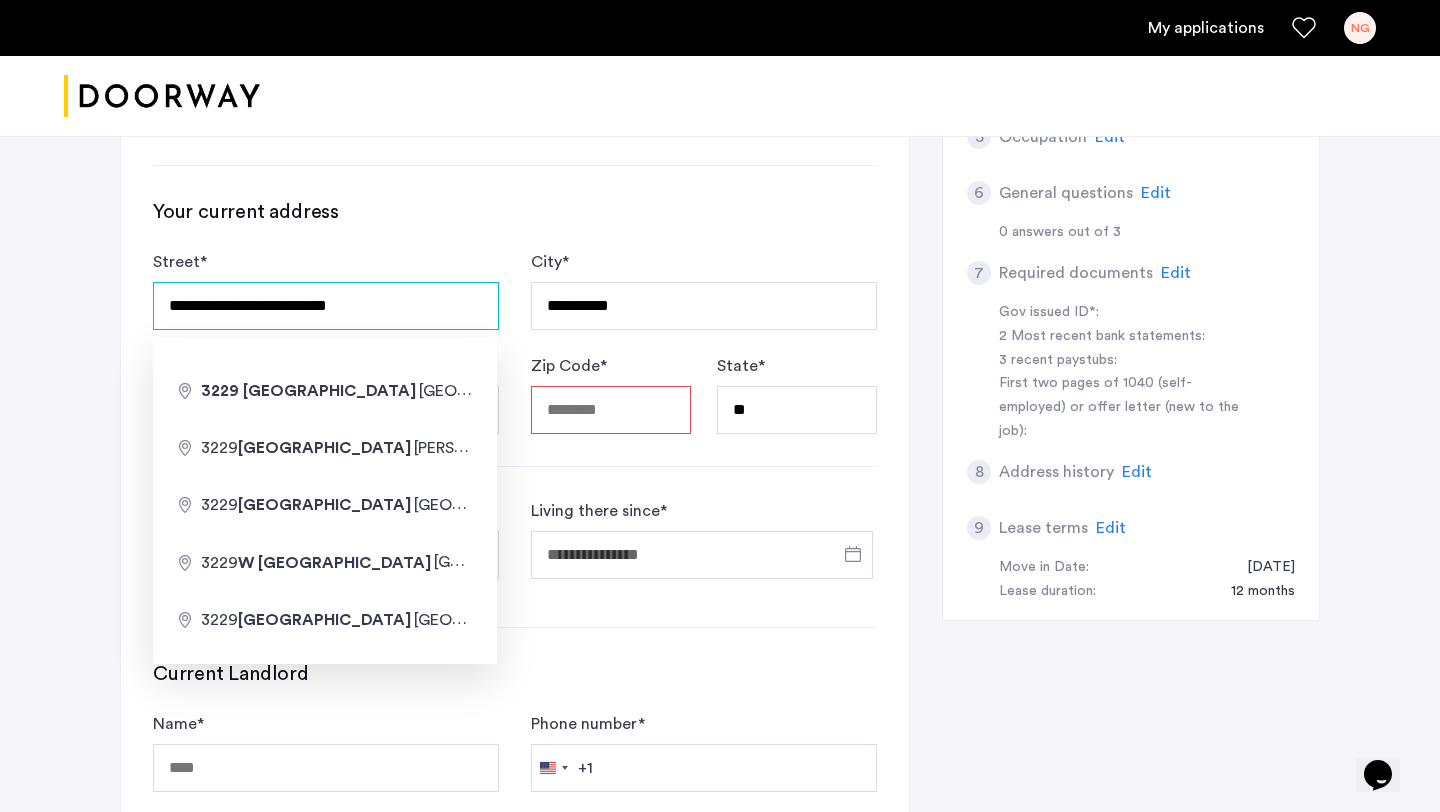 type on "**********" 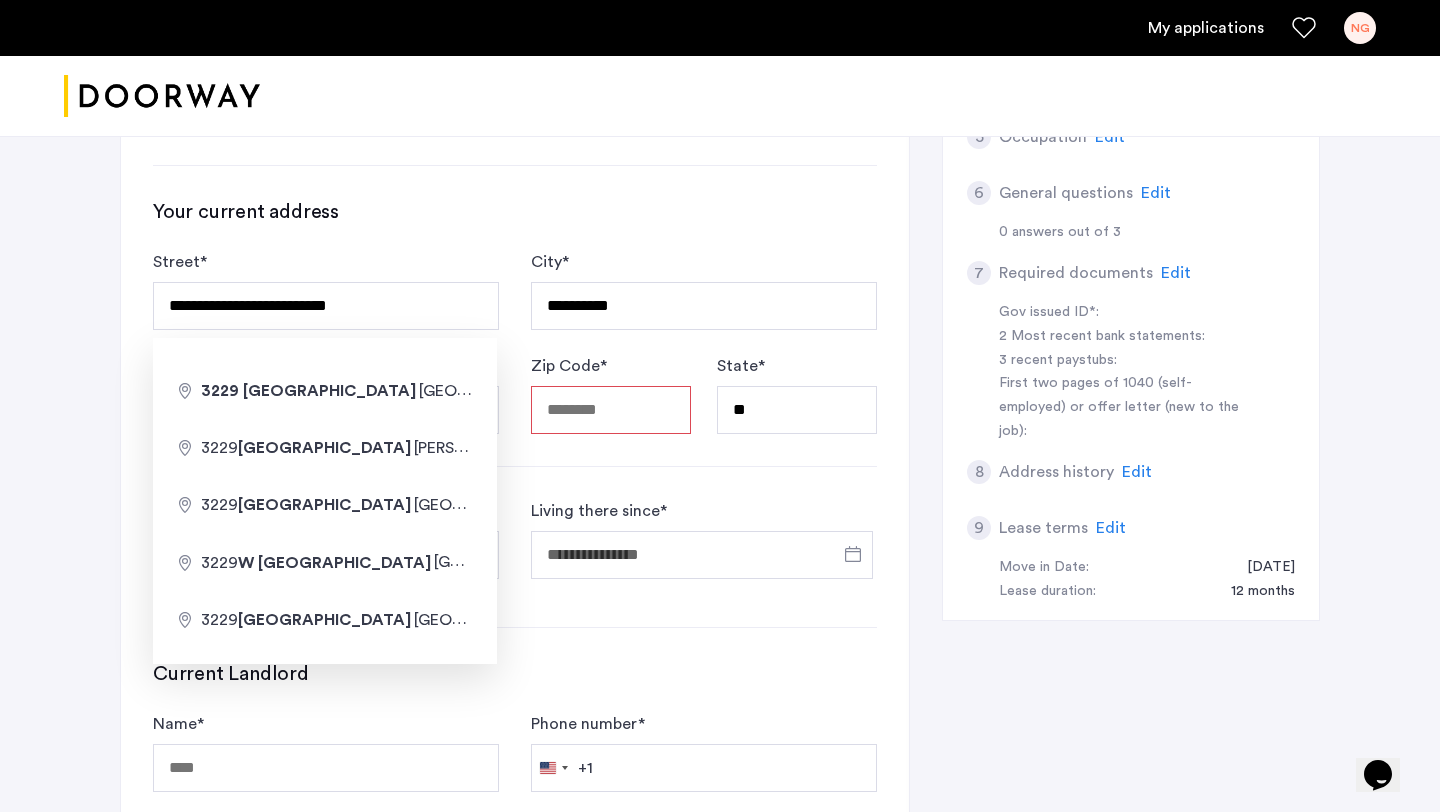 click on "**********" 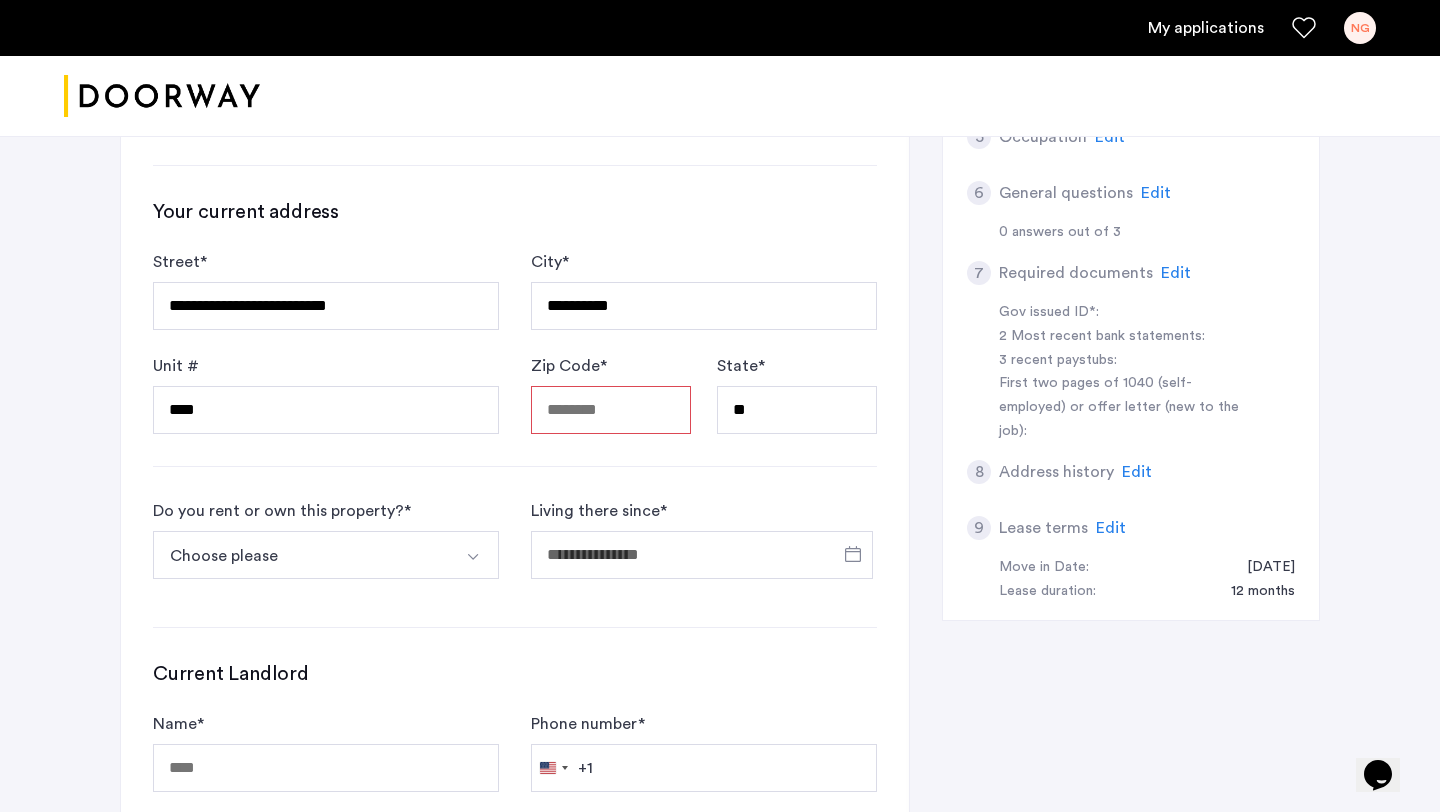 click on "Zip Code  *" at bounding box center [611, 410] 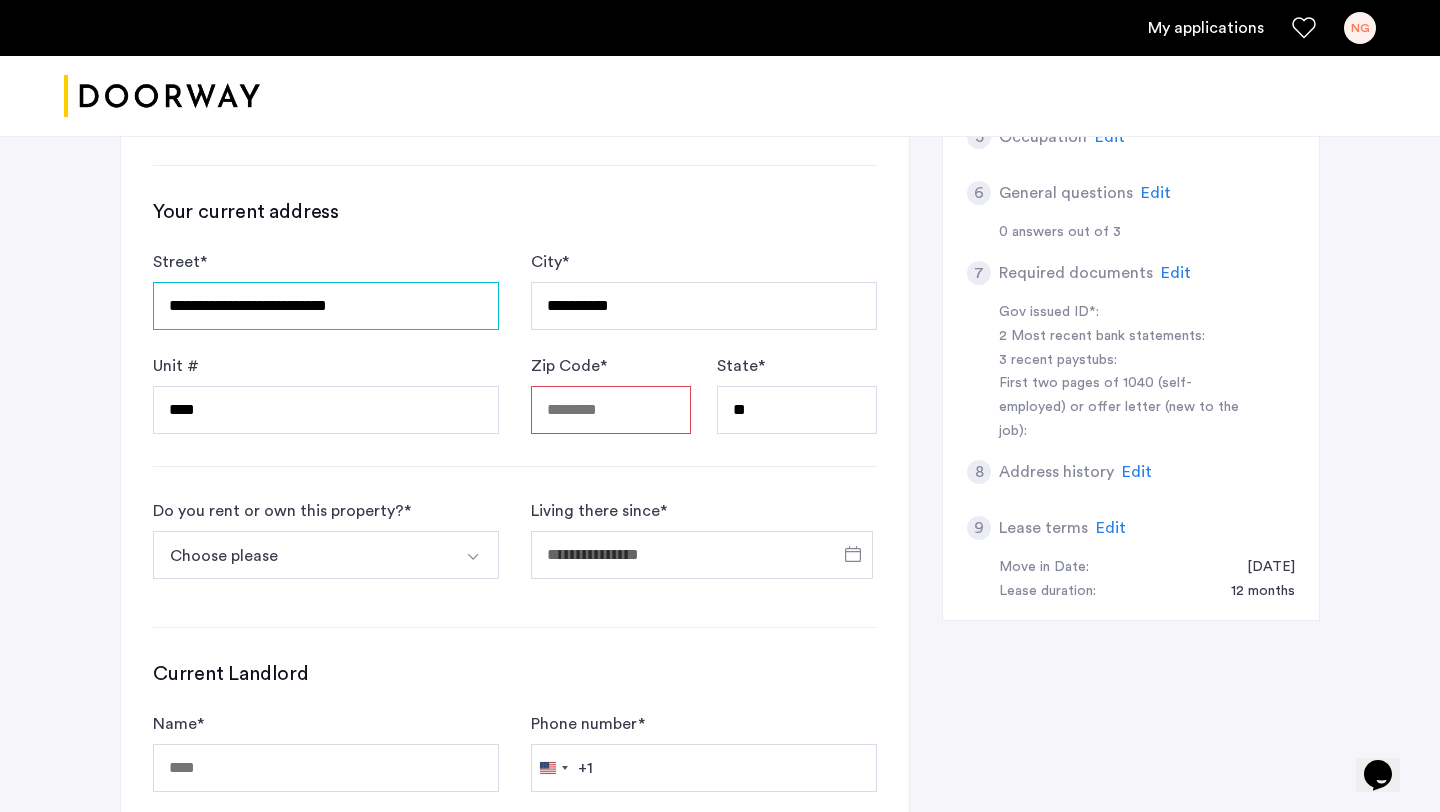 click on "**********" at bounding box center [326, 306] 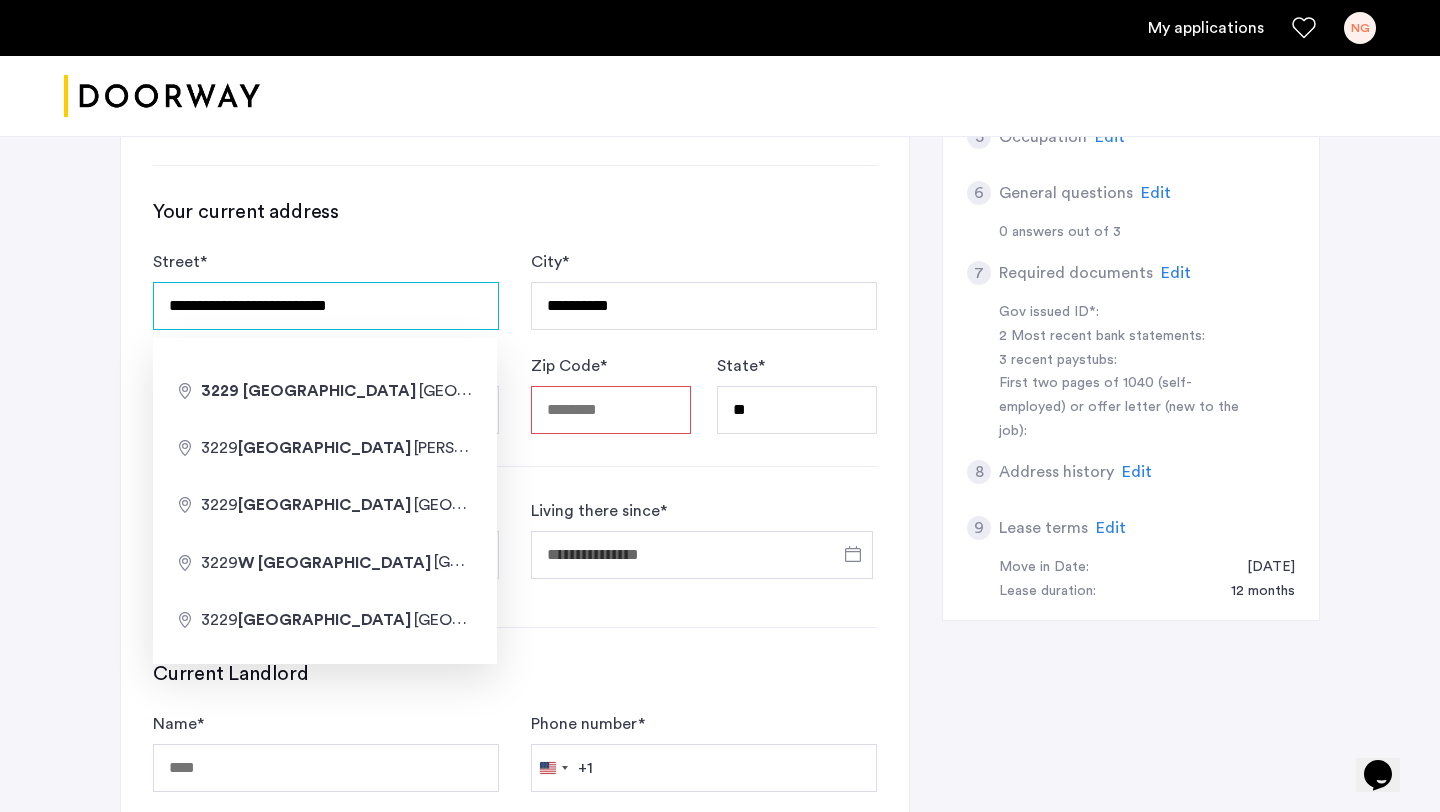 click on "**********" at bounding box center (326, 306) 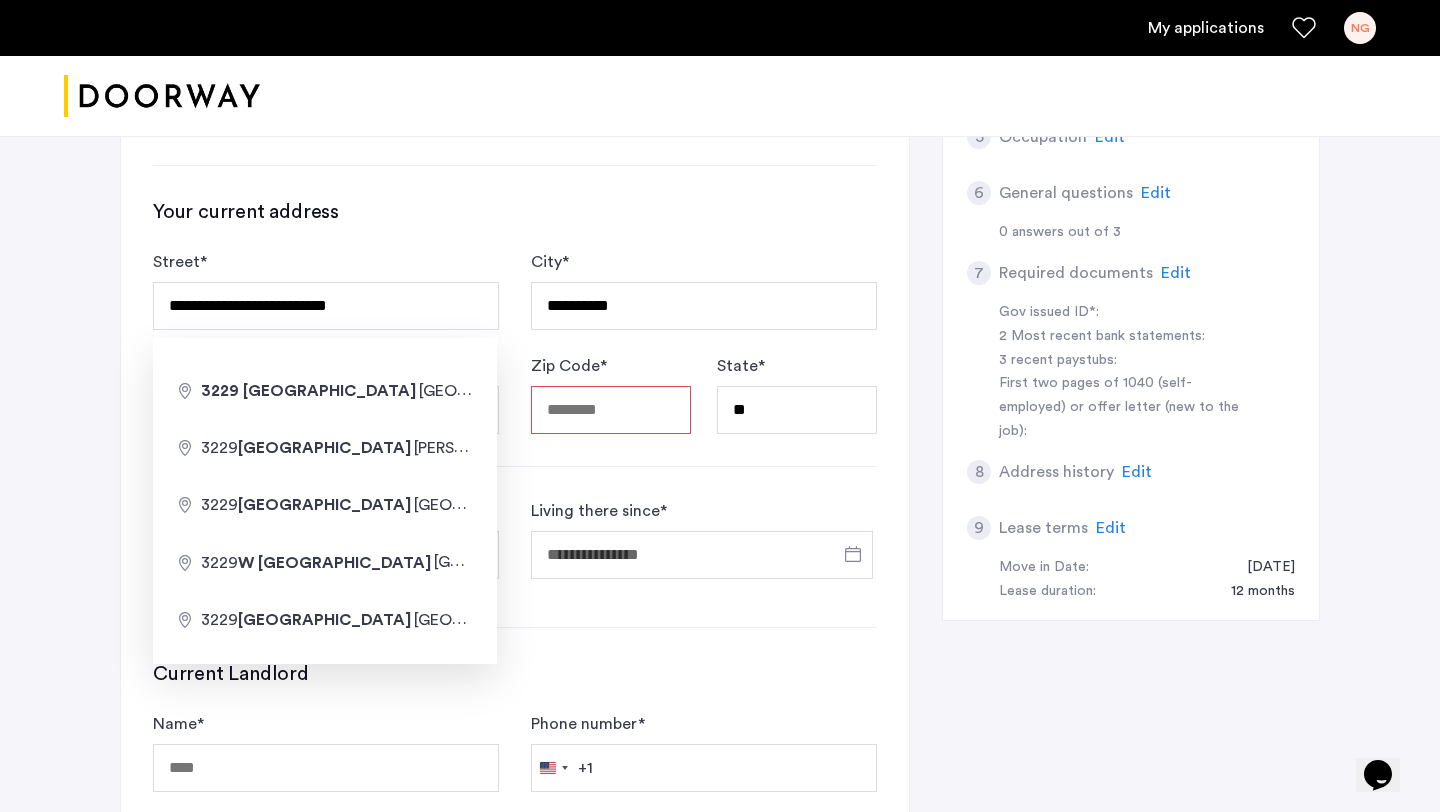 click on "Zip Code  *" at bounding box center [611, 410] 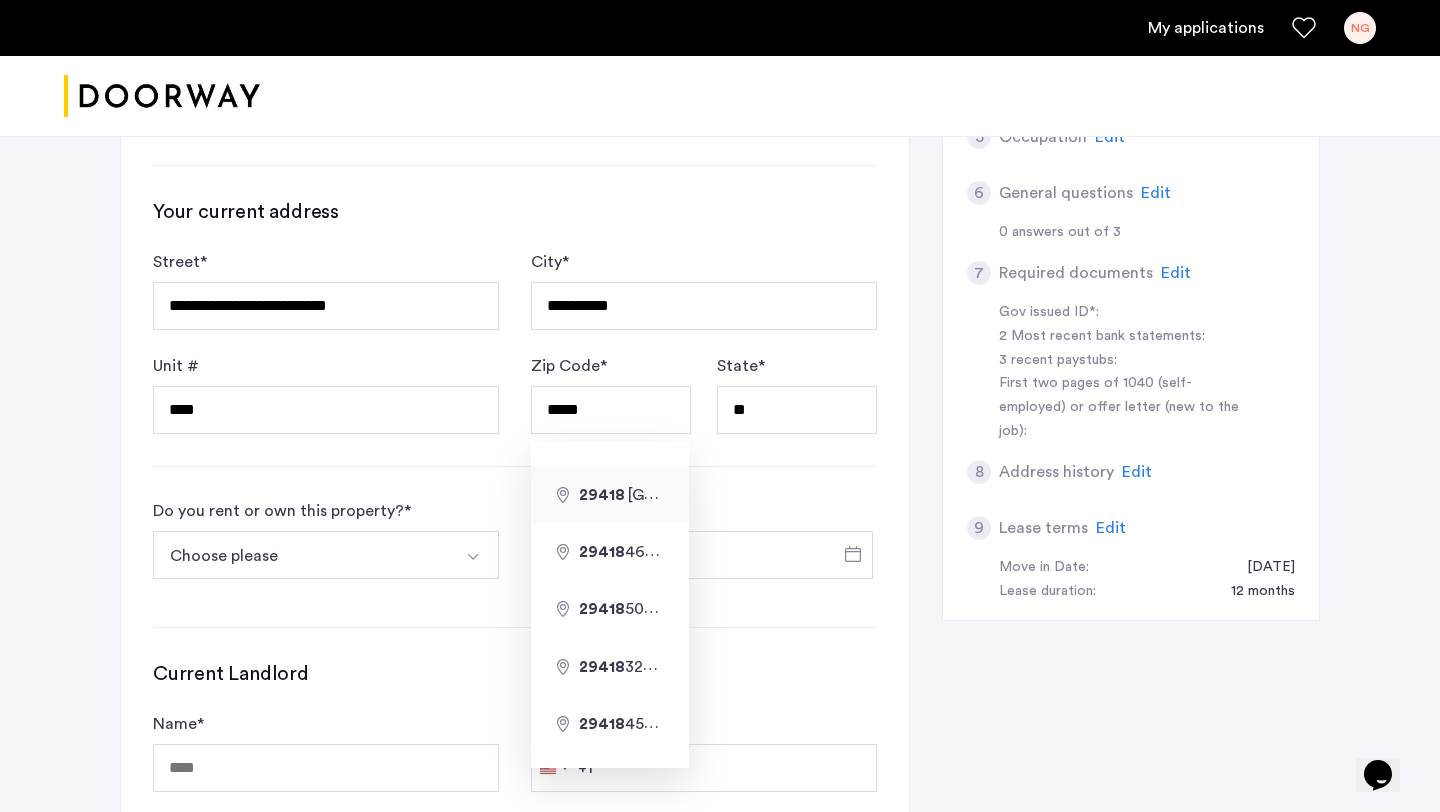 type on "**********" 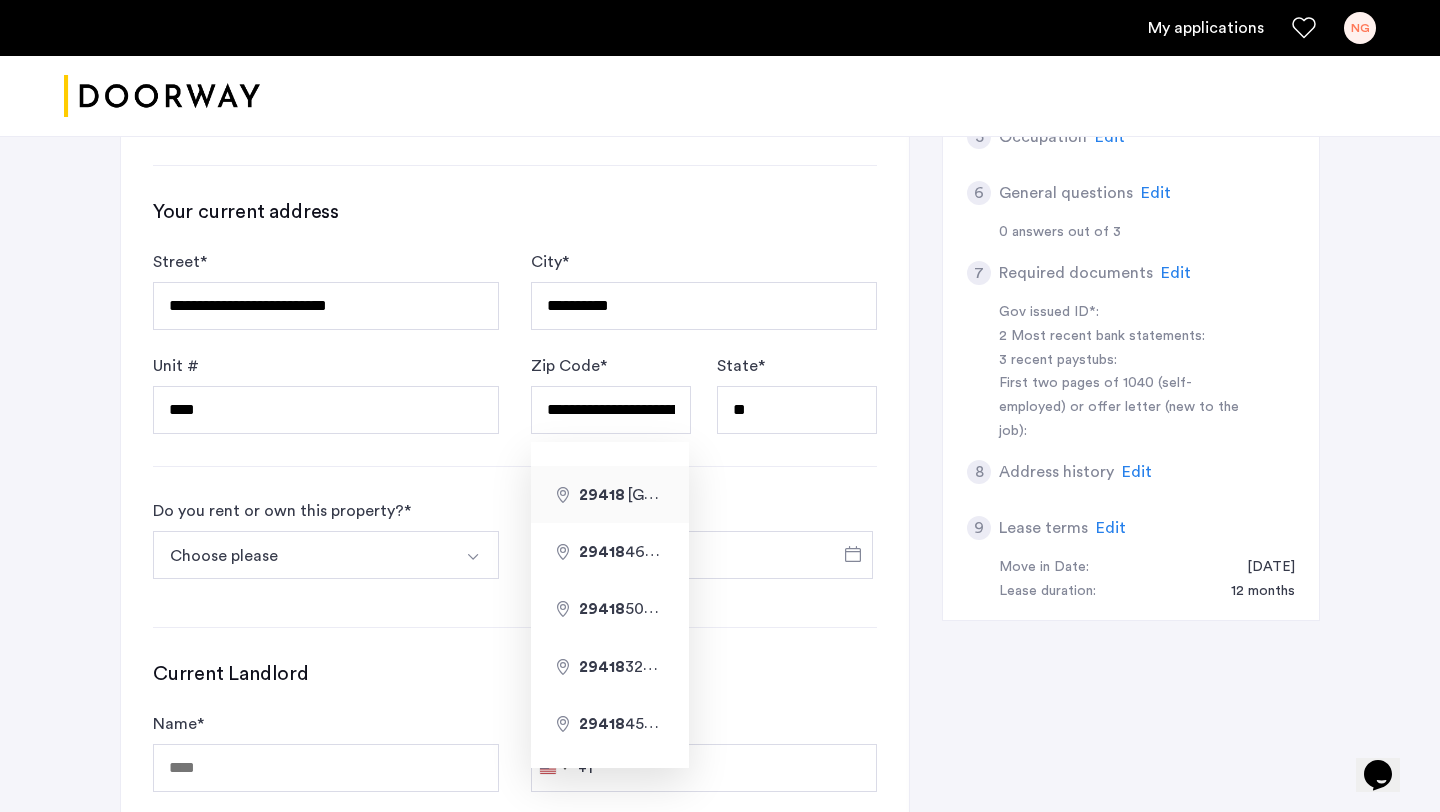 type 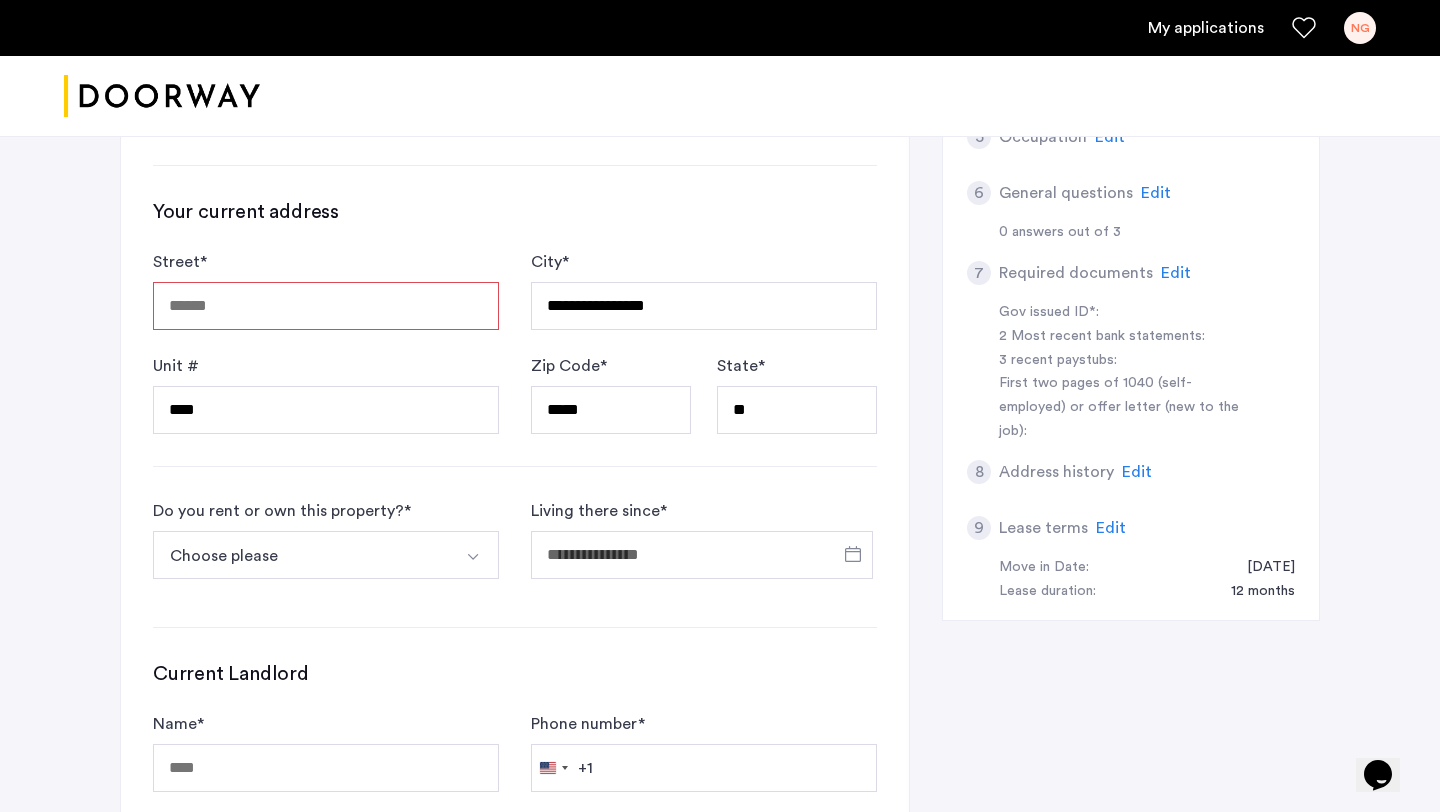 click on "Street  *" at bounding box center [326, 306] 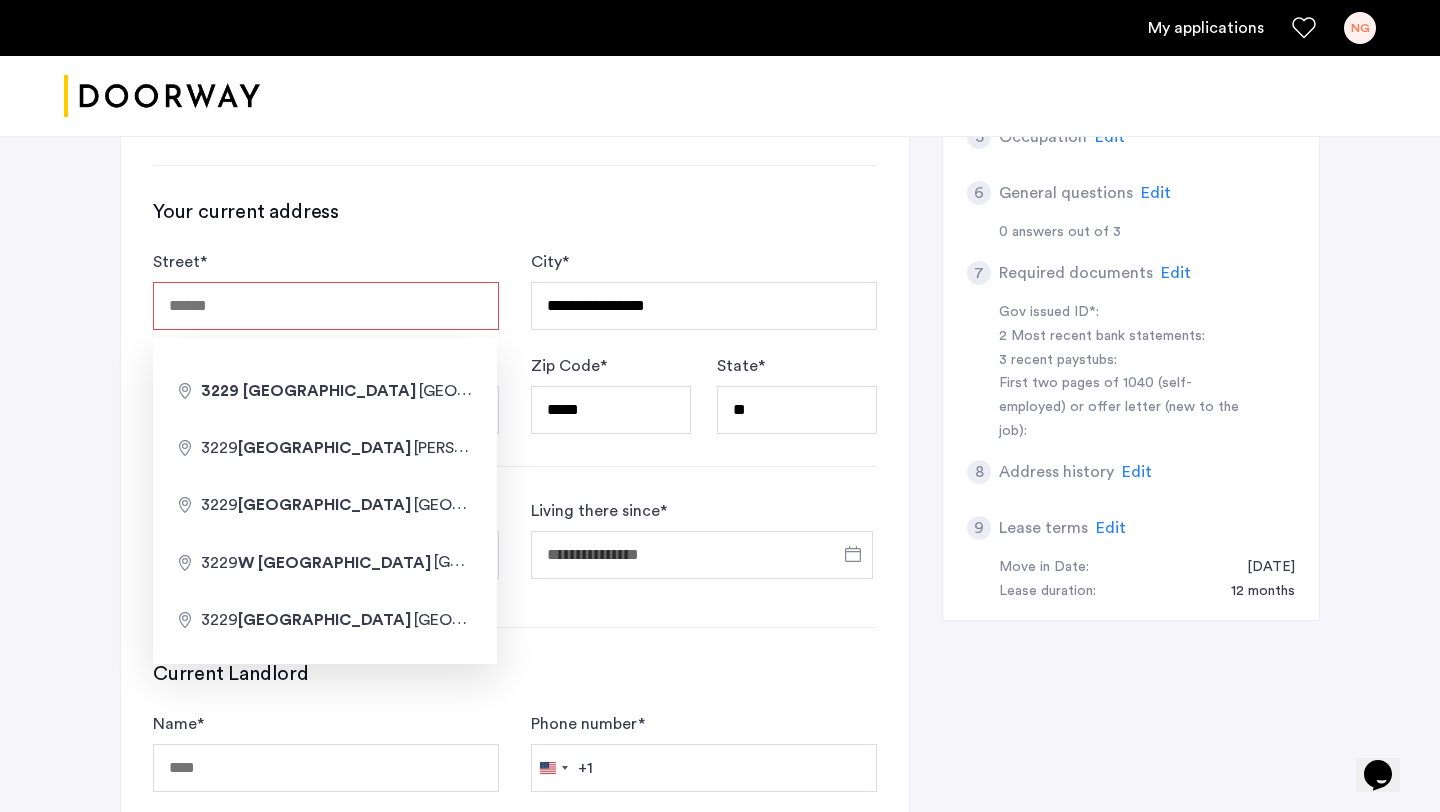 paste on "**********" 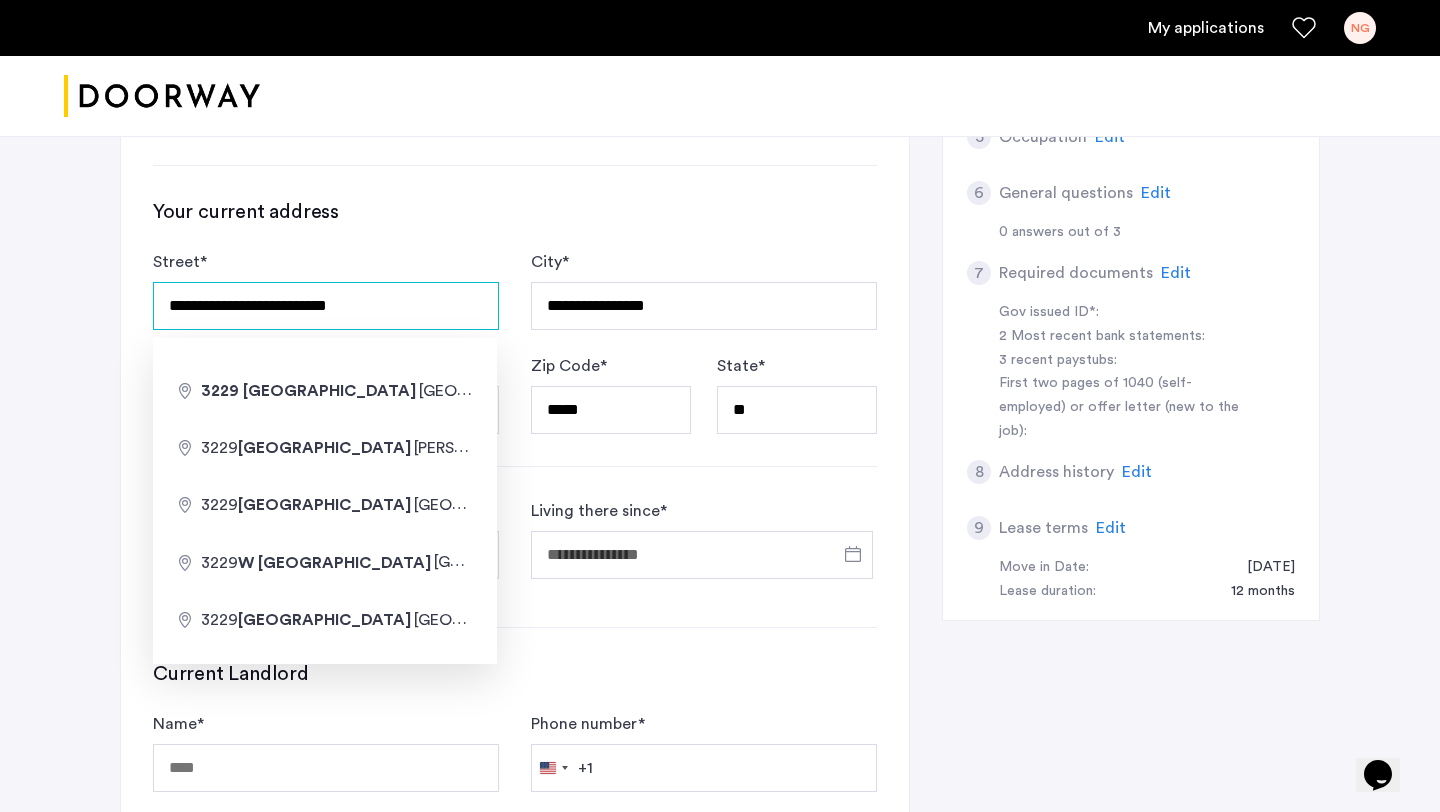 type on "**********" 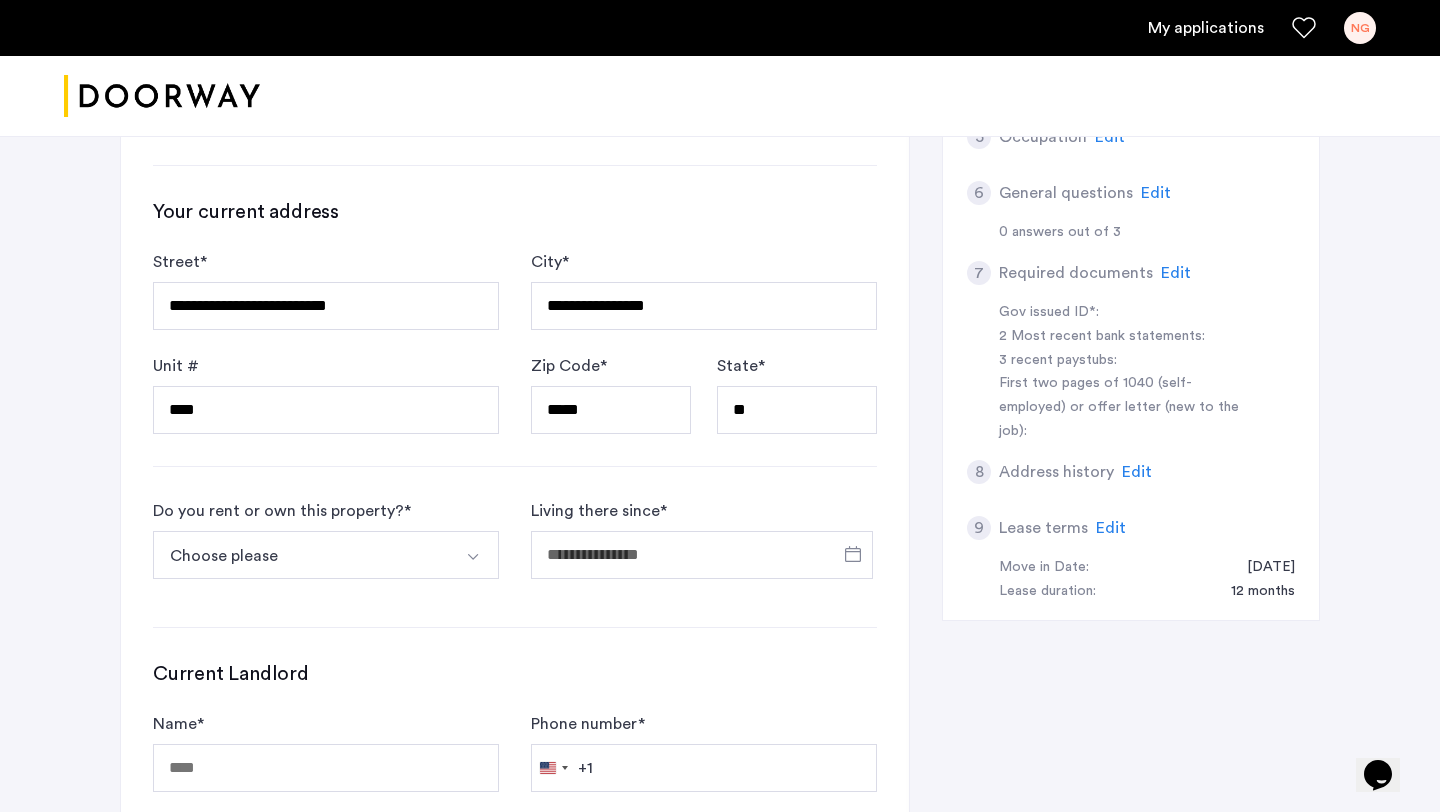 click on "**********" 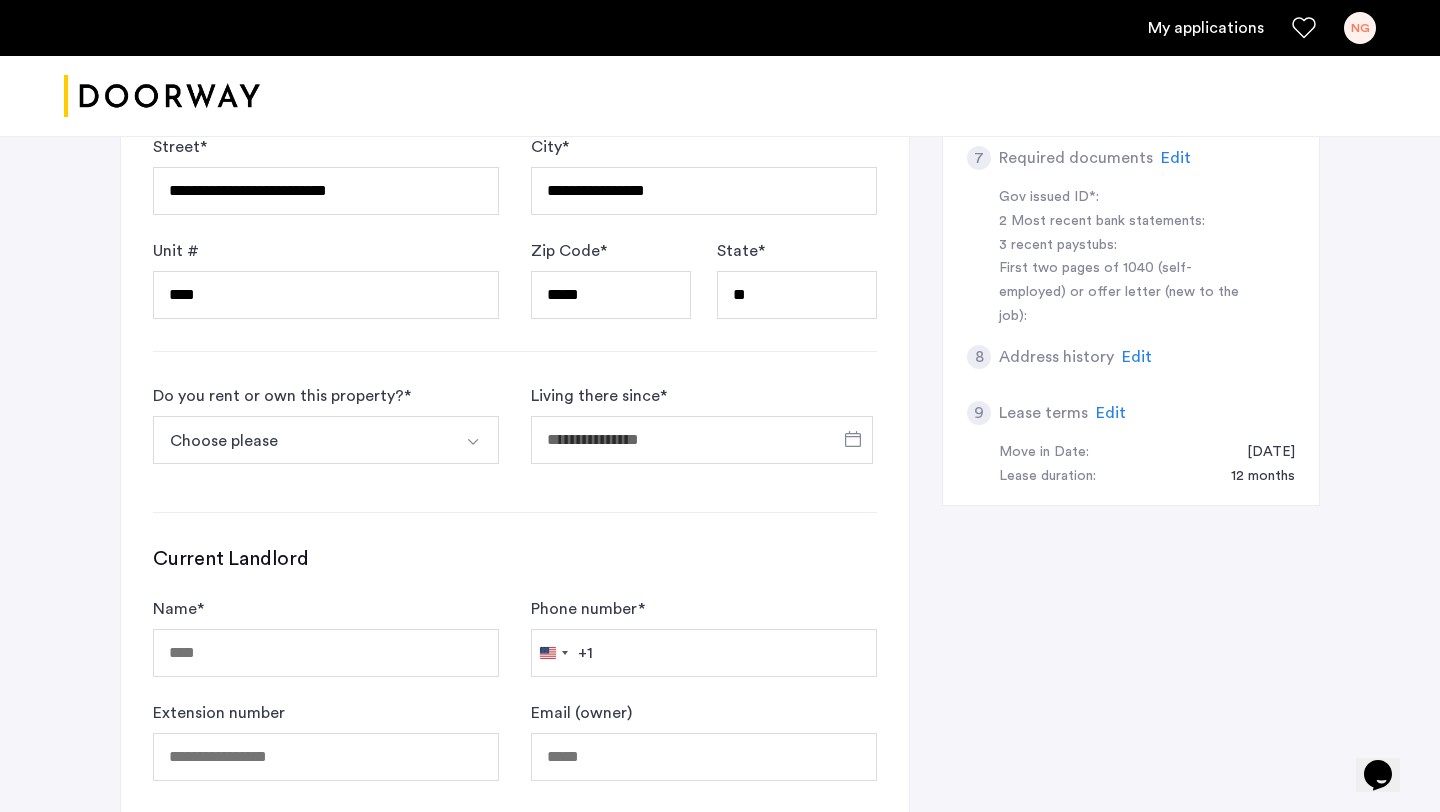 scroll, scrollTop: 822, scrollLeft: 0, axis: vertical 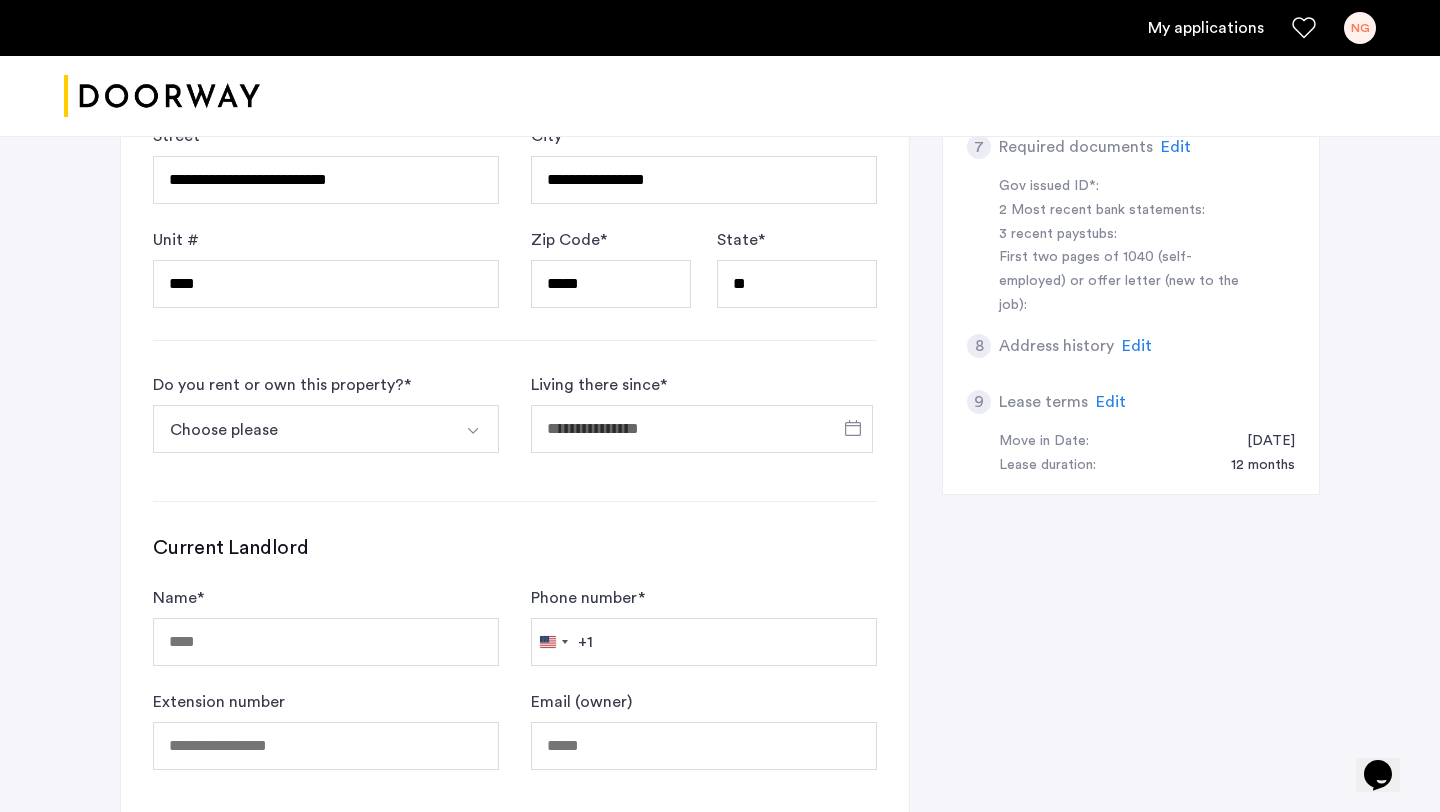 click on "Choose please" at bounding box center [302, 429] 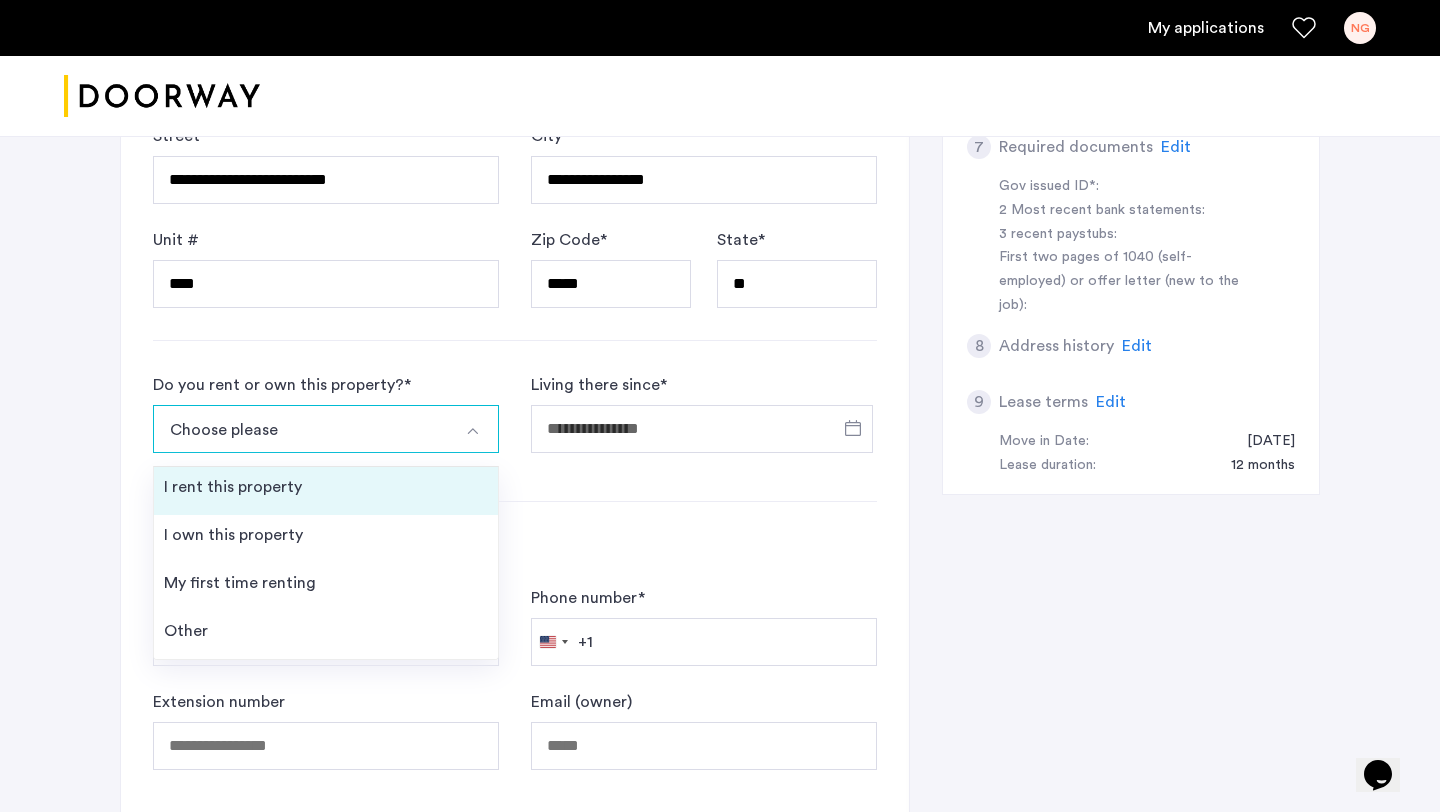click on "I rent this property" at bounding box center (326, 491) 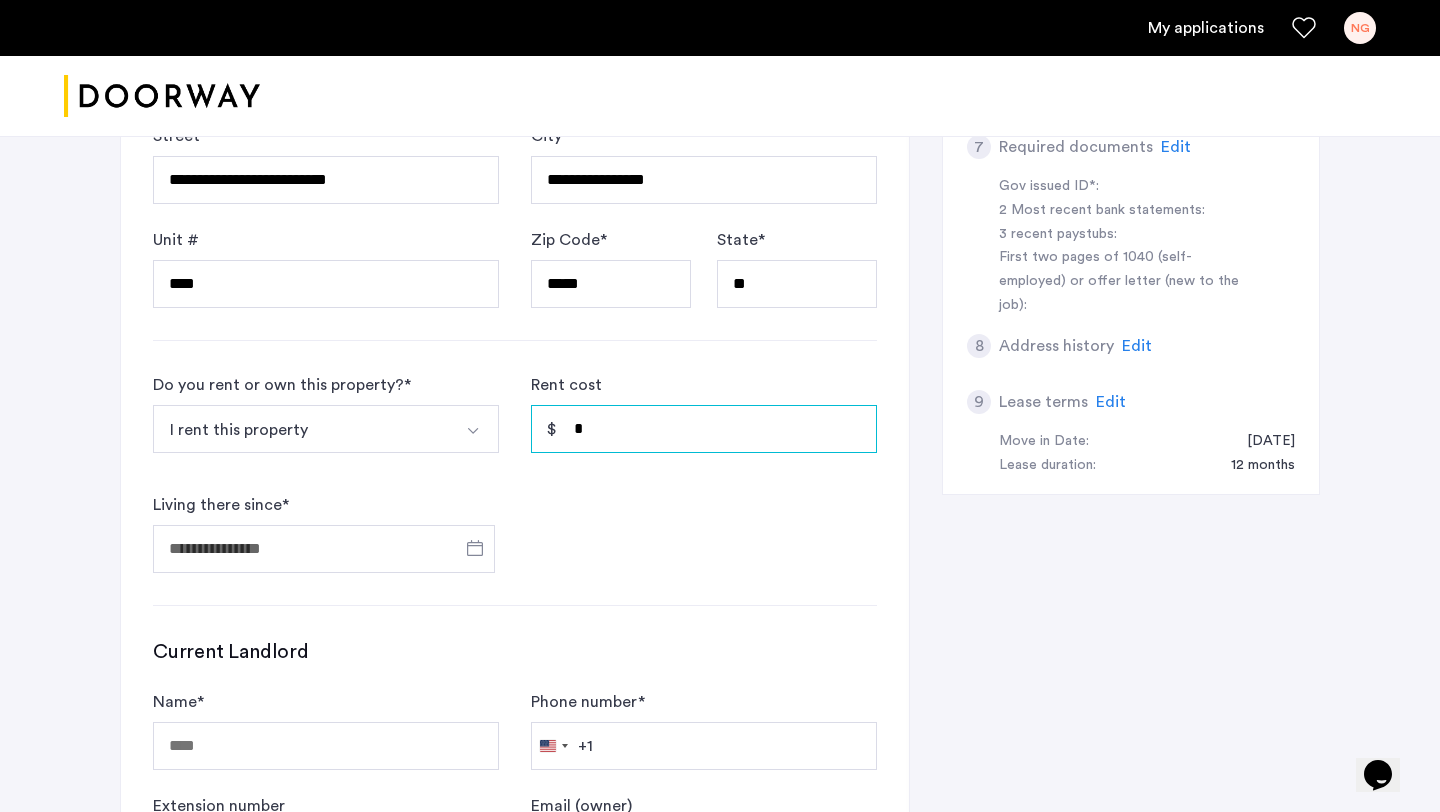 click on "*" at bounding box center [704, 429] 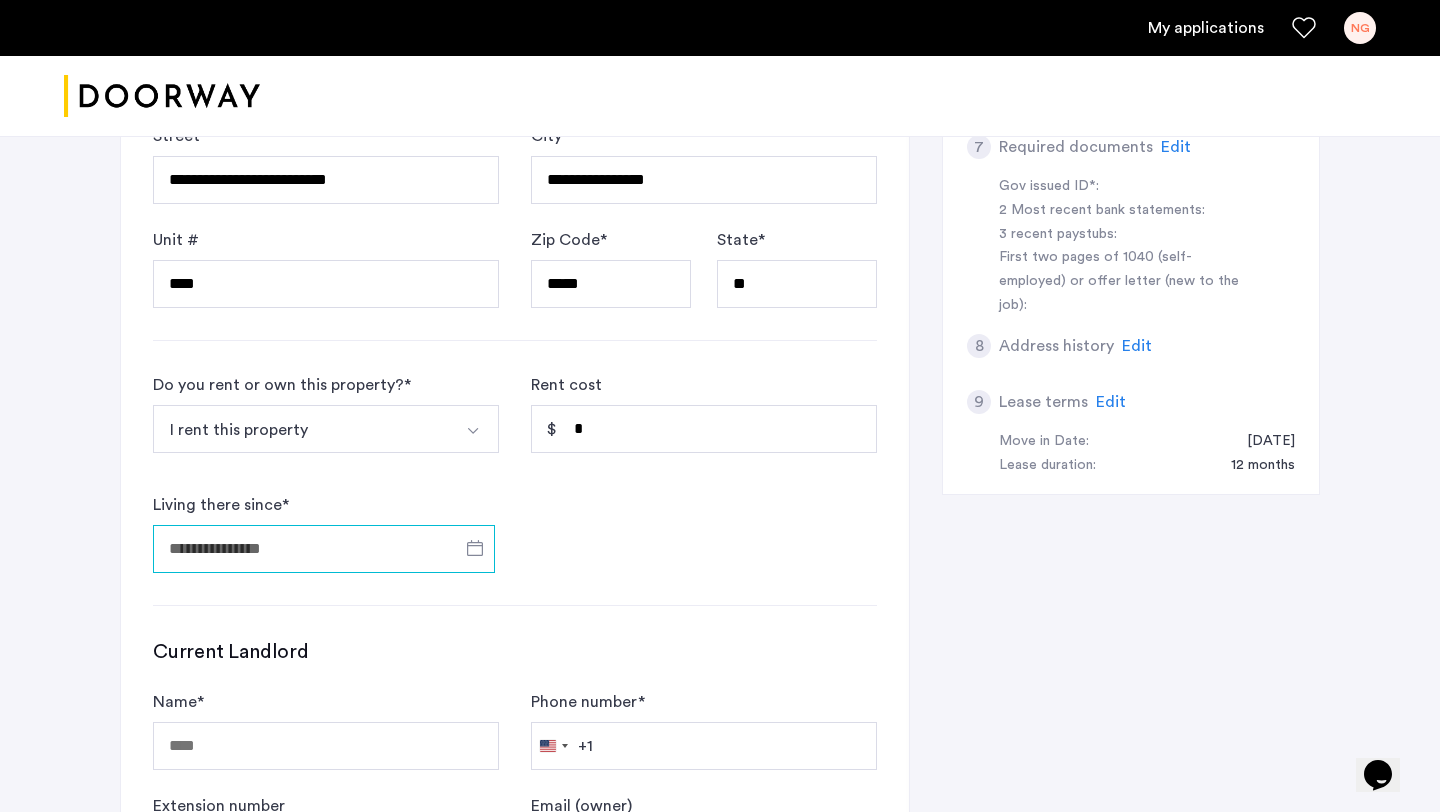 click on "Living there since  *" at bounding box center (324, 549) 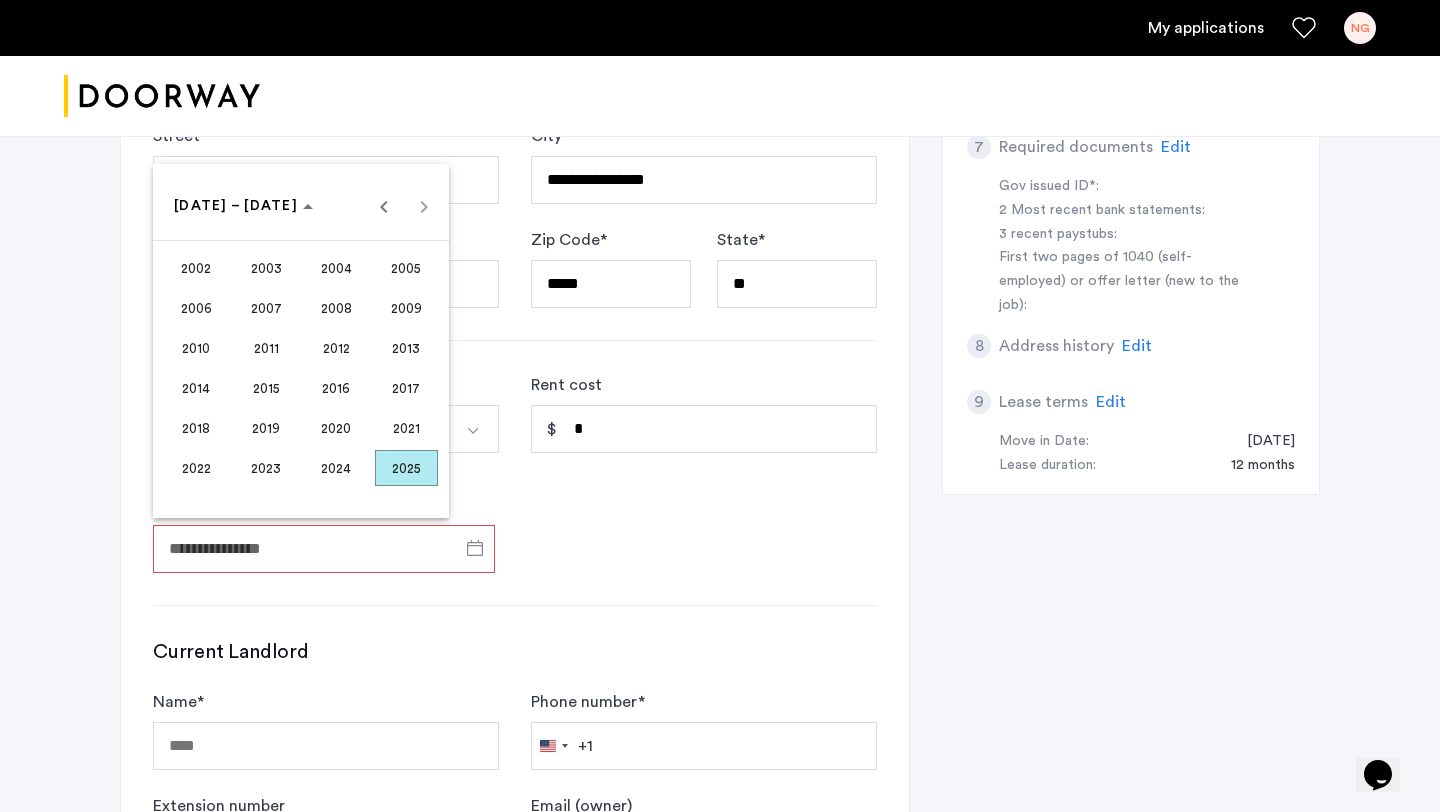 click on "2024" at bounding box center [336, 468] 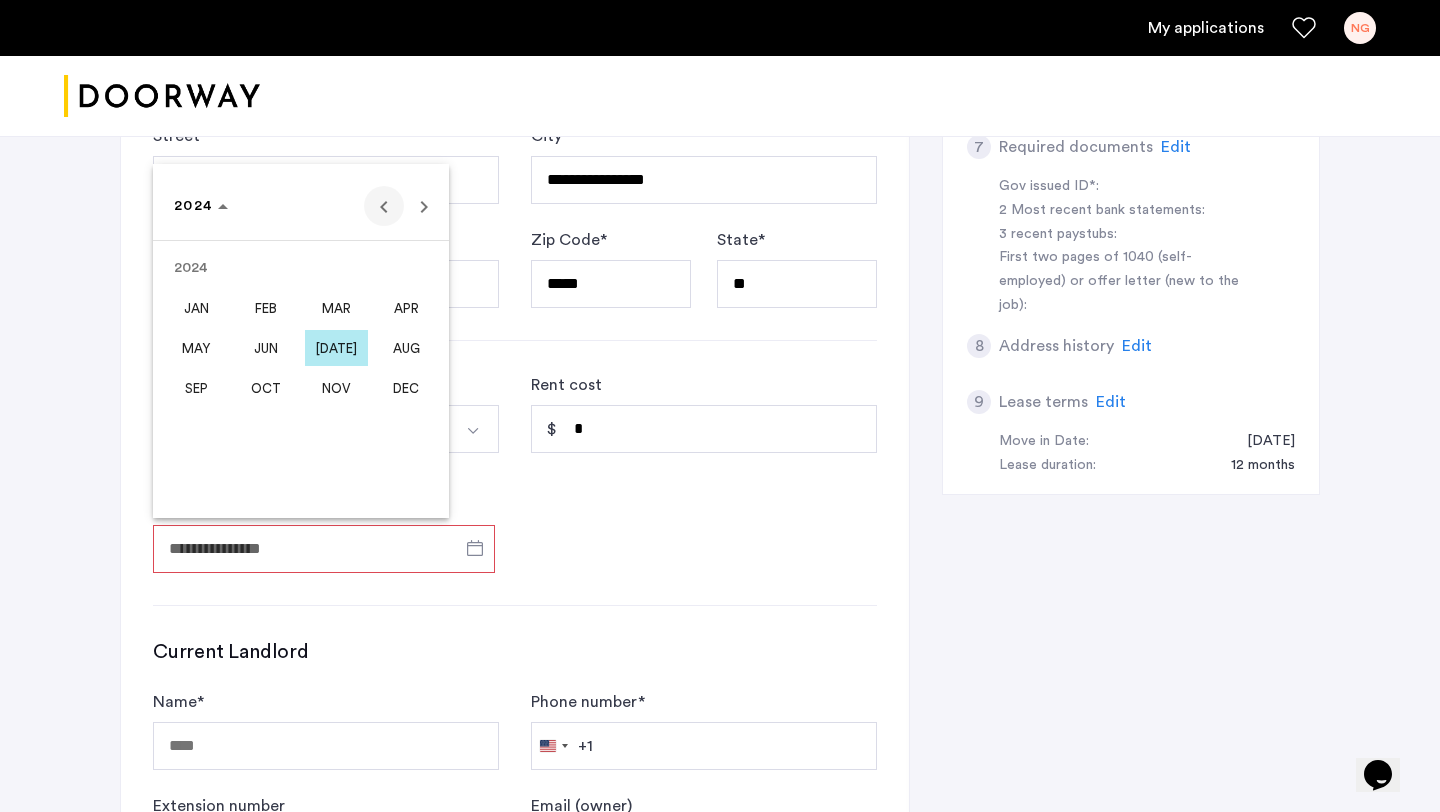 click at bounding box center (384, 206) 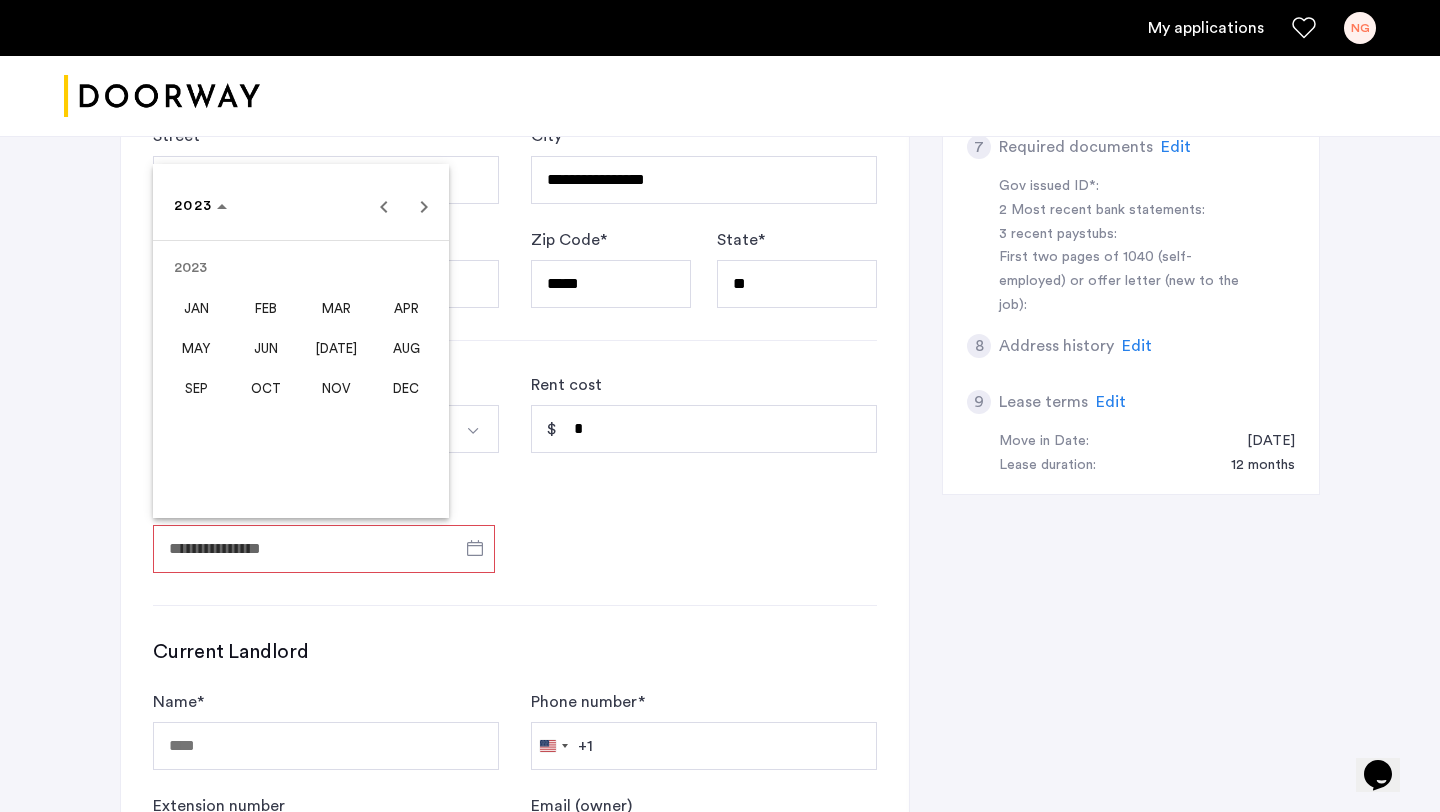 click on "NOV" at bounding box center [336, 388] 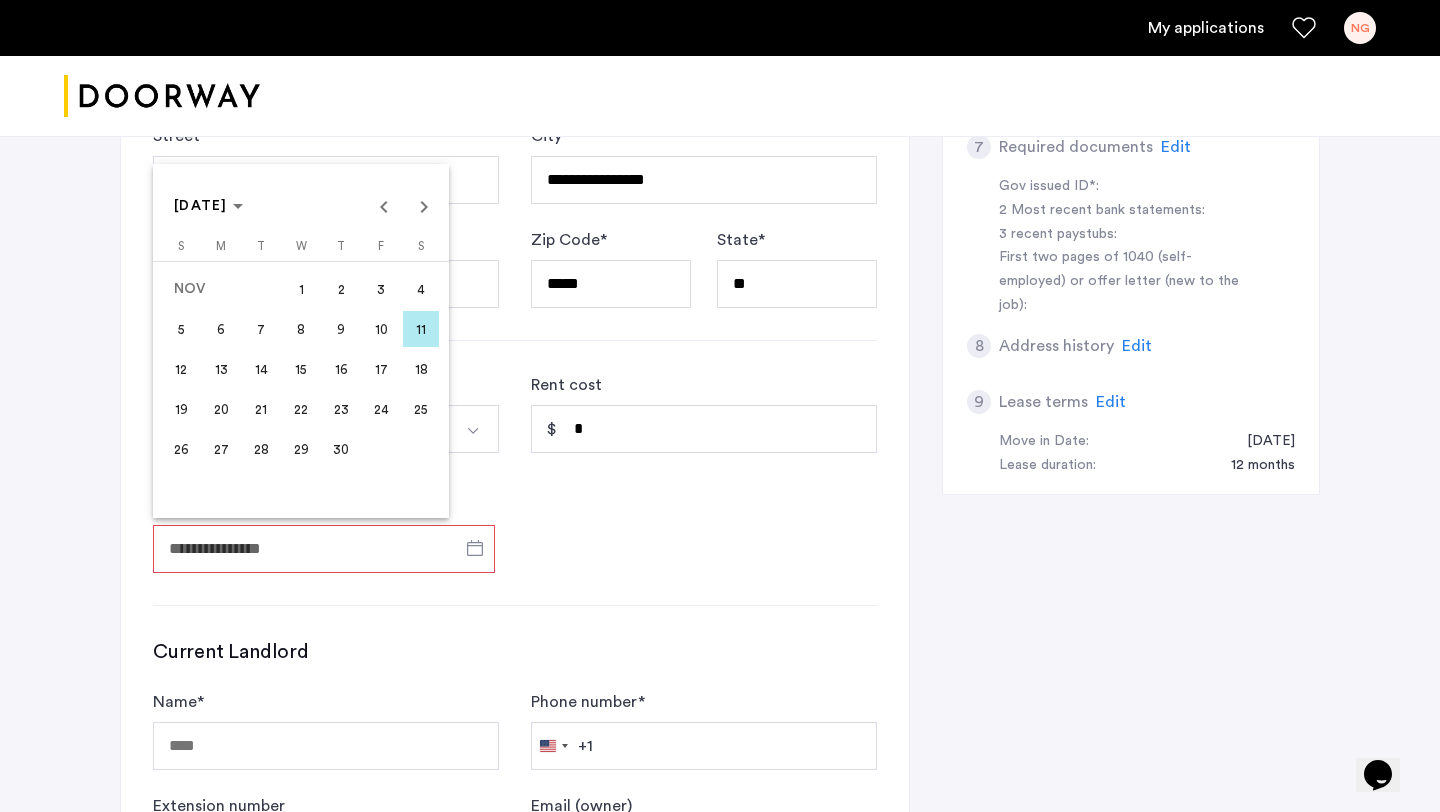 click on "1" at bounding box center [301, 289] 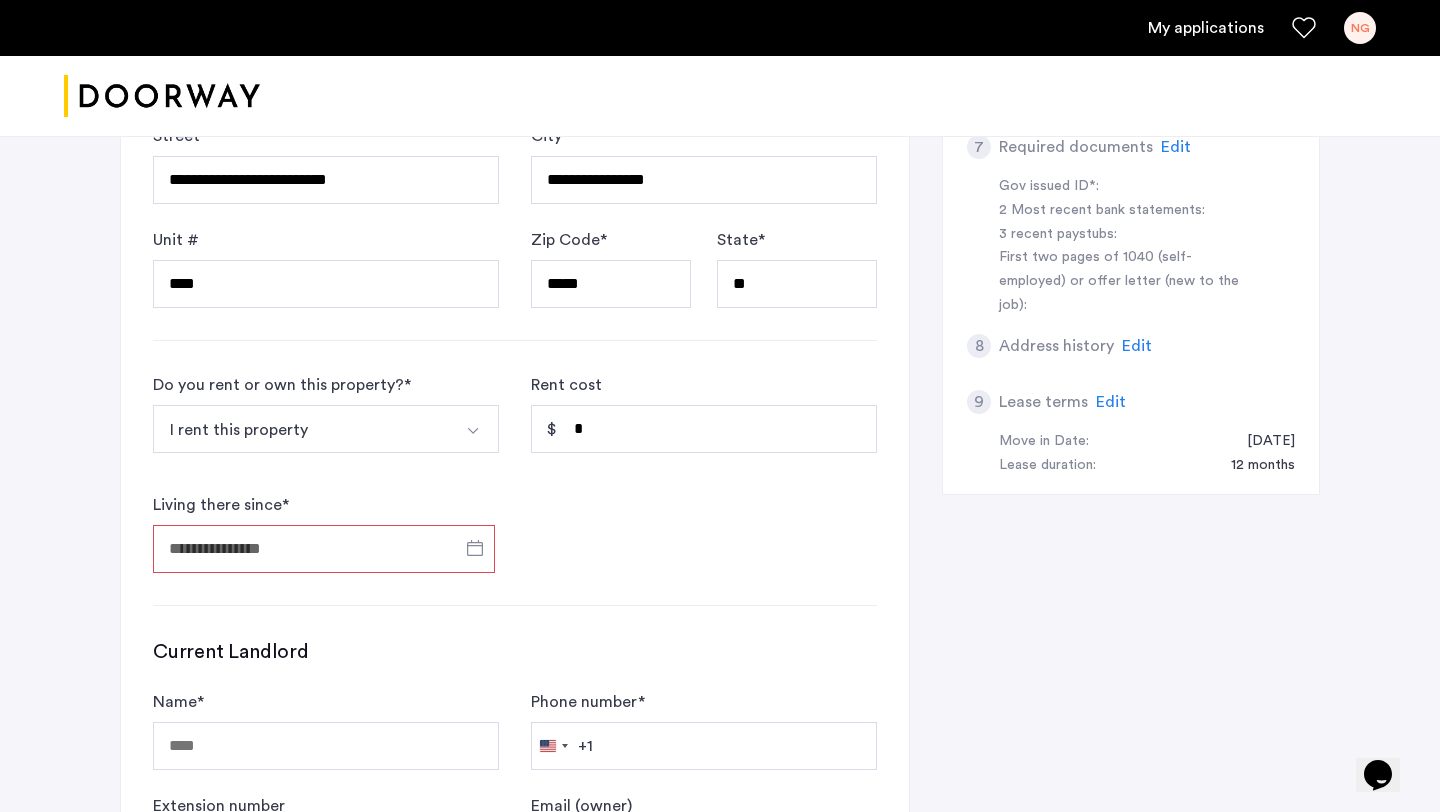 type on "**********" 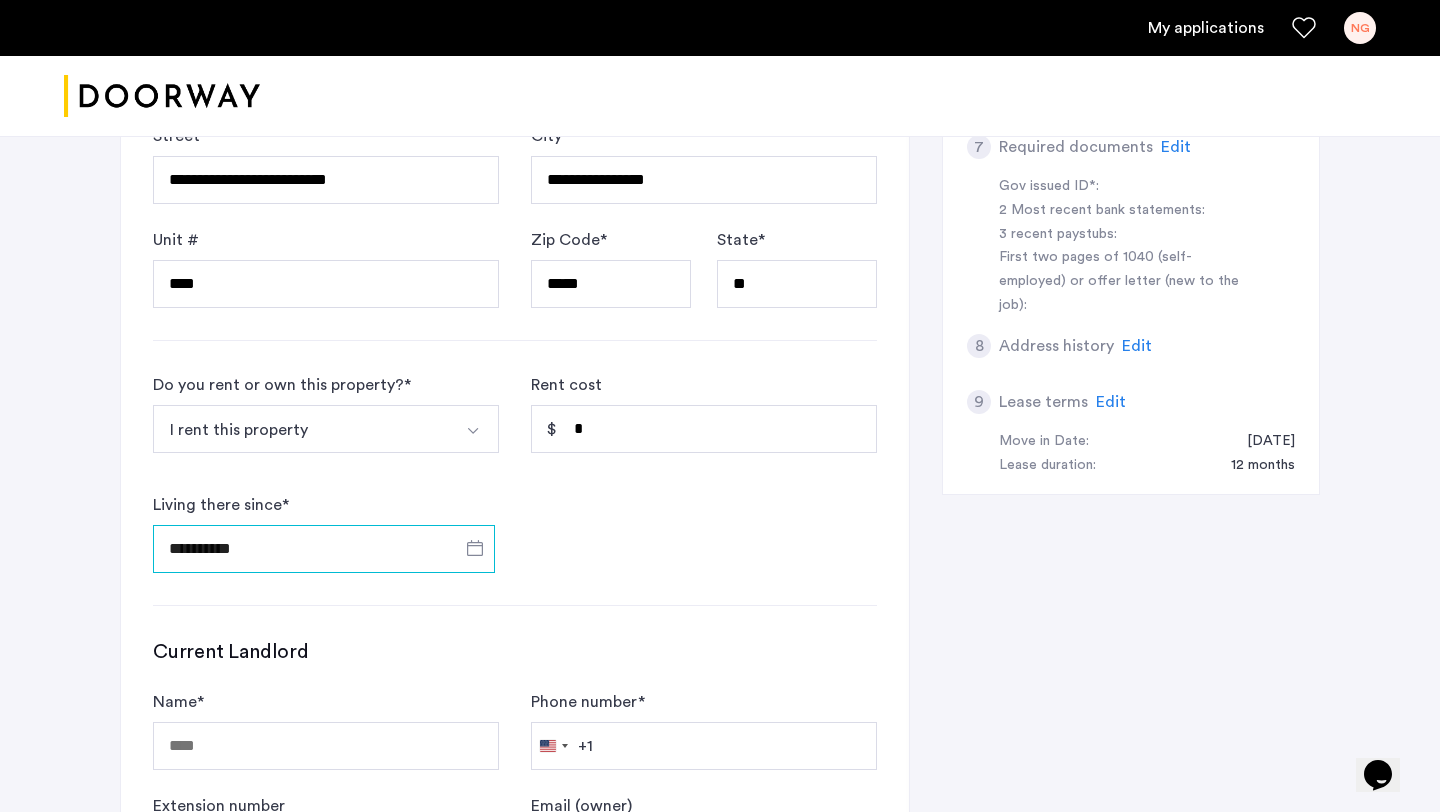 scroll, scrollTop: 1054, scrollLeft: 0, axis: vertical 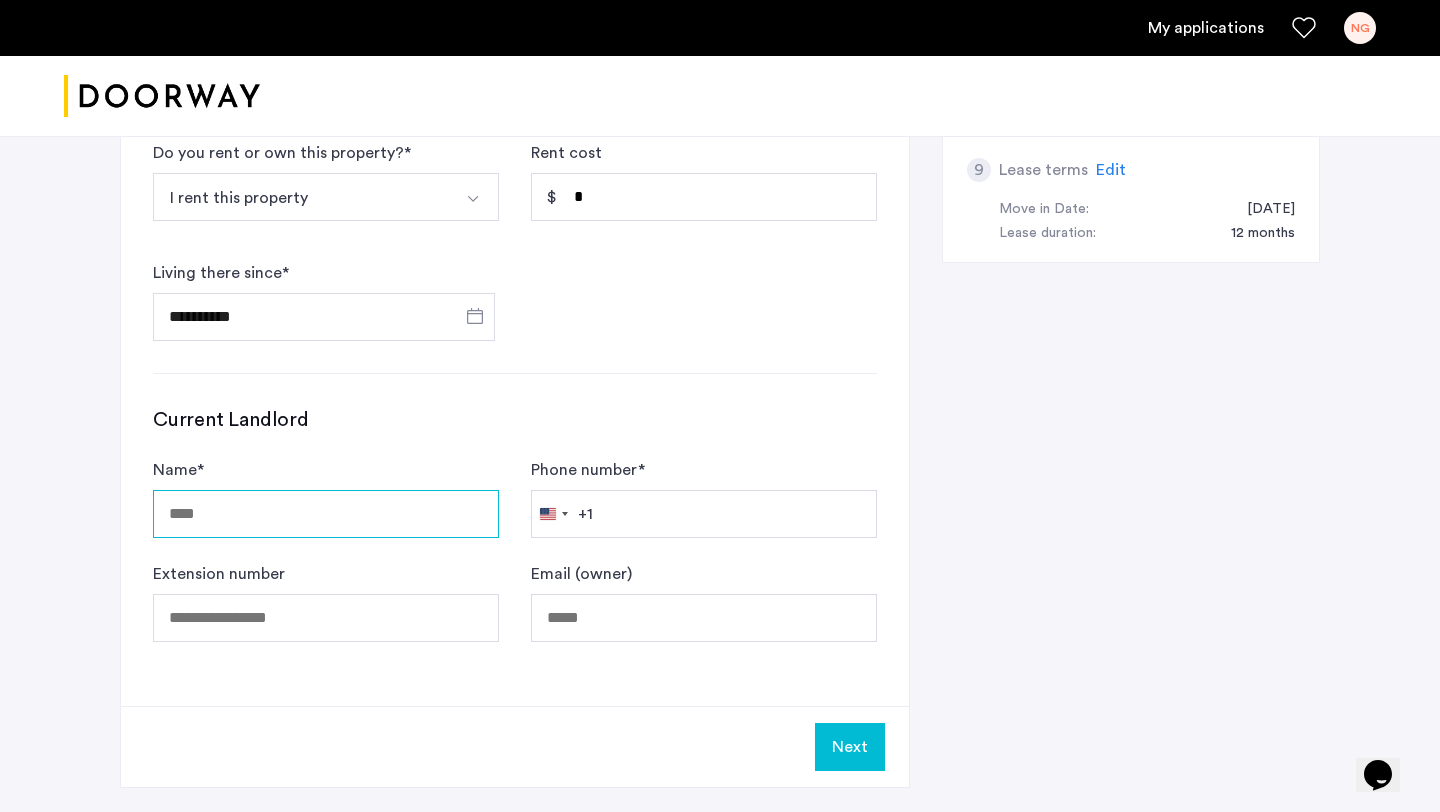 click on "Name  *" at bounding box center [326, 514] 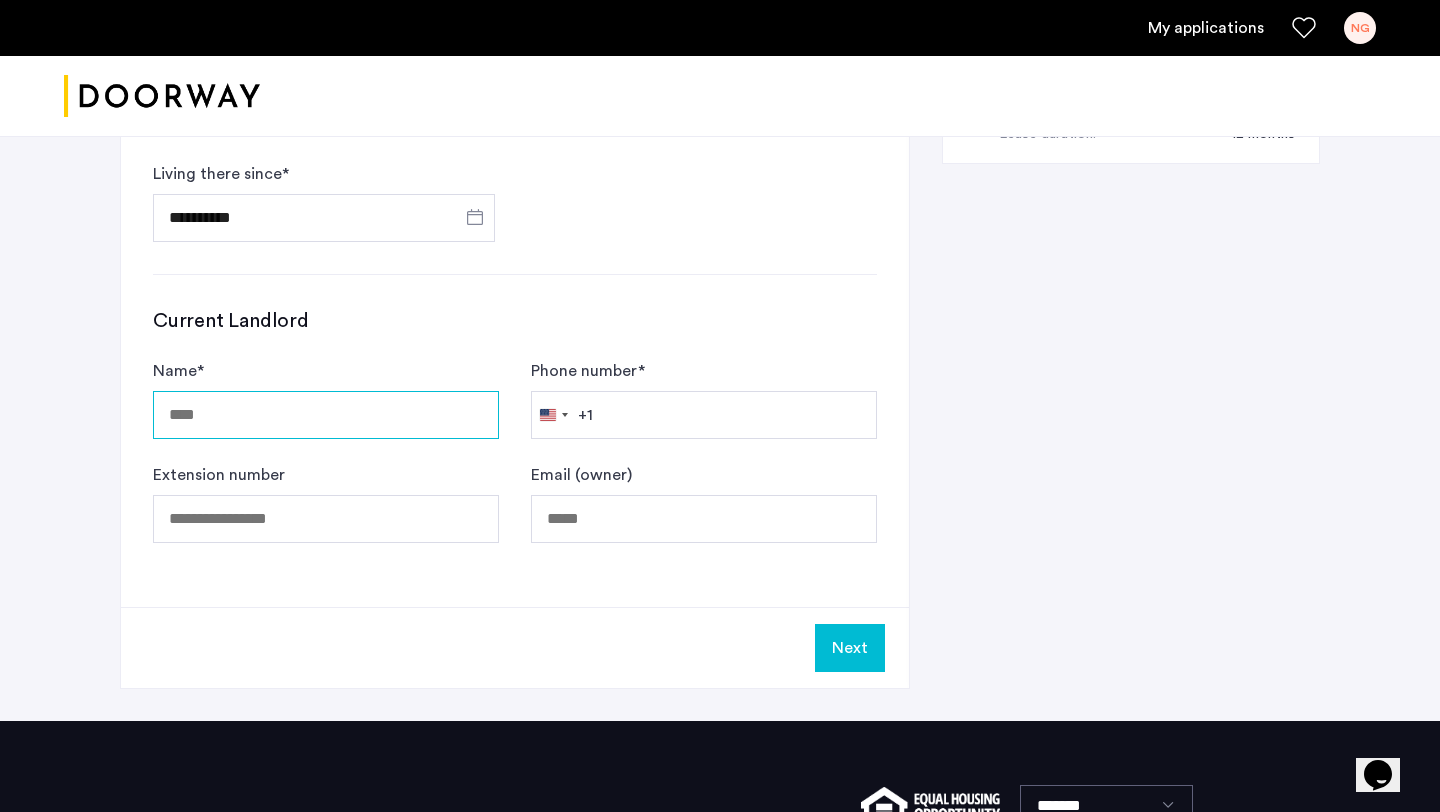 scroll, scrollTop: 1168, scrollLeft: 0, axis: vertical 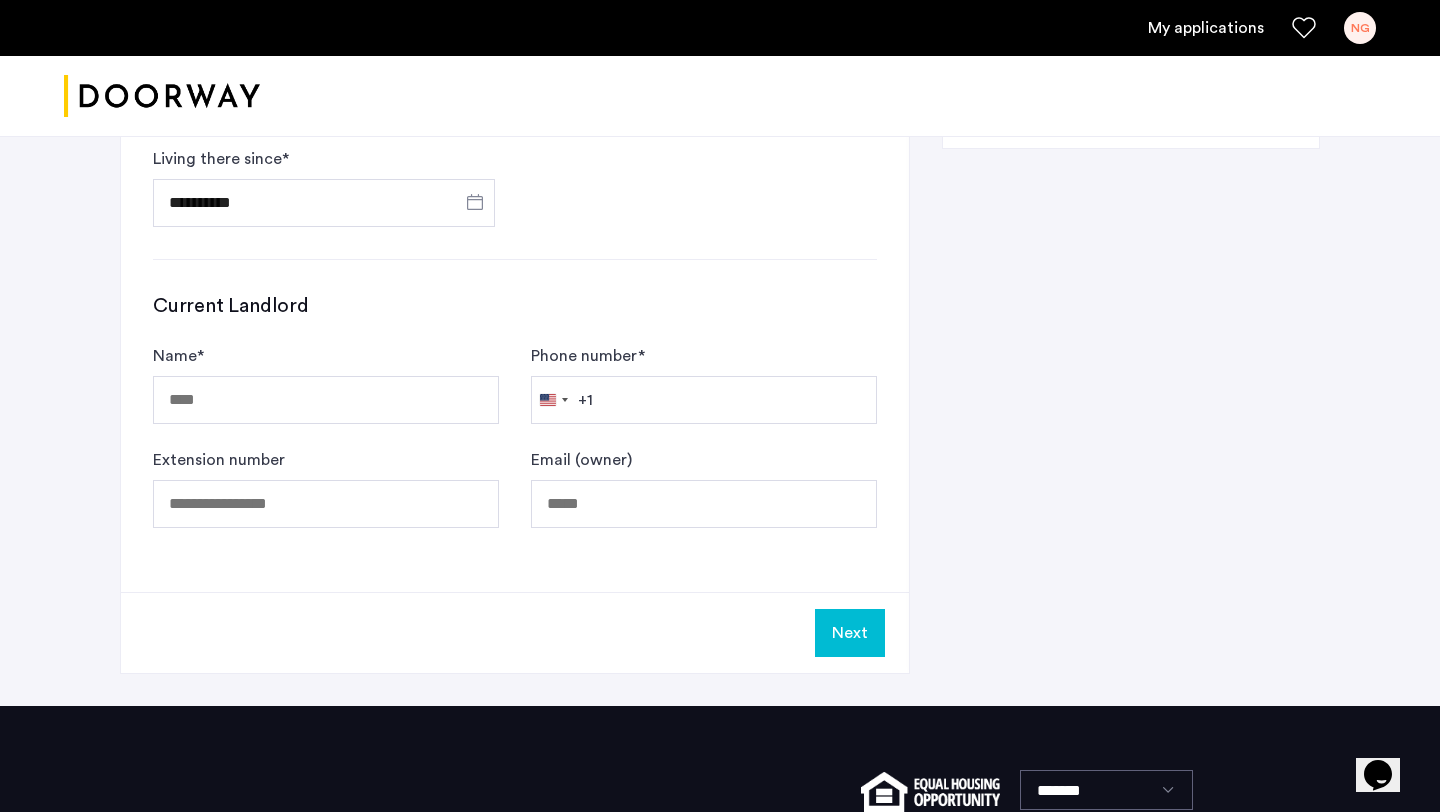 click on "Name  *" 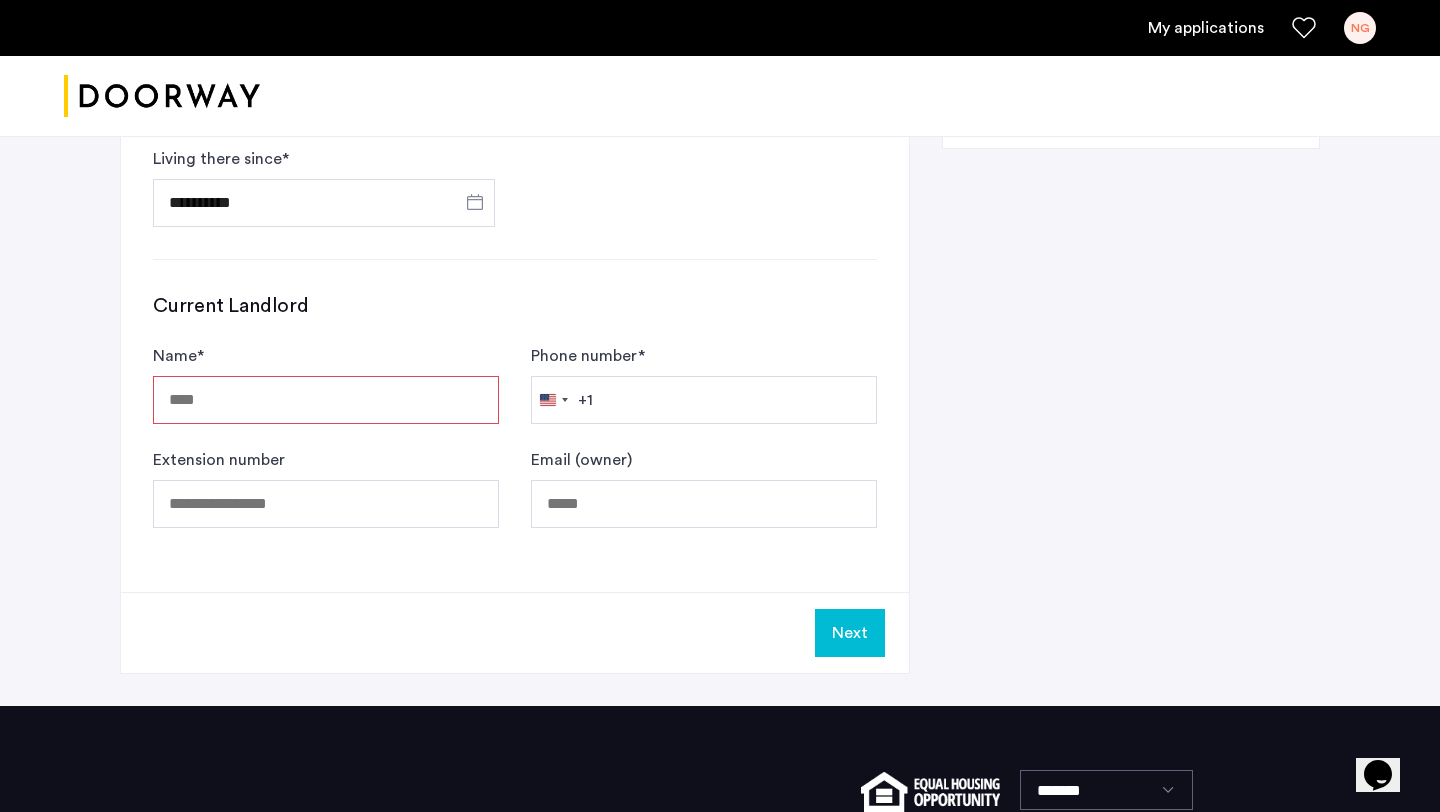 click on "Name  *" at bounding box center [326, 400] 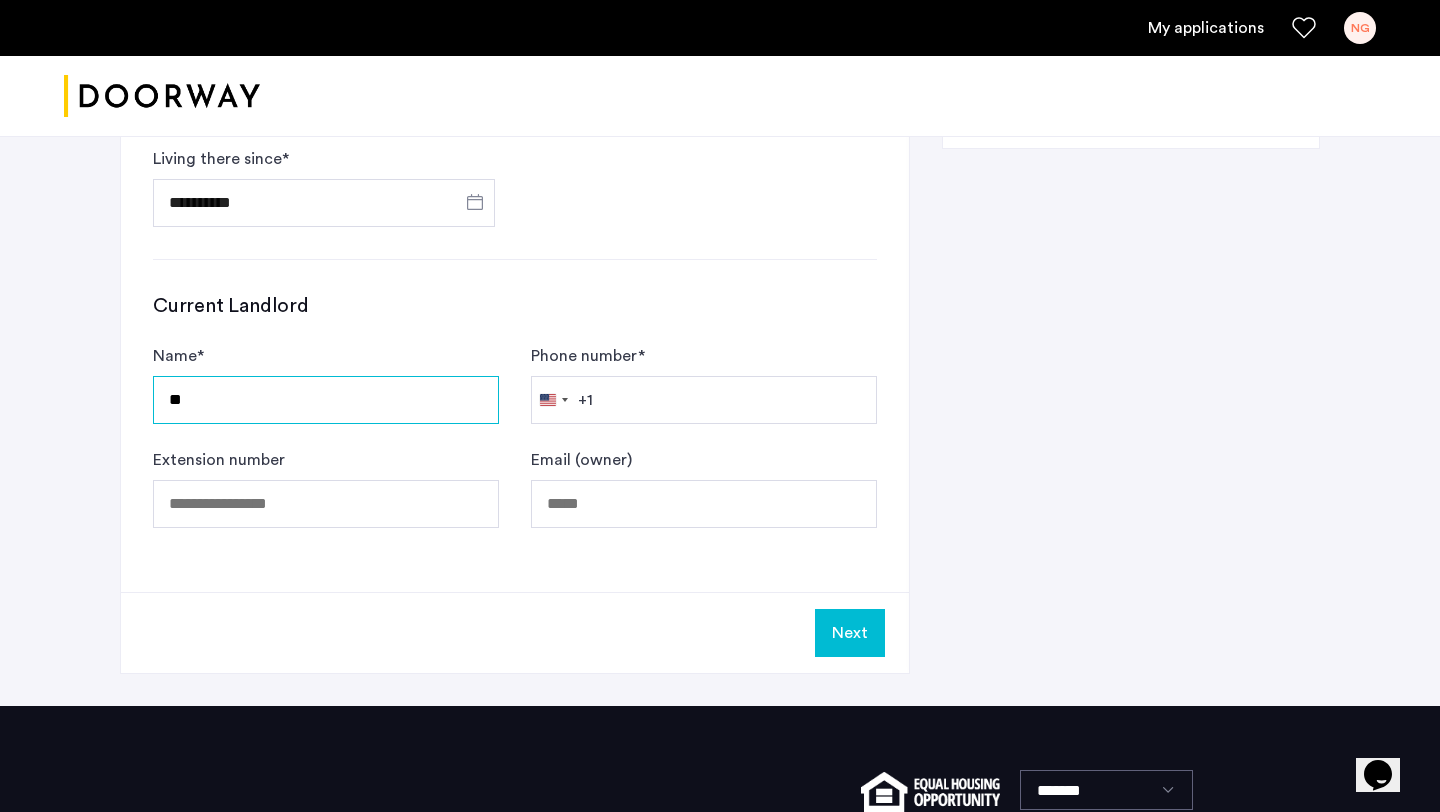 type on "*" 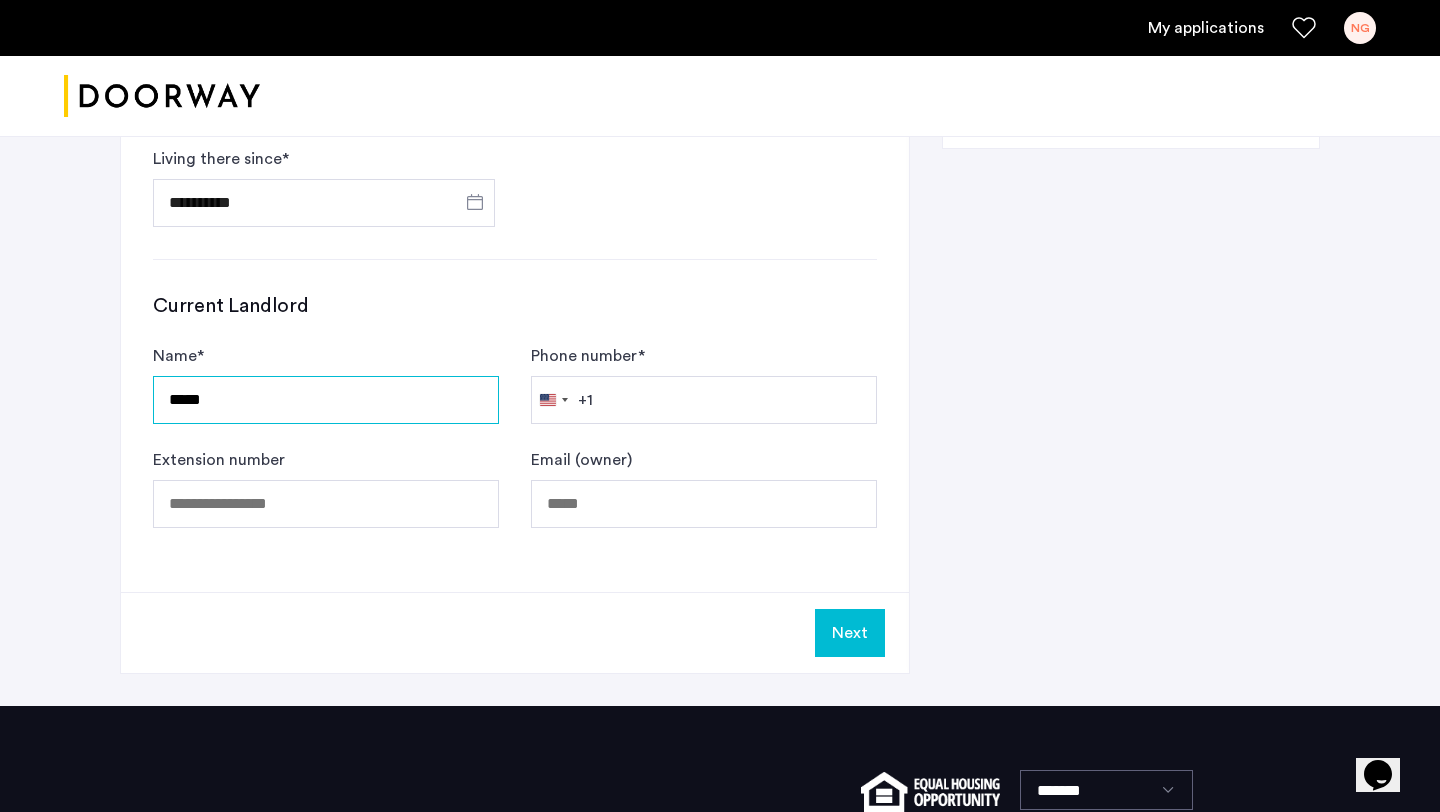 type on "*****" 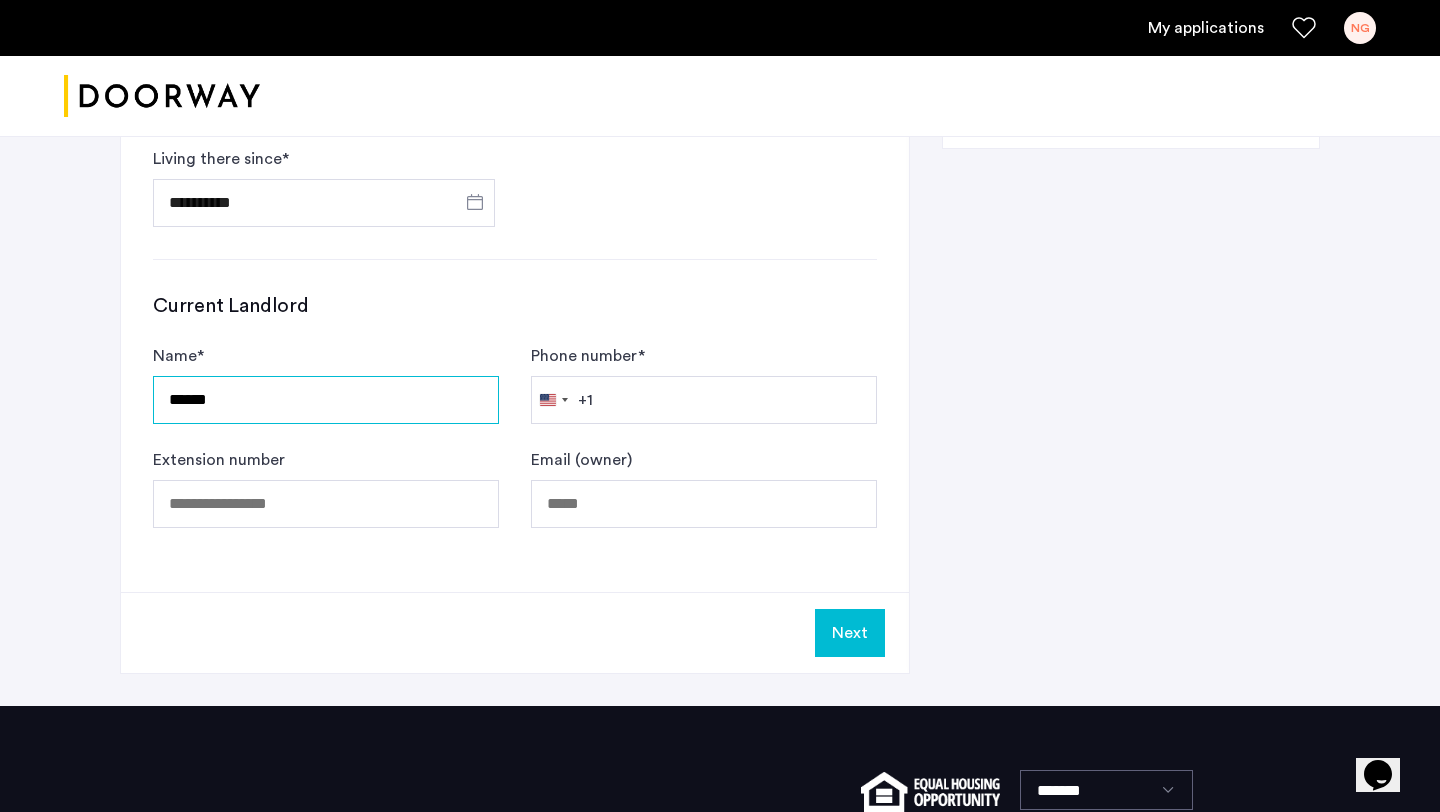 click on "*****" at bounding box center (326, 400) 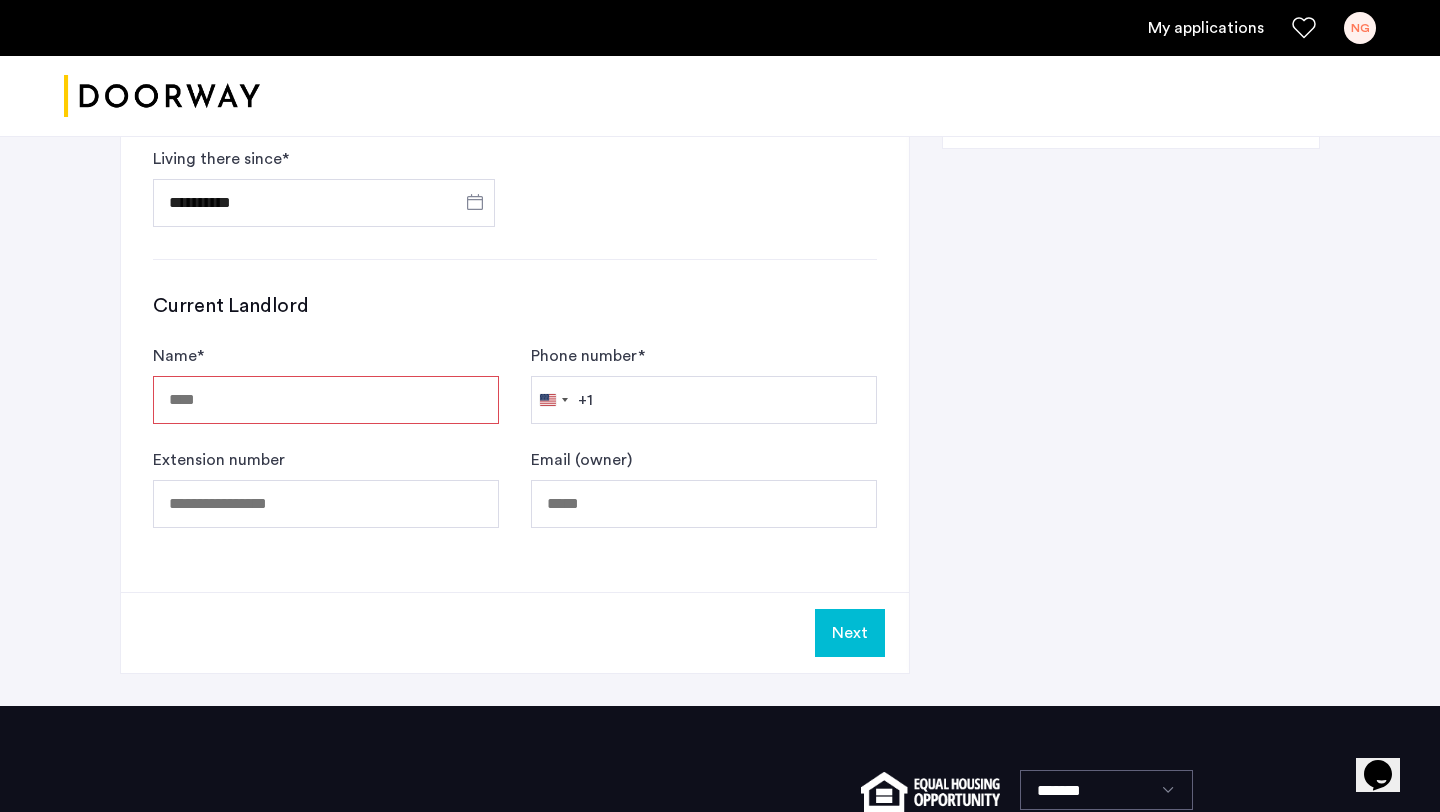 paste on "*****" 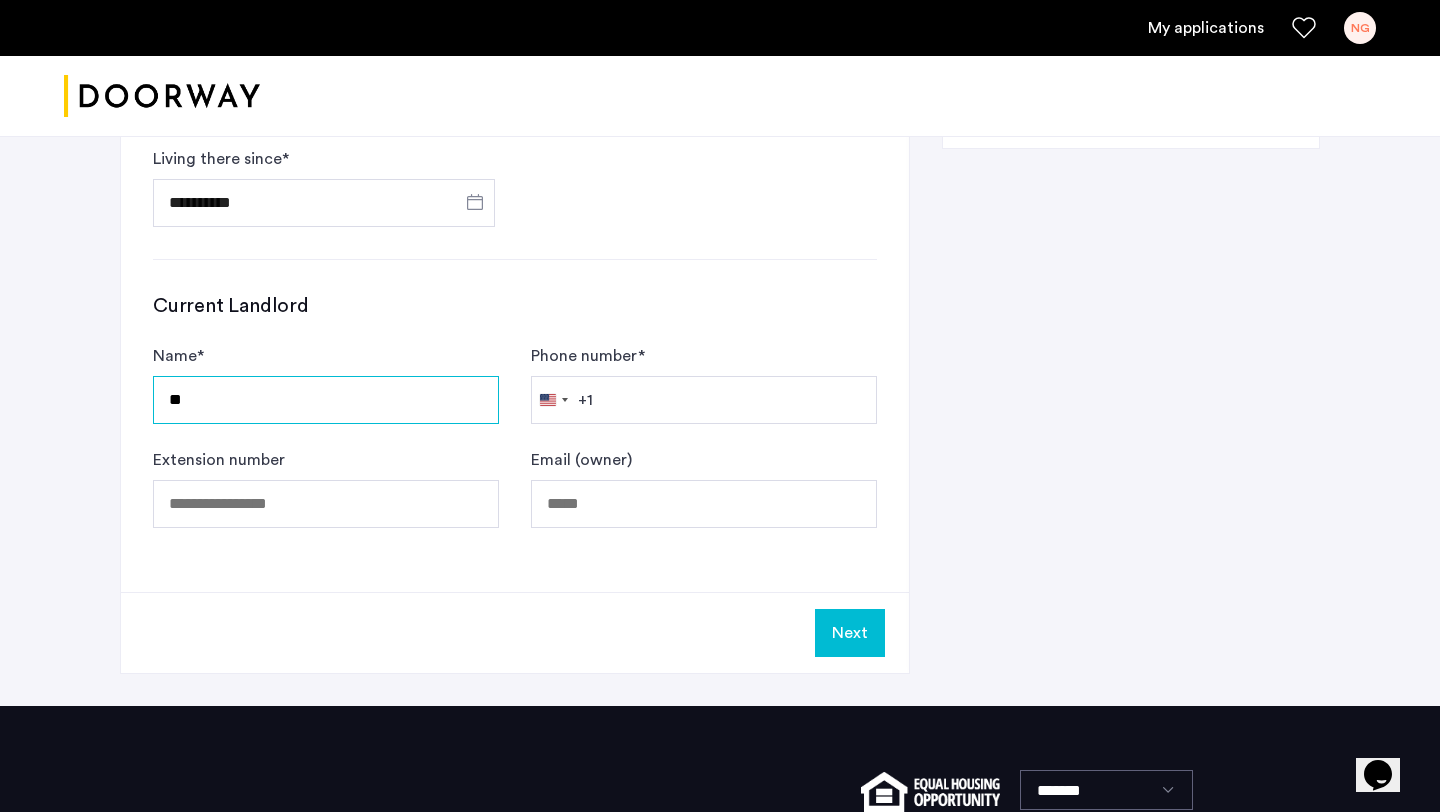 type on "*" 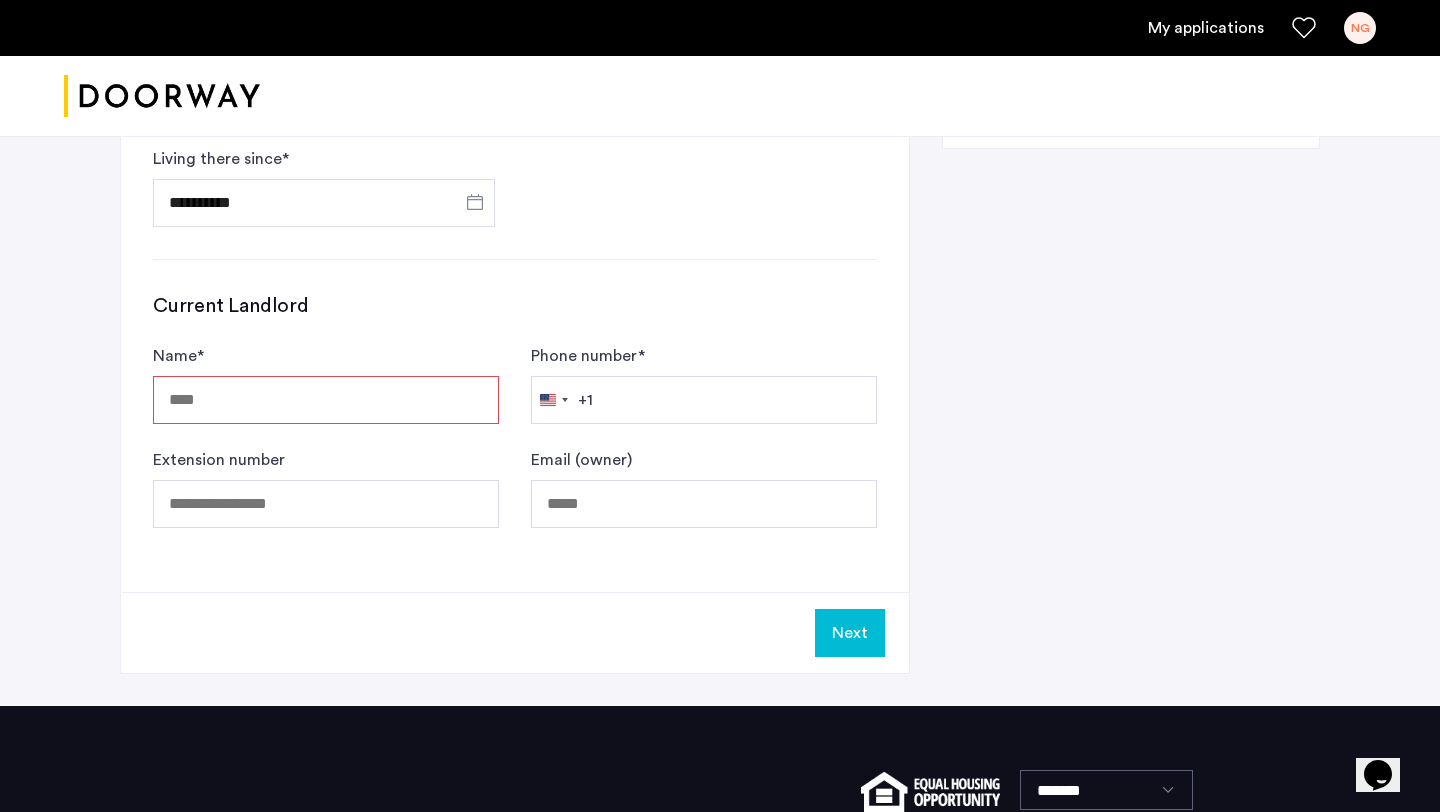 click on "Current Landlord" 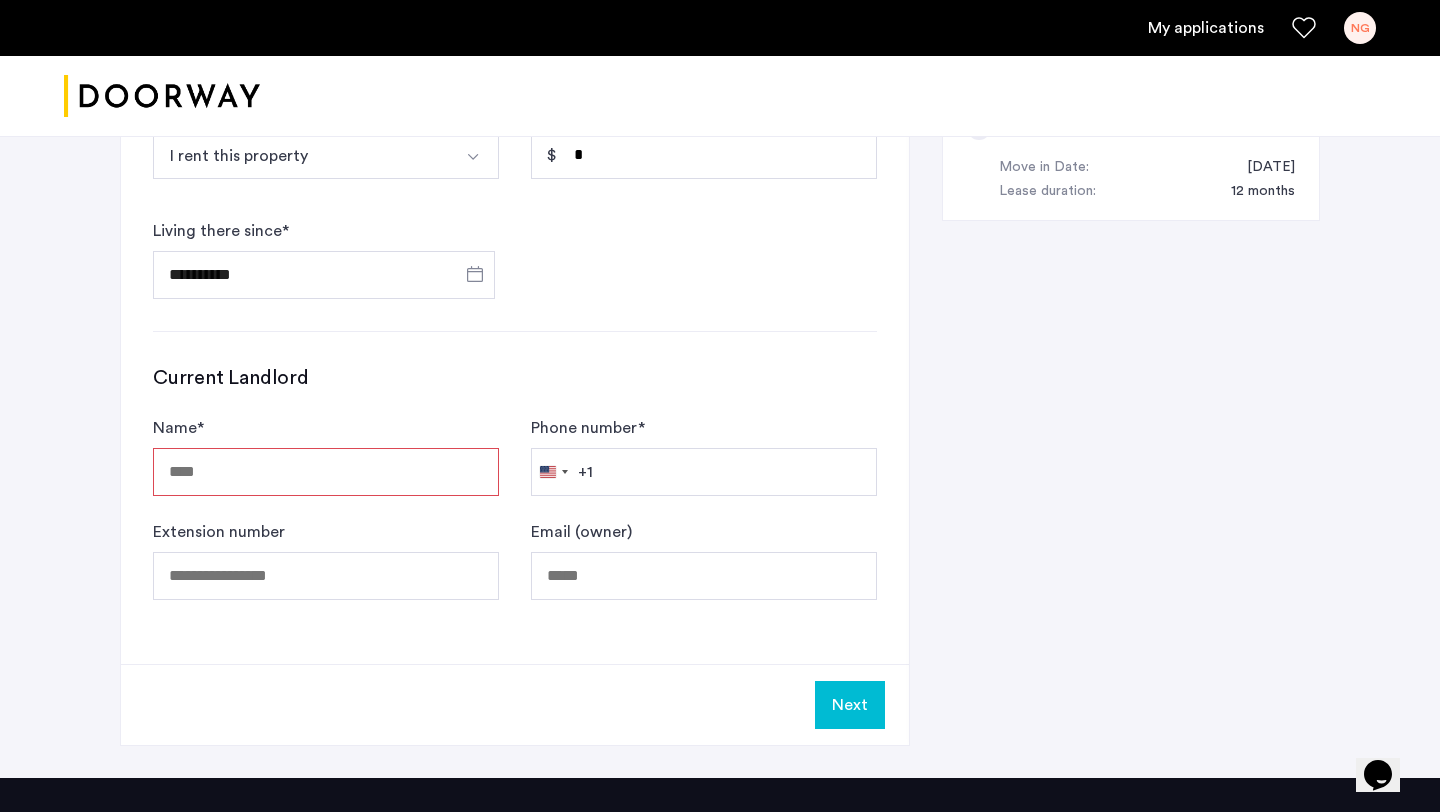 scroll, scrollTop: 1098, scrollLeft: 0, axis: vertical 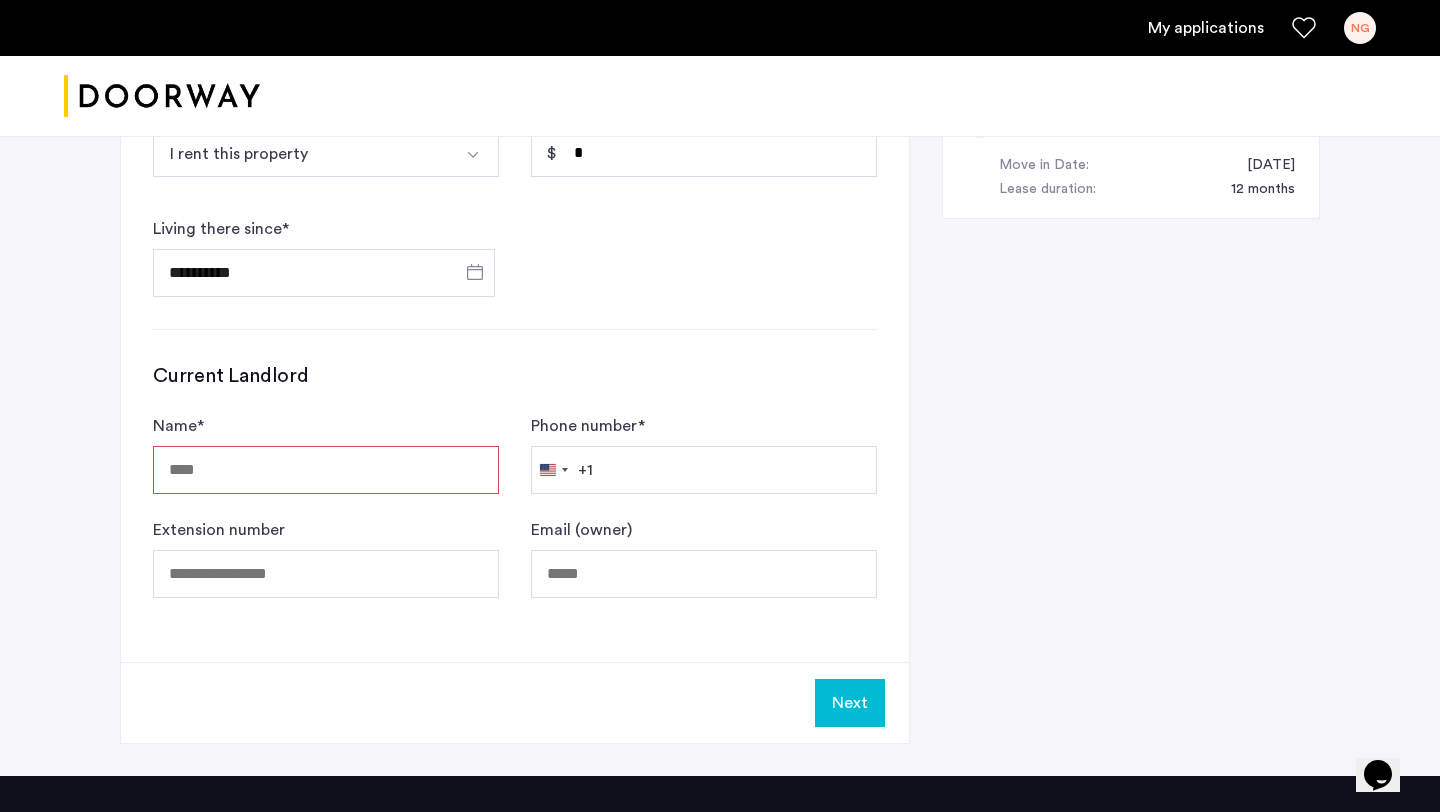 click on "Name  *" at bounding box center [326, 470] 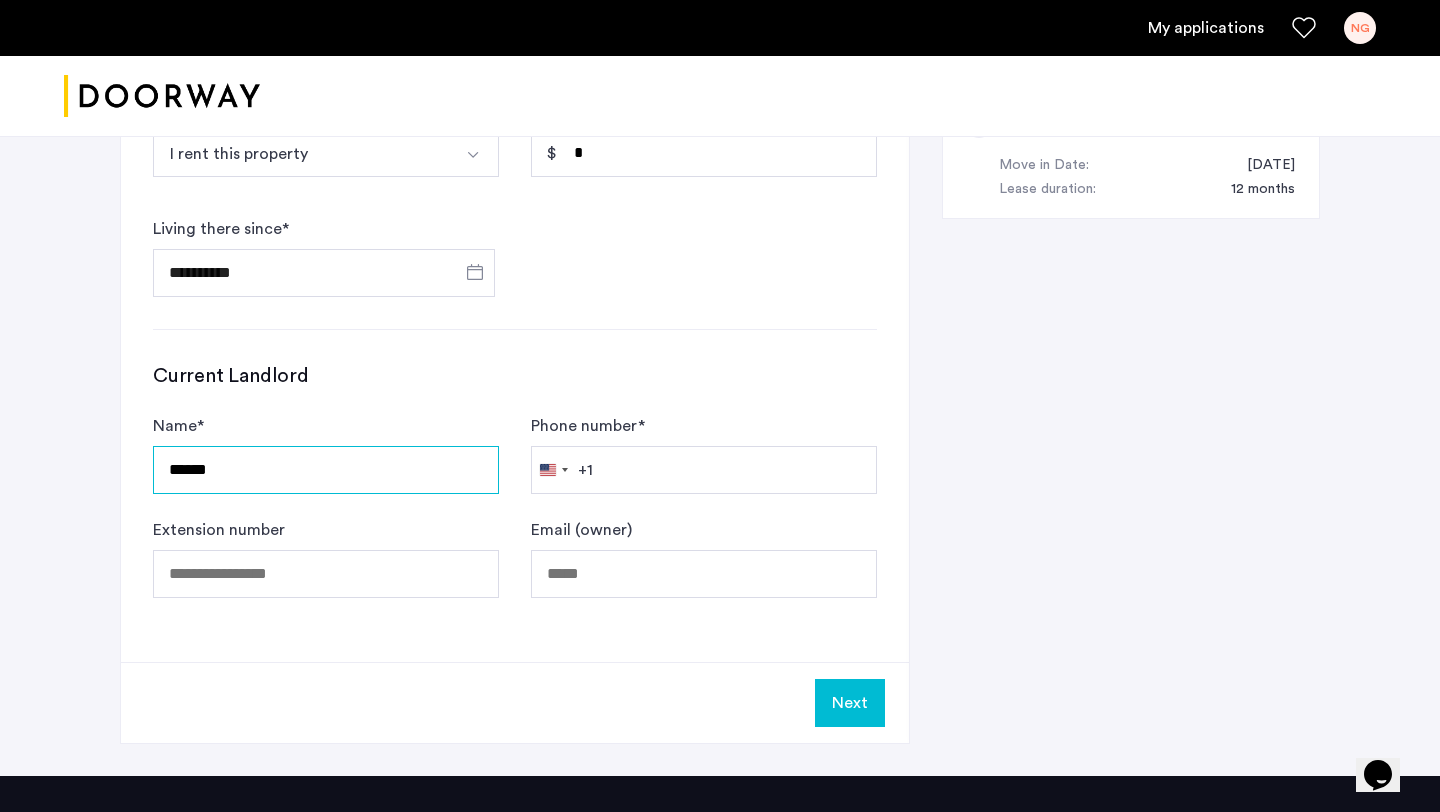 type on "*****" 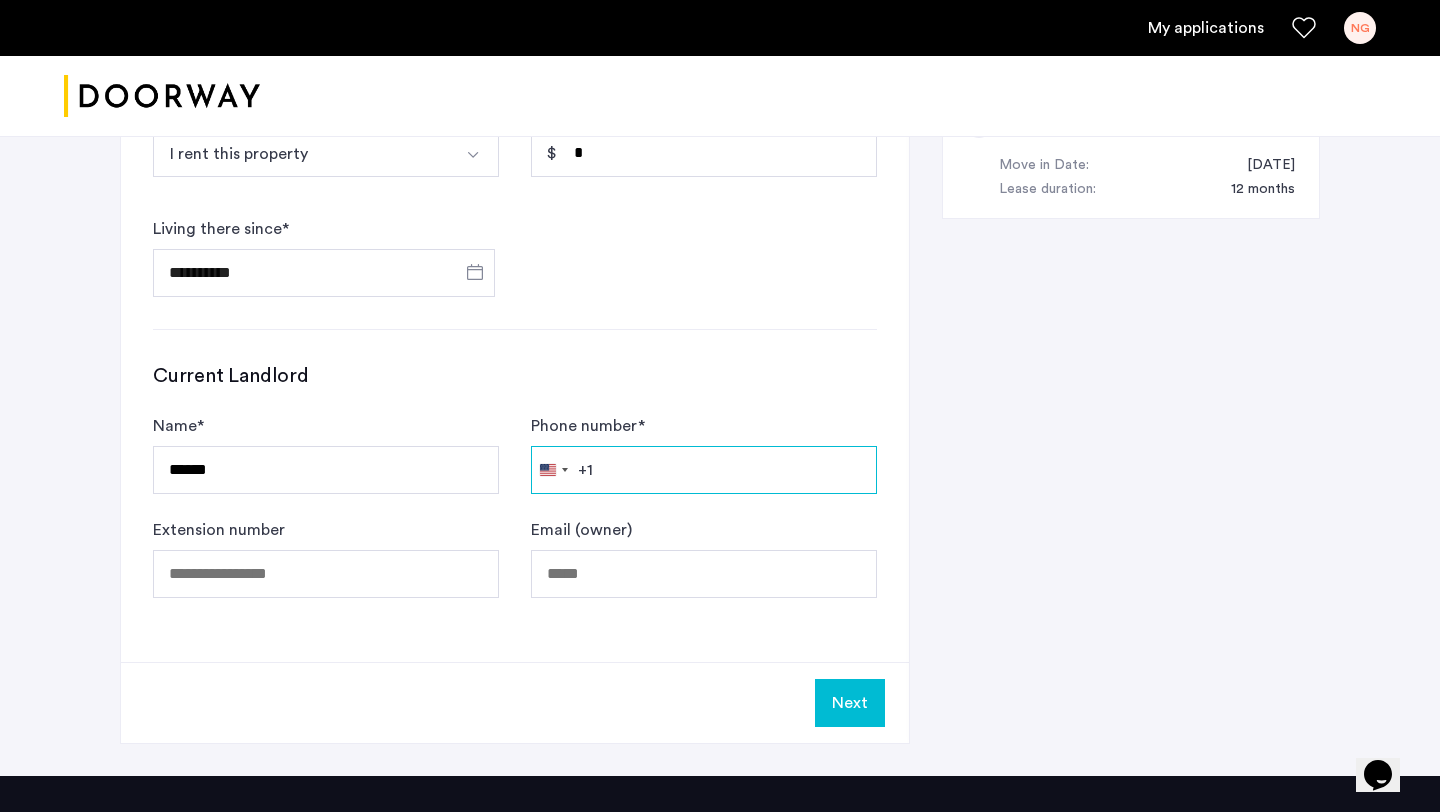 click on "Phone number  *" at bounding box center (704, 470) 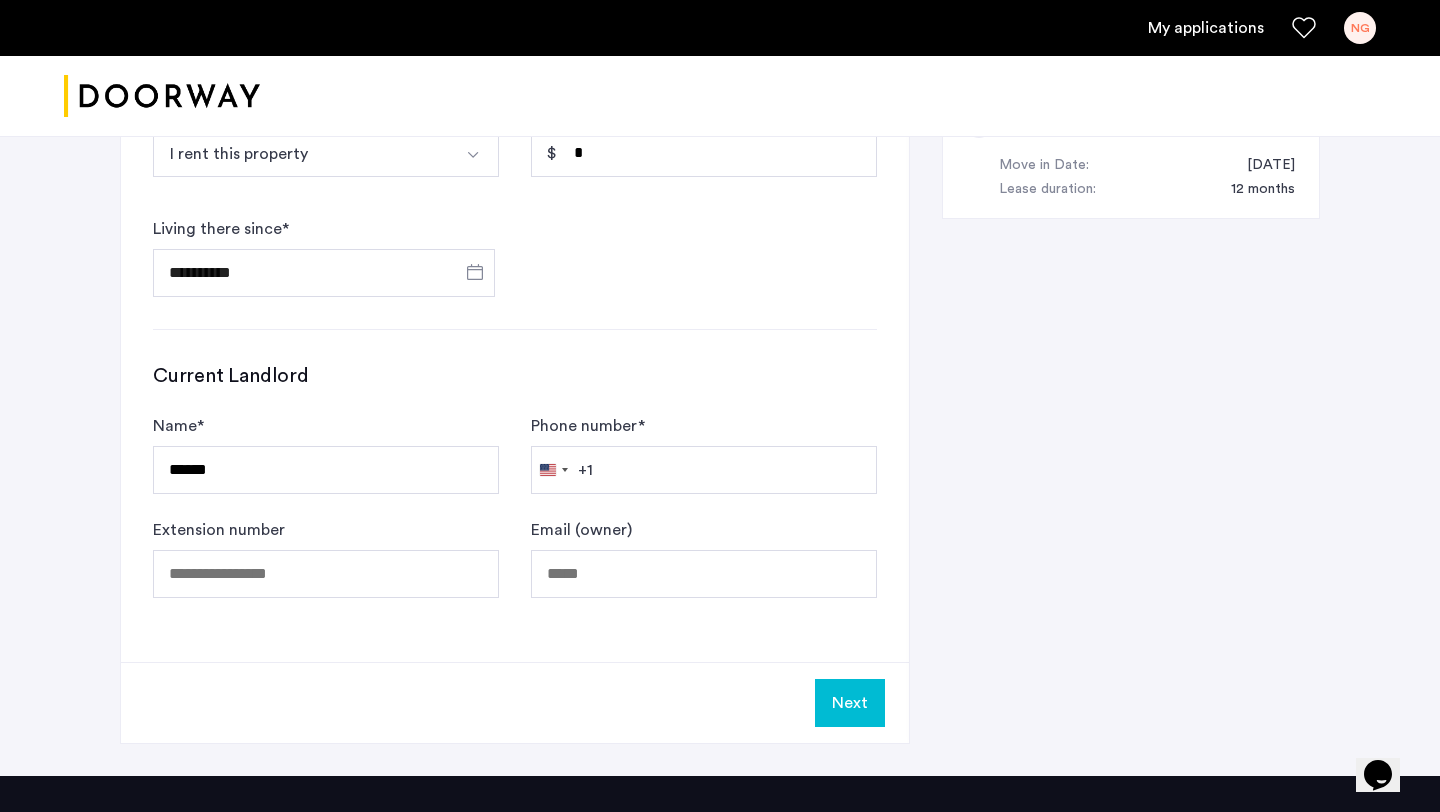 click on "**********" 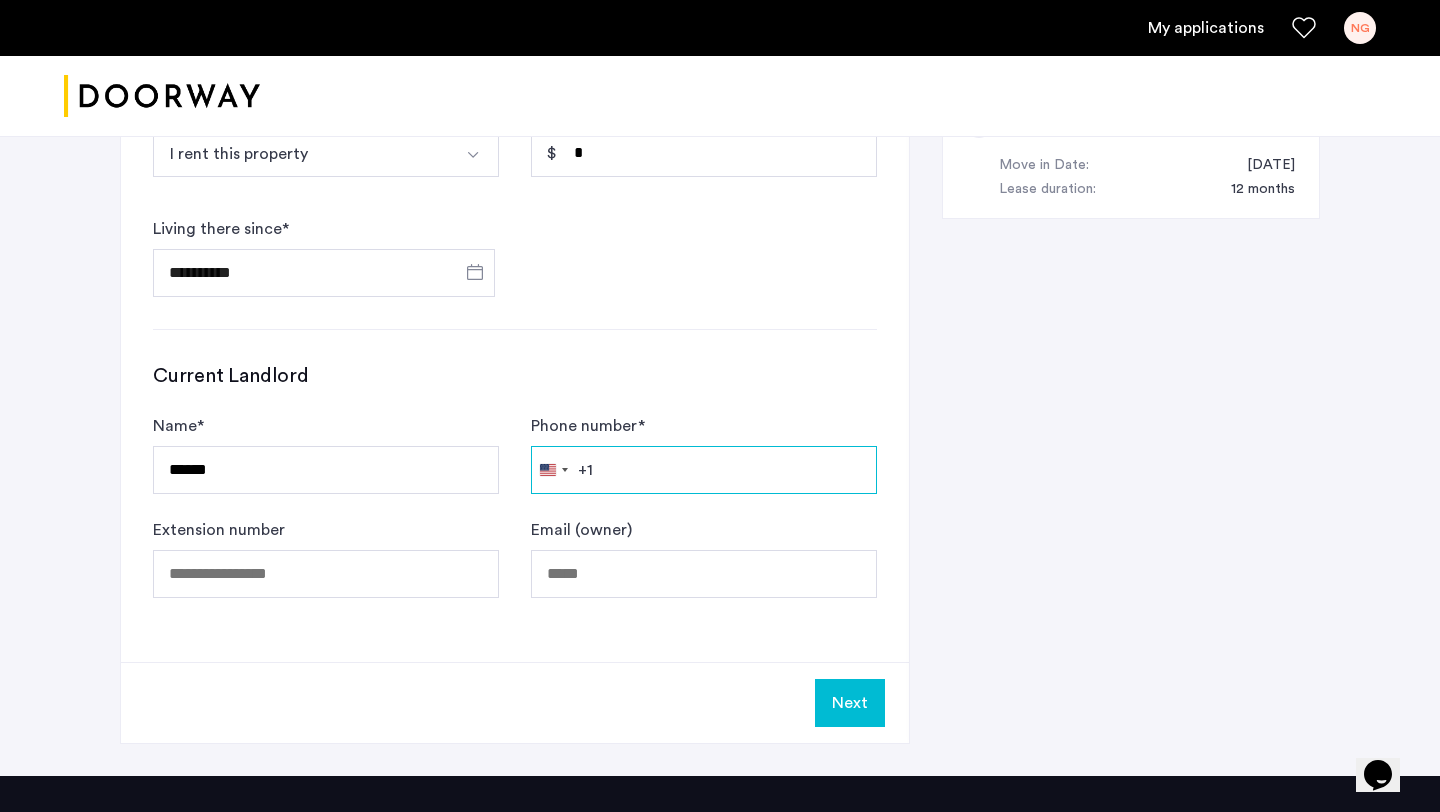 click on "Phone number  *" at bounding box center (704, 470) 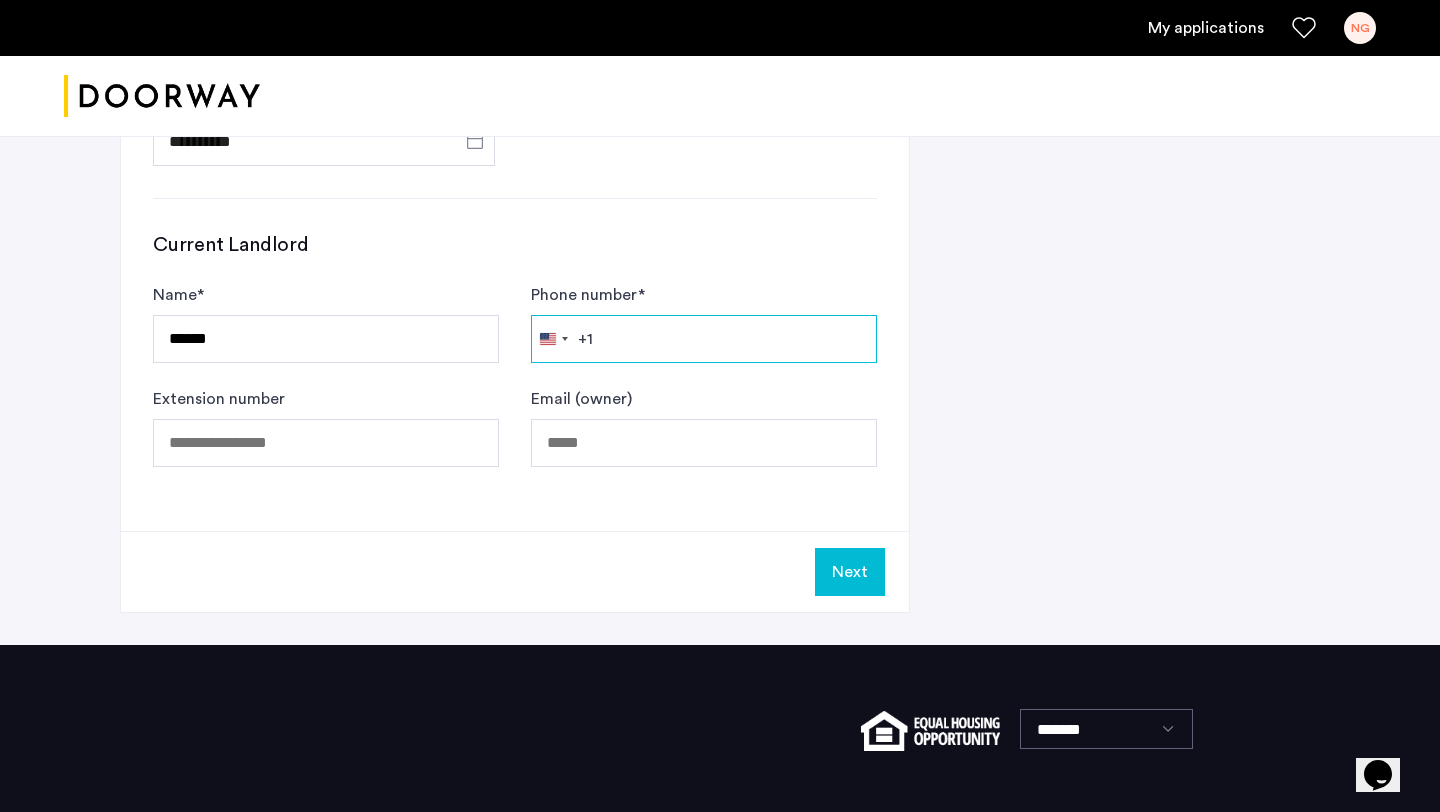 scroll, scrollTop: 1231, scrollLeft: 0, axis: vertical 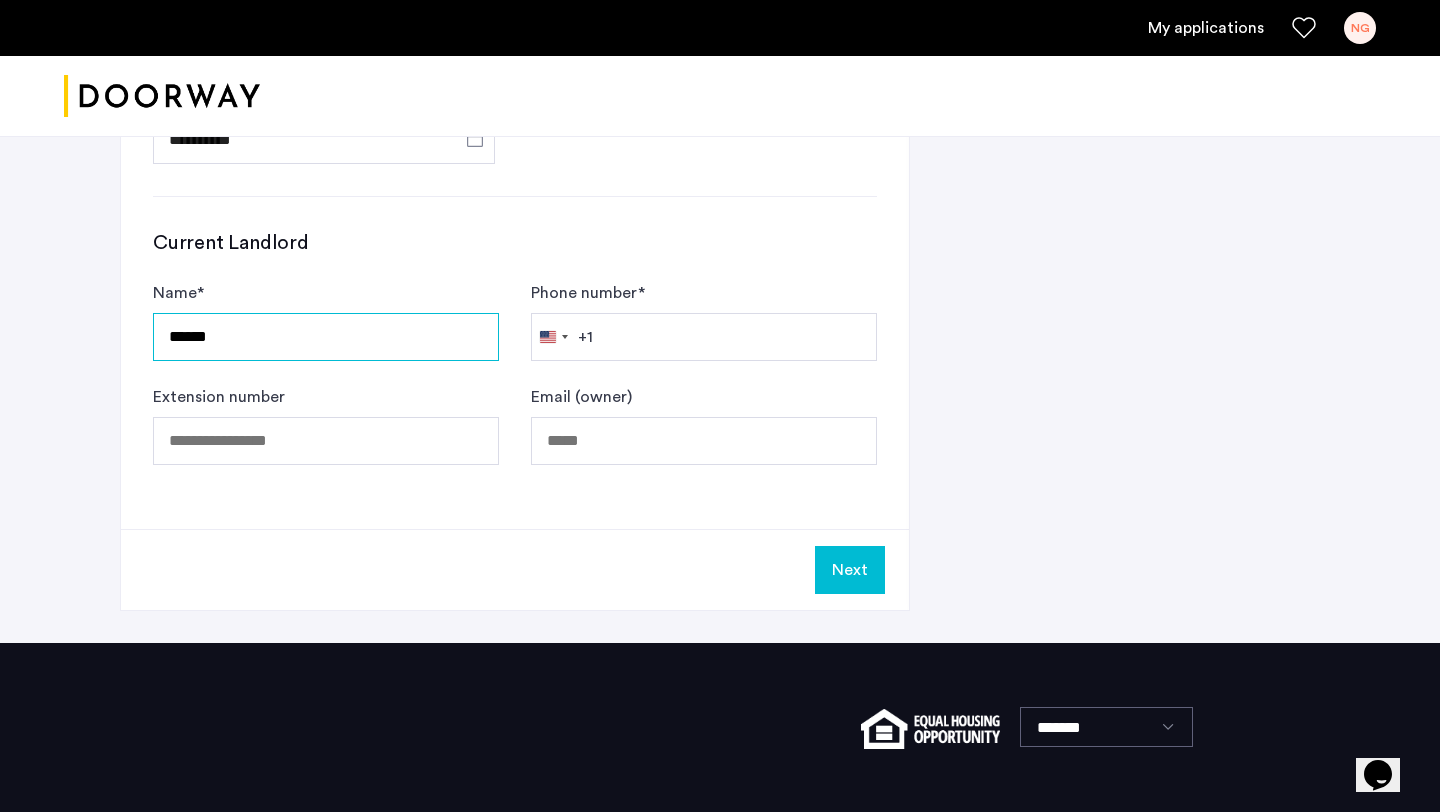 click on "*****" at bounding box center [326, 337] 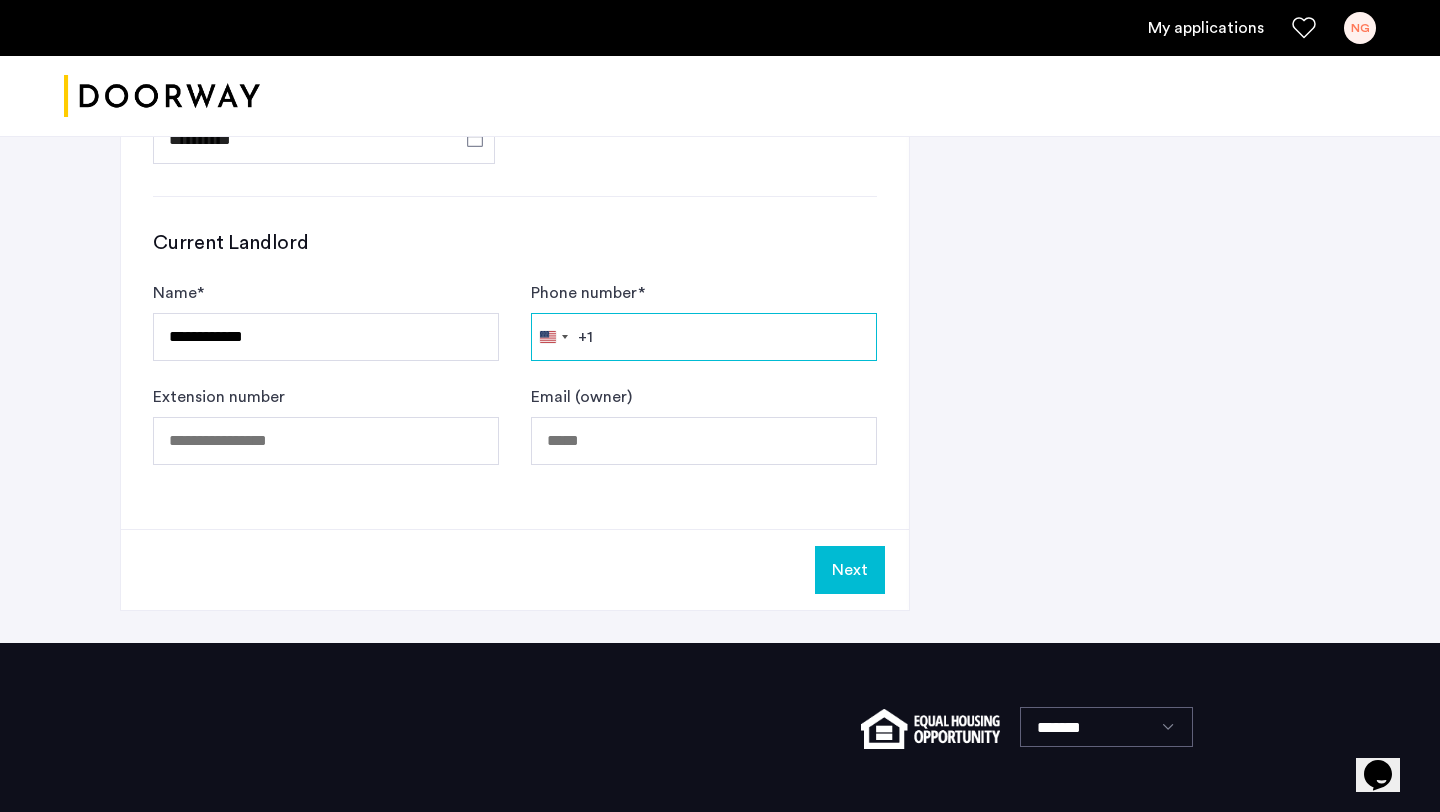 click on "Phone number  *" at bounding box center (704, 337) 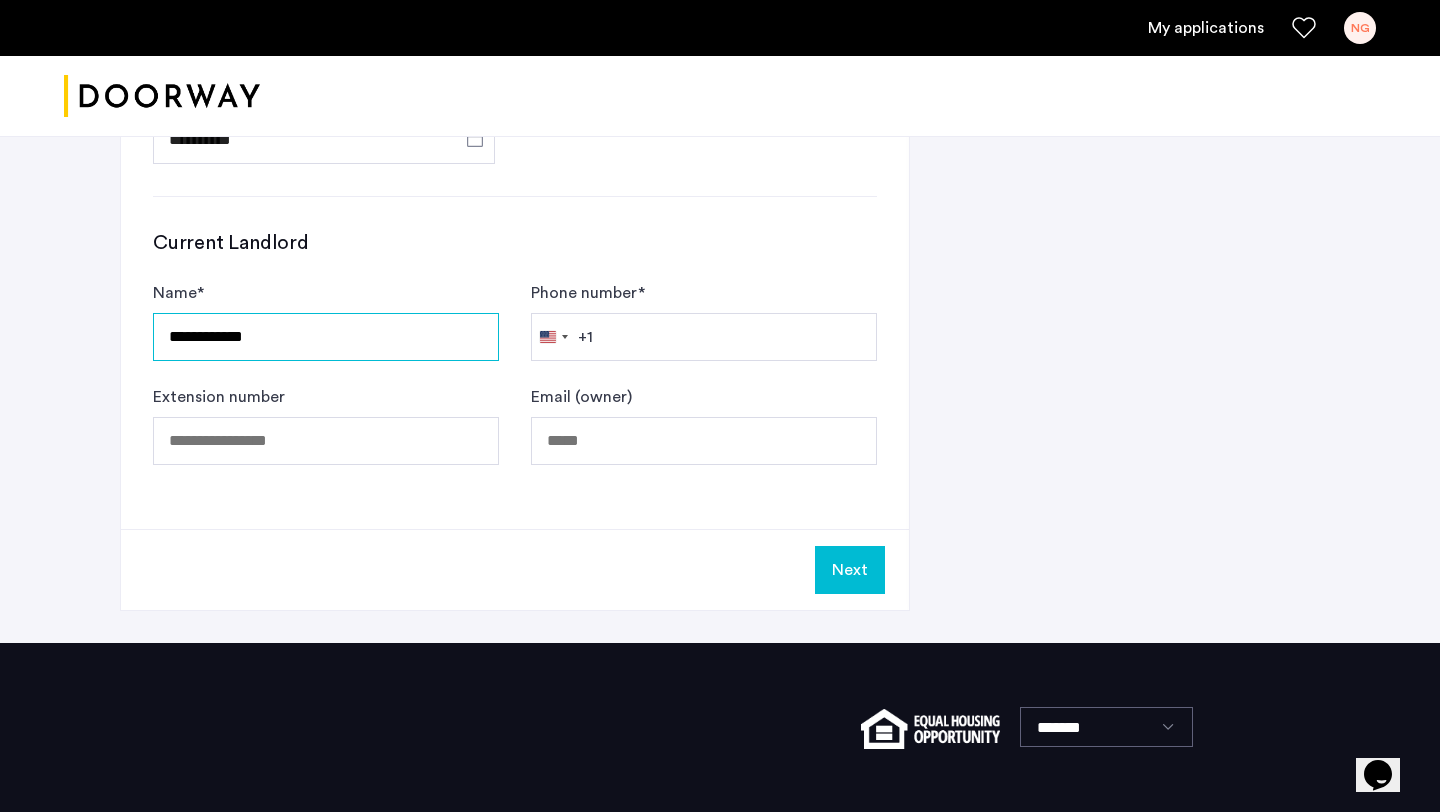 click on "**********" at bounding box center (326, 337) 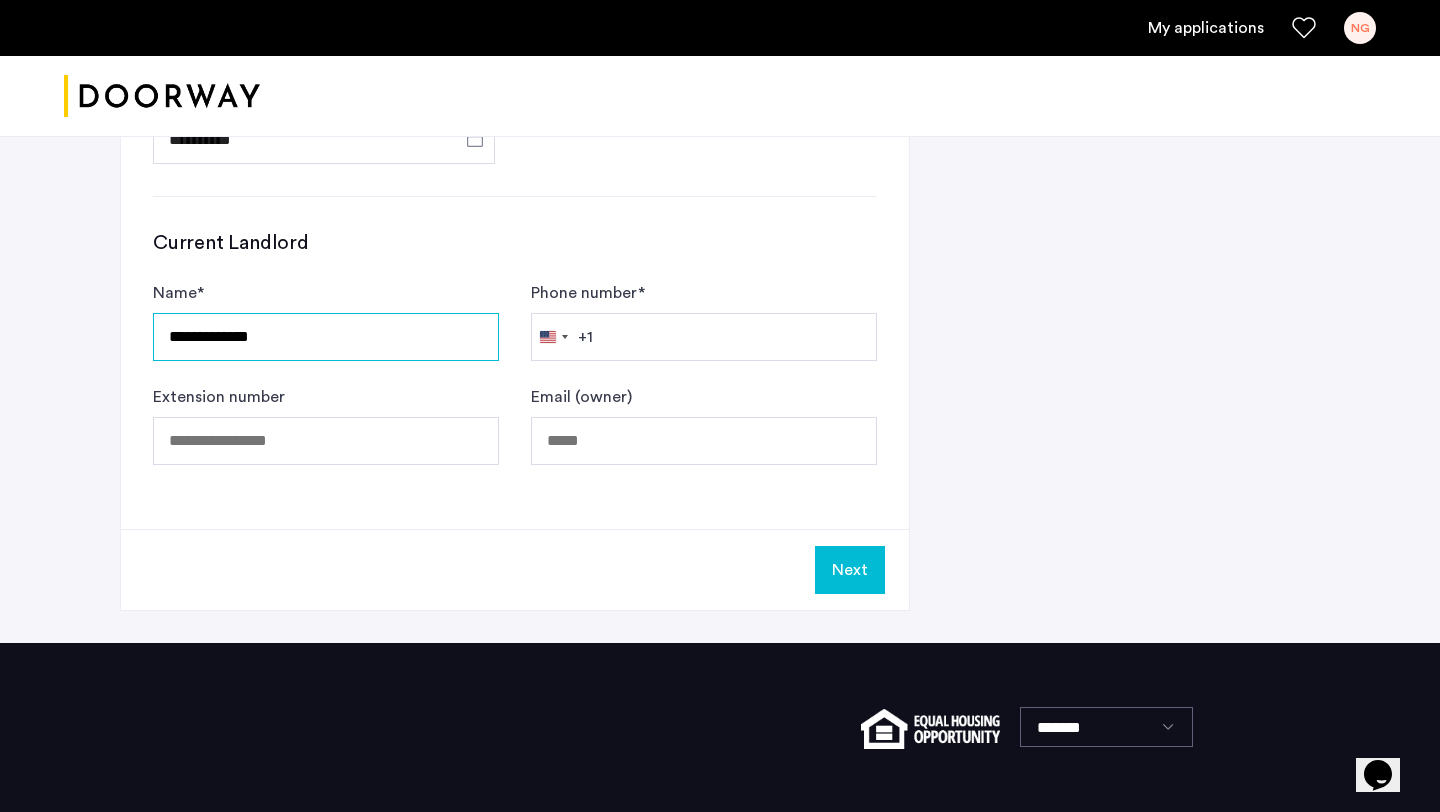 type on "**********" 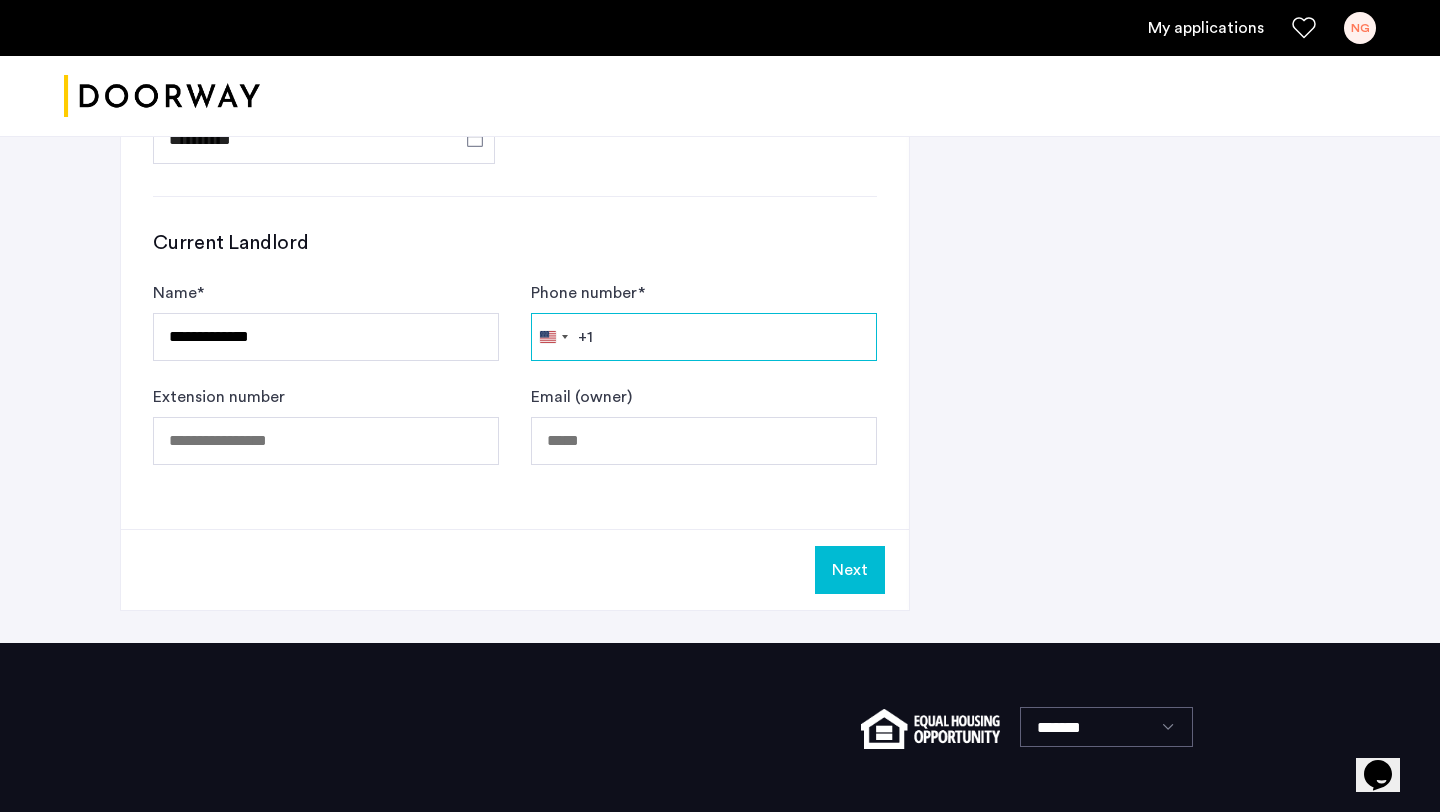 click on "Phone number  *" at bounding box center [704, 337] 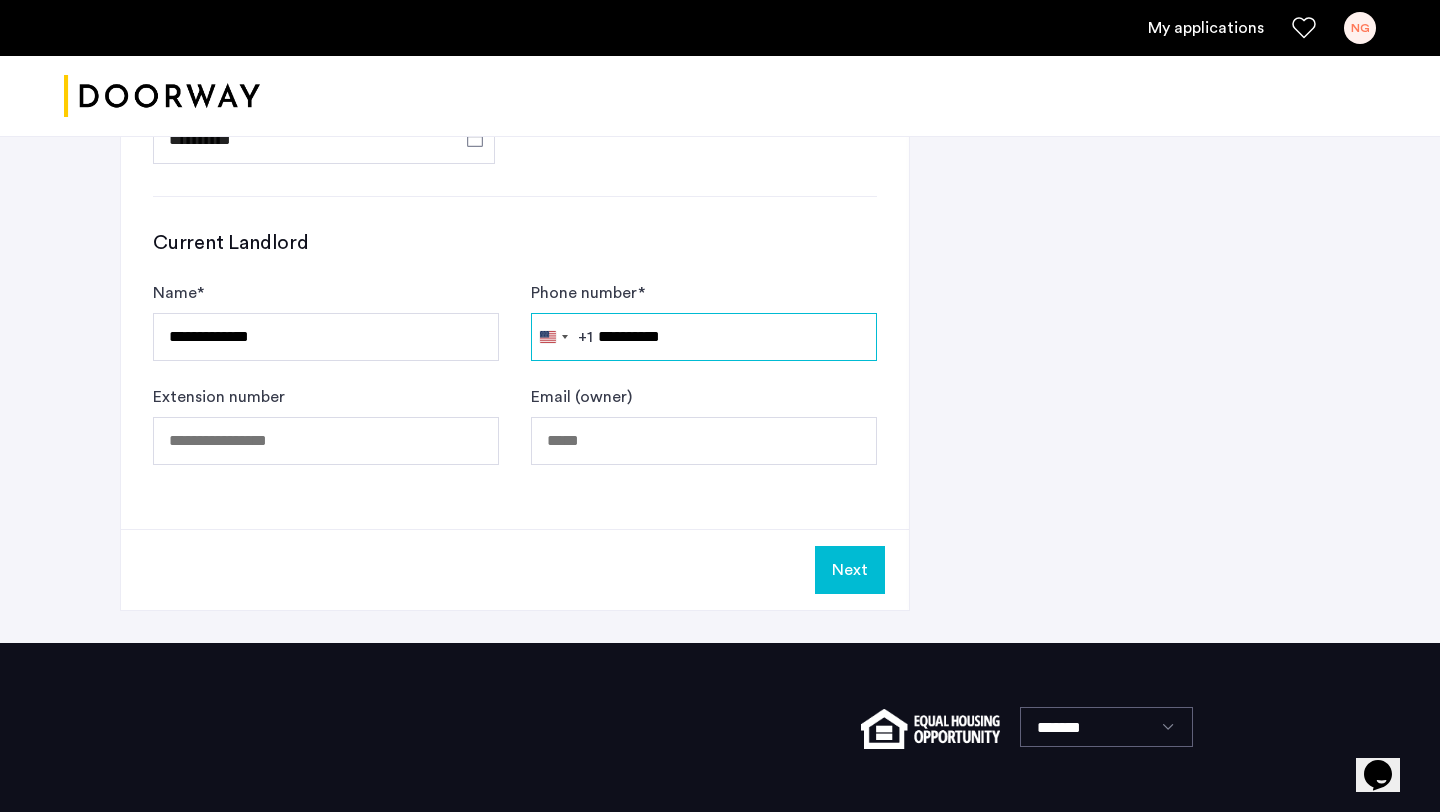type on "**********" 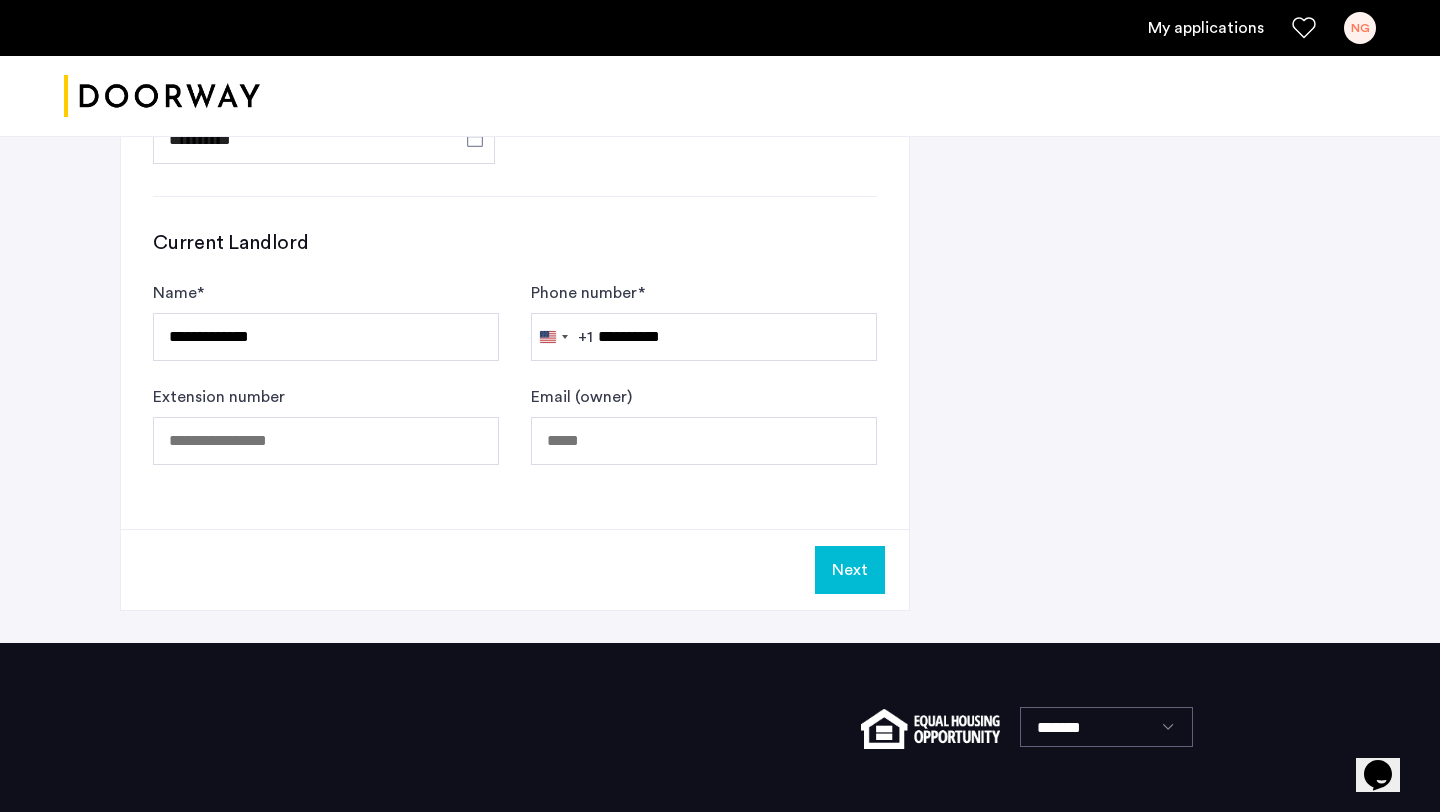 click on "**********" 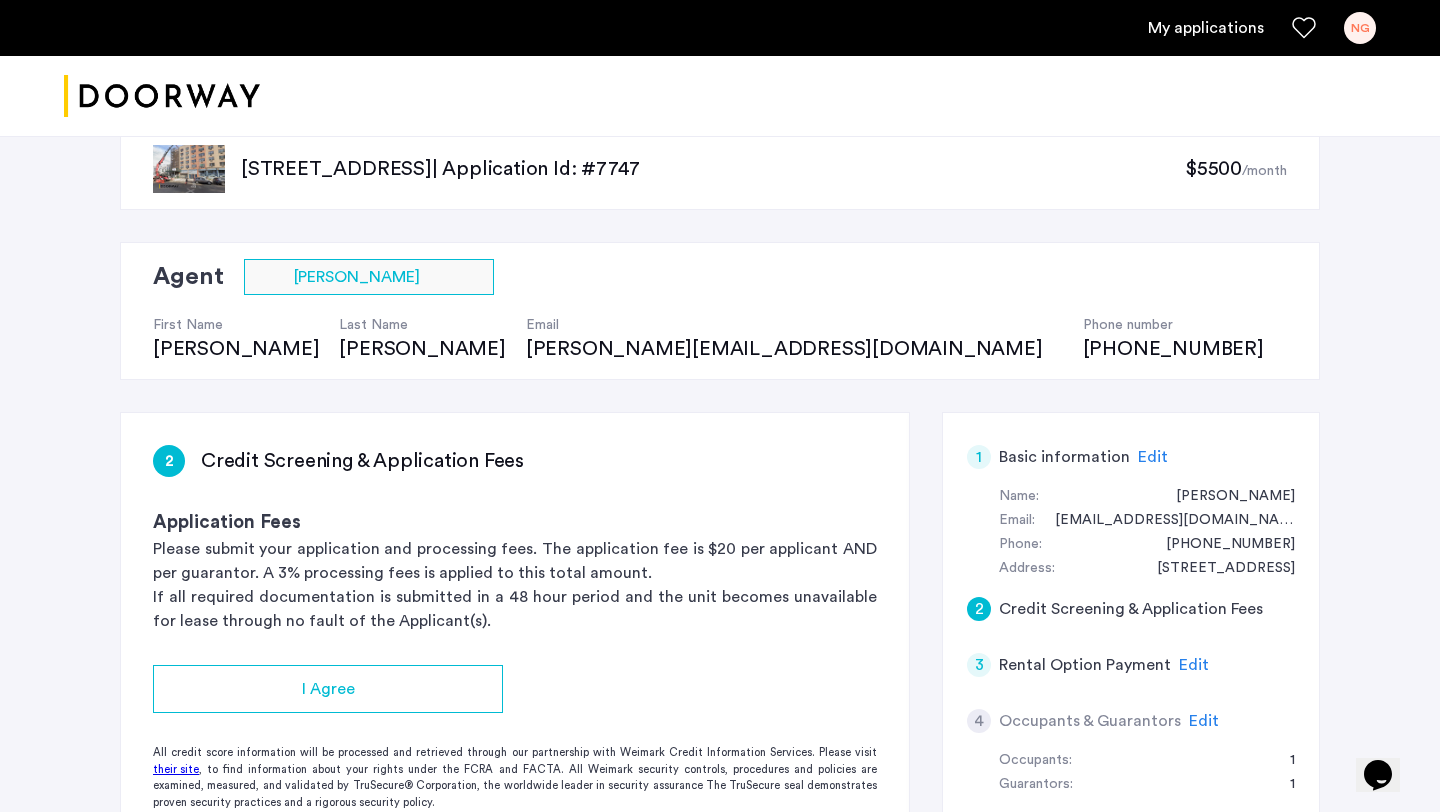 scroll, scrollTop: 28, scrollLeft: 0, axis: vertical 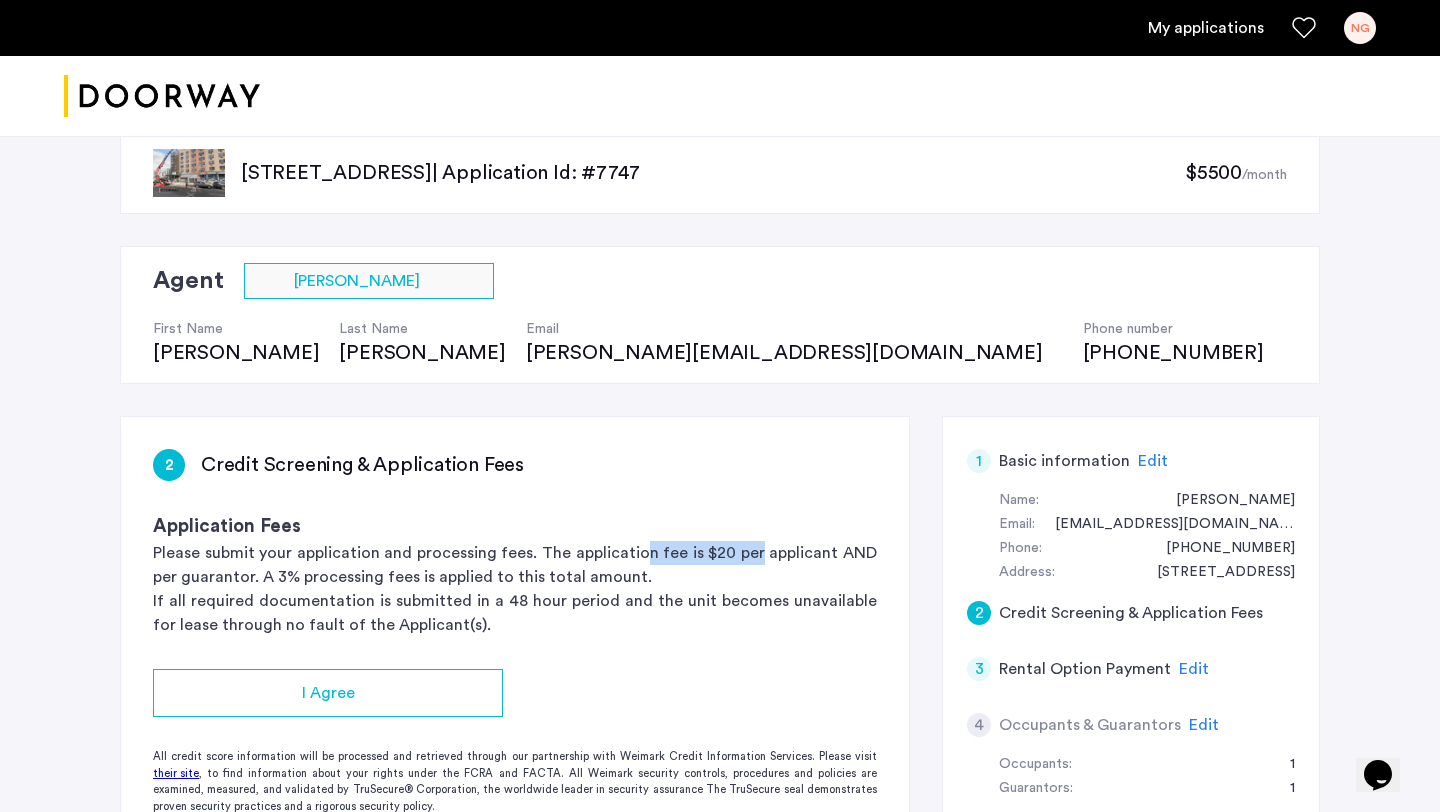 drag, startPoint x: 644, startPoint y: 553, endPoint x: 762, endPoint y: 554, distance: 118.004234 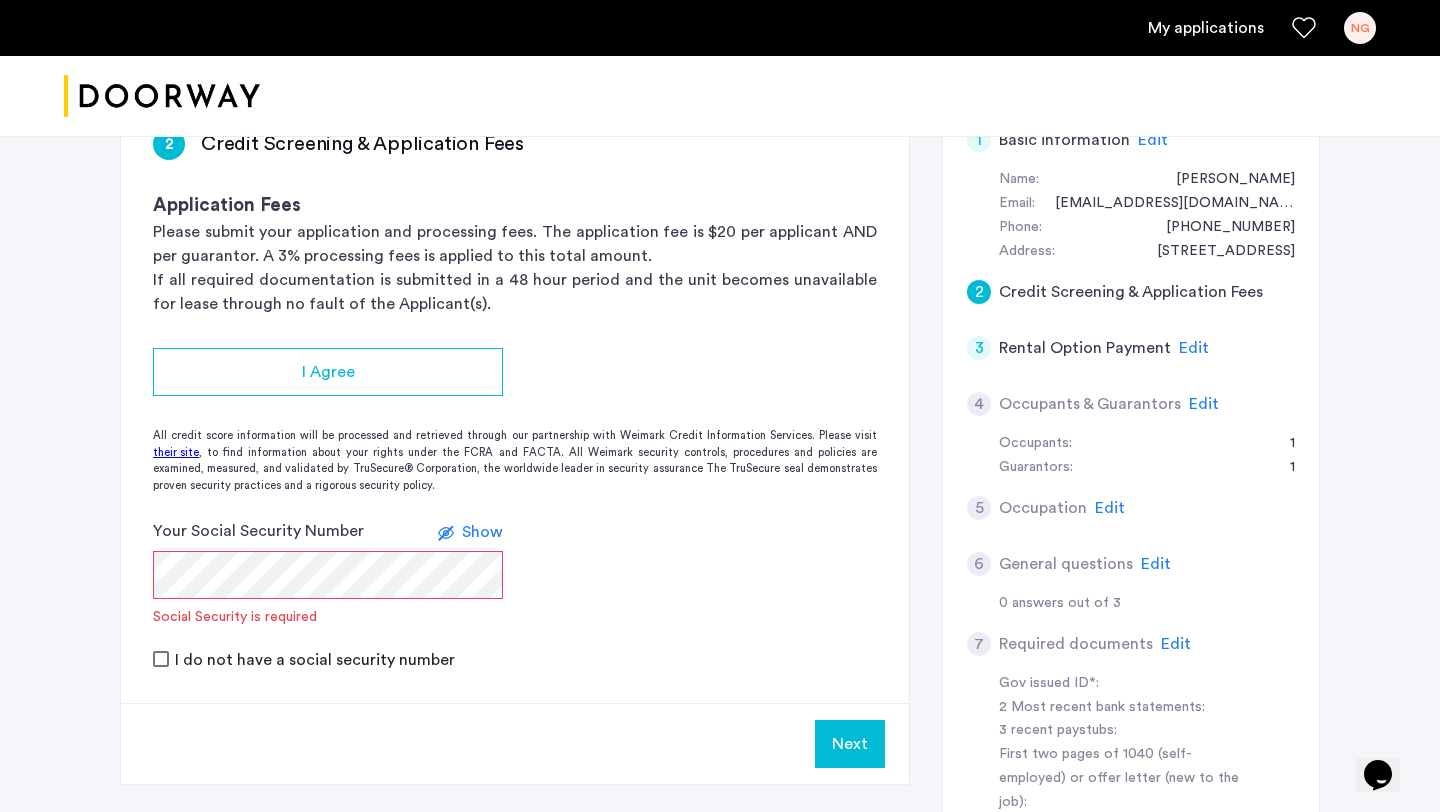 scroll, scrollTop: 327, scrollLeft: 0, axis: vertical 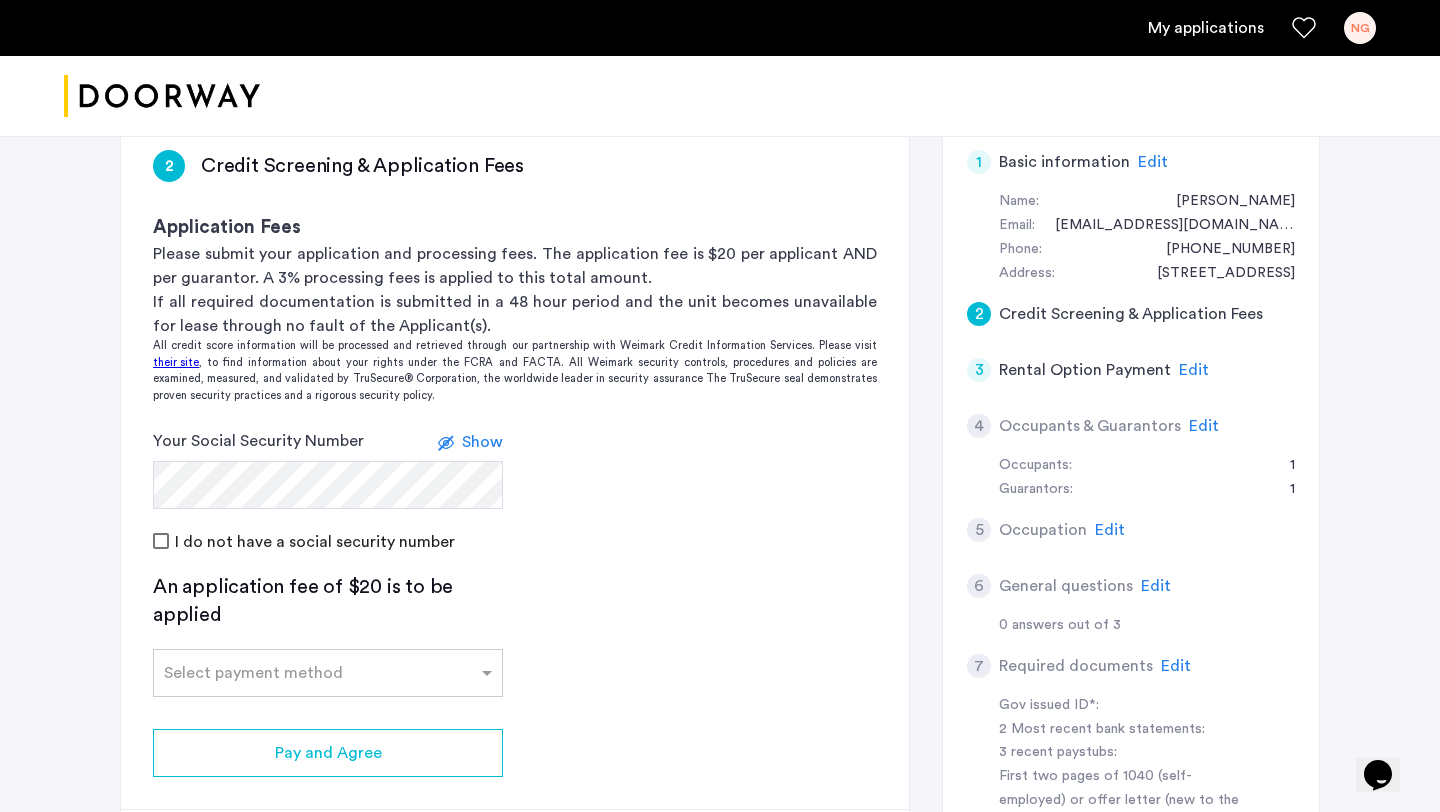 click on "Your Social Security Number Show" 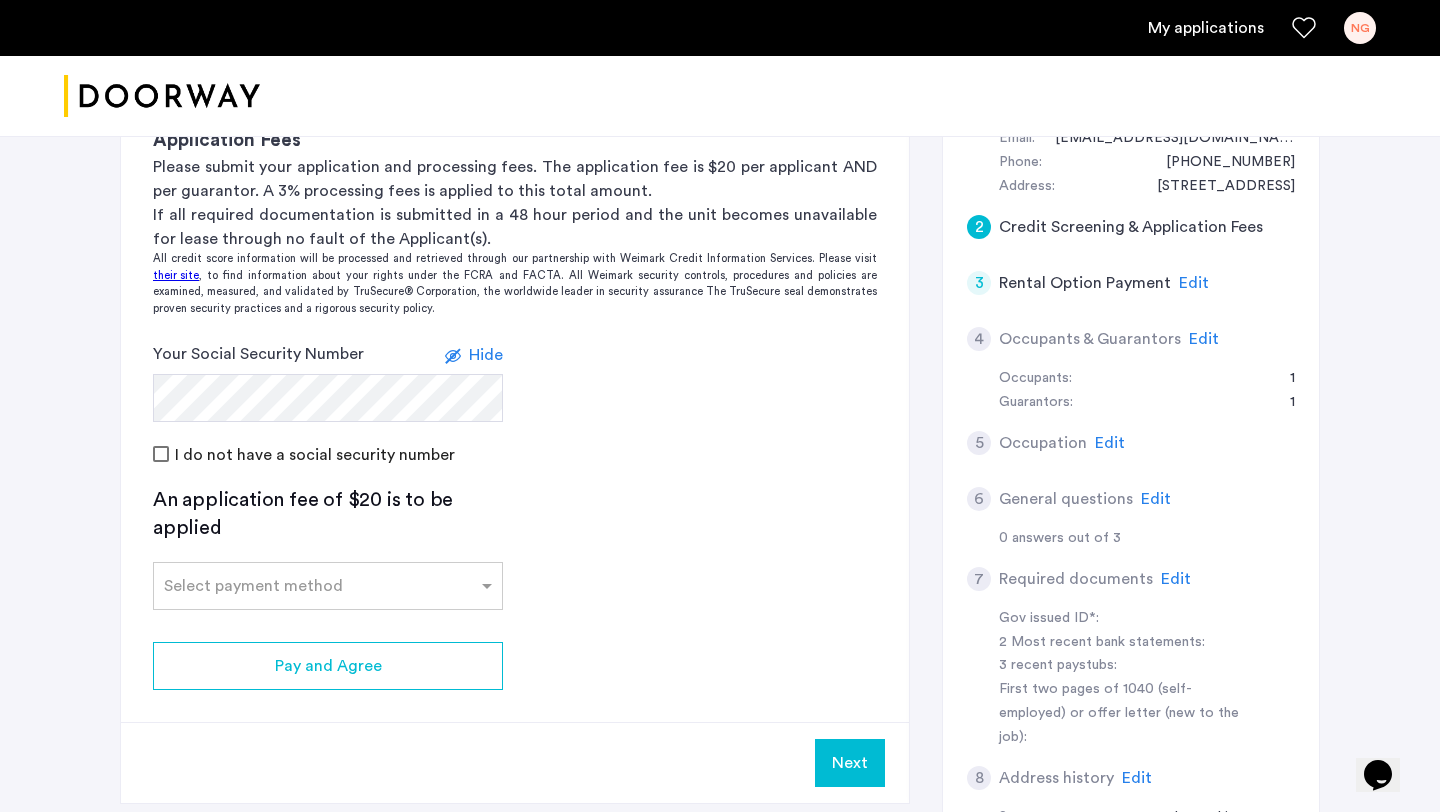scroll, scrollTop: 470, scrollLeft: 0, axis: vertical 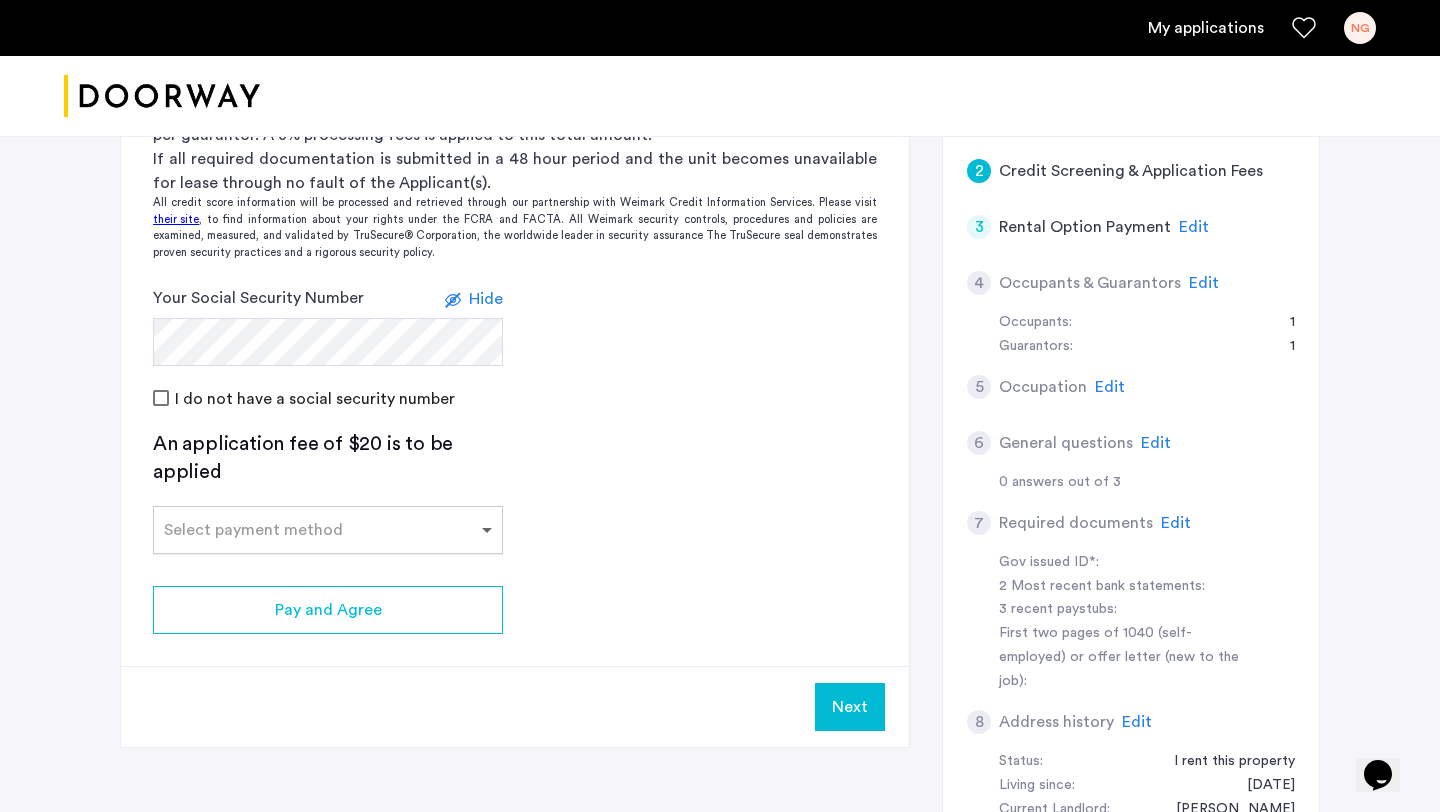 click 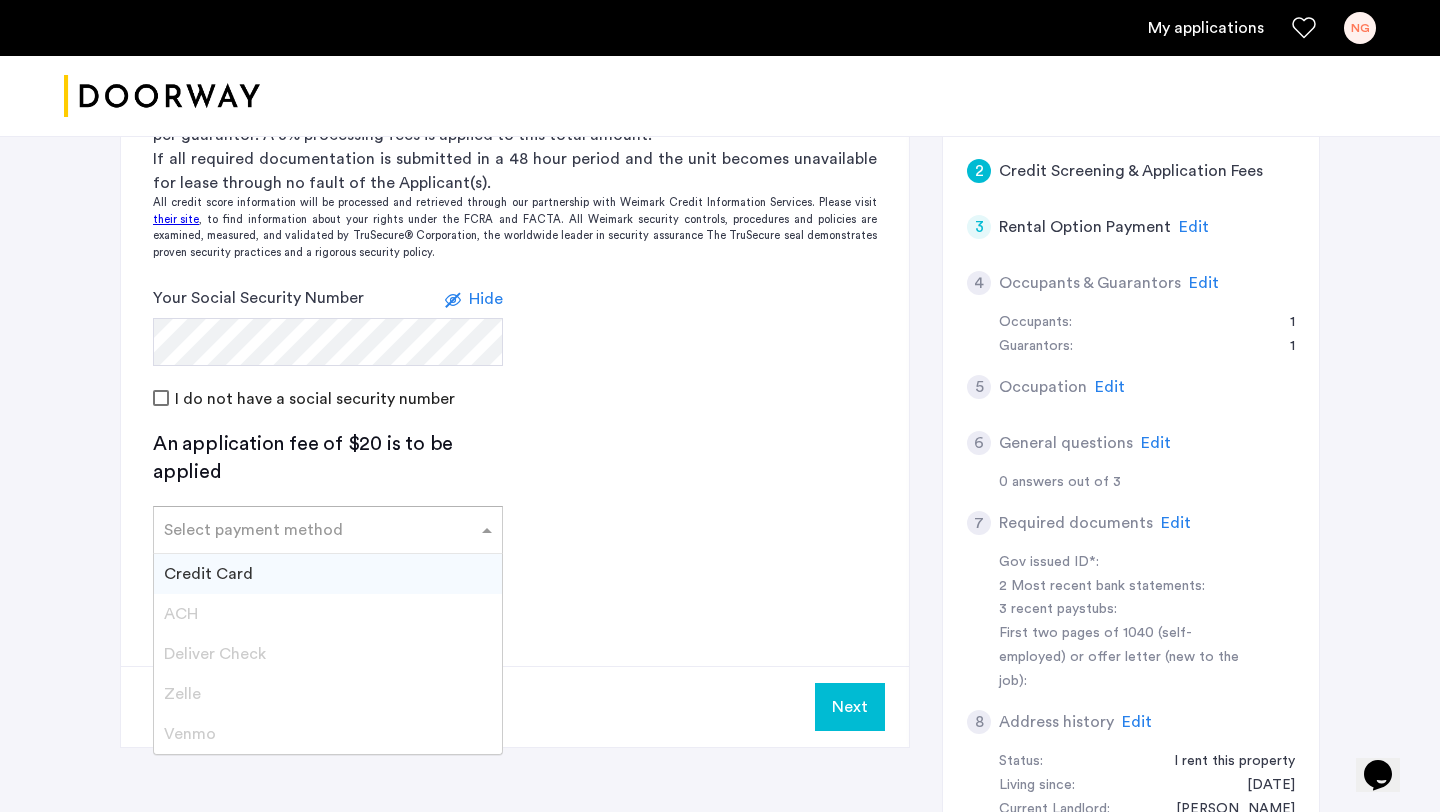 click on "Credit Card" at bounding box center (328, 574) 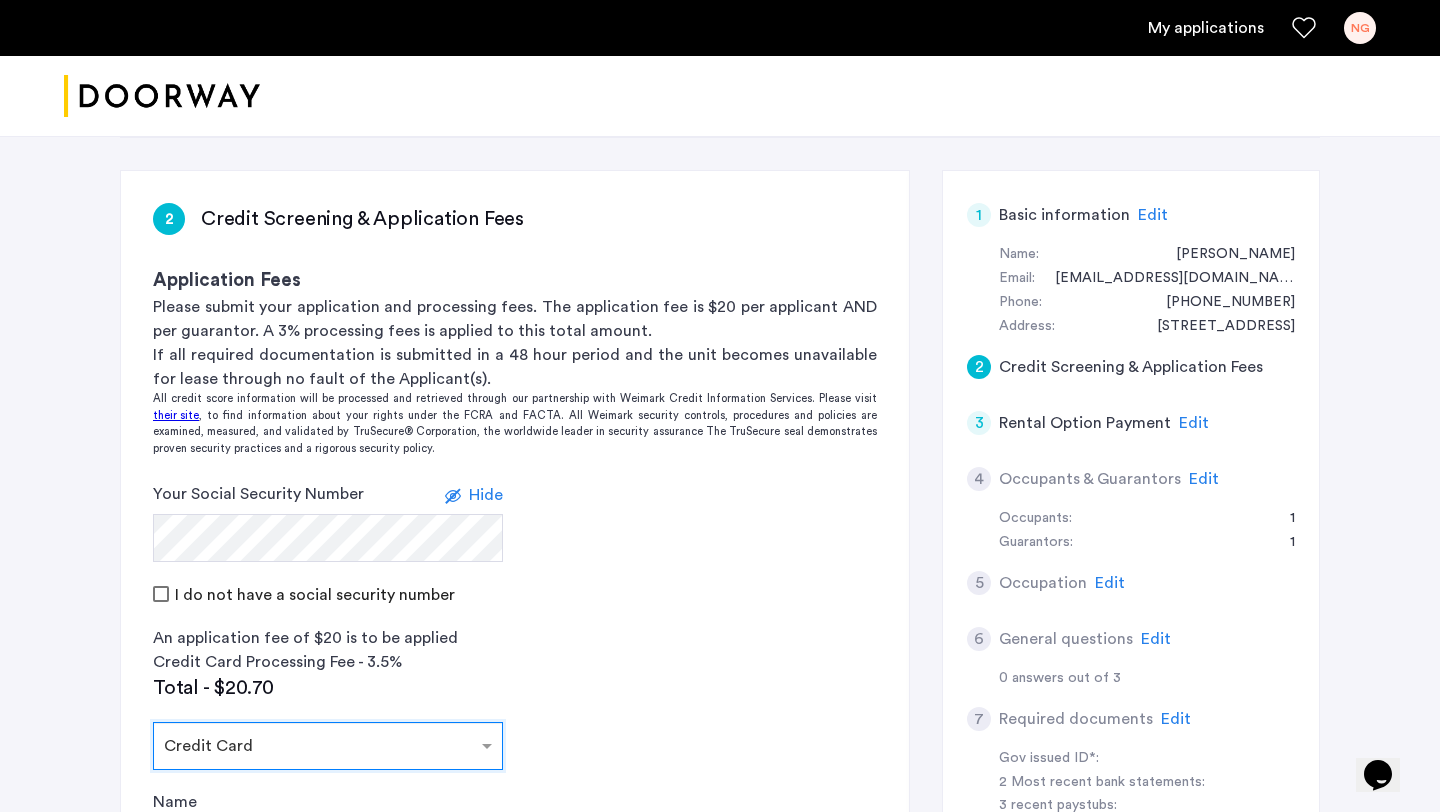 scroll, scrollTop: 221, scrollLeft: 0, axis: vertical 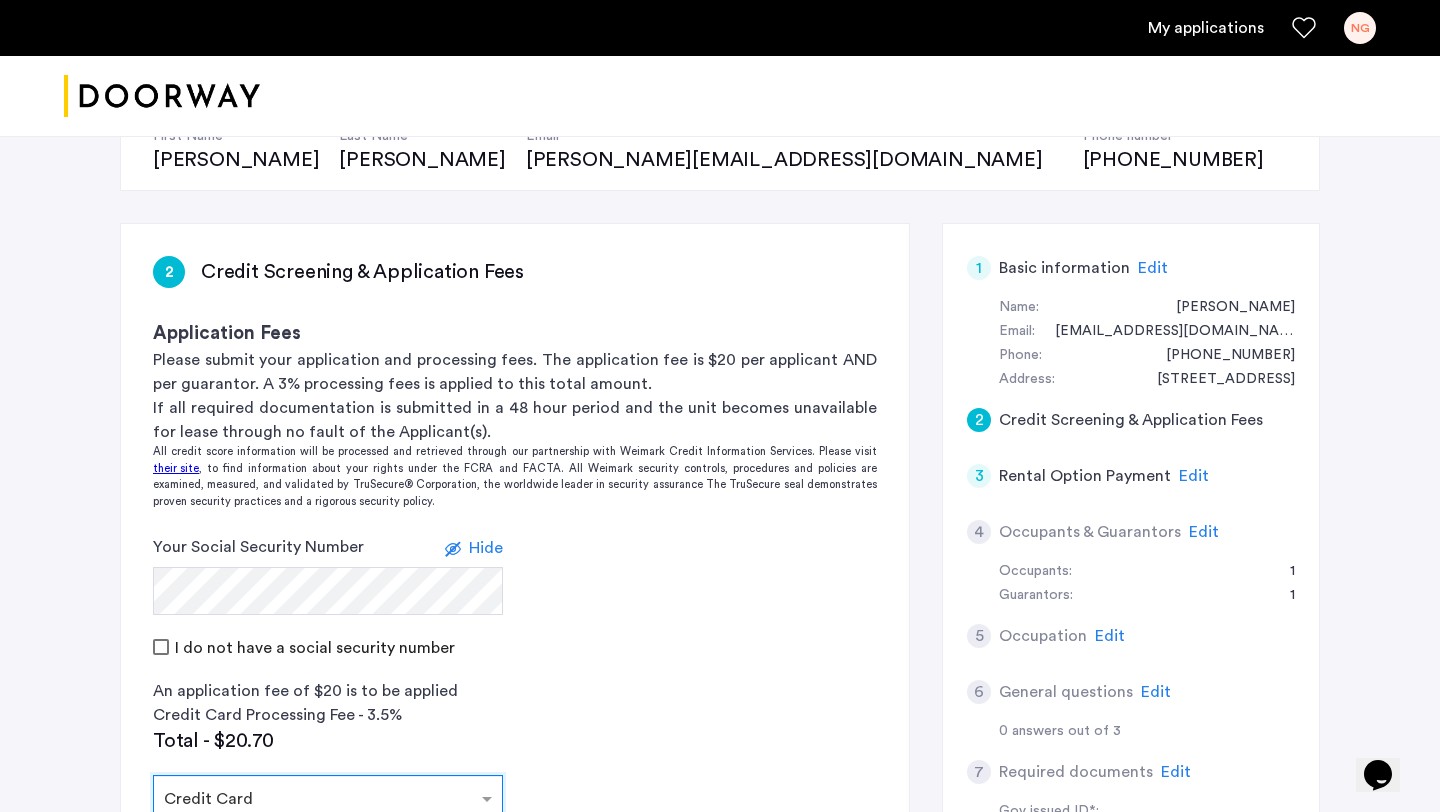 click on "Edit" 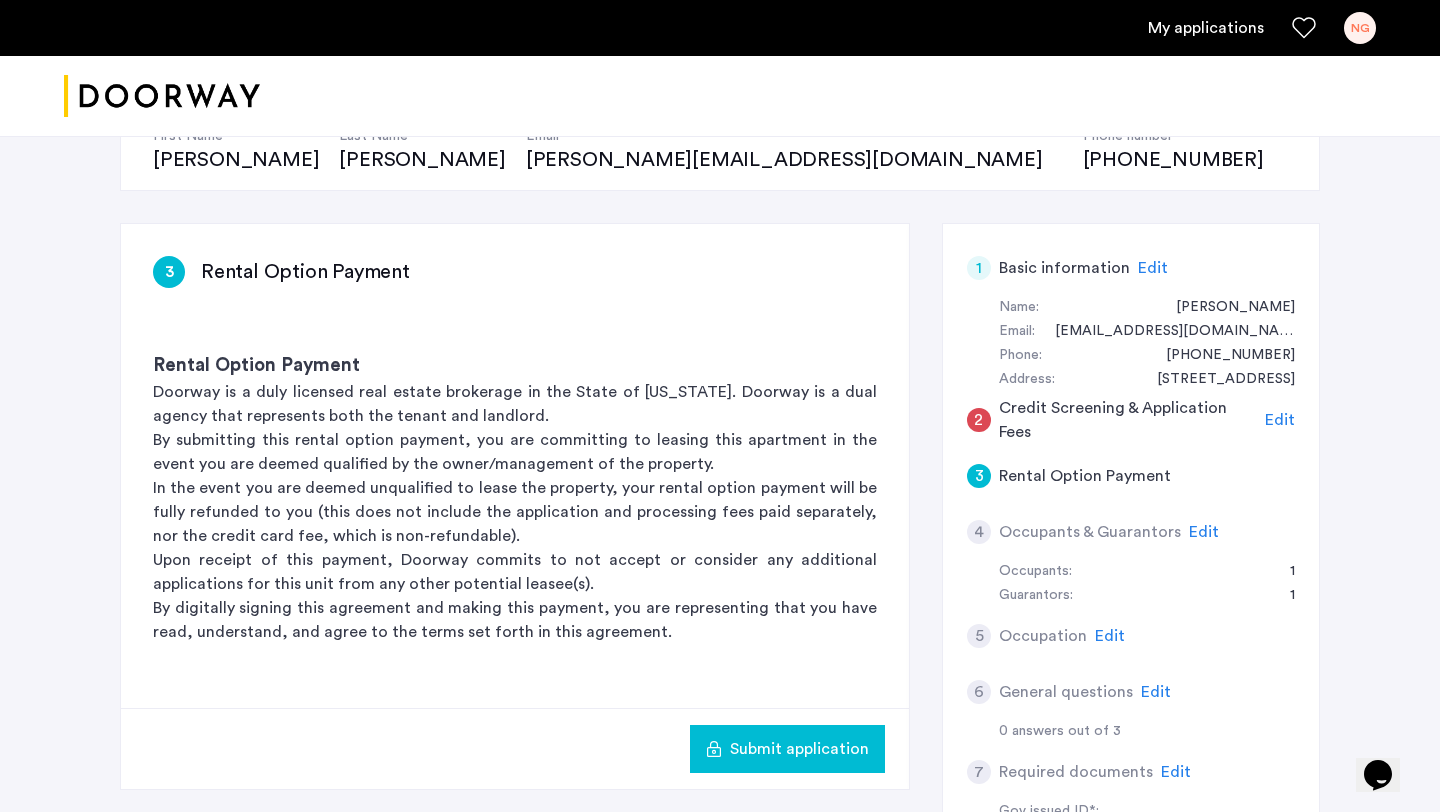 scroll, scrollTop: 274, scrollLeft: 0, axis: vertical 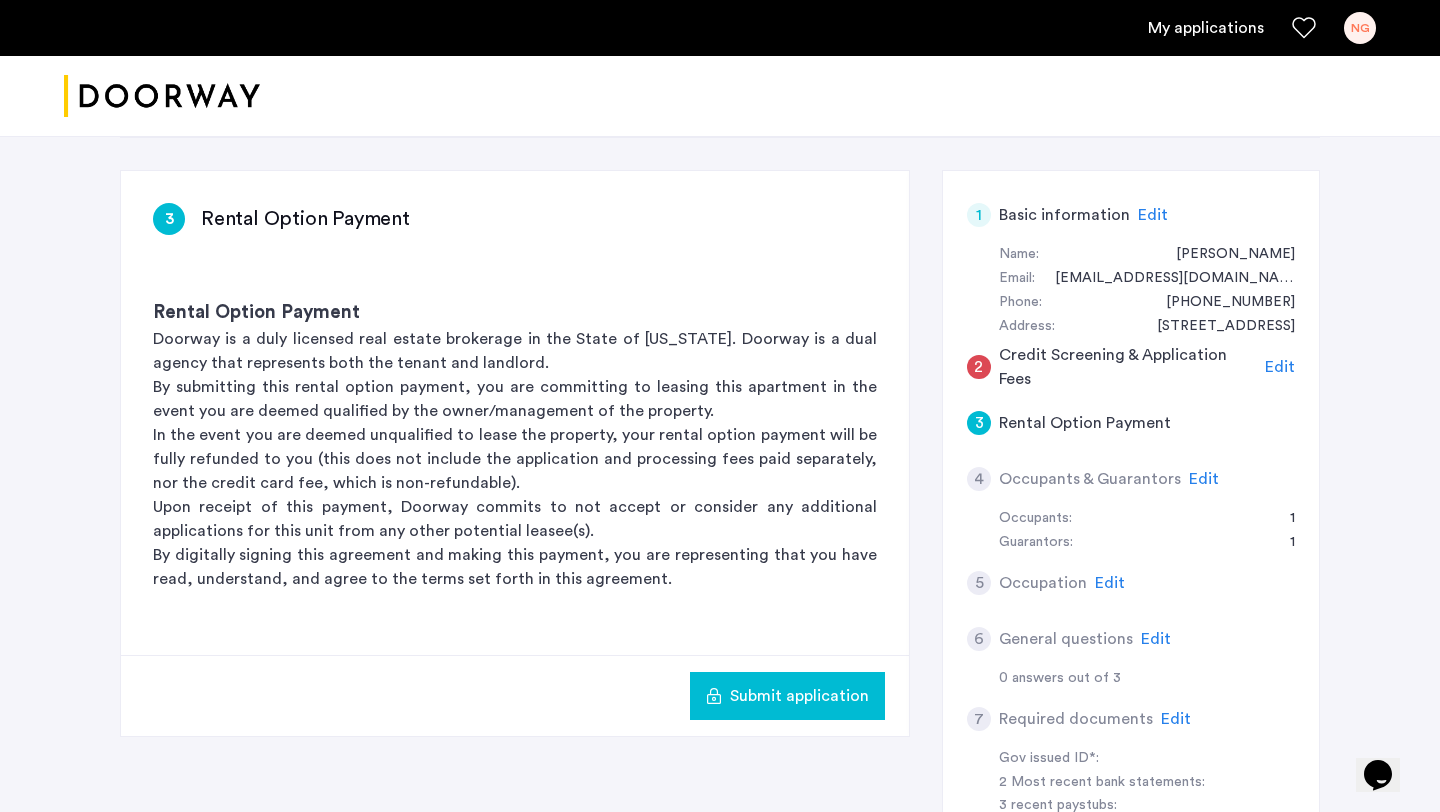 click on "Rental Option Payment" 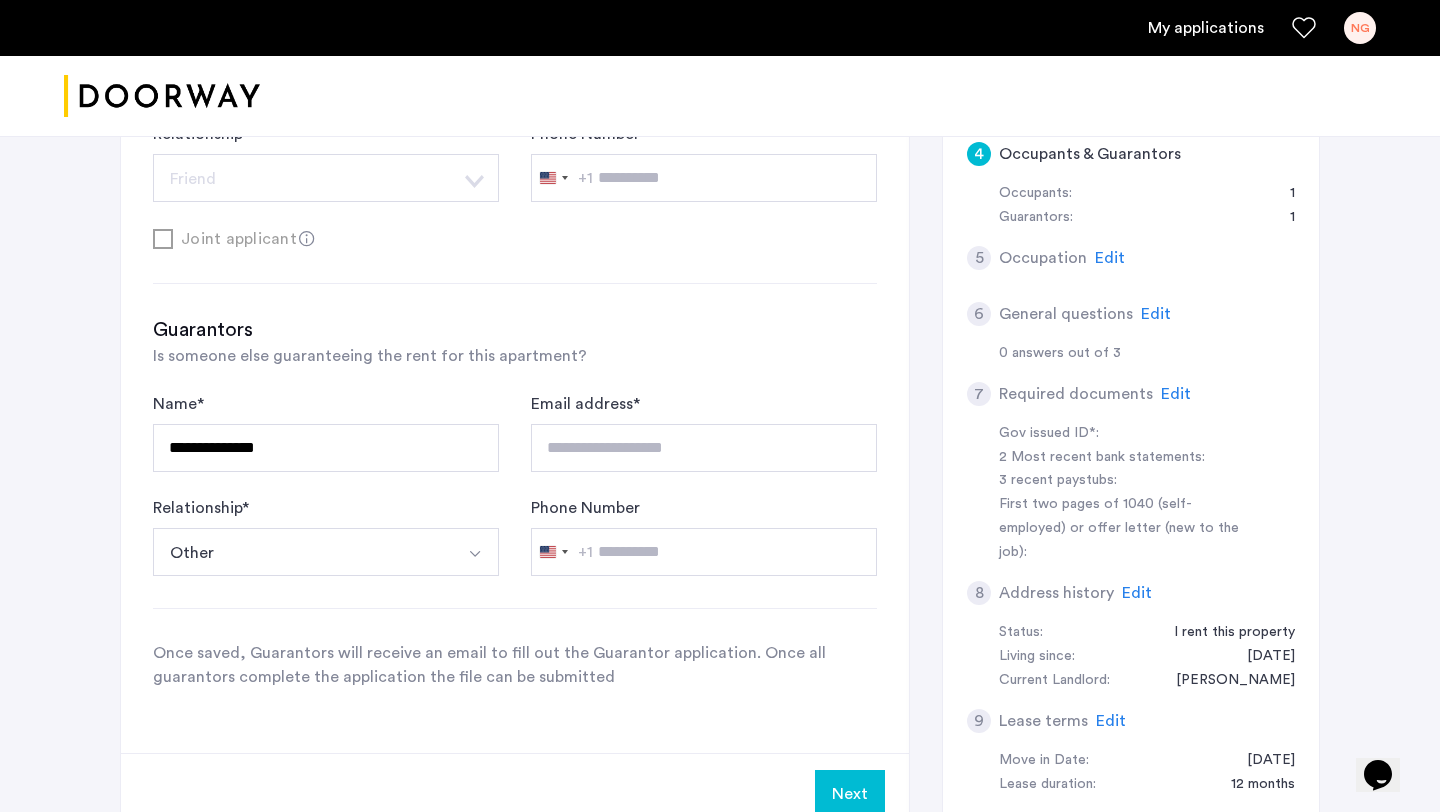 scroll, scrollTop: 594, scrollLeft: 0, axis: vertical 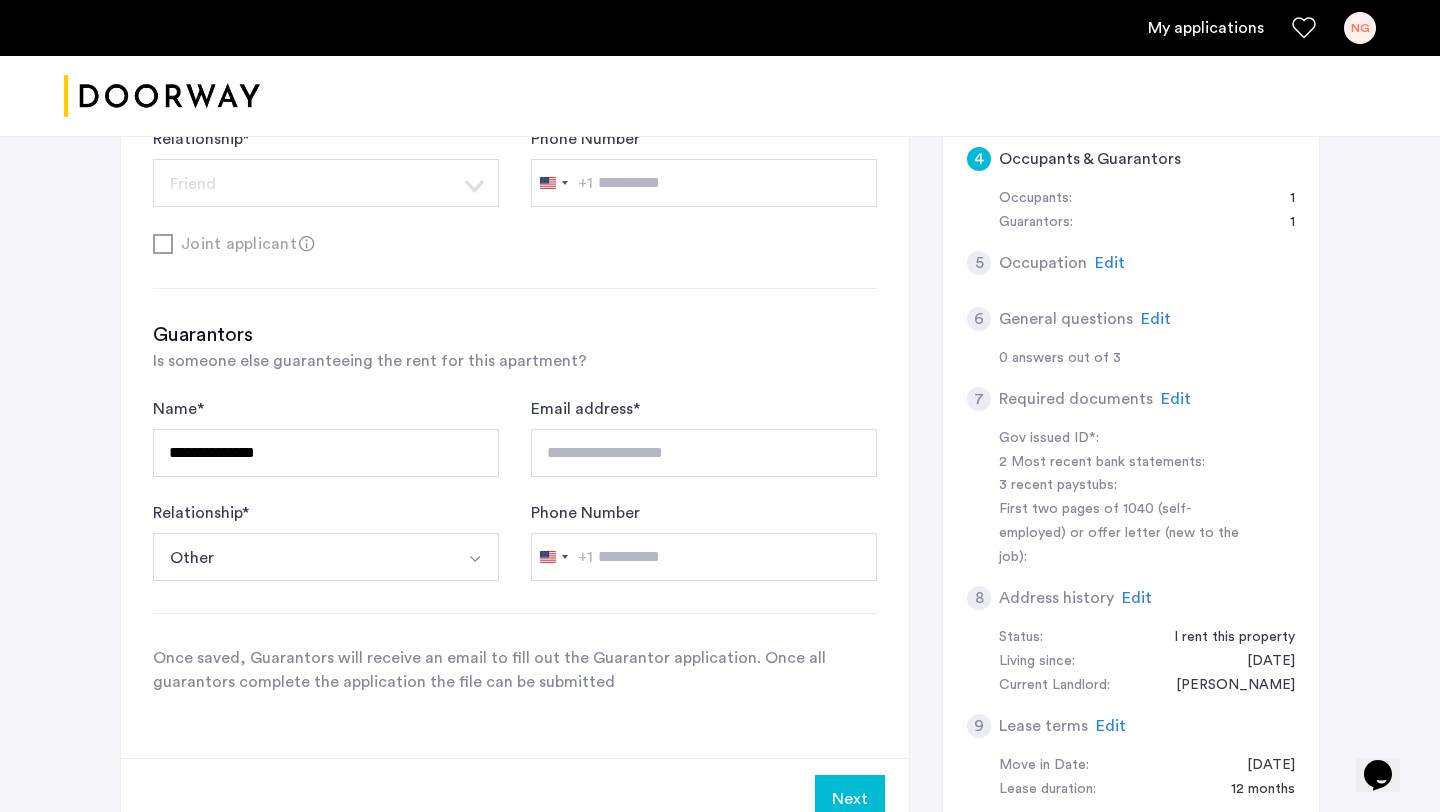 click at bounding box center [475, 557] 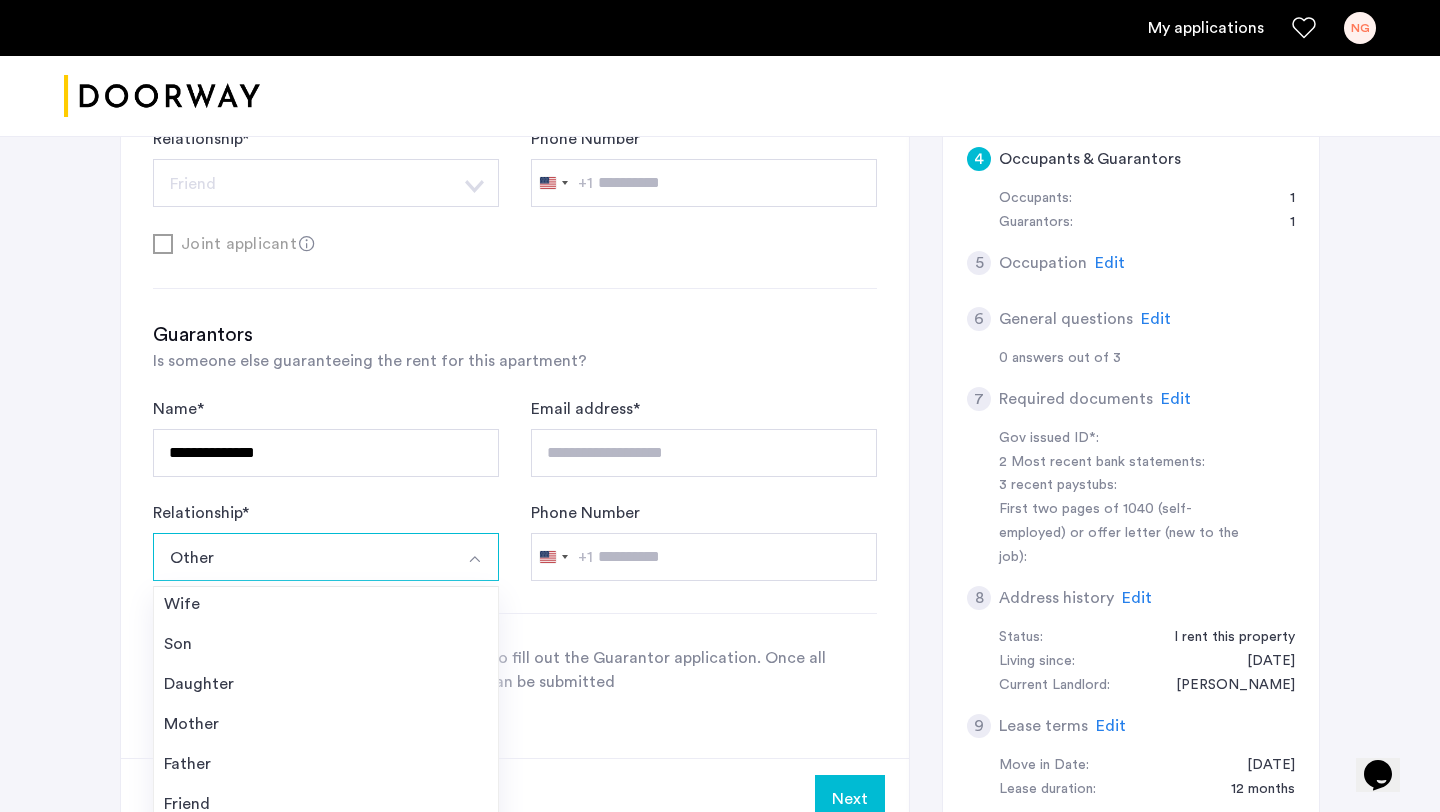 scroll, scrollTop: 72, scrollLeft: 0, axis: vertical 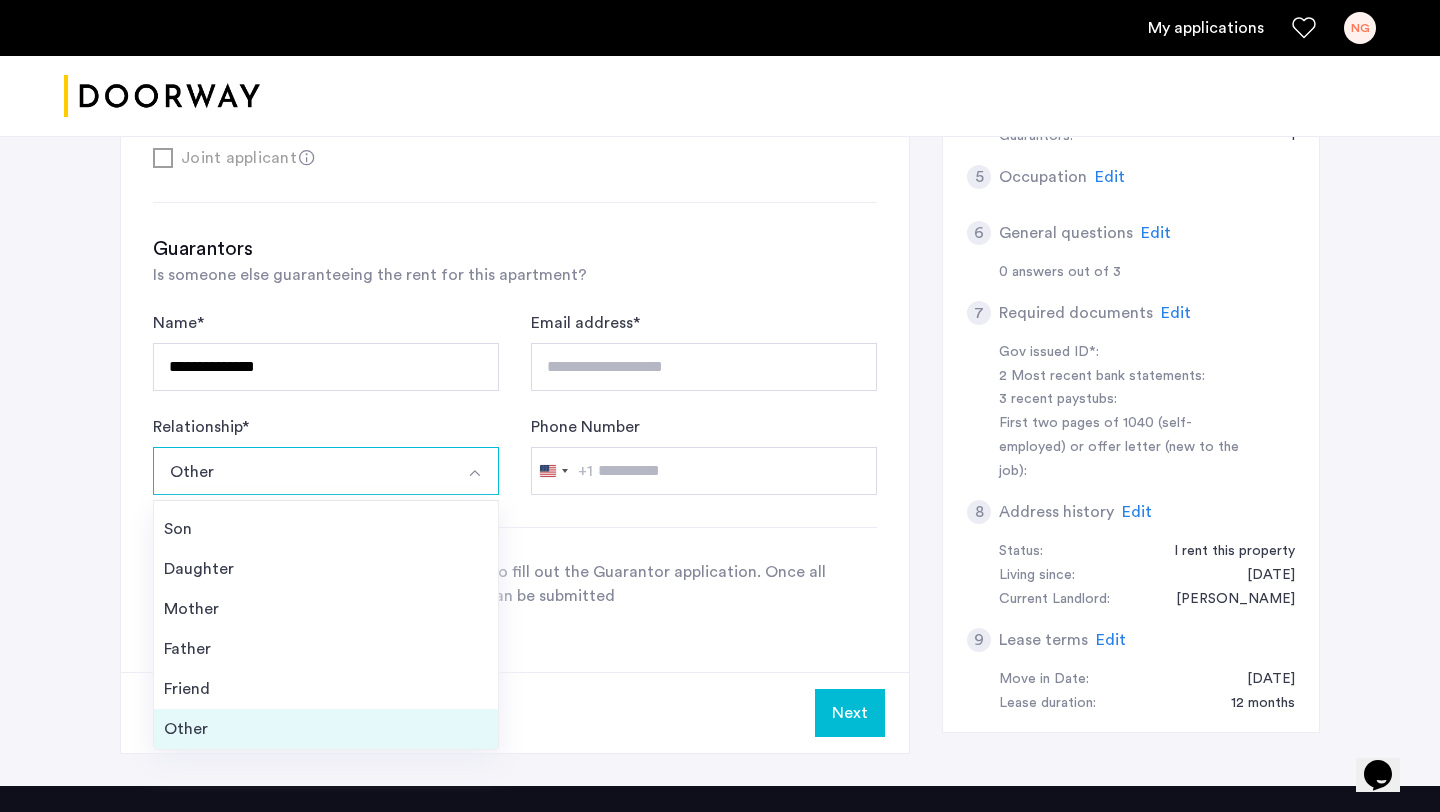 click on "Other" at bounding box center (326, 729) 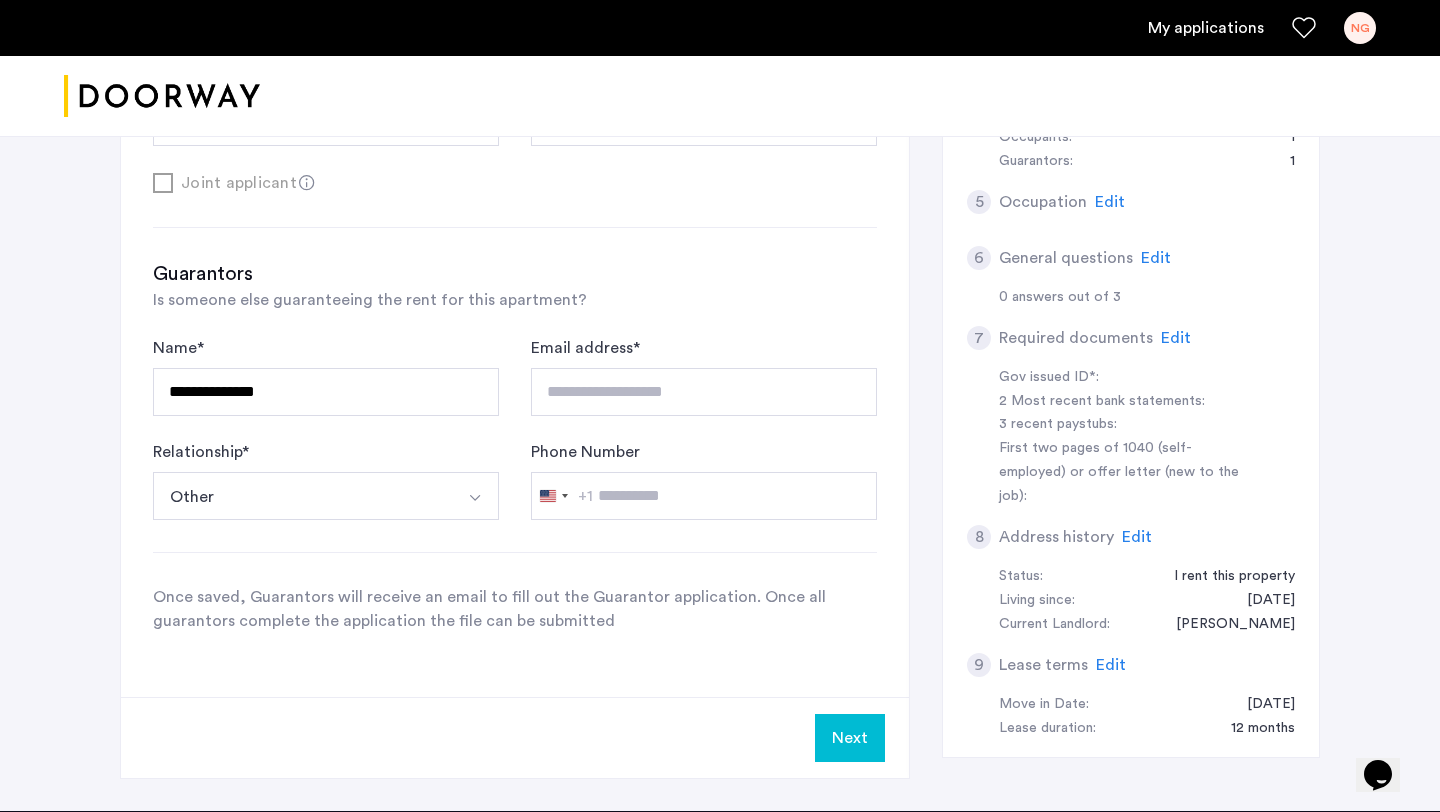 scroll, scrollTop: 652, scrollLeft: 0, axis: vertical 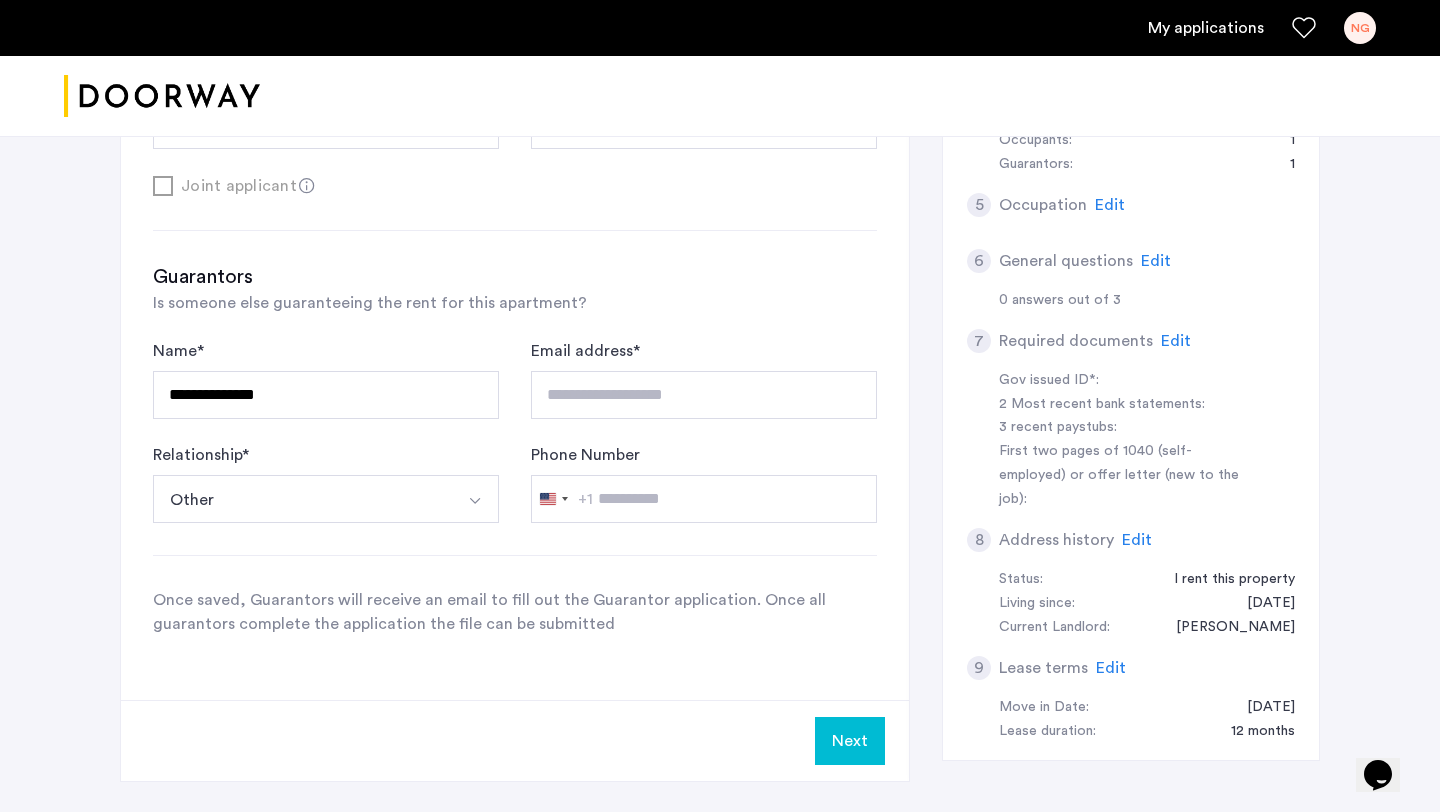 click on "Edit" 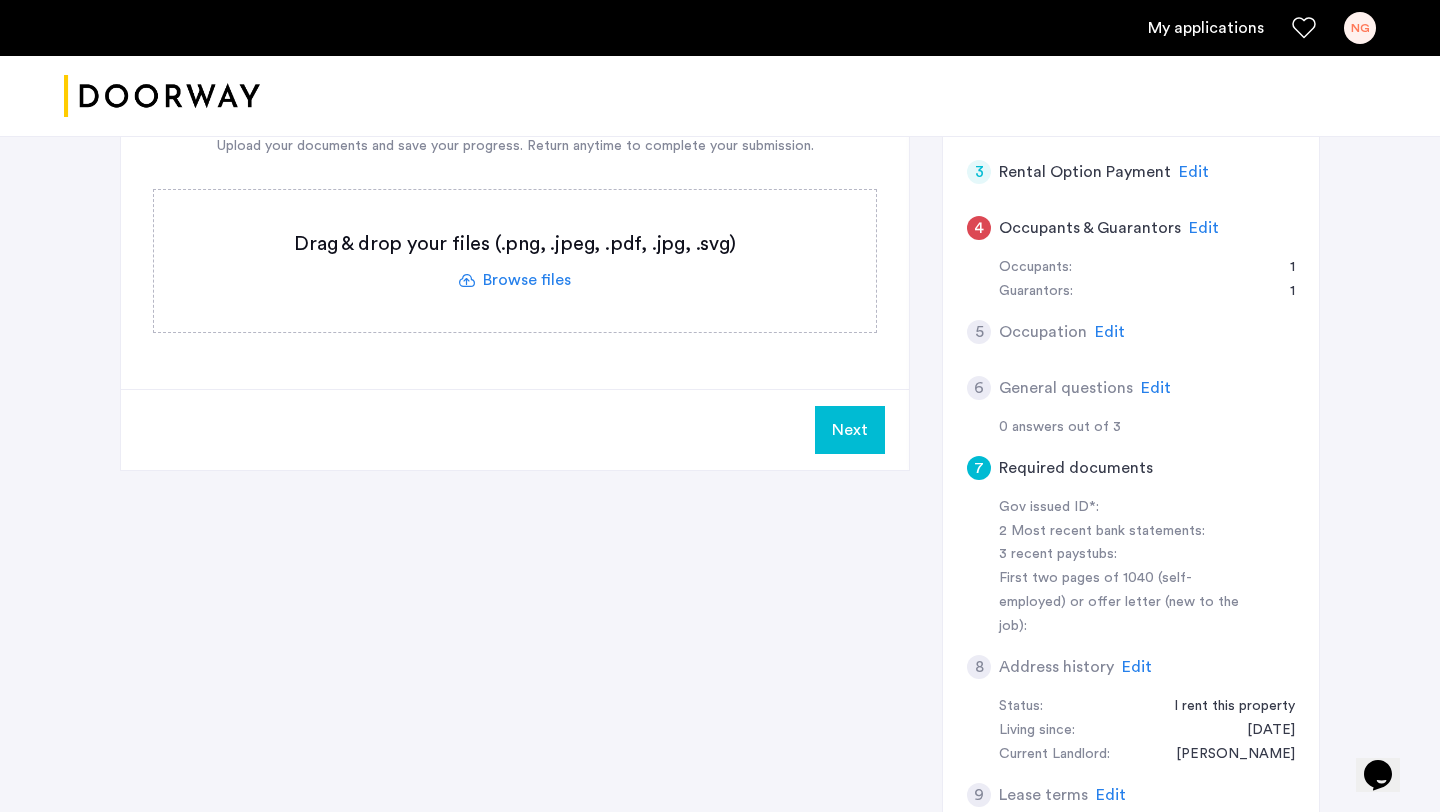 scroll, scrollTop: 491, scrollLeft: 0, axis: vertical 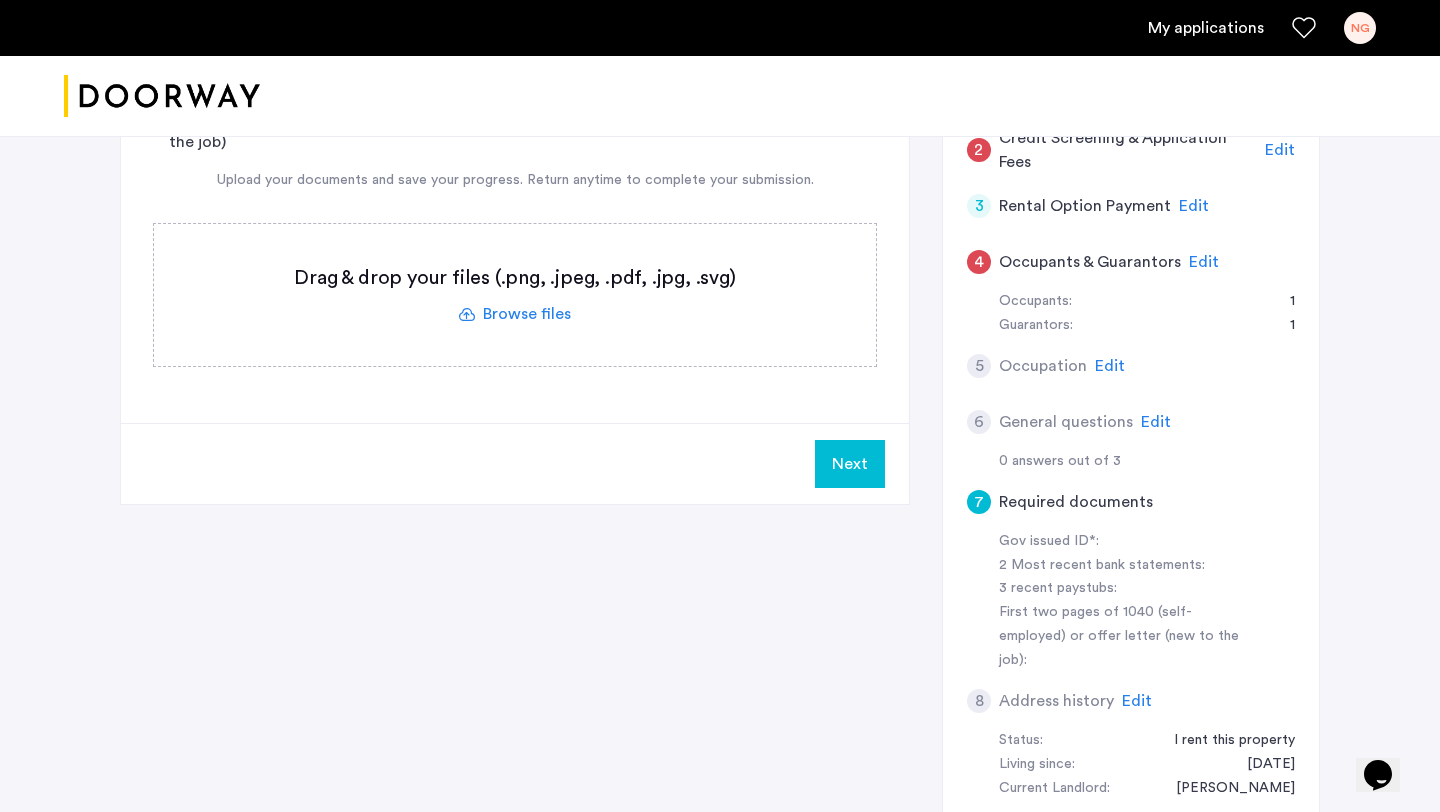 click 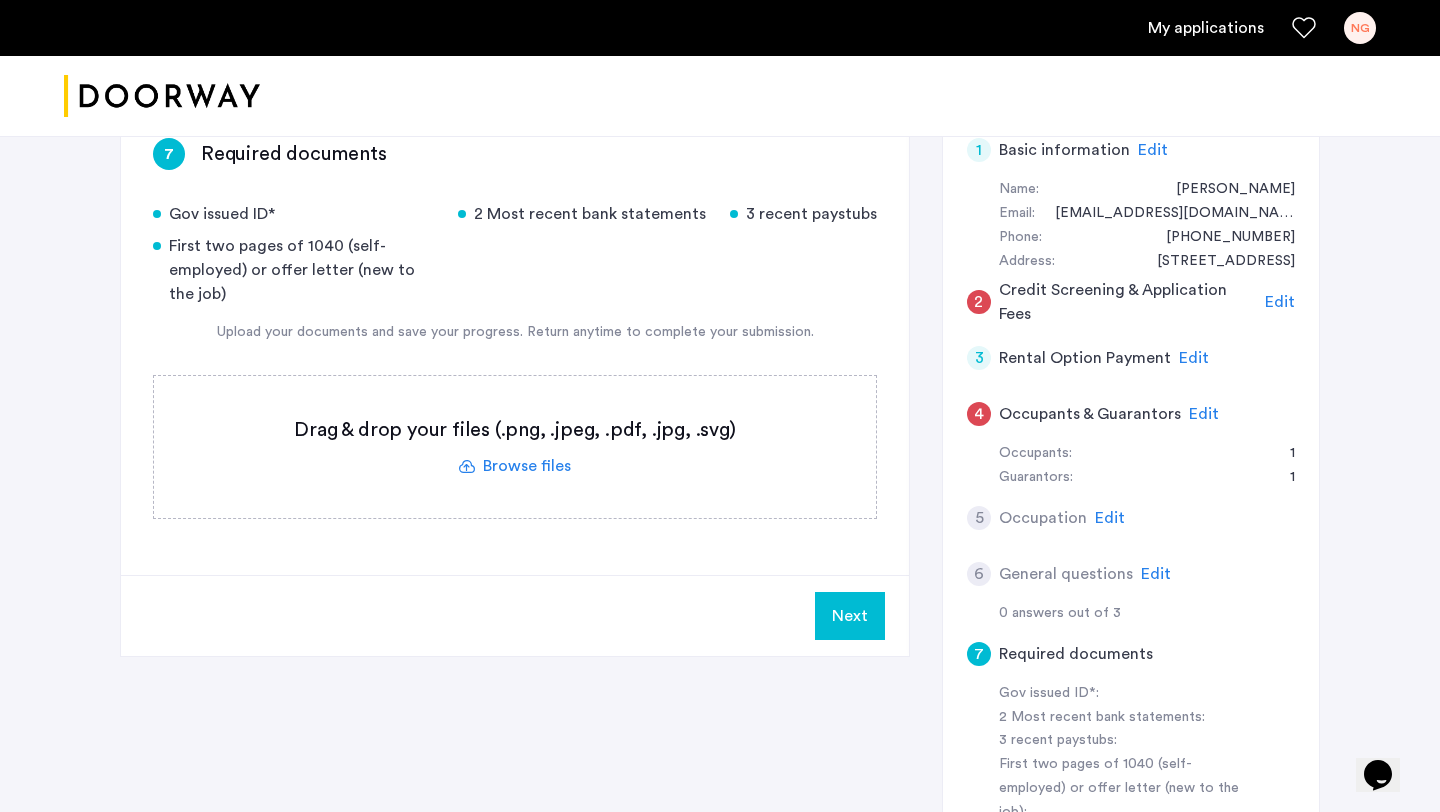 scroll, scrollTop: 233, scrollLeft: 0, axis: vertical 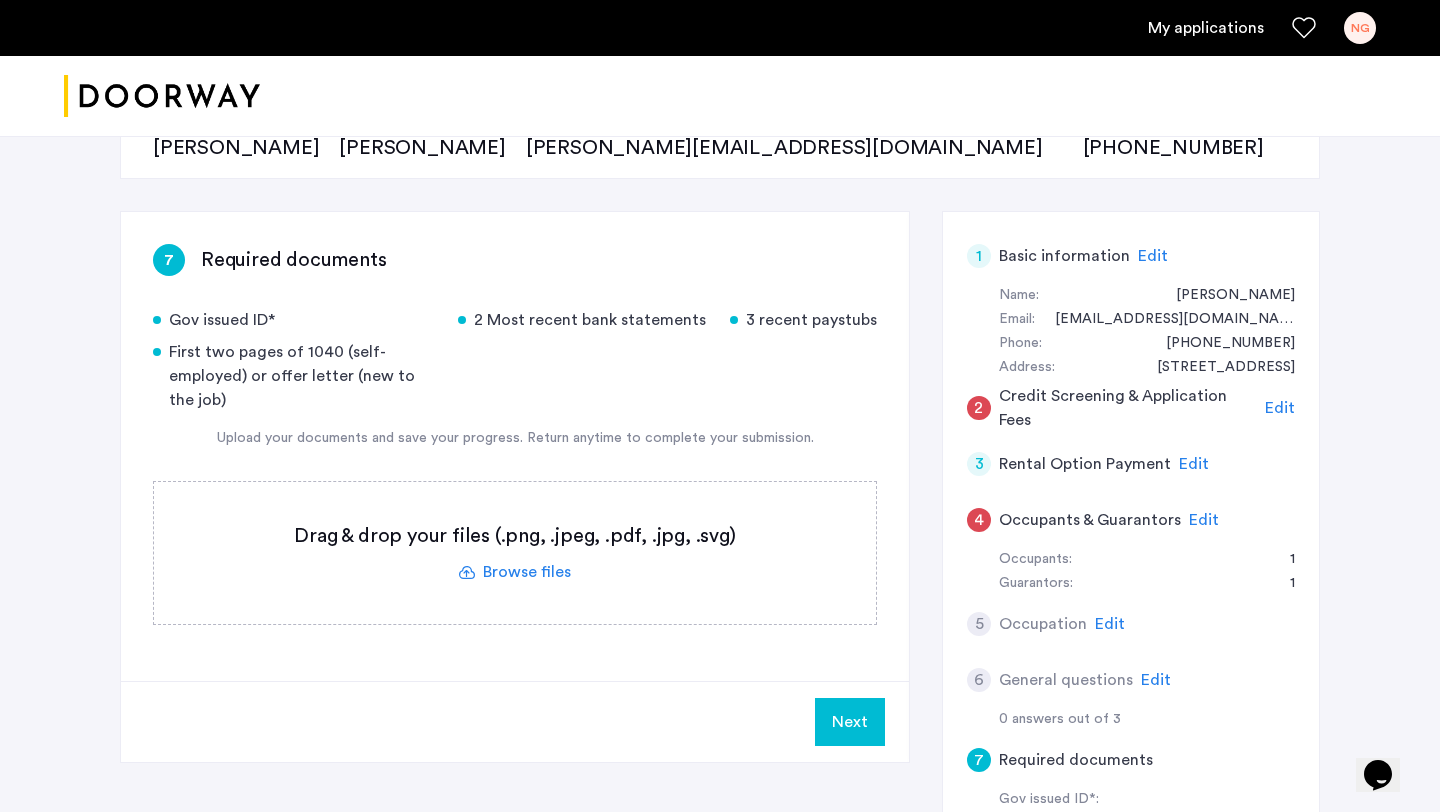 click 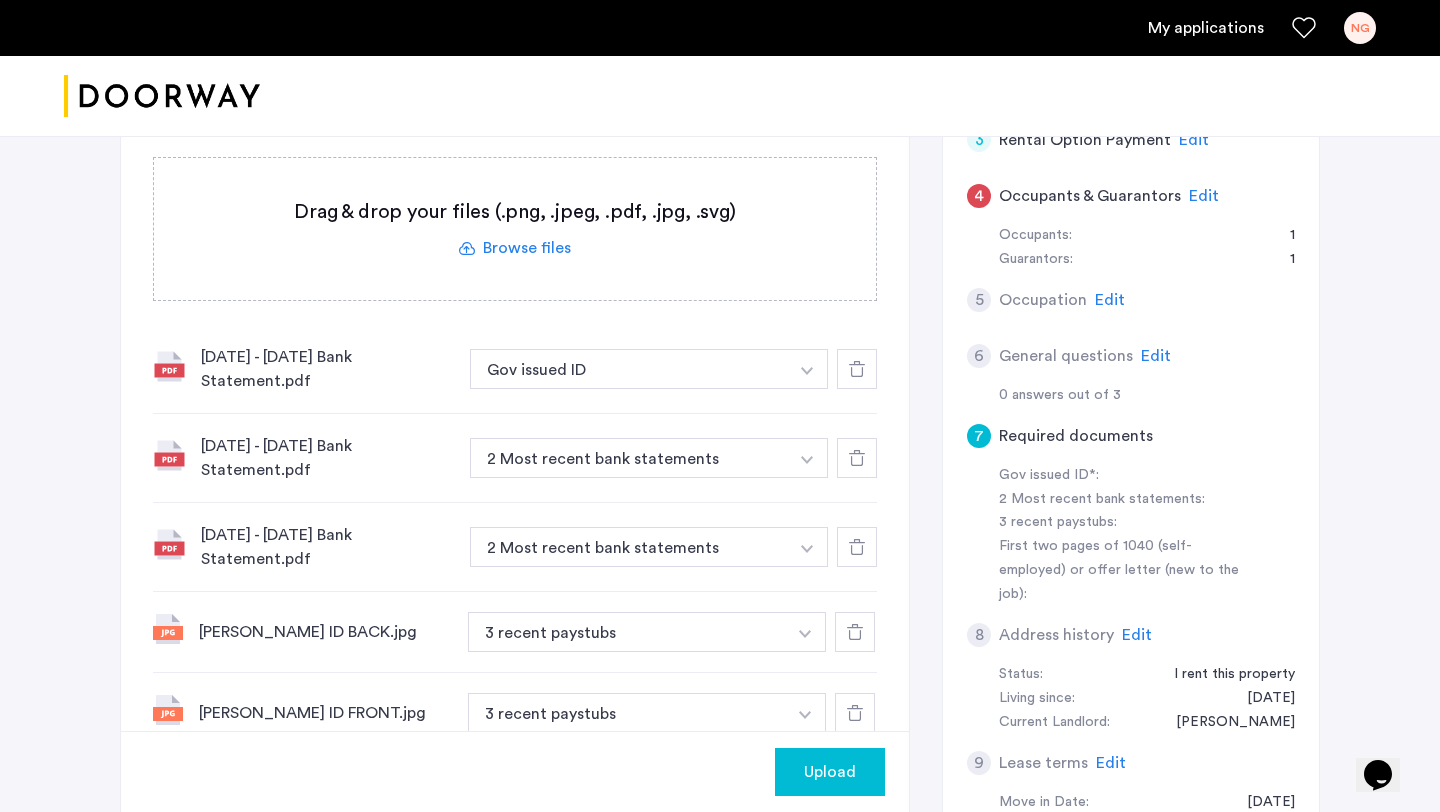 scroll, scrollTop: 559, scrollLeft: 0, axis: vertical 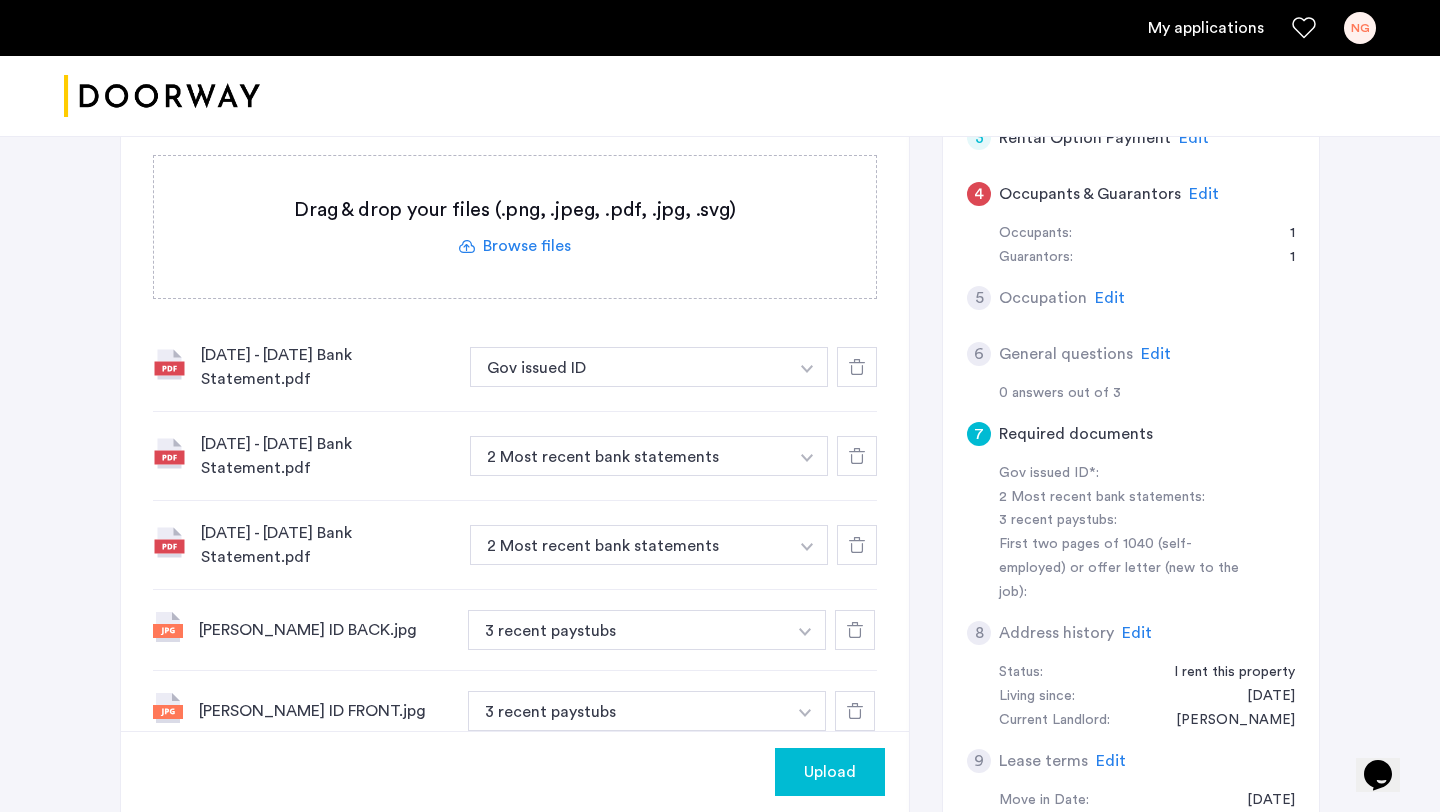 click at bounding box center (807, 369) 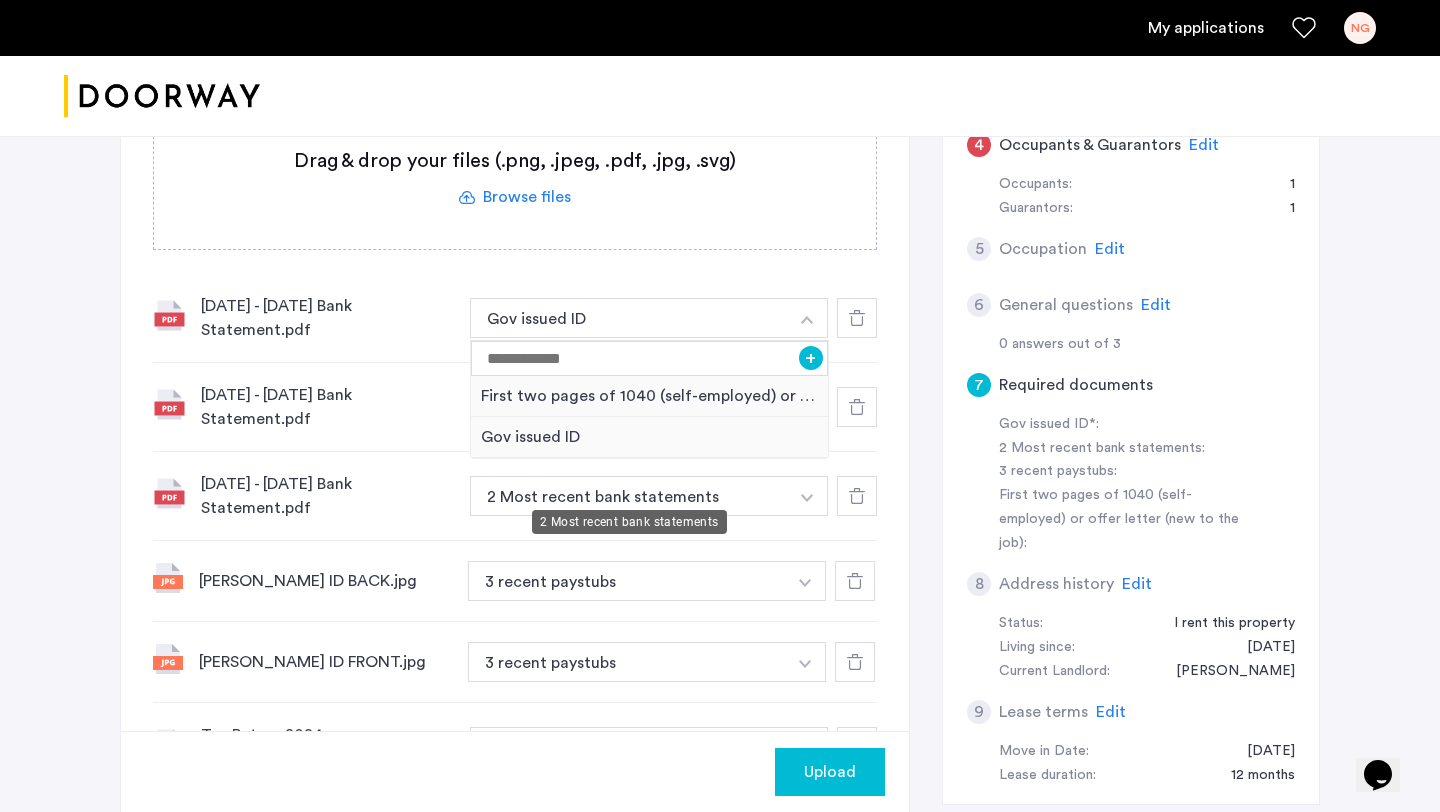 scroll, scrollTop: 633, scrollLeft: 0, axis: vertical 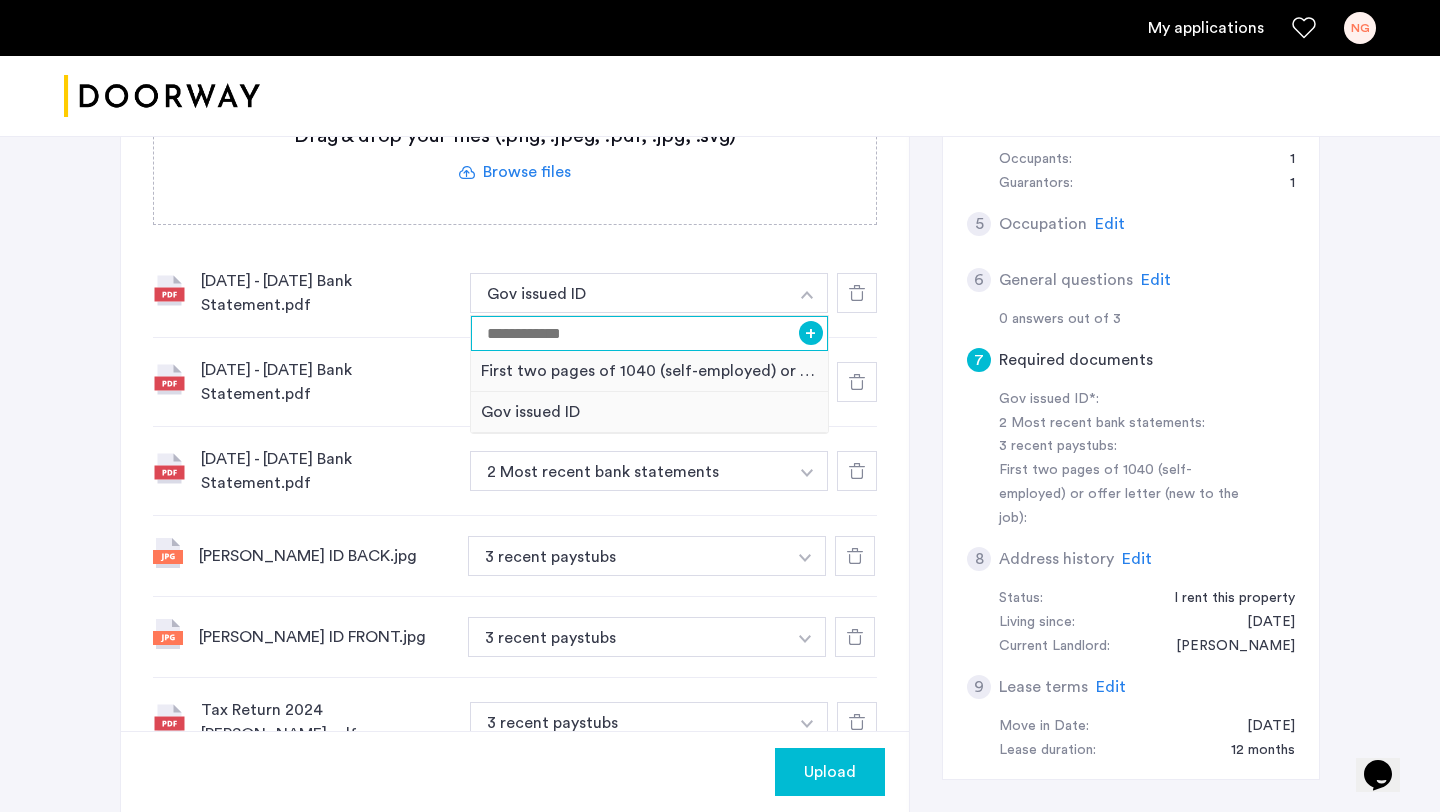 click at bounding box center (649, 333) 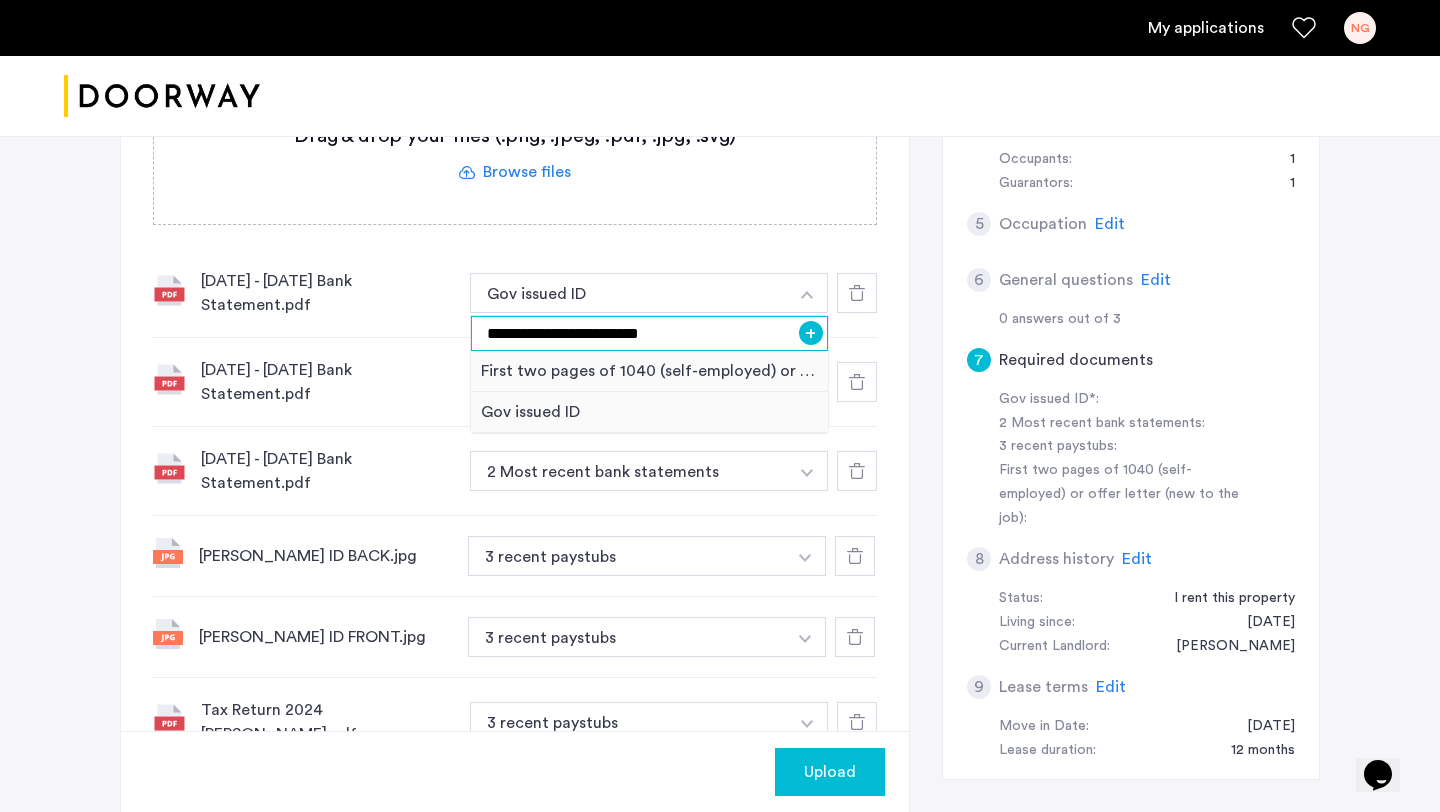 type on "**********" 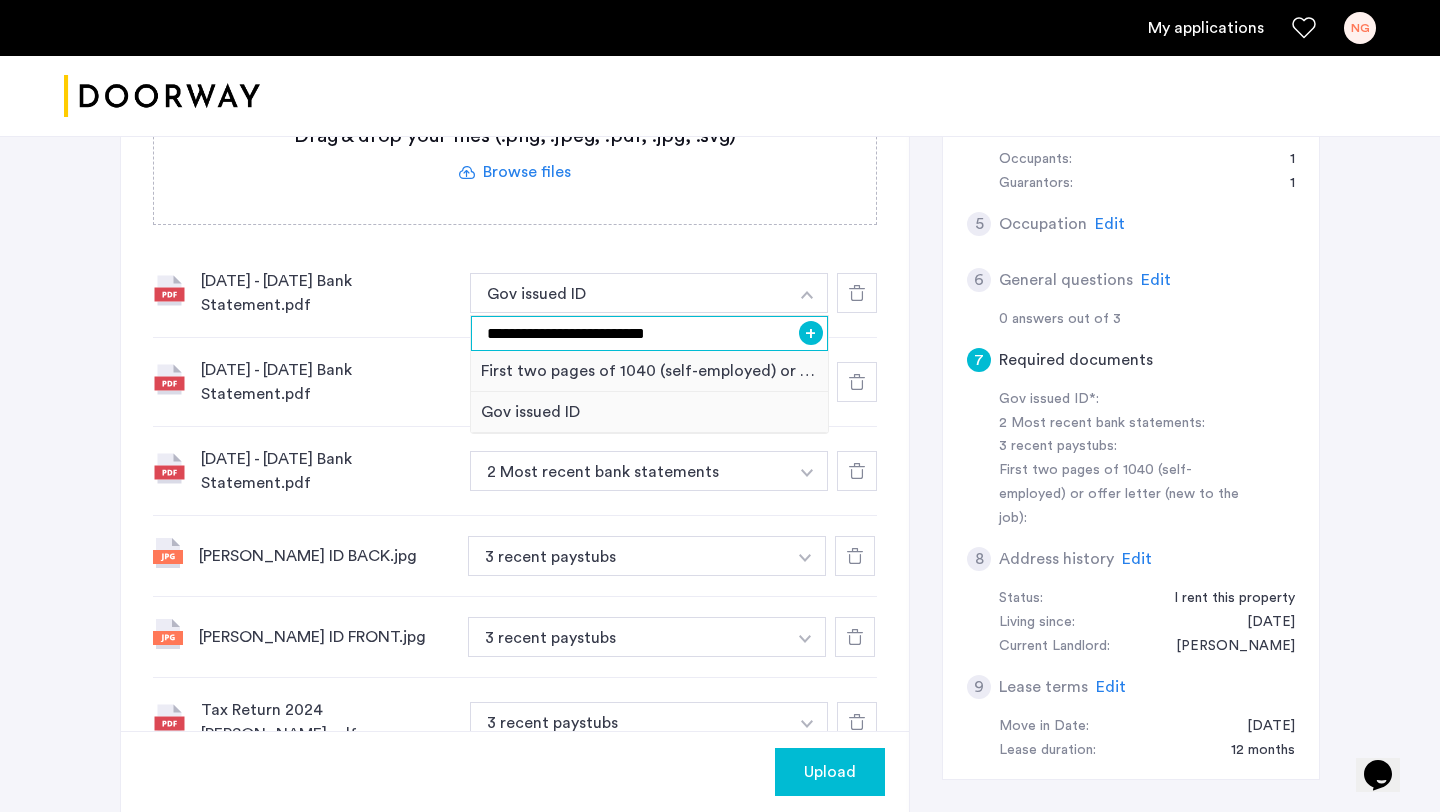 drag, startPoint x: 701, startPoint y: 335, endPoint x: 442, endPoint y: 332, distance: 259.01736 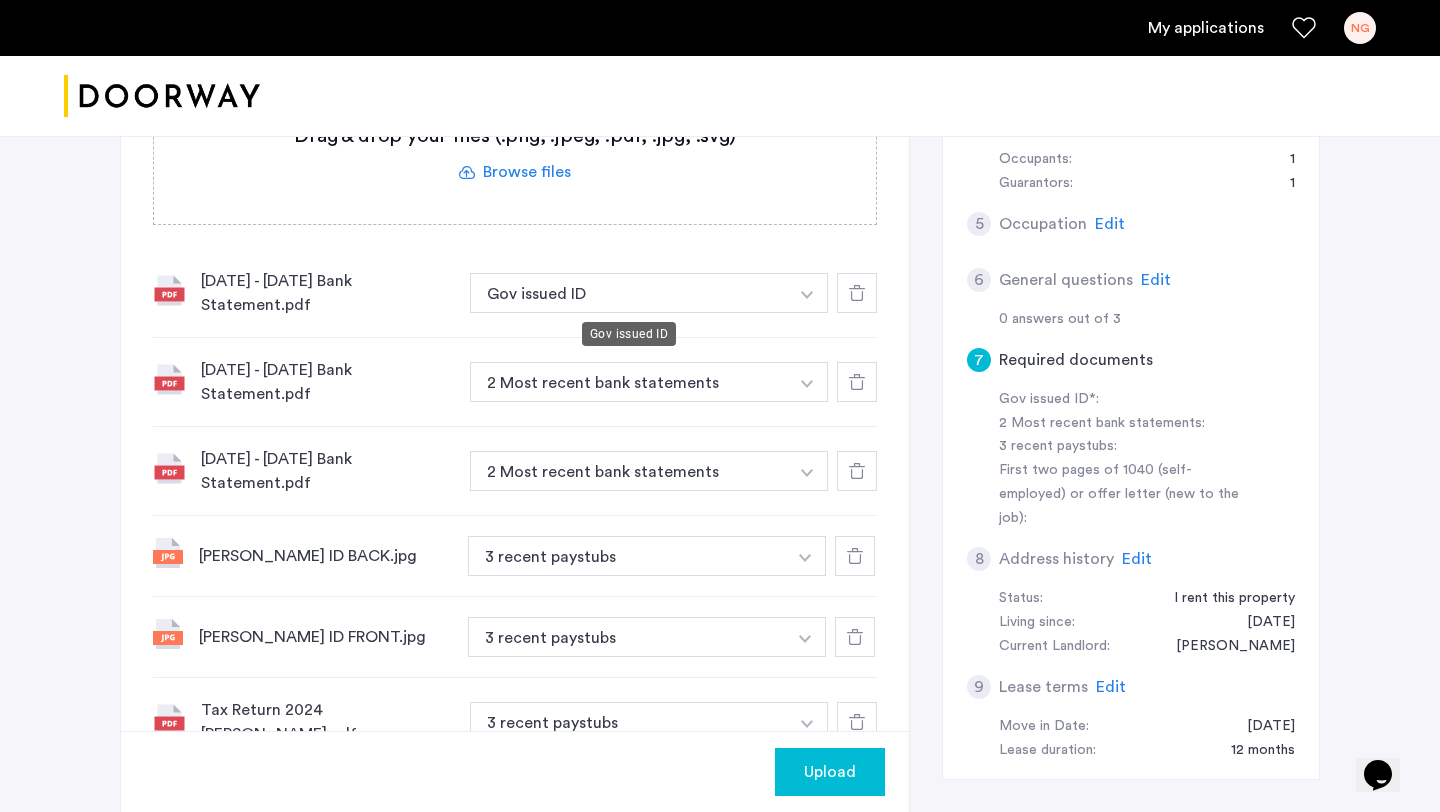 click on "Gov issued ID" at bounding box center [629, 293] 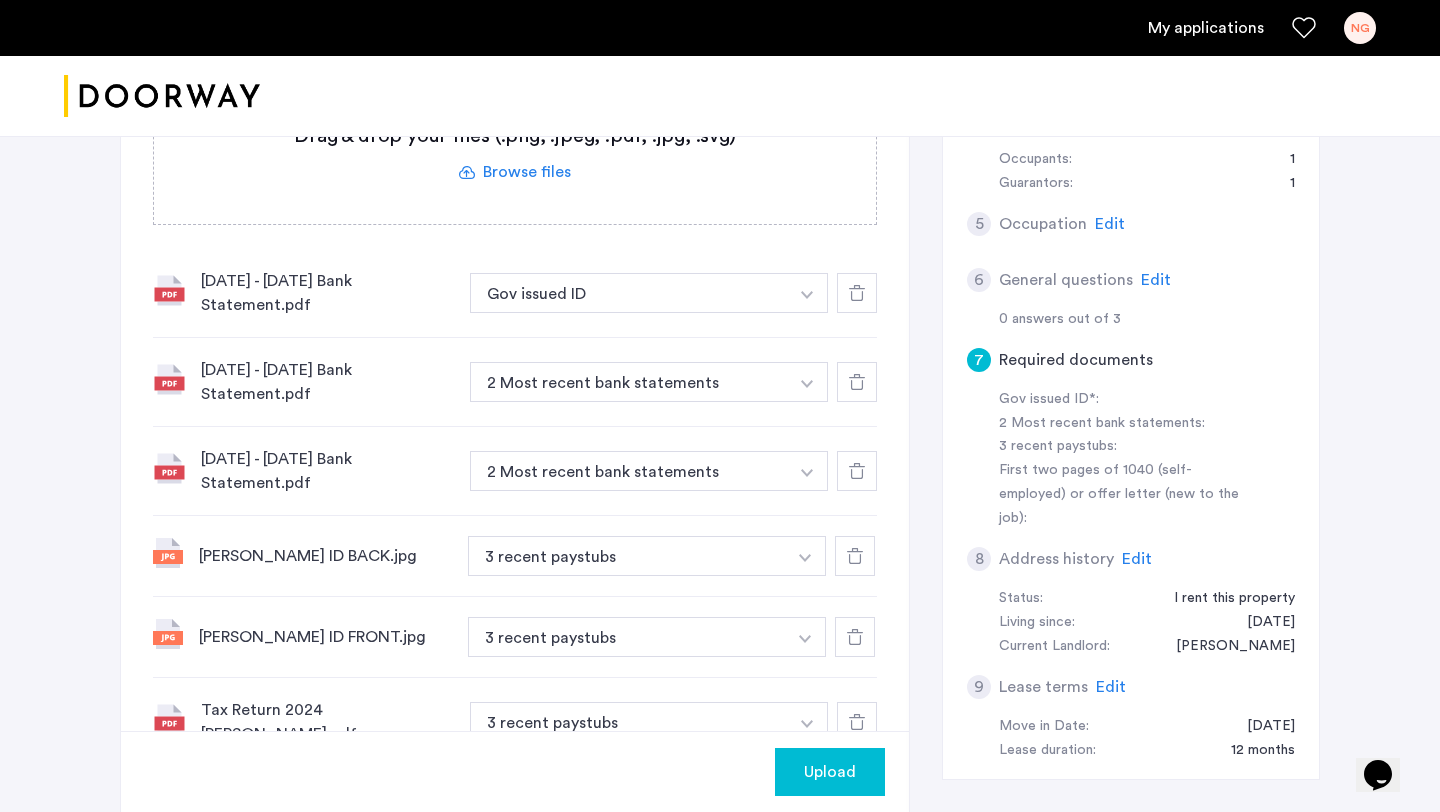 click on "Gov issued ID" at bounding box center [629, 293] 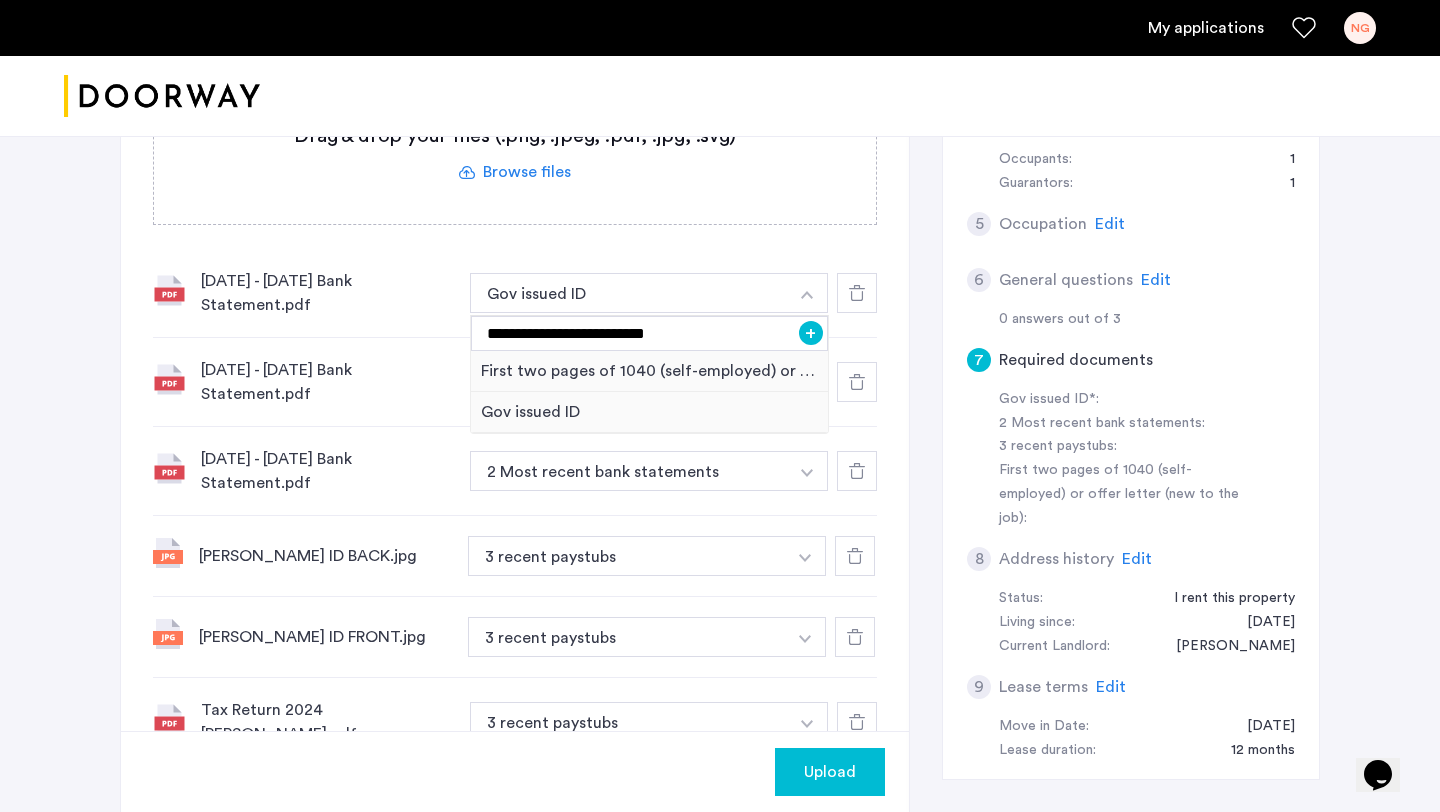 click on "+" at bounding box center (811, 333) 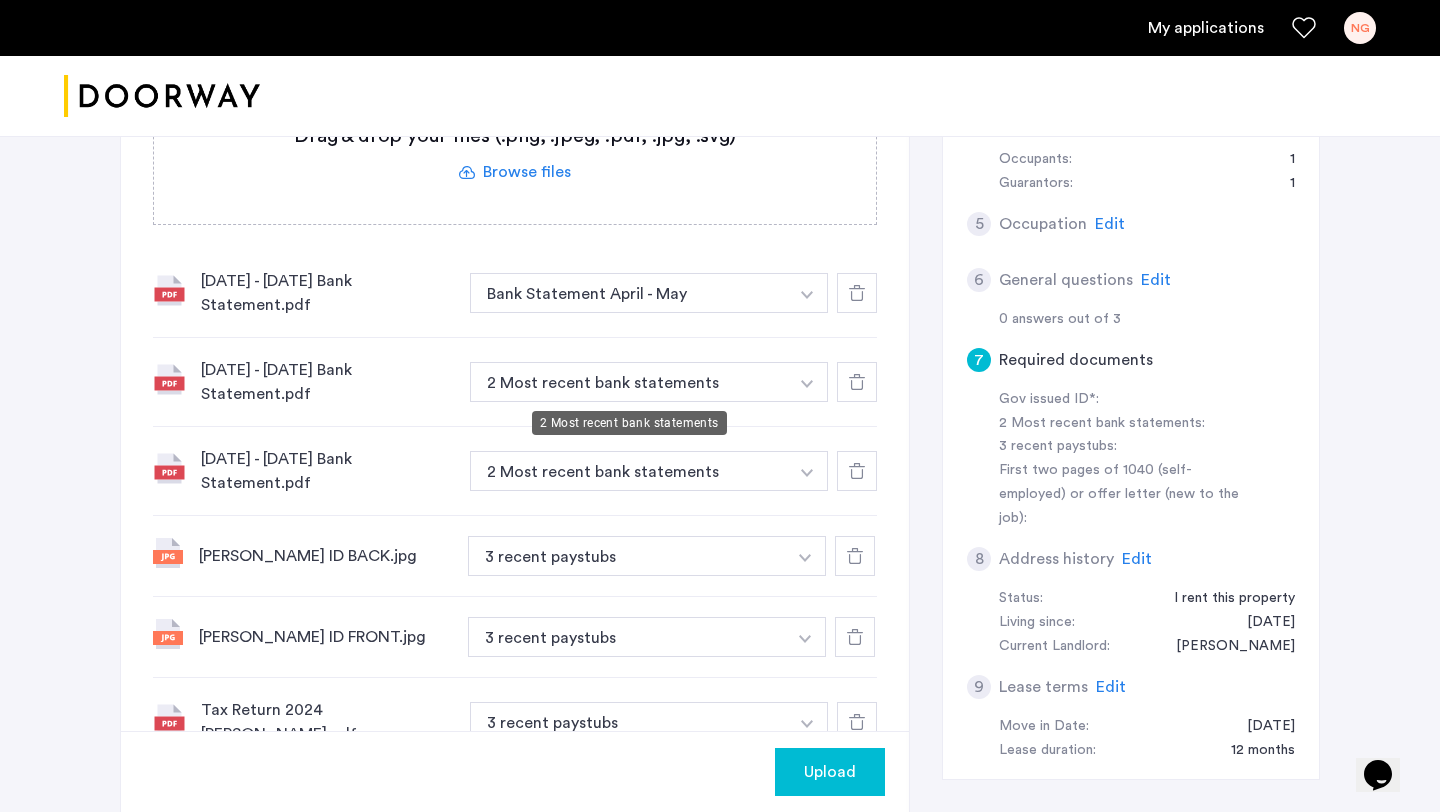 click on "2 Most recent bank statements" at bounding box center (629, 382) 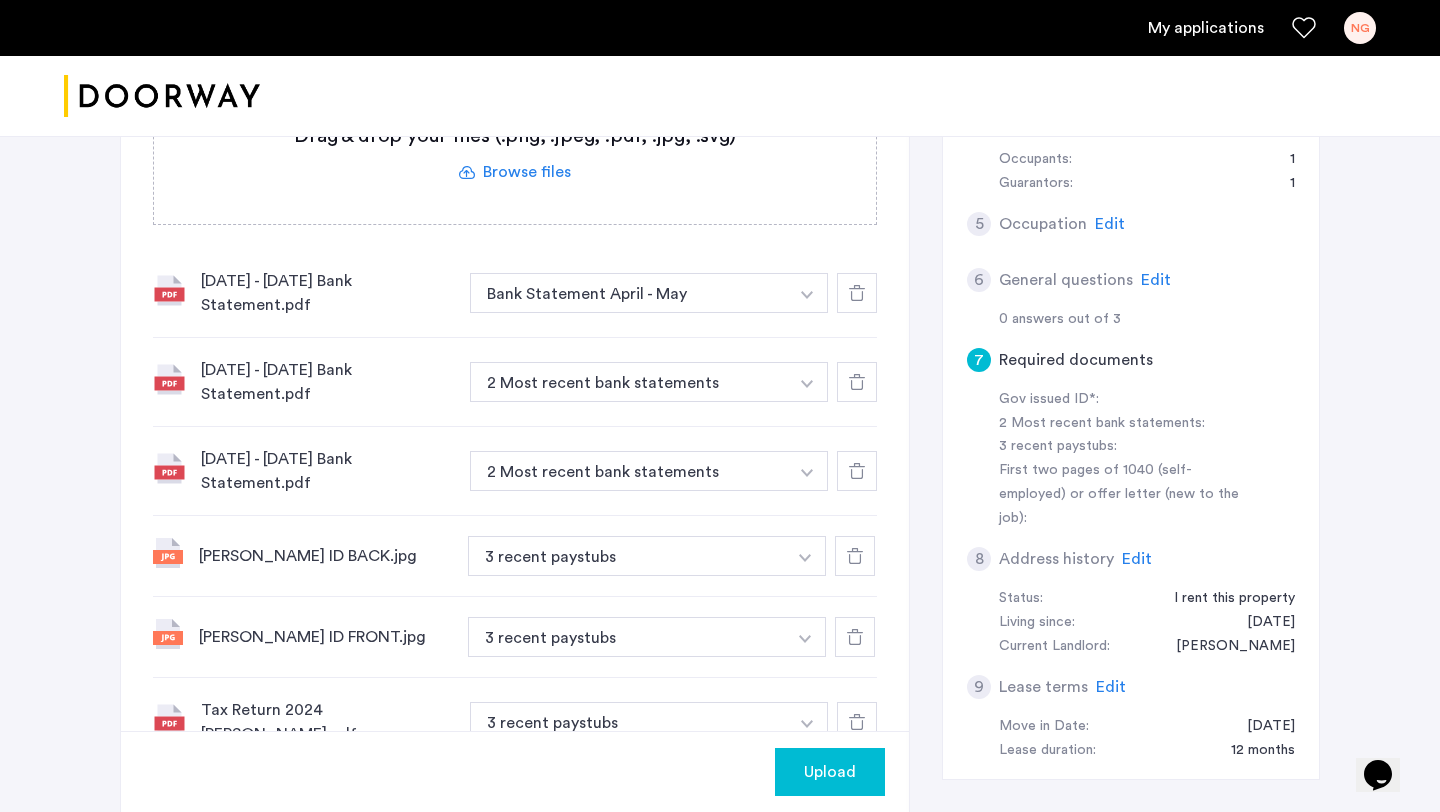 click at bounding box center [807, 295] 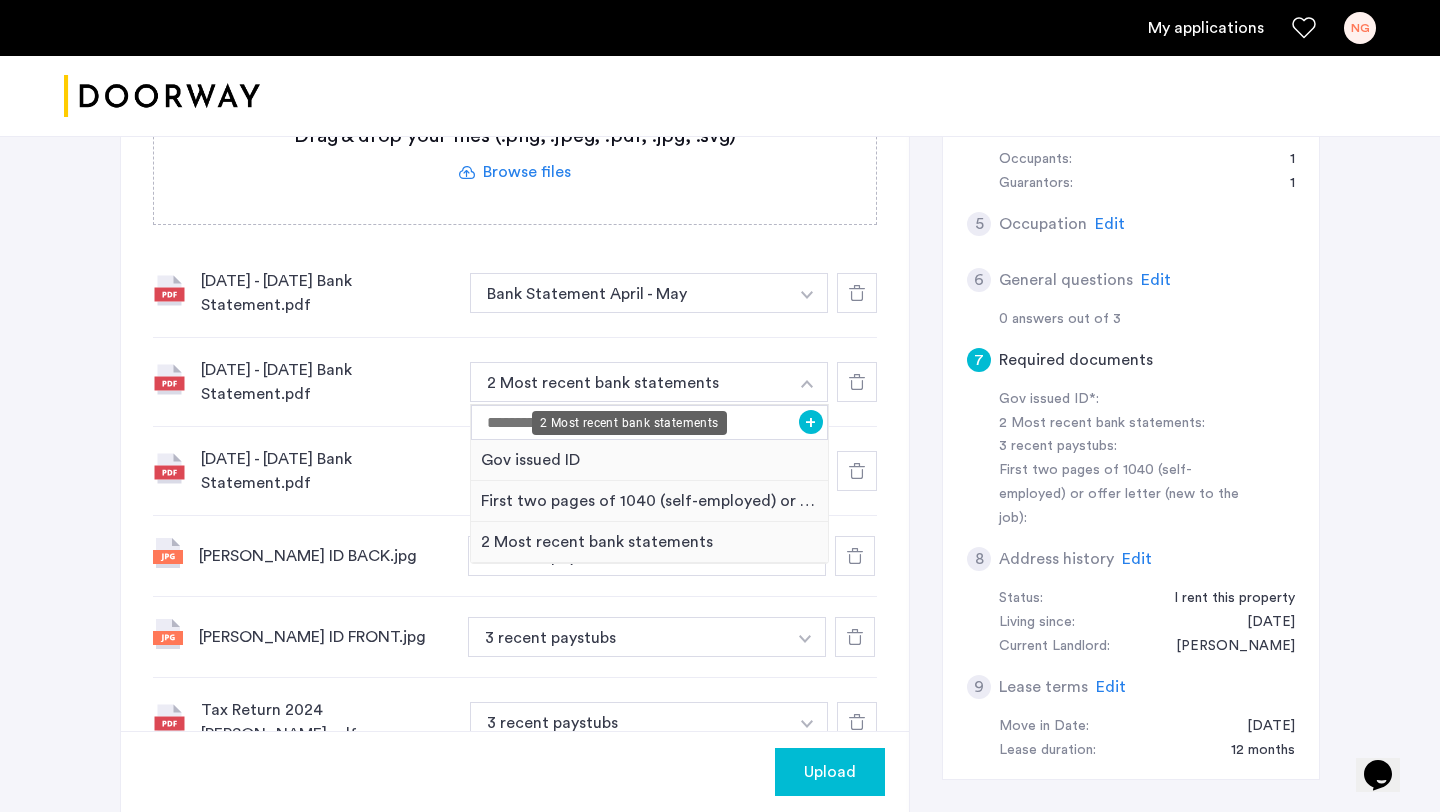 click on "2 Most recent bank statements" at bounding box center (629, 382) 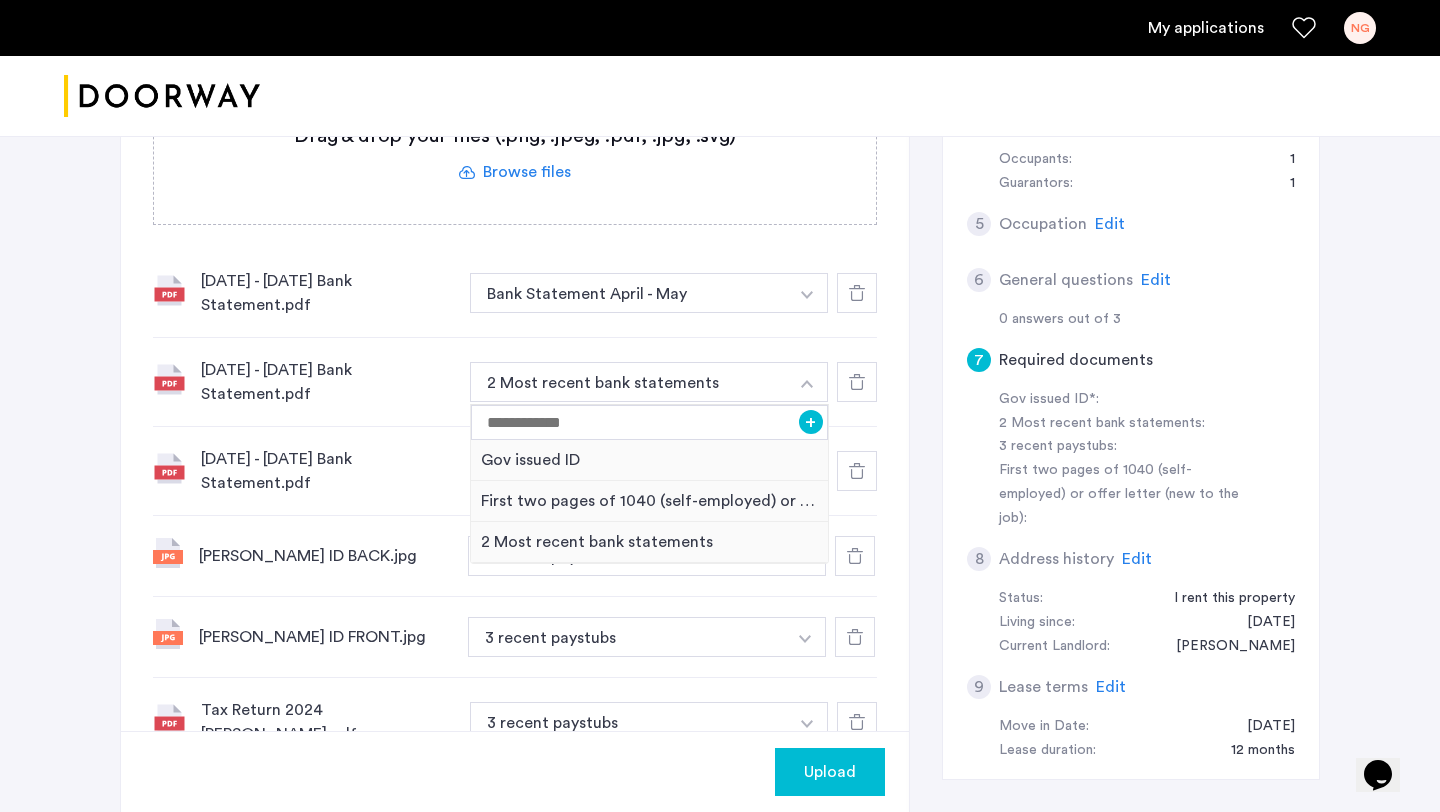 click on "Bank Statement April - May" at bounding box center [629, 293] 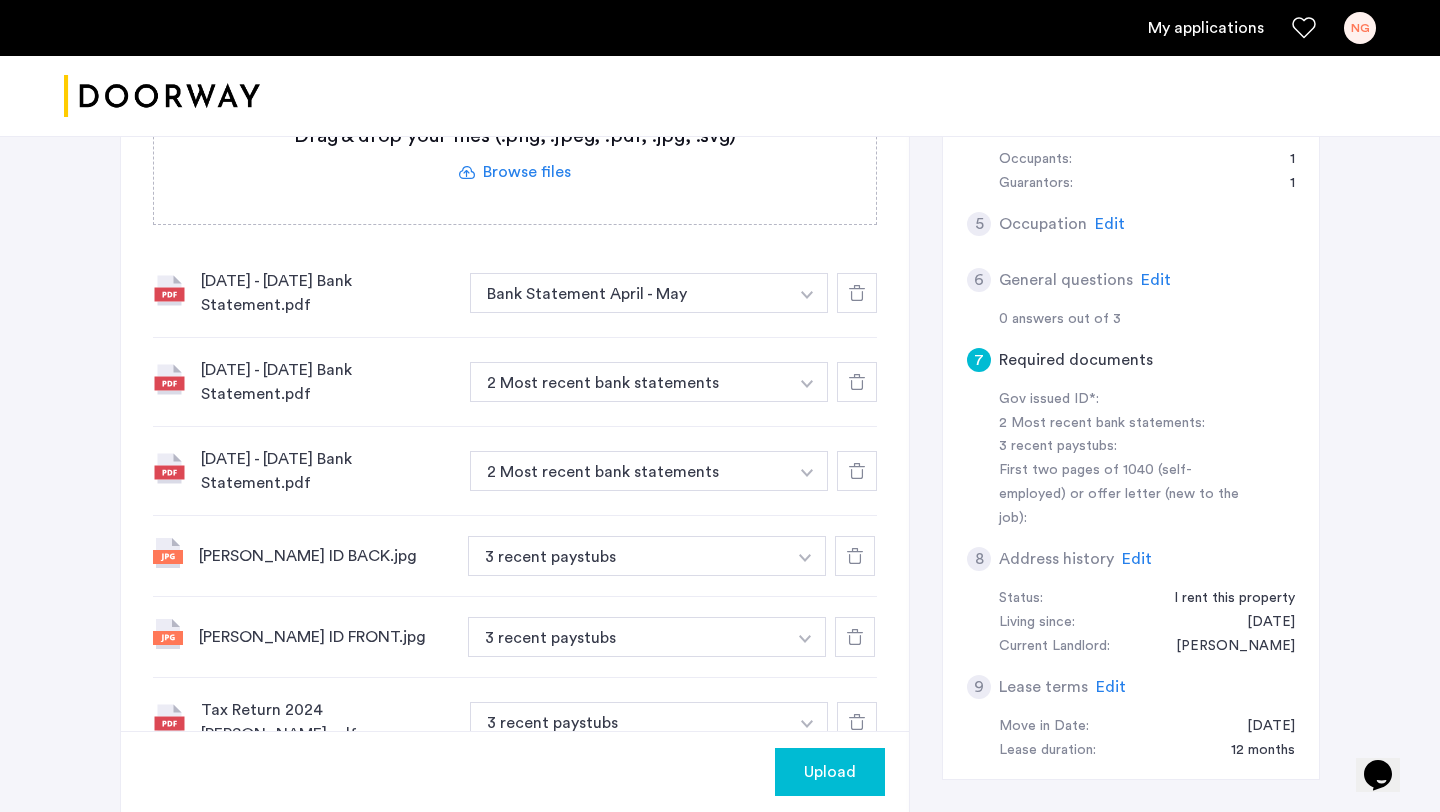 click at bounding box center [807, 295] 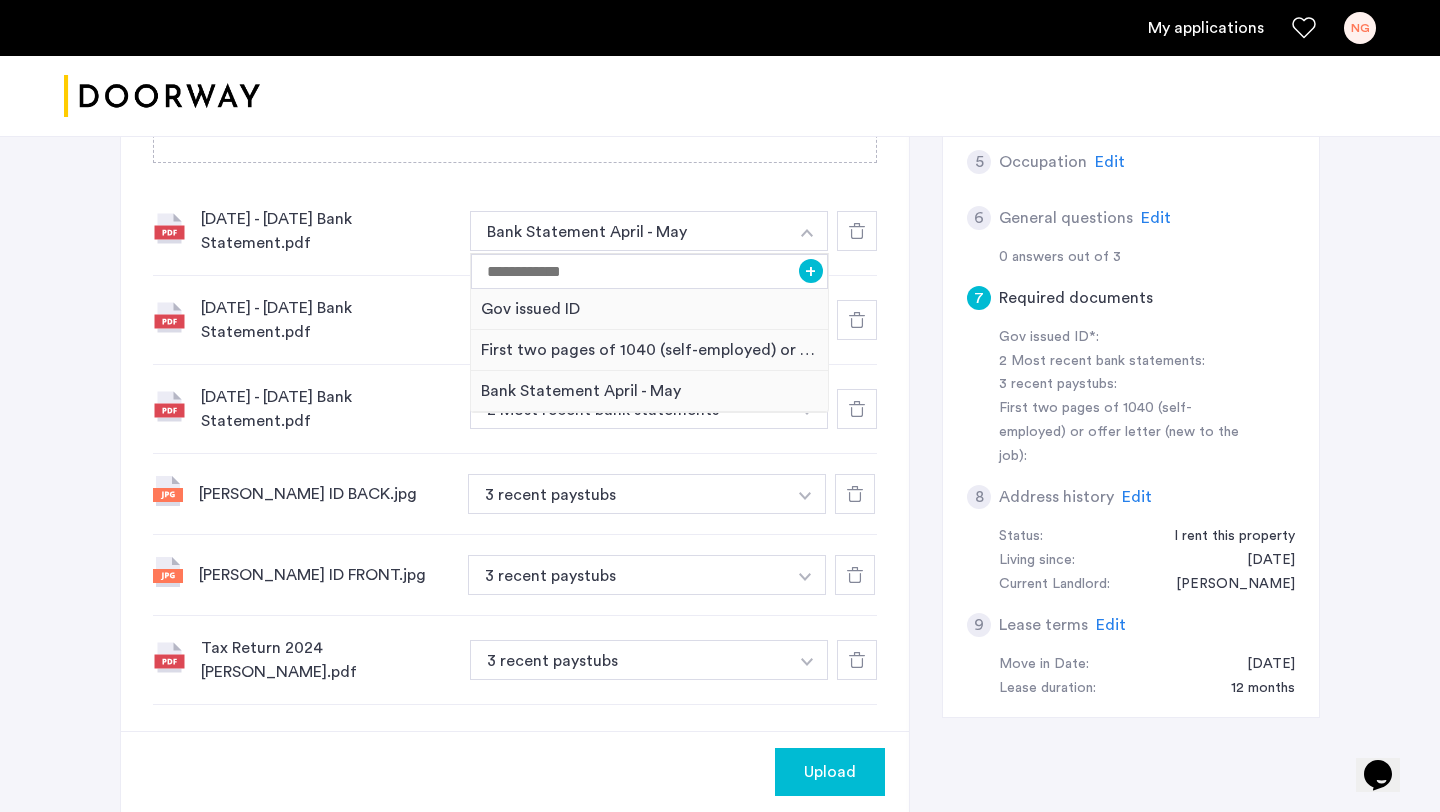 scroll, scrollTop: 700, scrollLeft: 0, axis: vertical 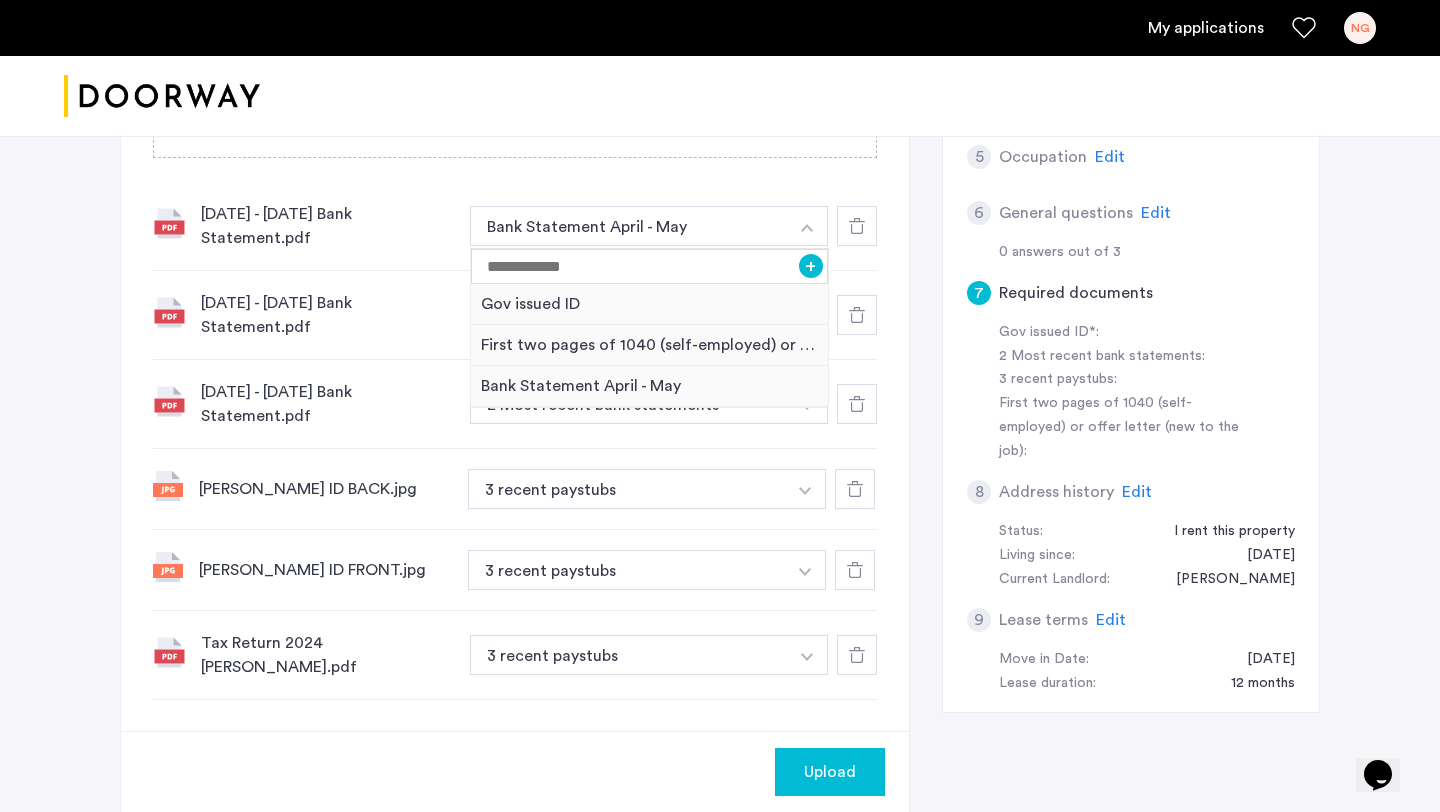 click on "April 12 - May 13 Bank Statement.pdf Bank Statement April - May + Gov issued ID First two pages of 1040 (self-employed) or offer letter (new to the job) Bank Statement April - May" 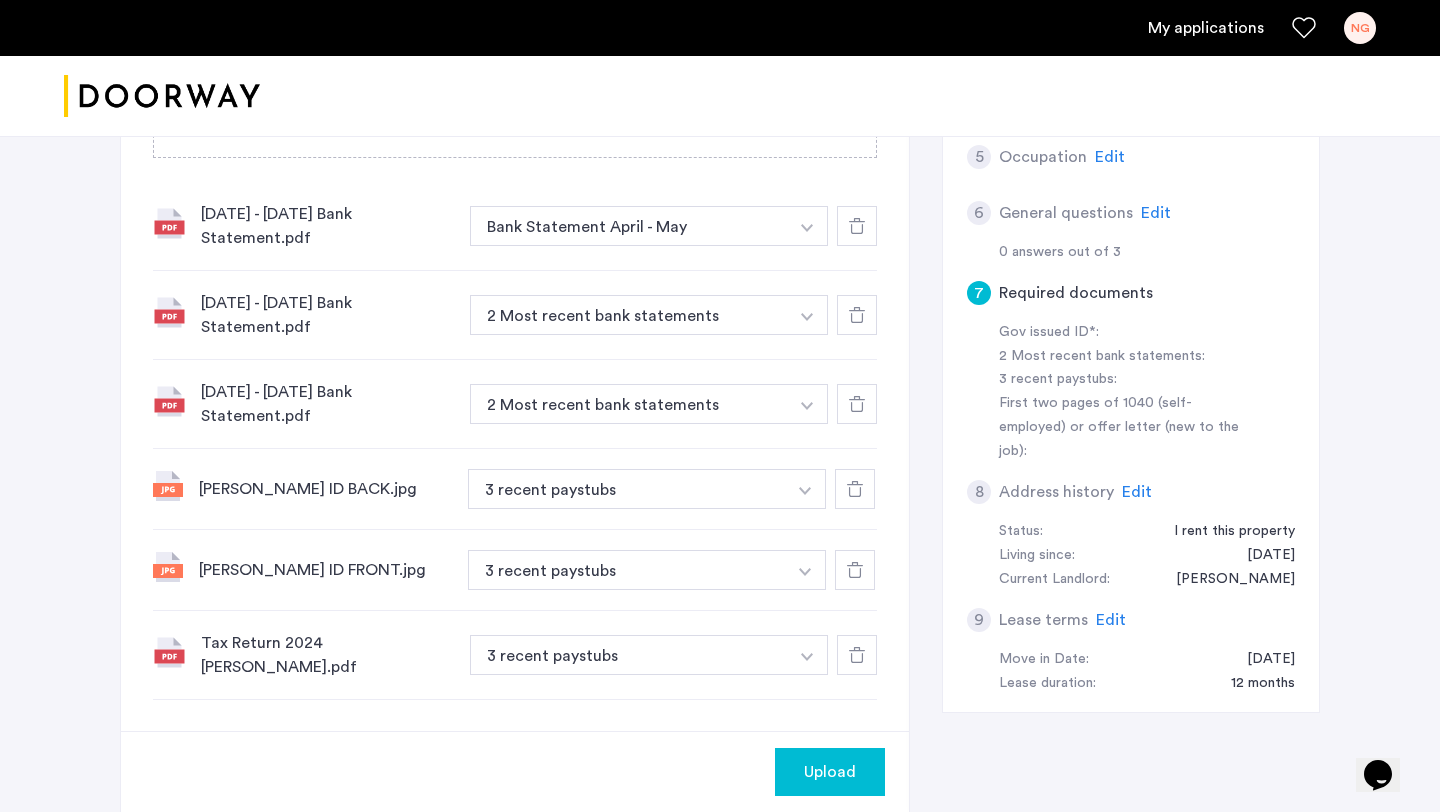 click at bounding box center (807, 226) 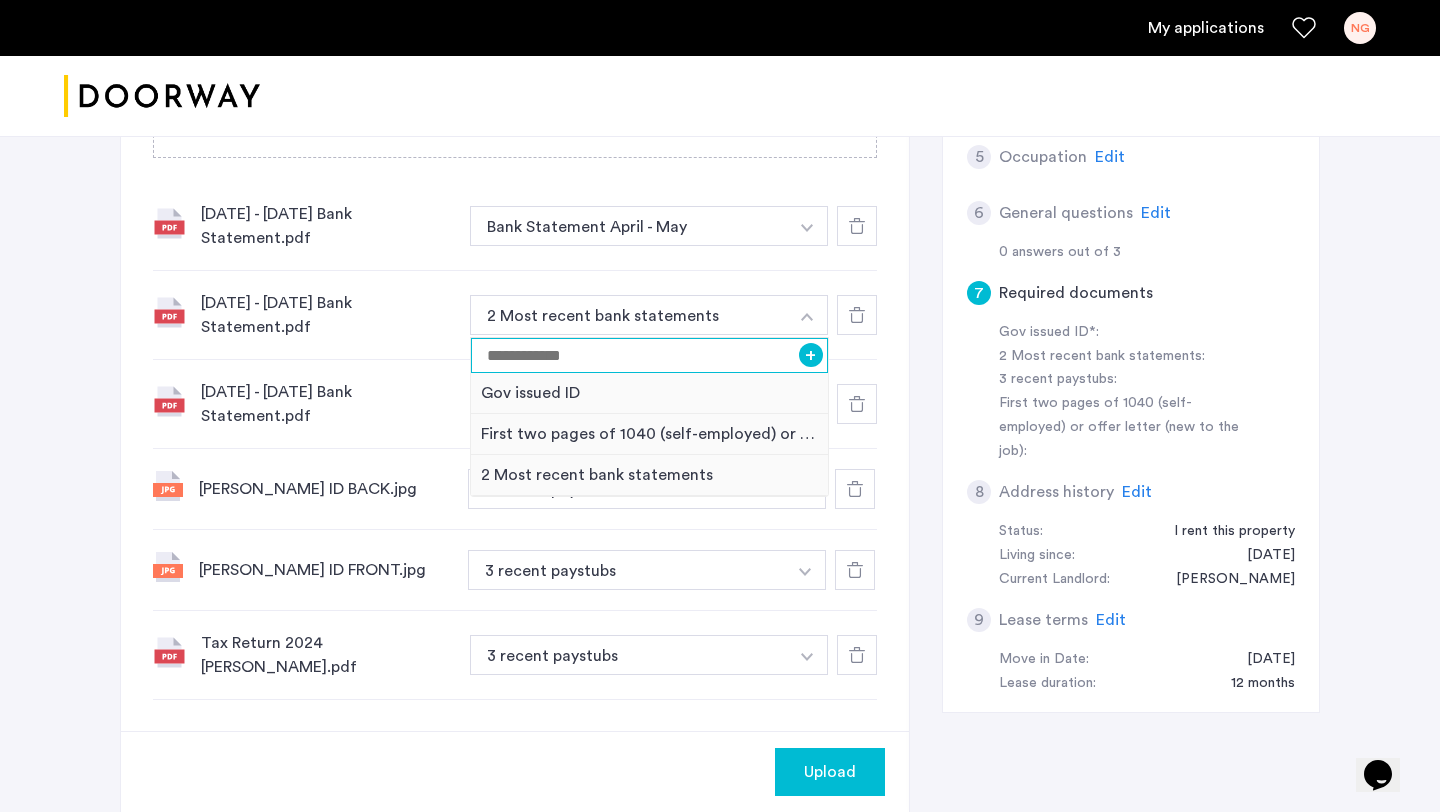 click at bounding box center [649, 355] 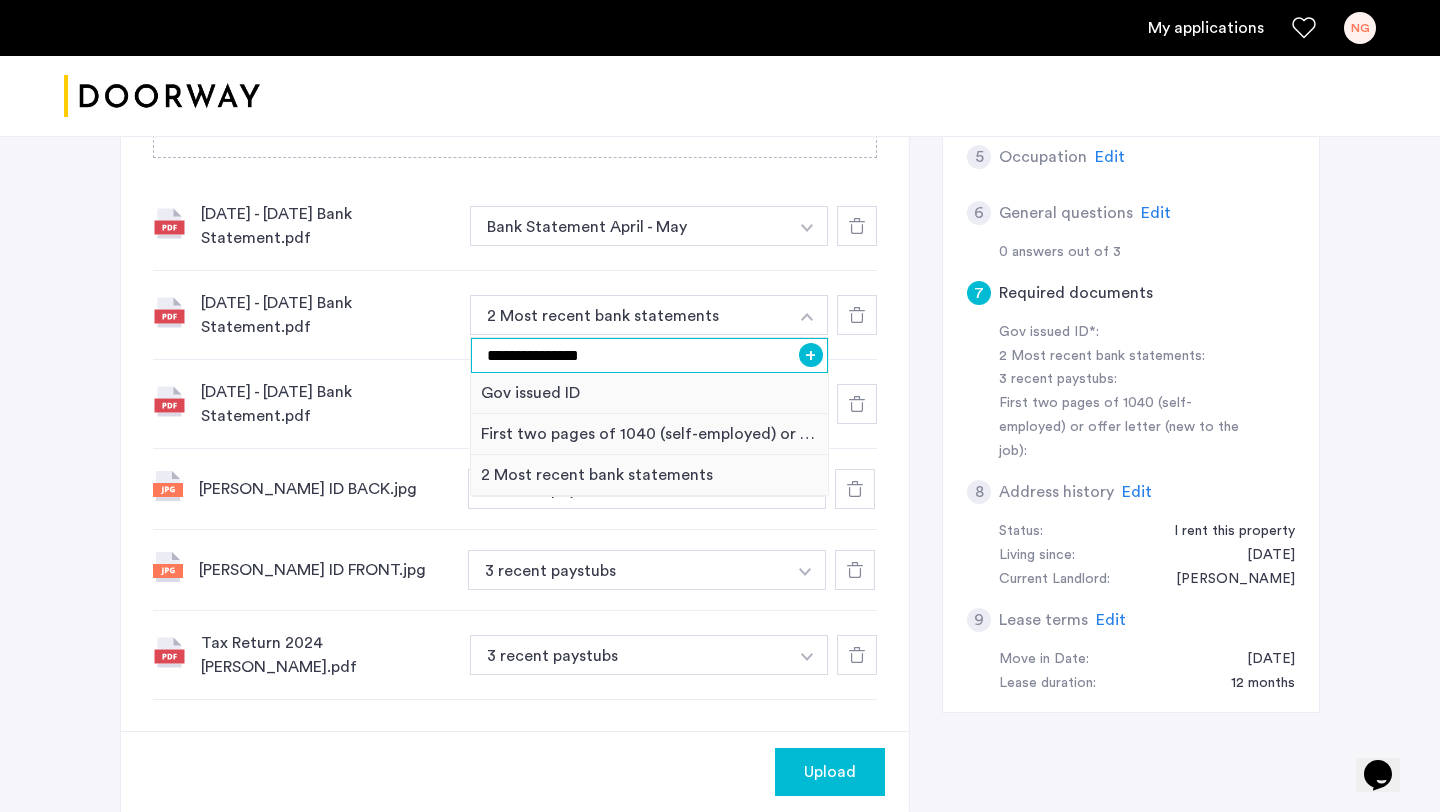 type on "**********" 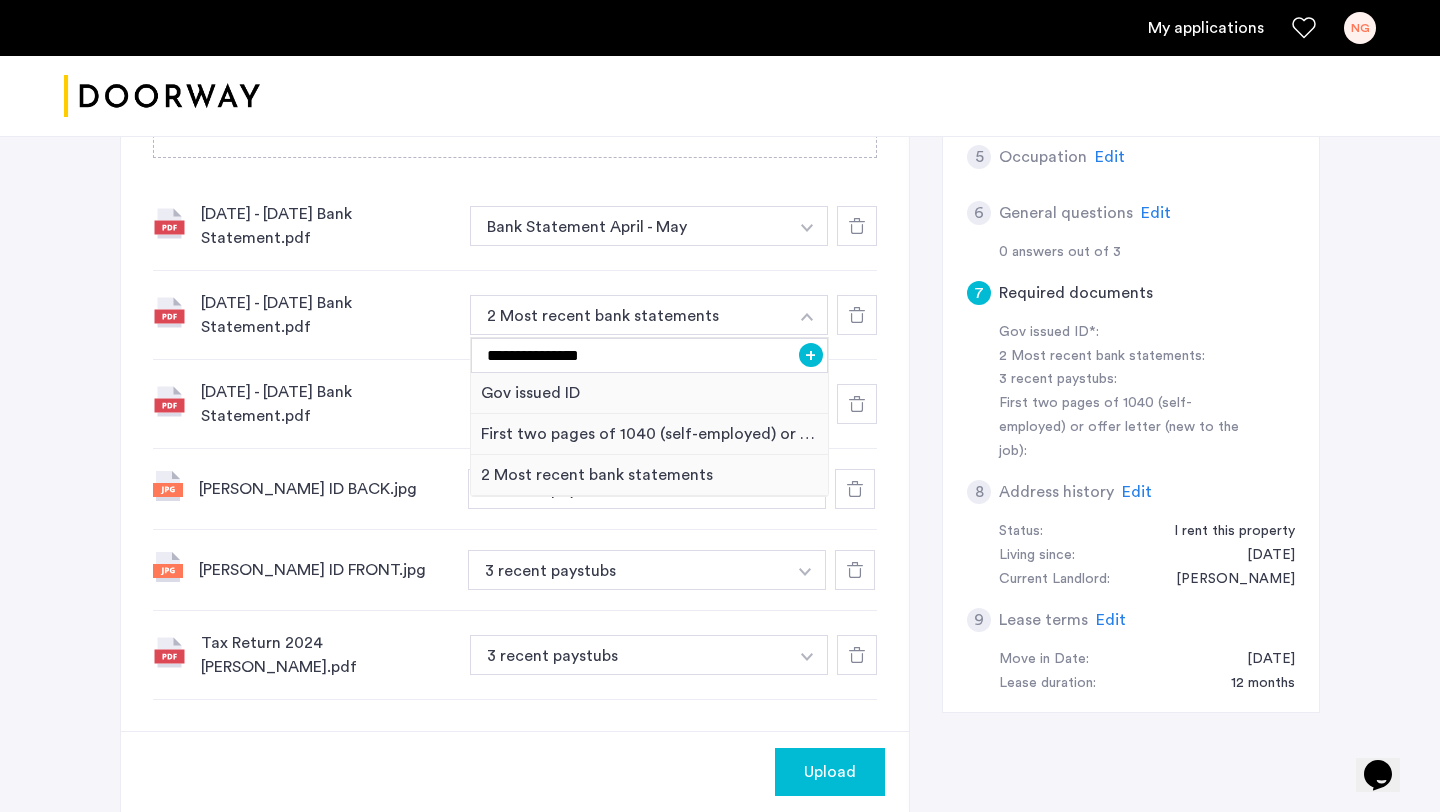 click 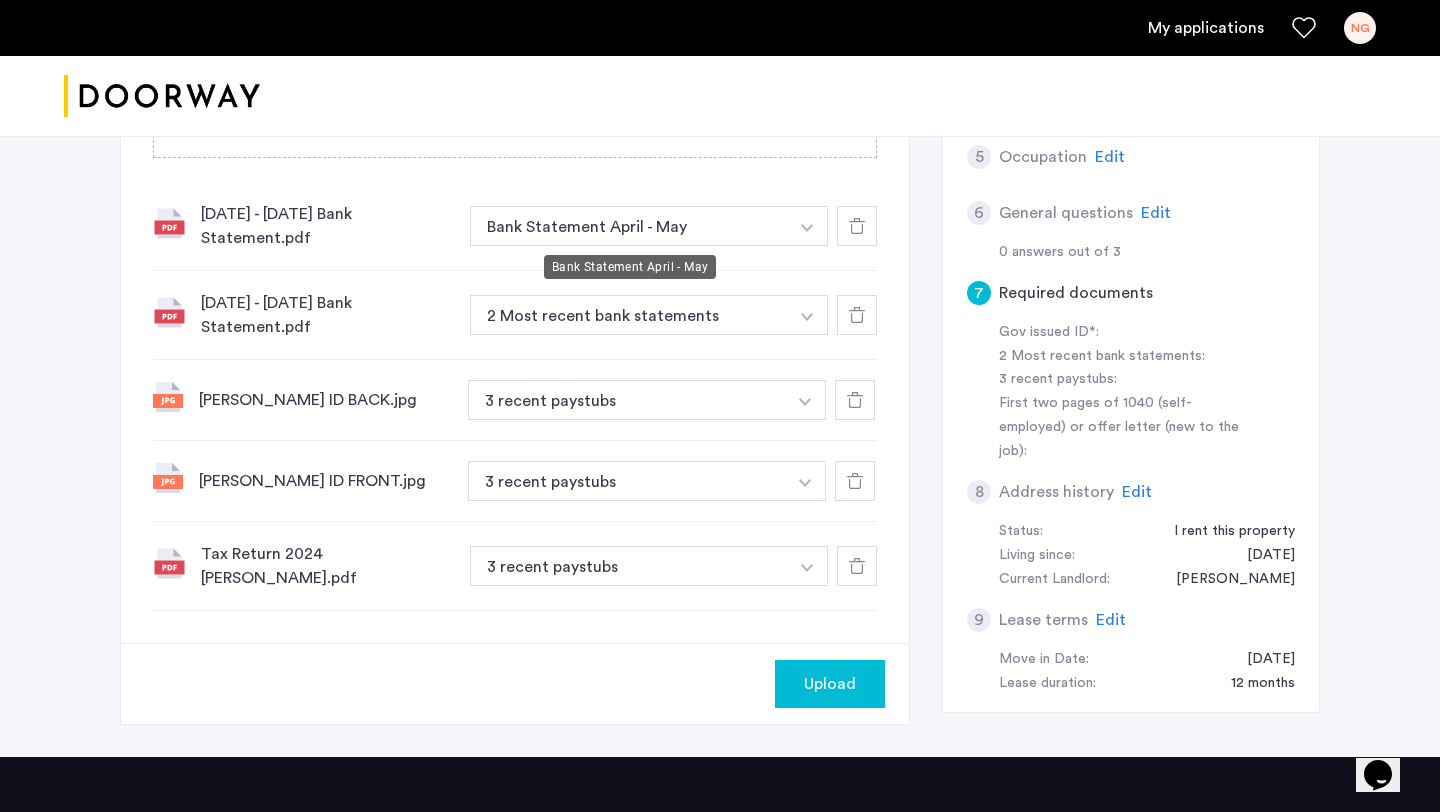 click on "Bank Statement April - May" at bounding box center (629, 226) 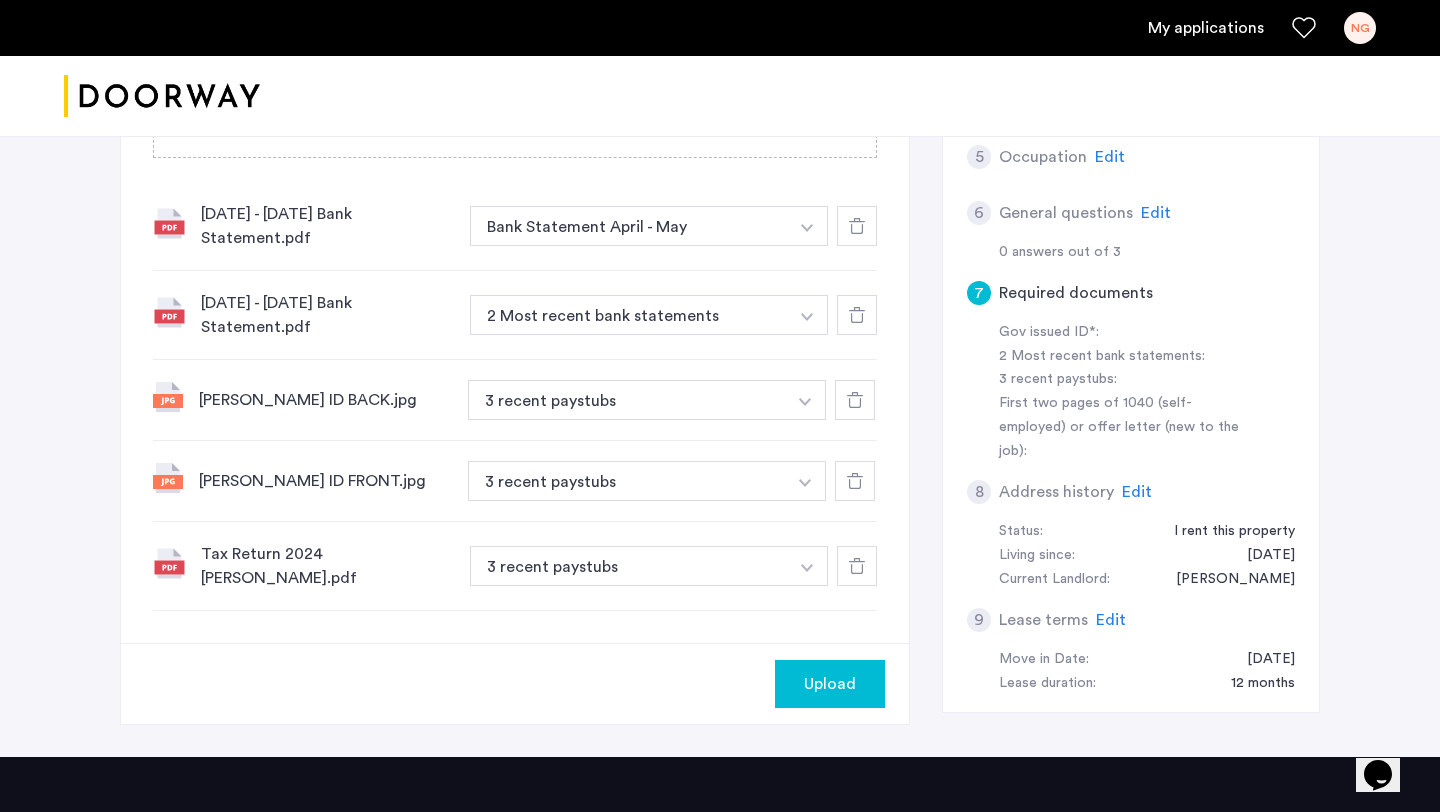 click on "Bank Statement April - May" at bounding box center [629, 226] 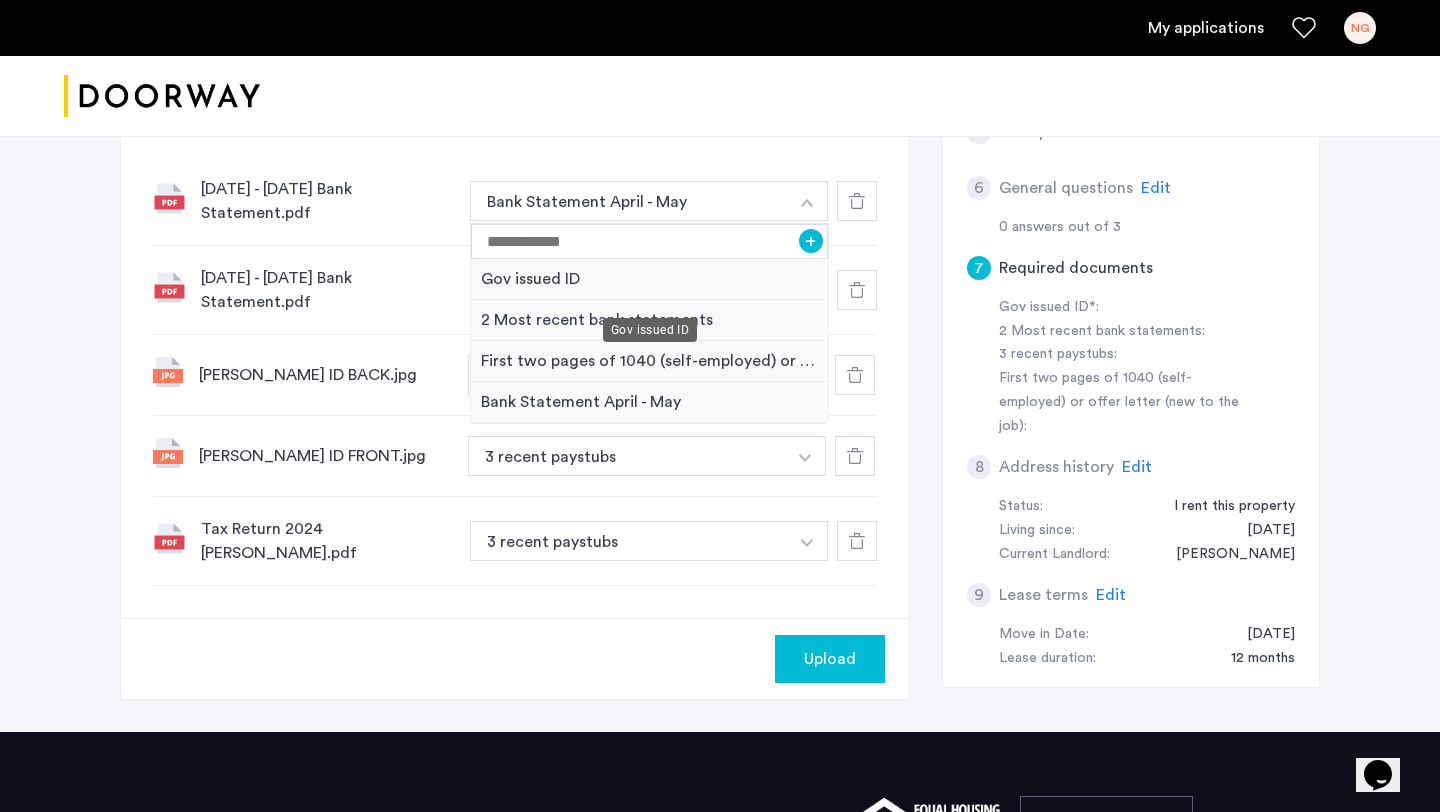 scroll, scrollTop: 727, scrollLeft: 0, axis: vertical 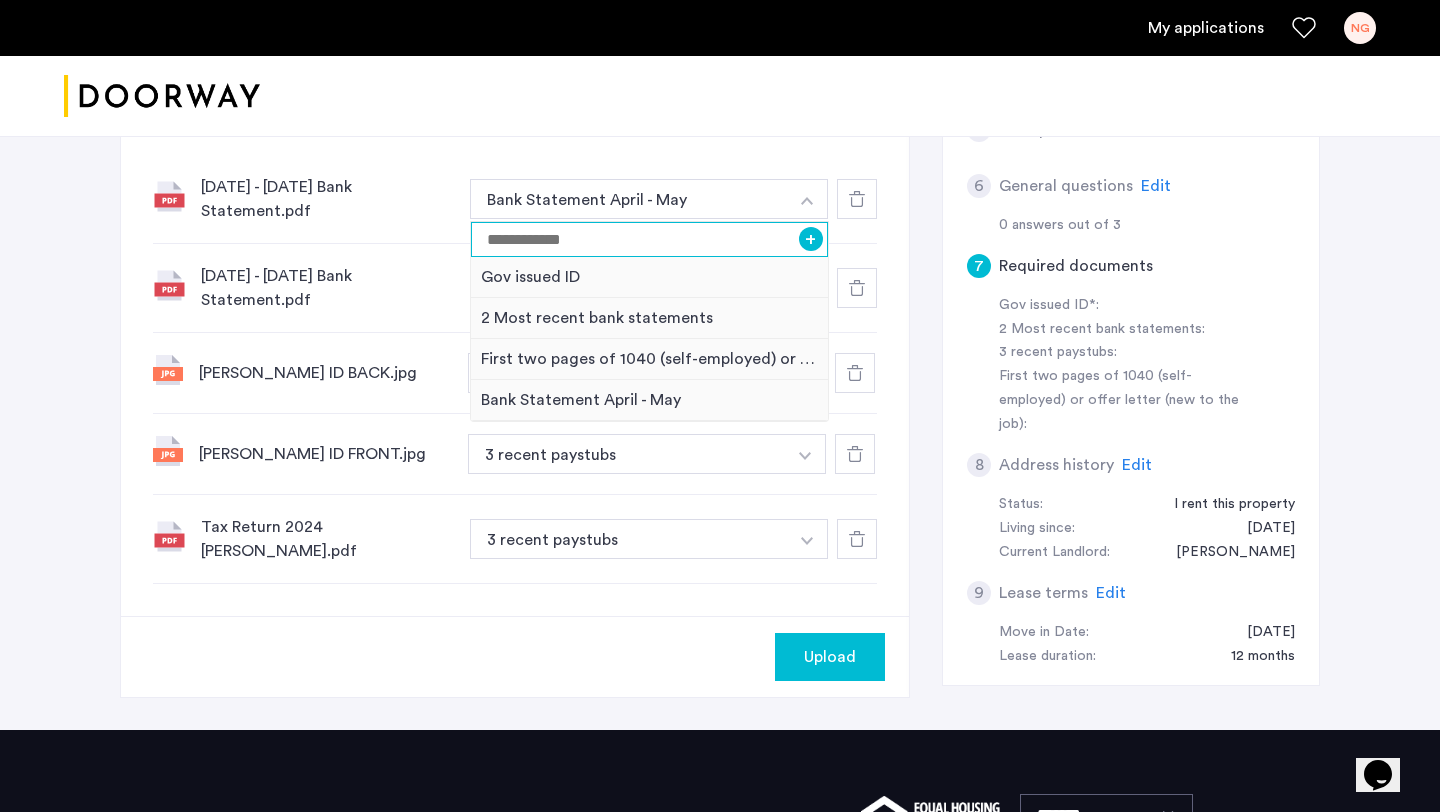 click at bounding box center [649, 239] 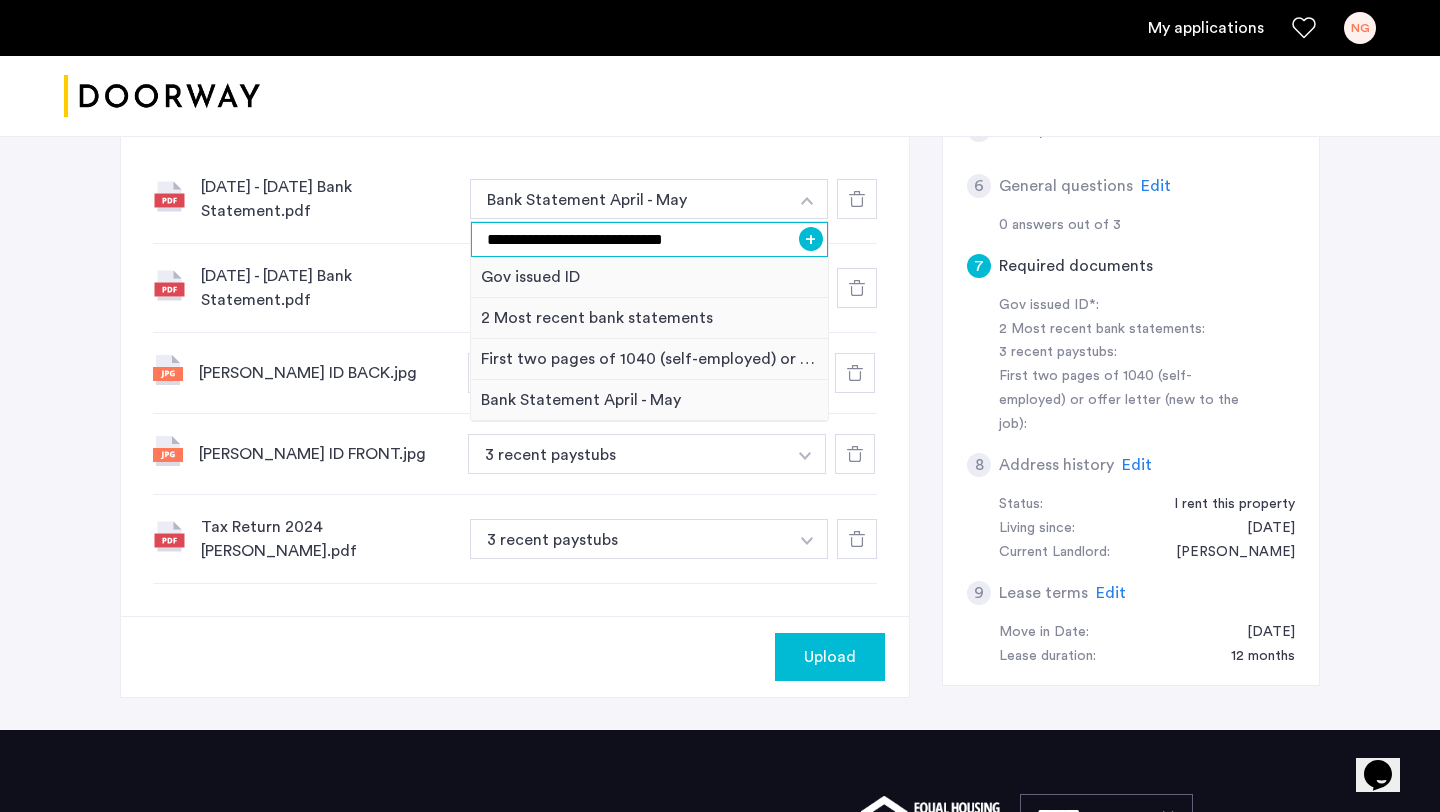 type on "**********" 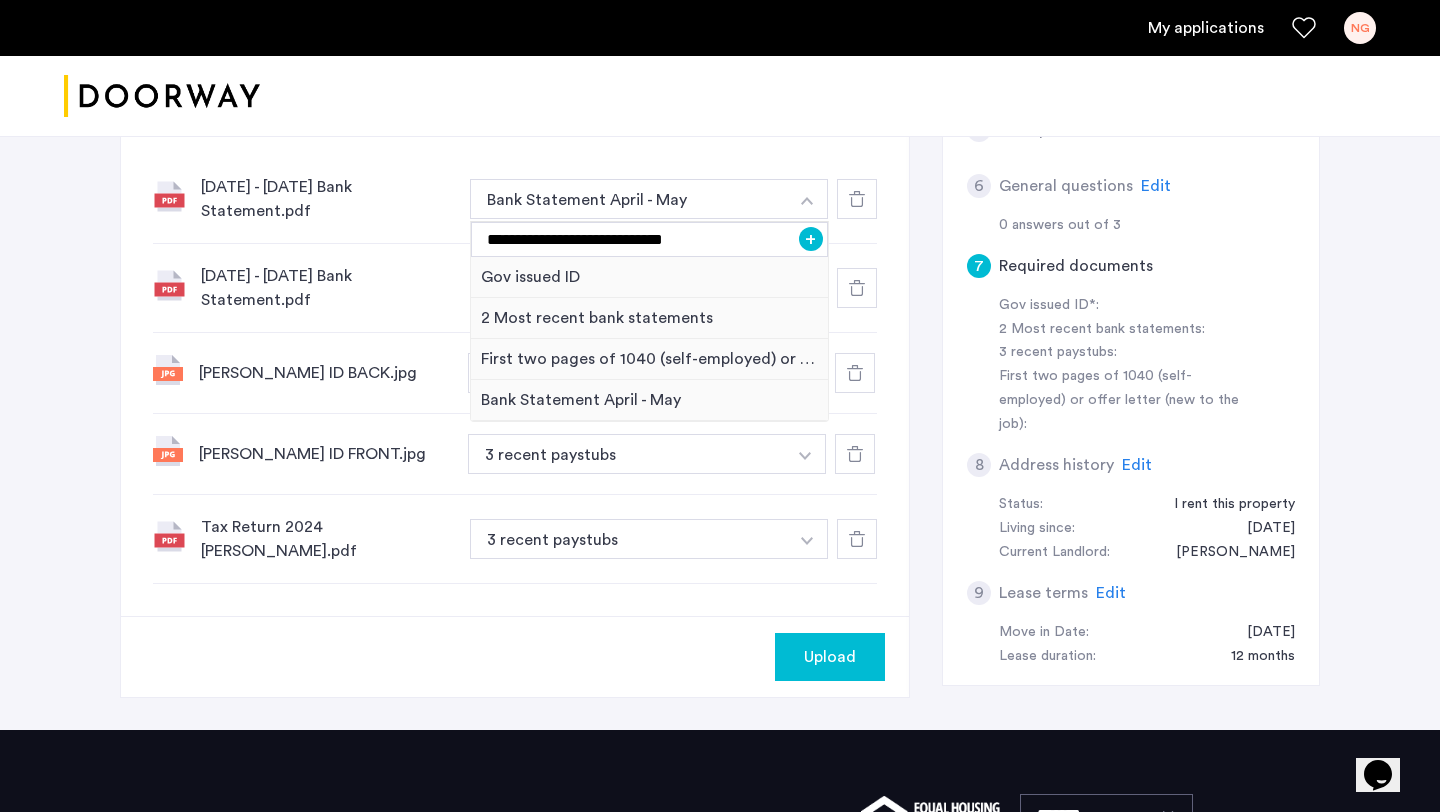 click on "**********" 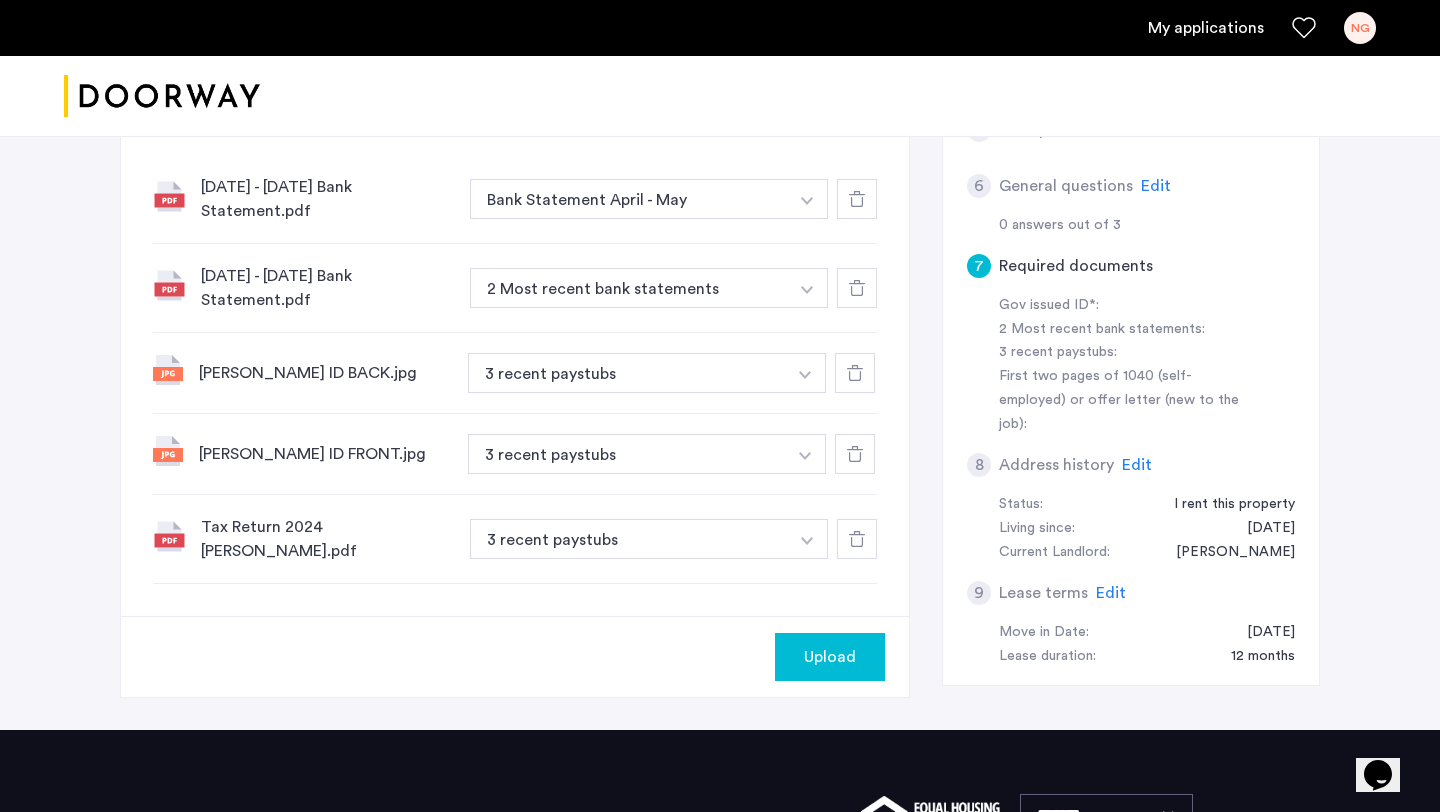 click at bounding box center (807, 199) 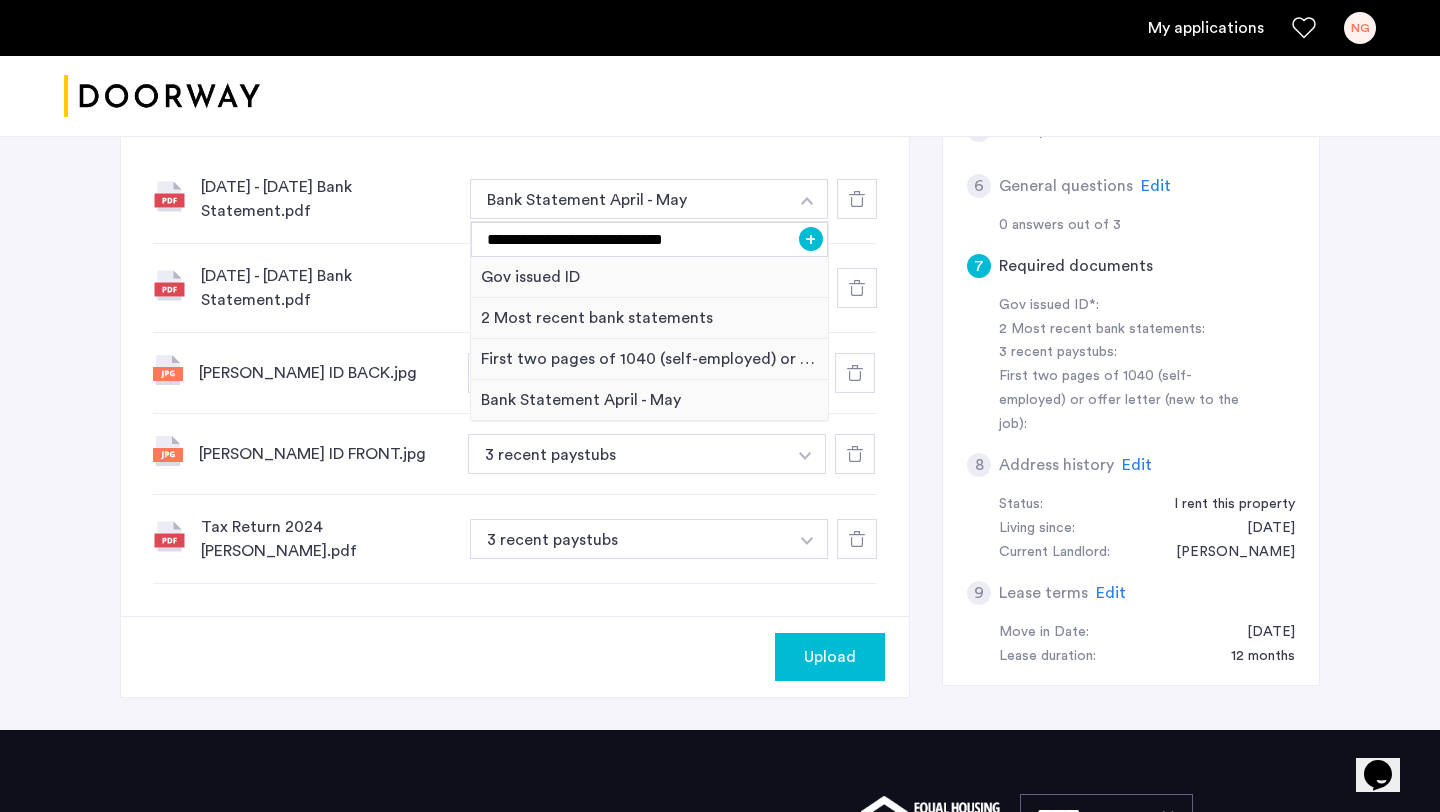 click on "+" at bounding box center [811, 239] 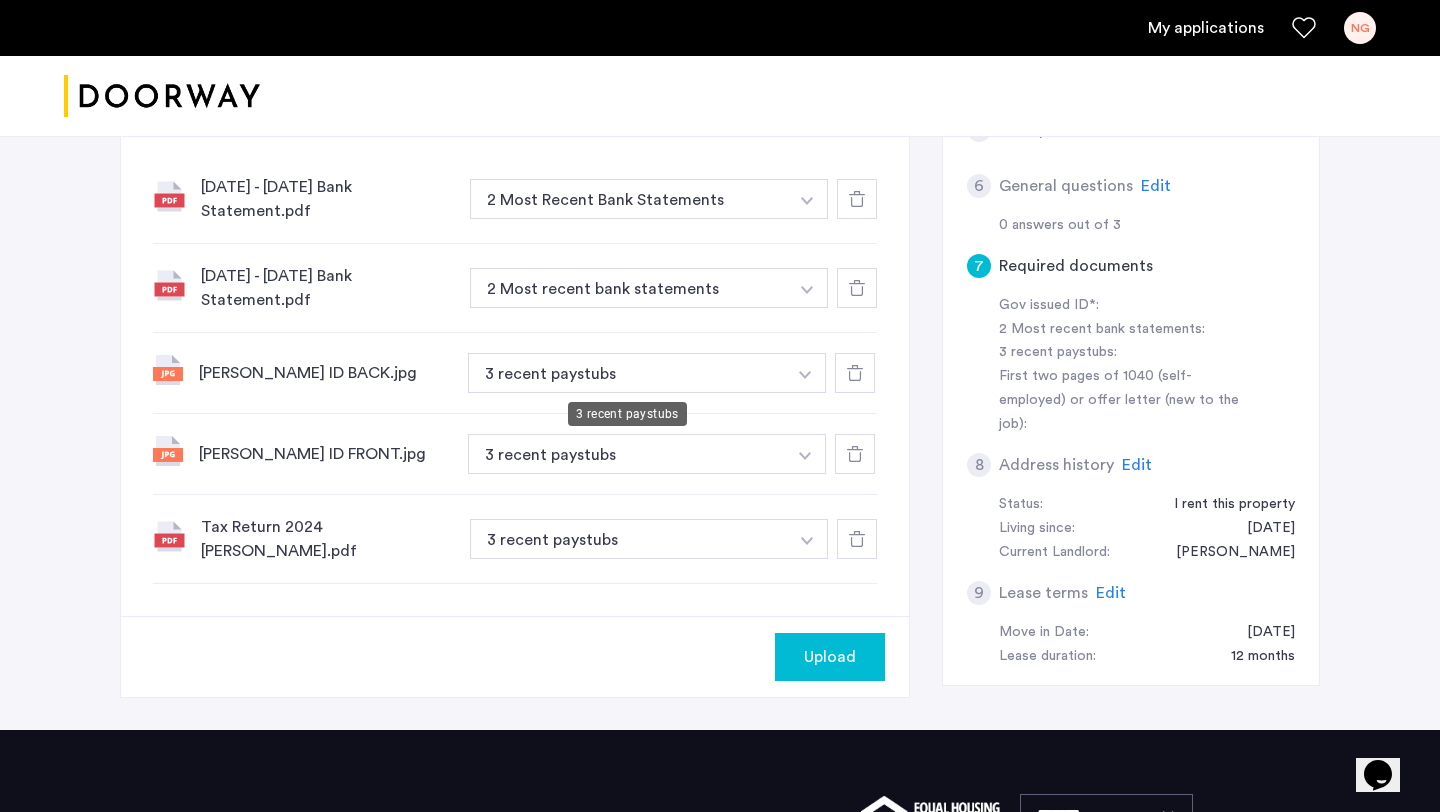 click on "3 recent paystubs" at bounding box center (627, 373) 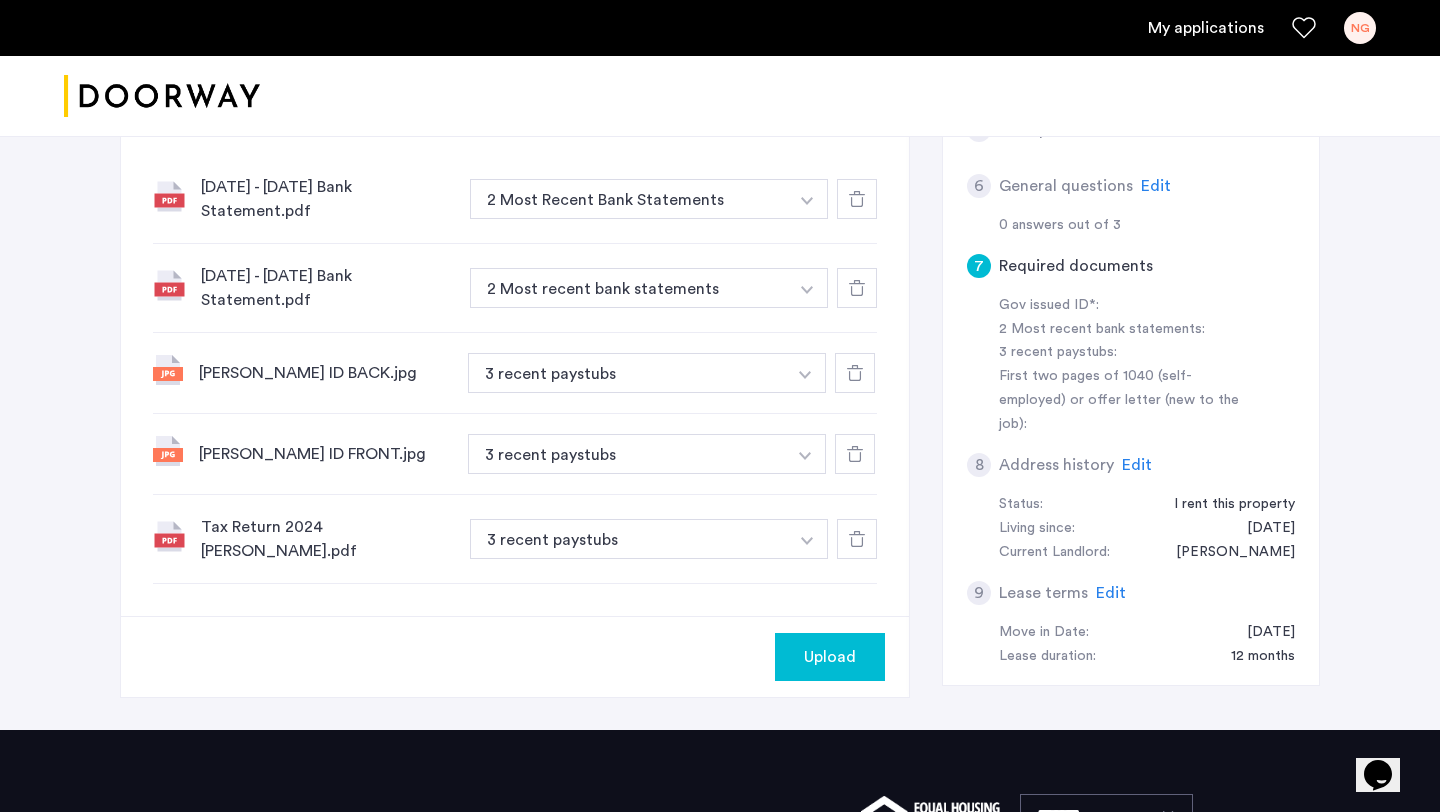 click at bounding box center (807, 199) 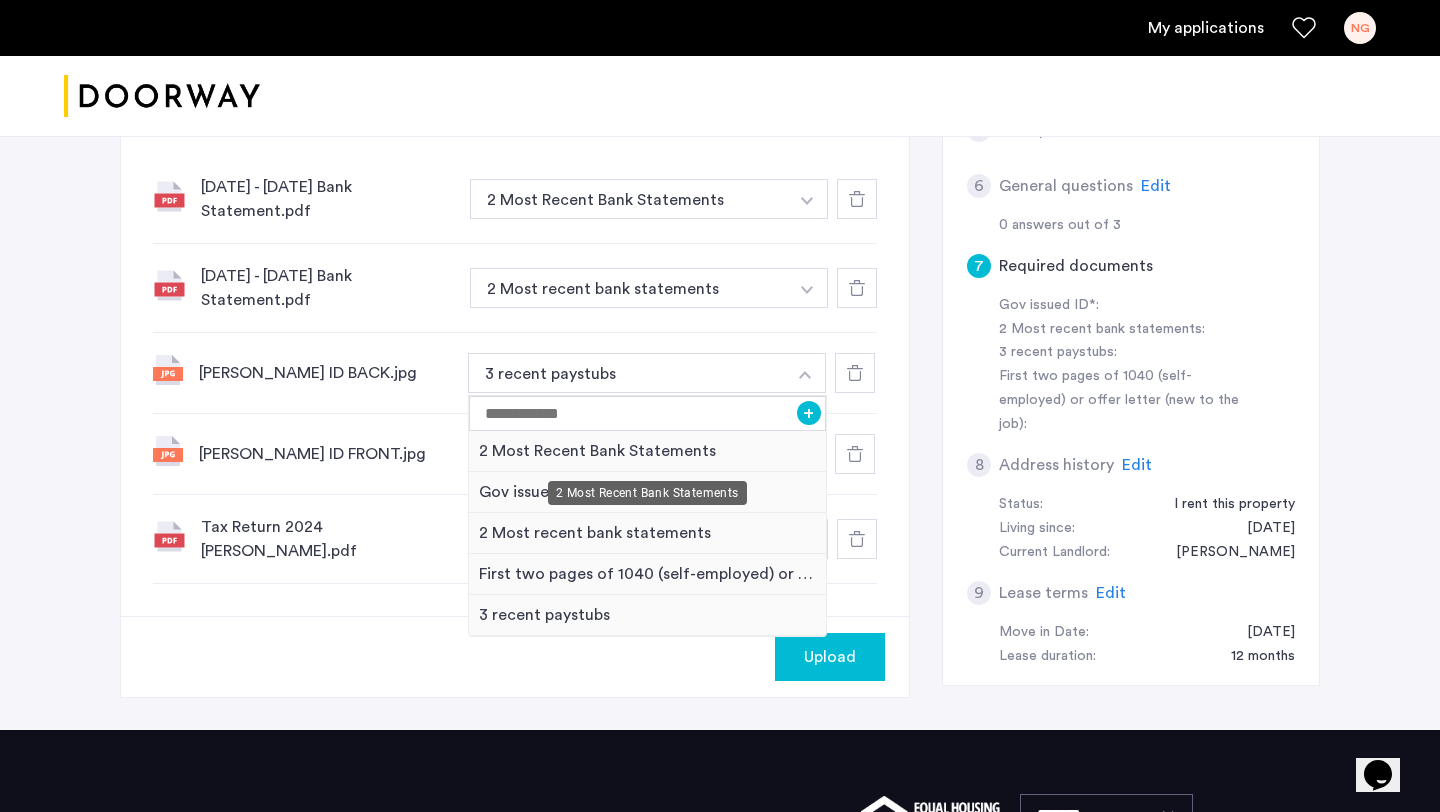 click on "2 Most Recent Bank Statements" at bounding box center [647, 493] 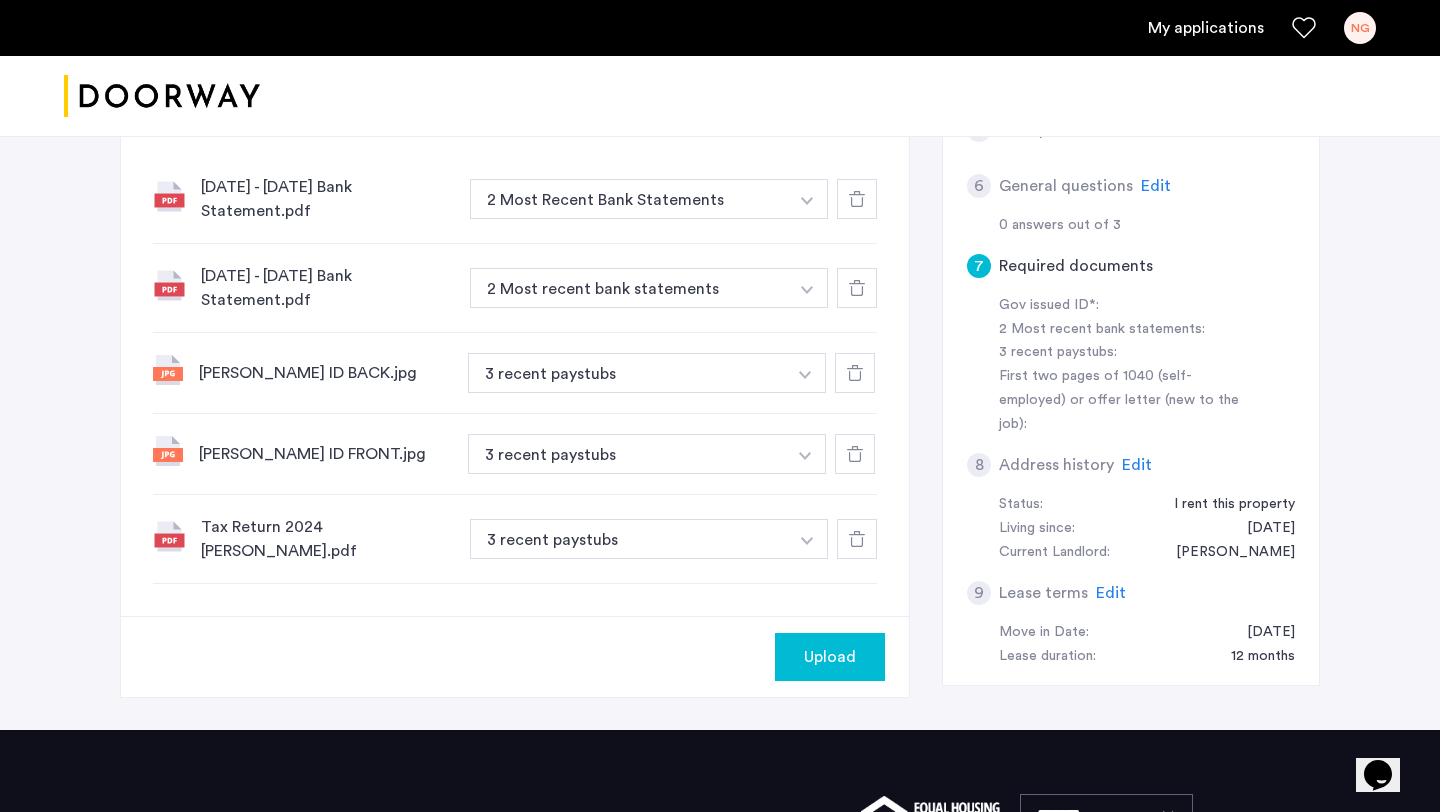 click at bounding box center [807, 199] 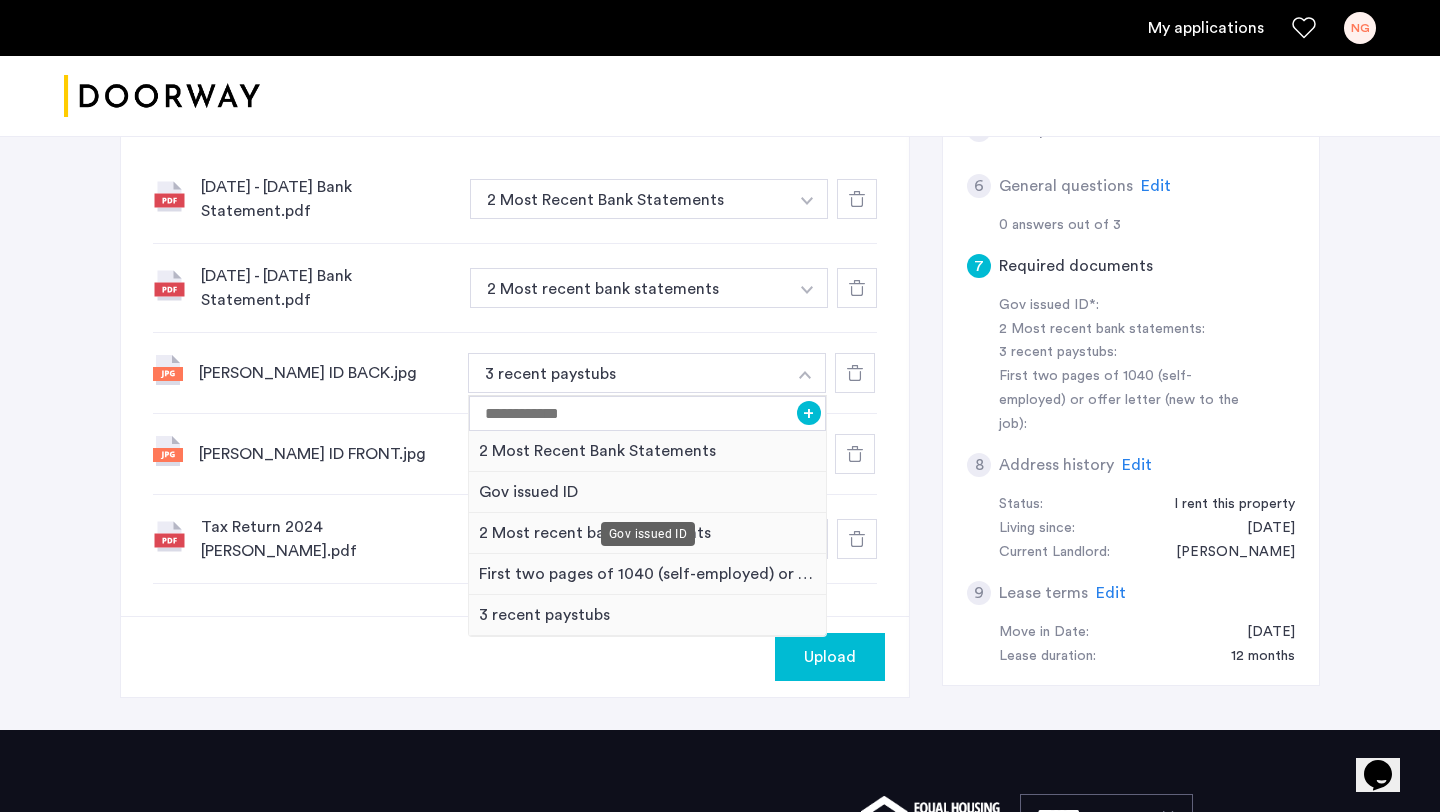 click on "Gov issued ID" at bounding box center (647, 492) 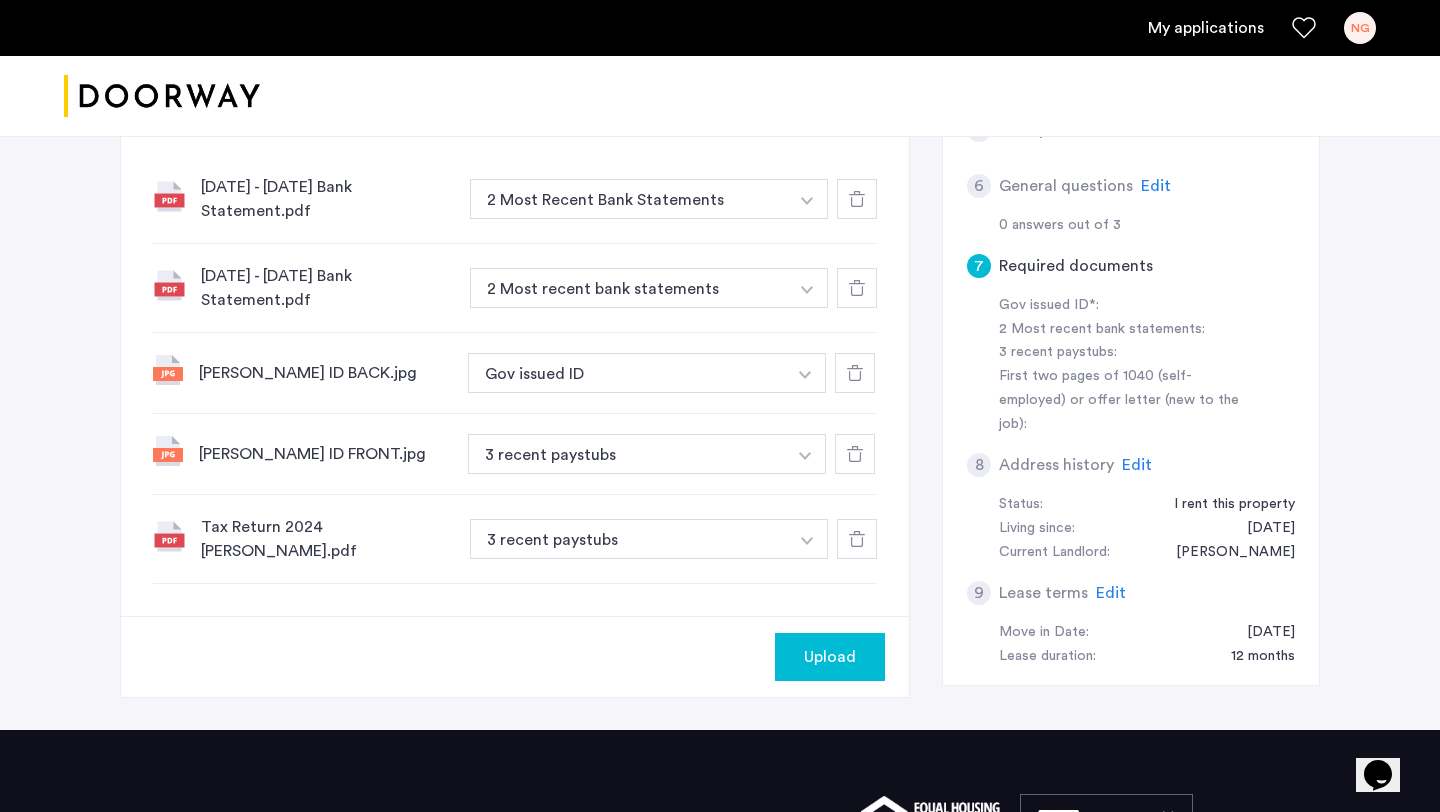 click at bounding box center (807, 199) 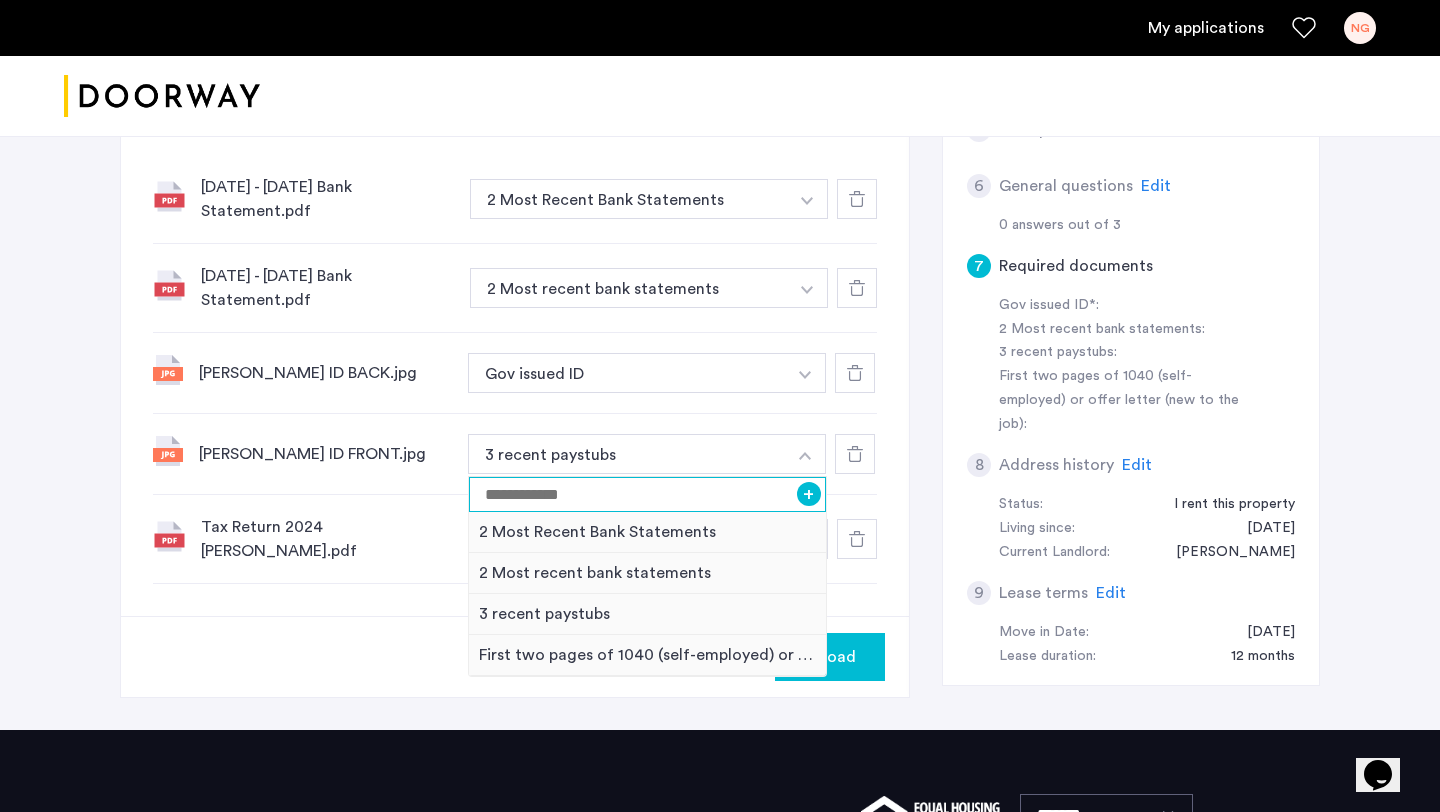 click at bounding box center (647, 494) 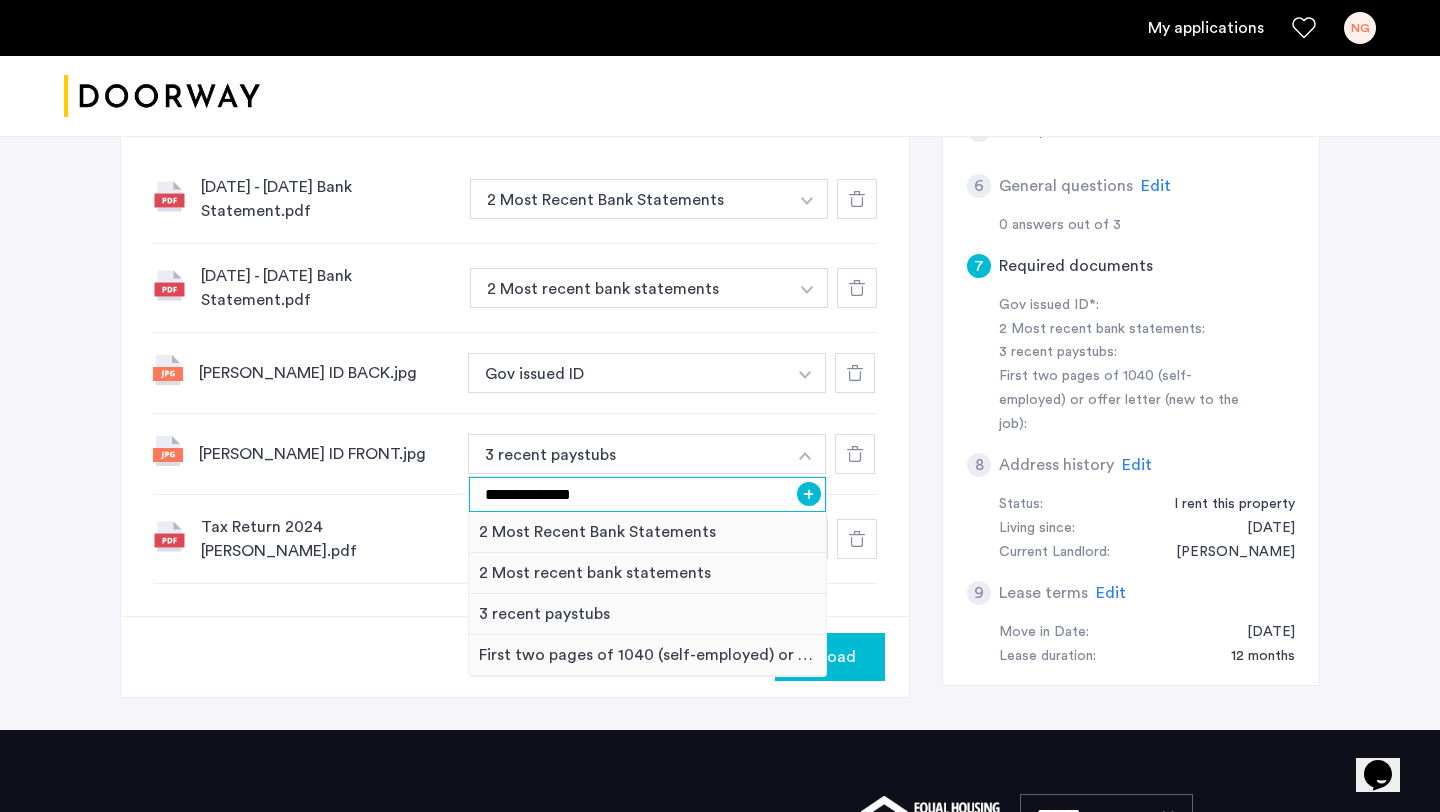 click on "**********" at bounding box center (647, 494) 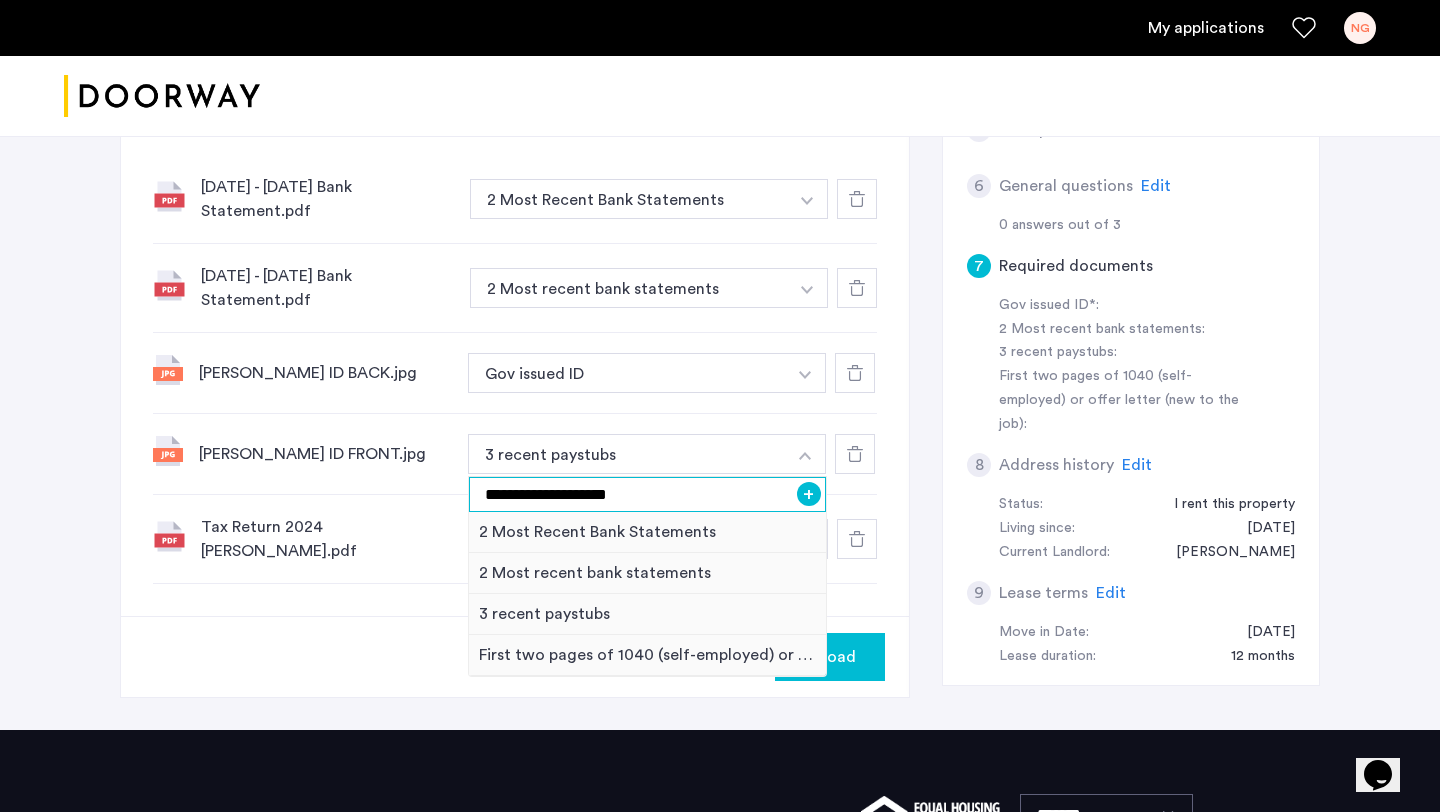 type on "**********" 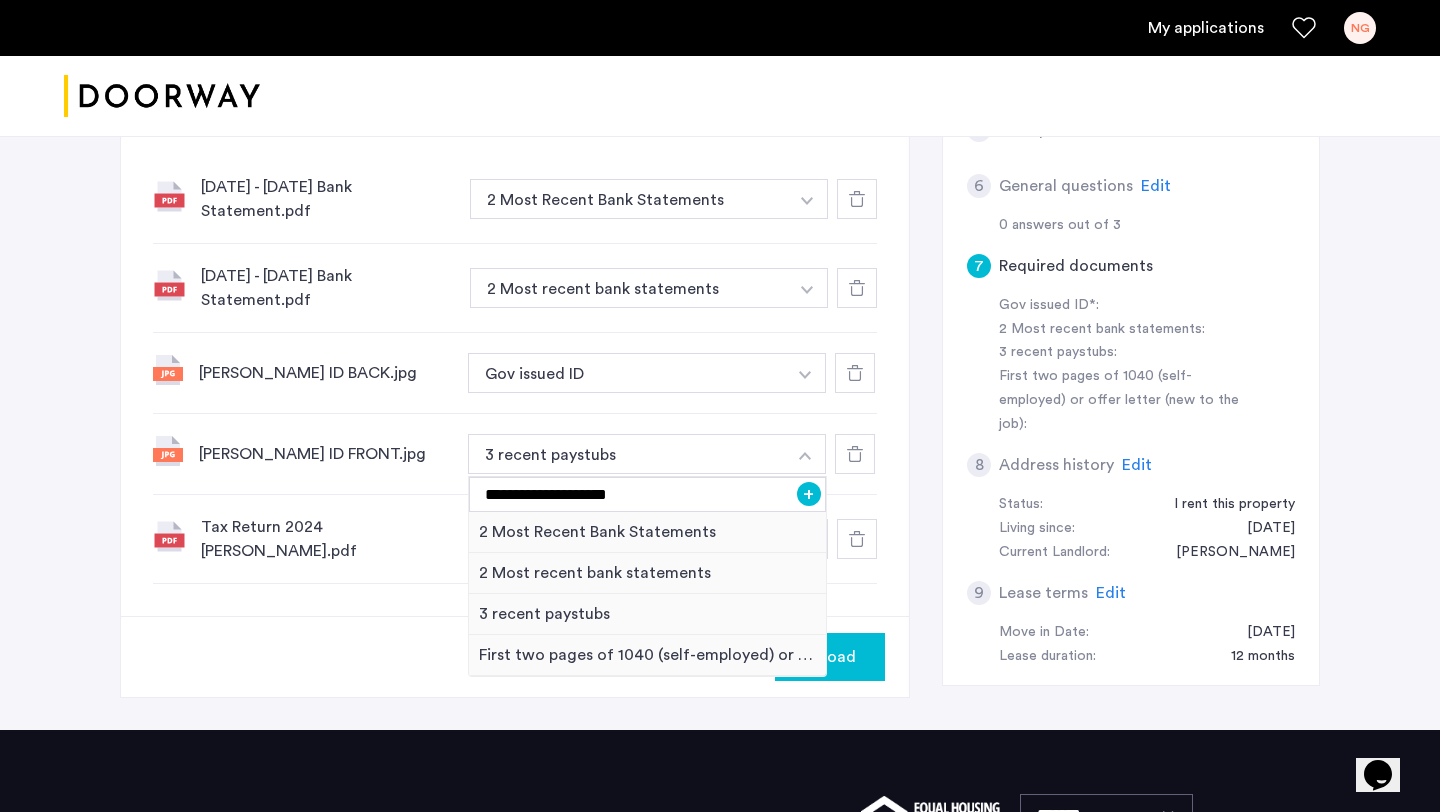 click on "+" at bounding box center [809, 494] 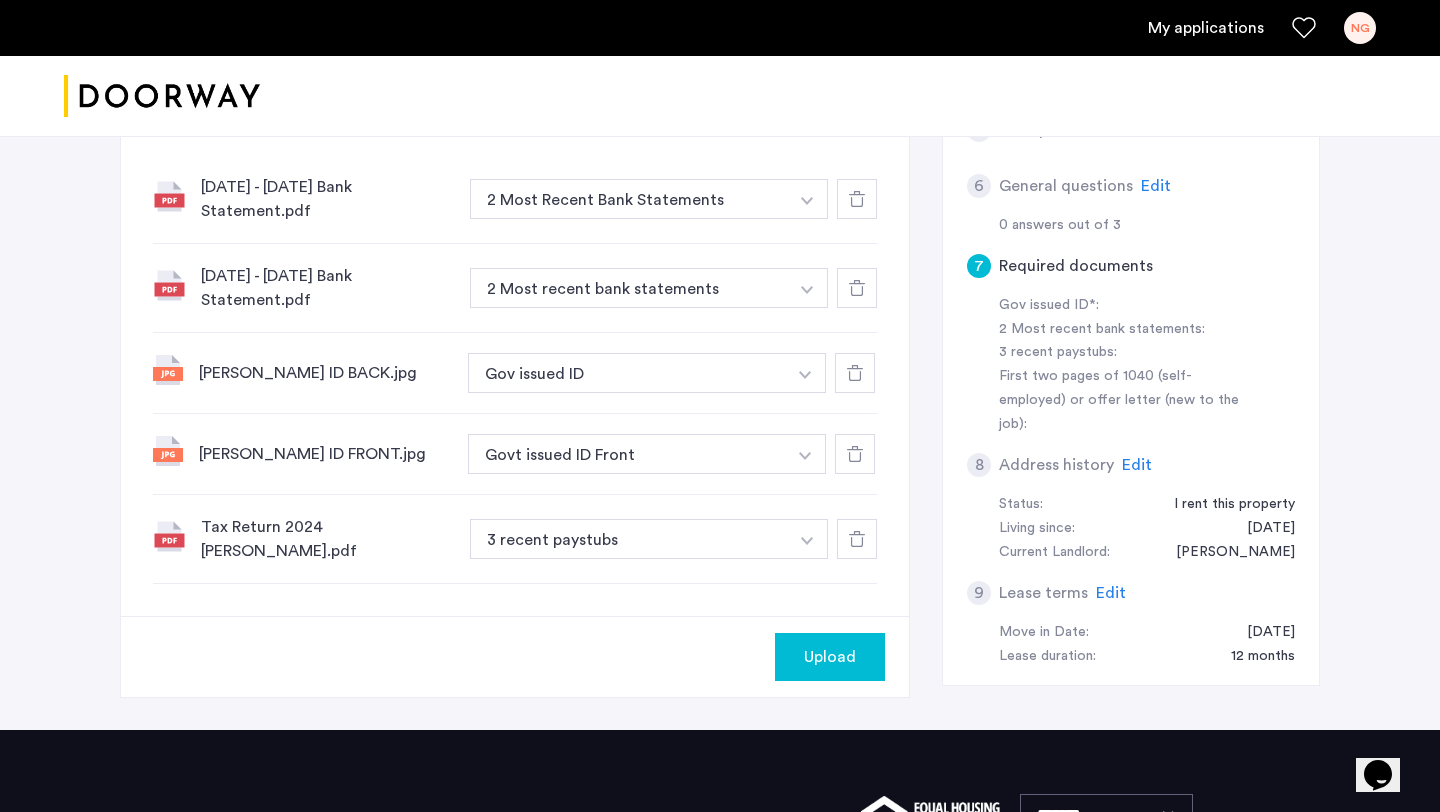 click on "Gov issued ID" at bounding box center (627, 373) 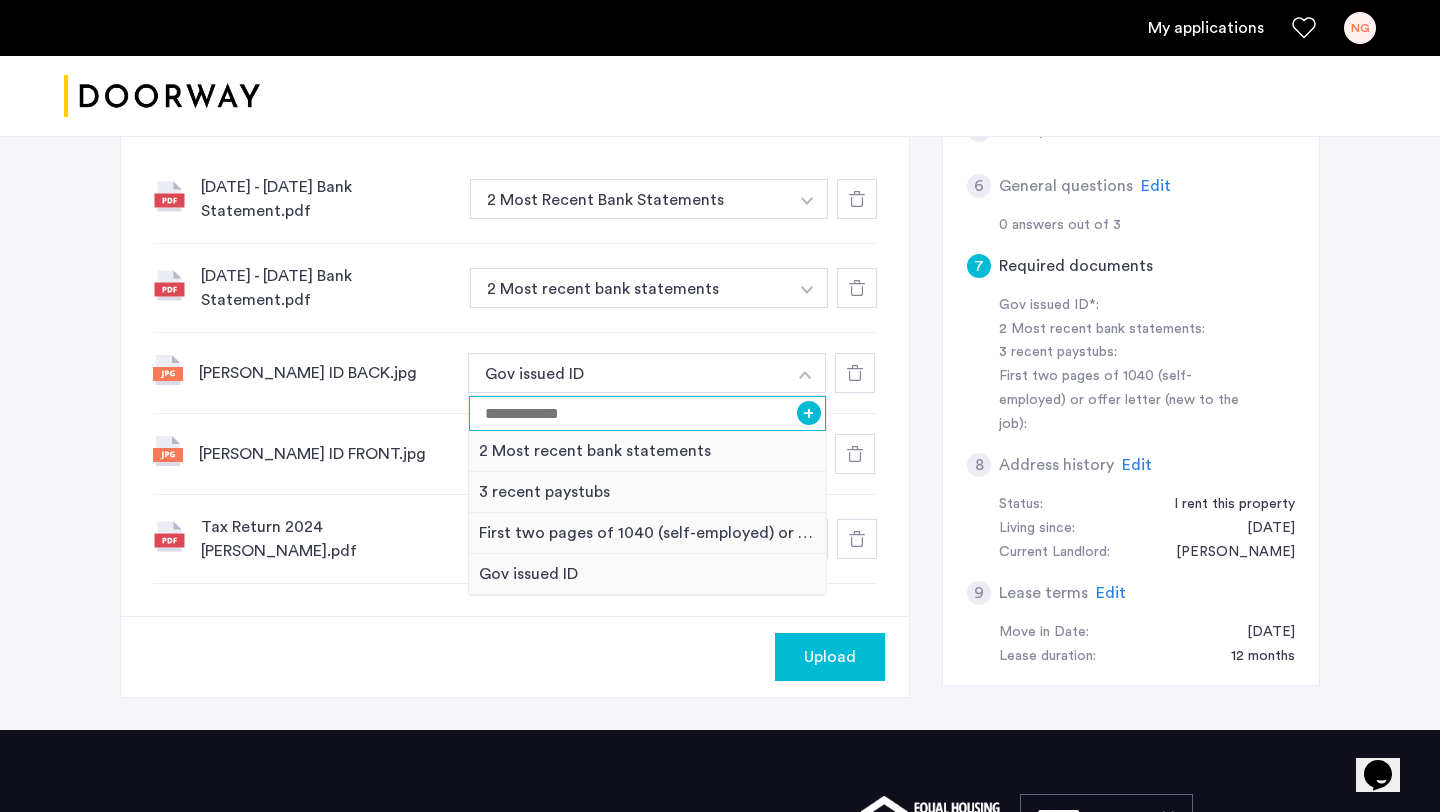 click at bounding box center (647, 413) 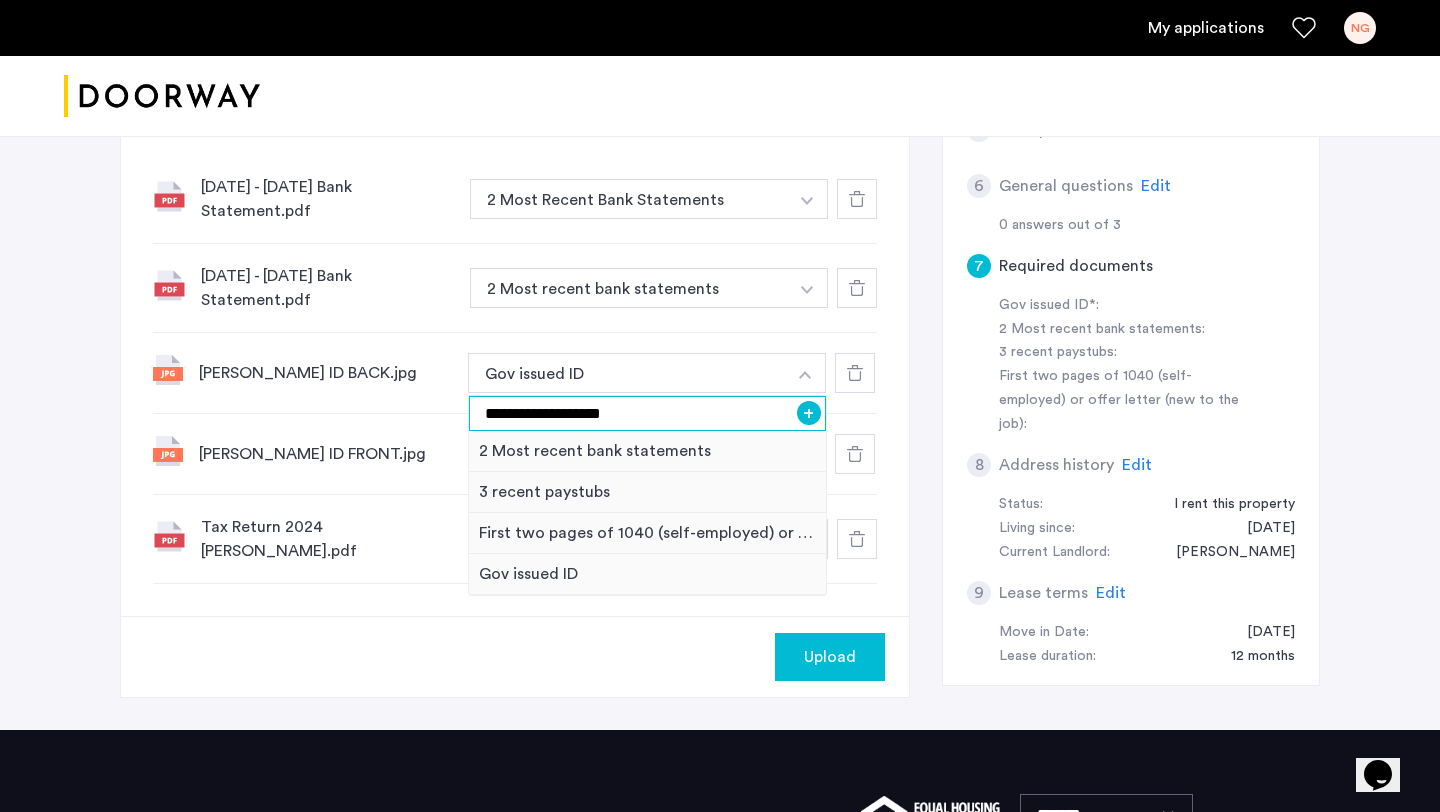 type on "**********" 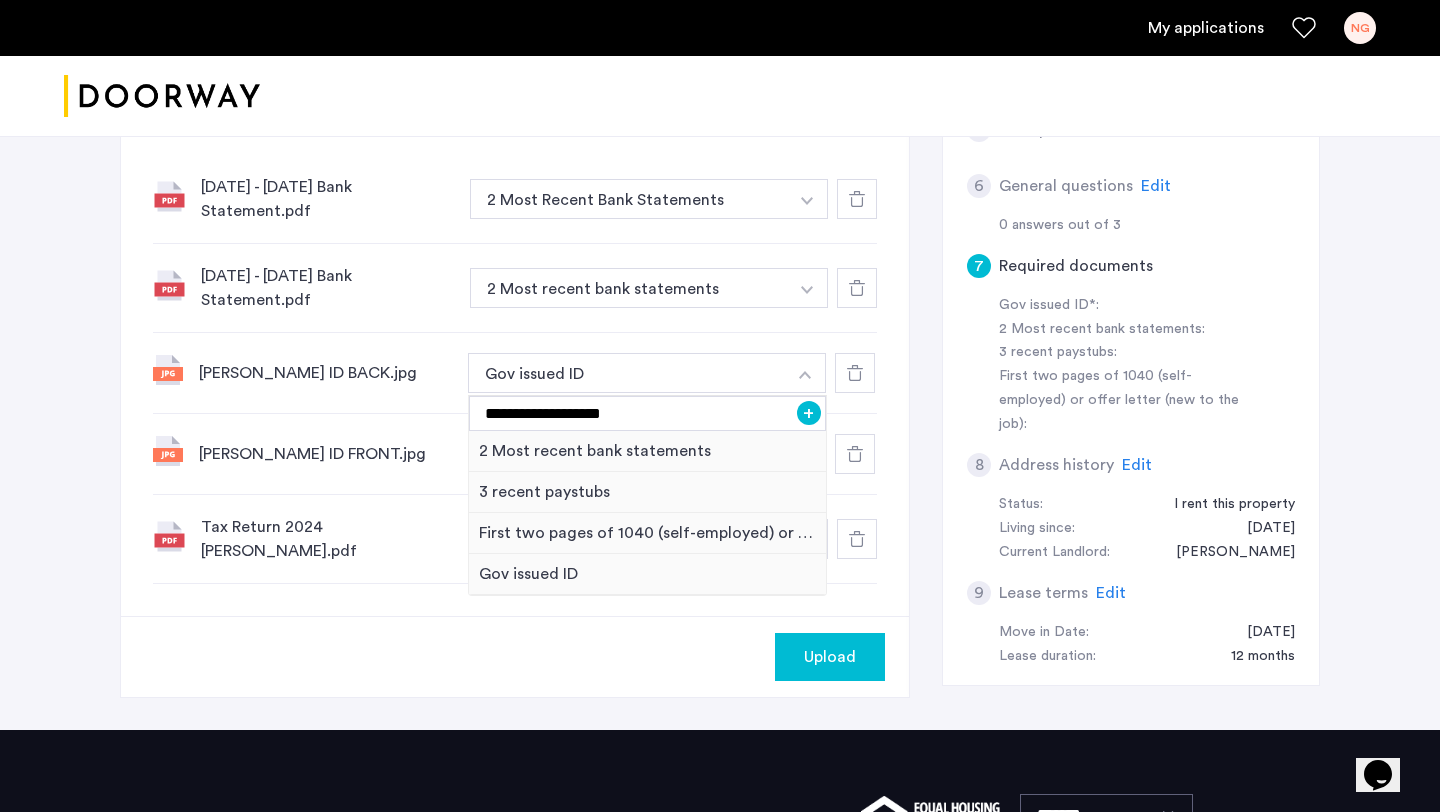 click on "Nicholas Gaete ID FRONT.jpg Govt issued ID Front + 2 Most recent bank statements 3 recent paystubs First two pages of 1040 (self-employed) or offer letter (new to the job) Govt issued ID Front" 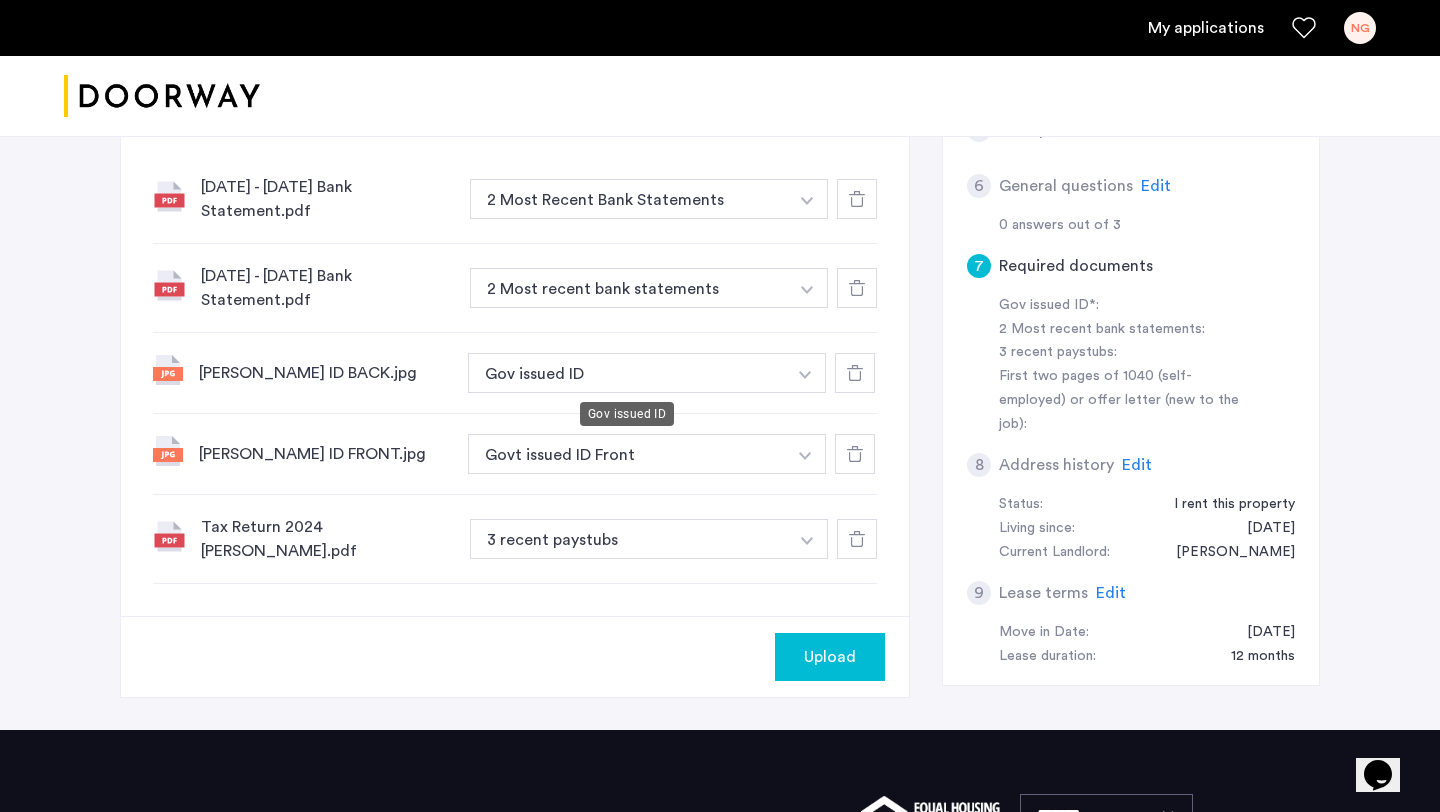click on "Gov issued ID" at bounding box center [627, 373] 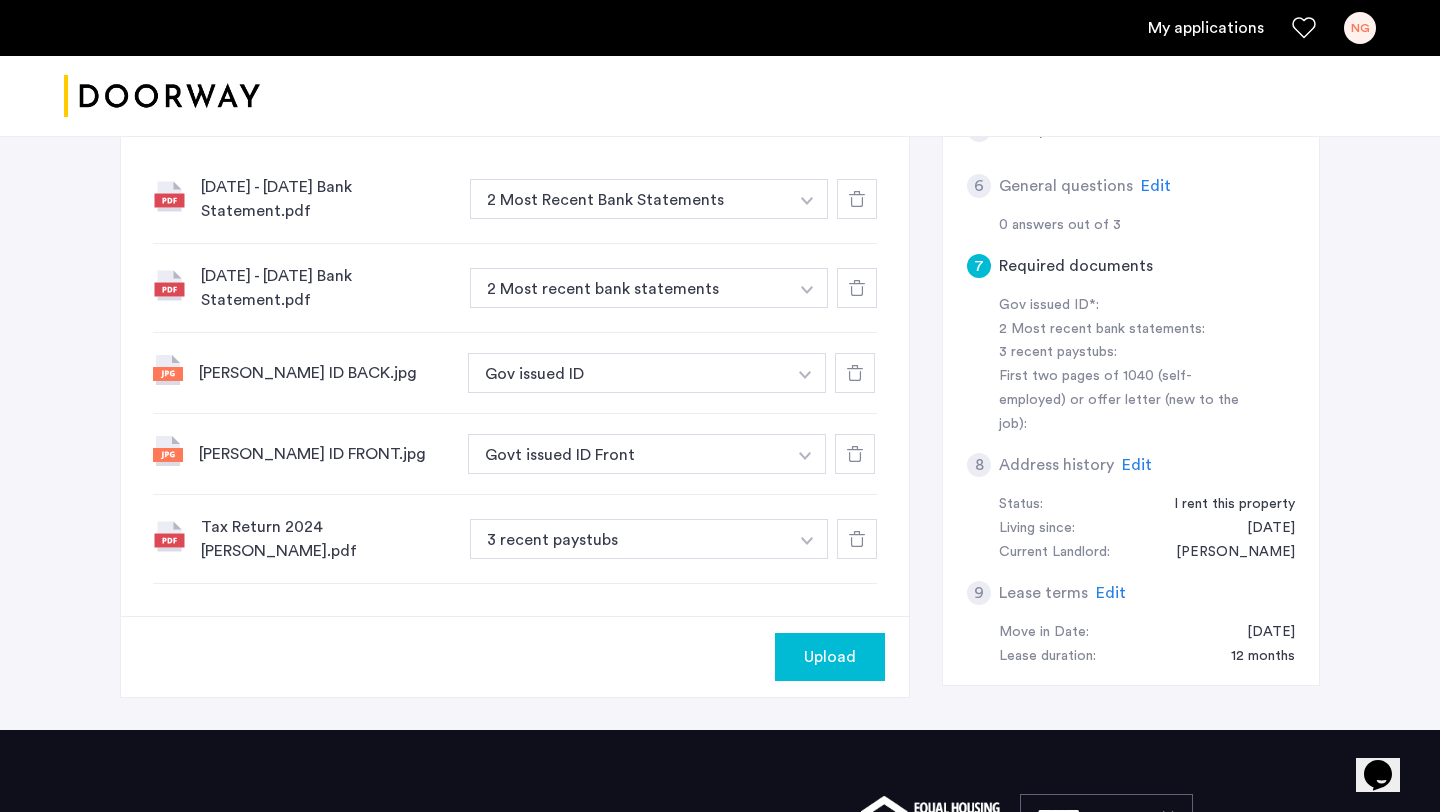 click at bounding box center [807, 199] 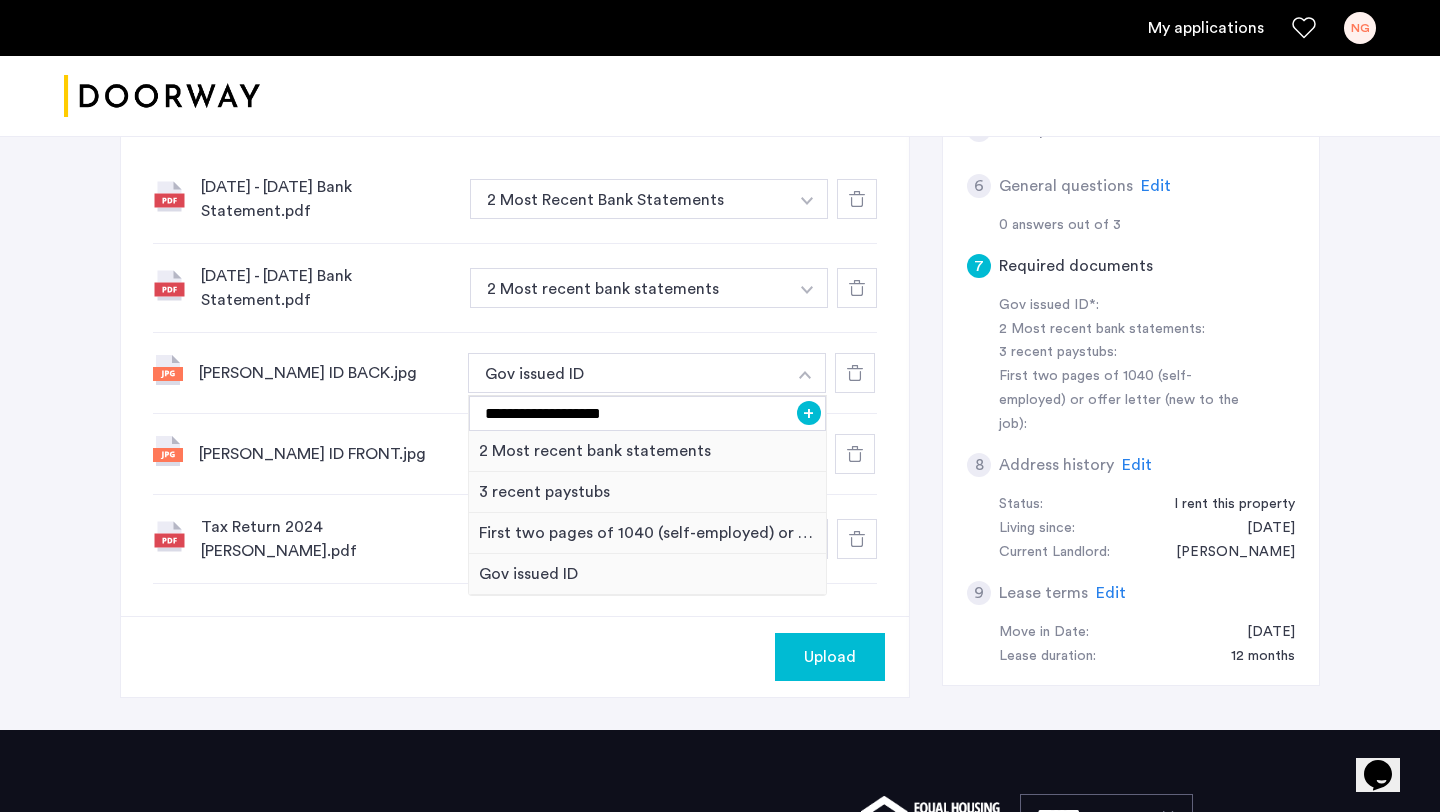 click on "+" at bounding box center (809, 413) 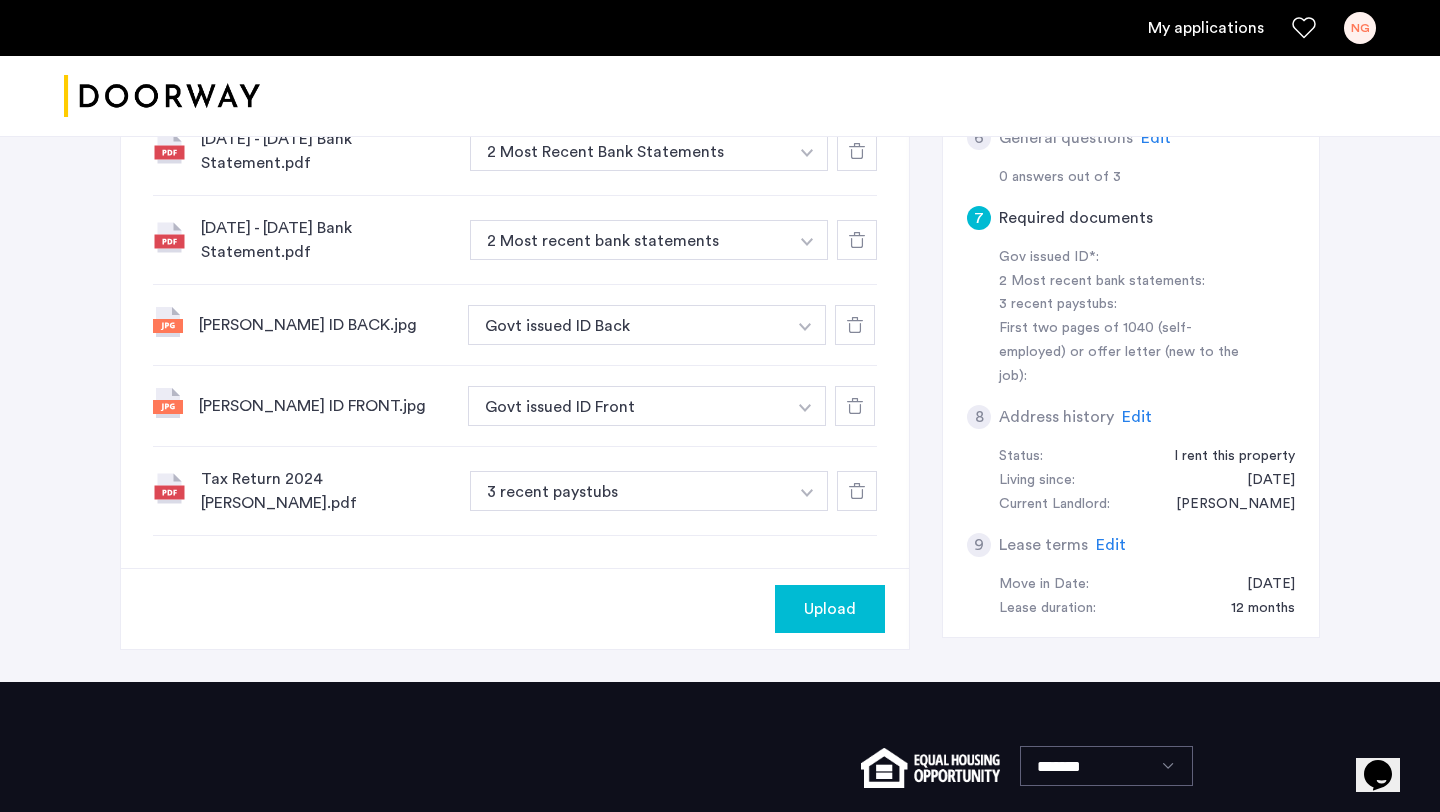 scroll, scrollTop: 783, scrollLeft: 0, axis: vertical 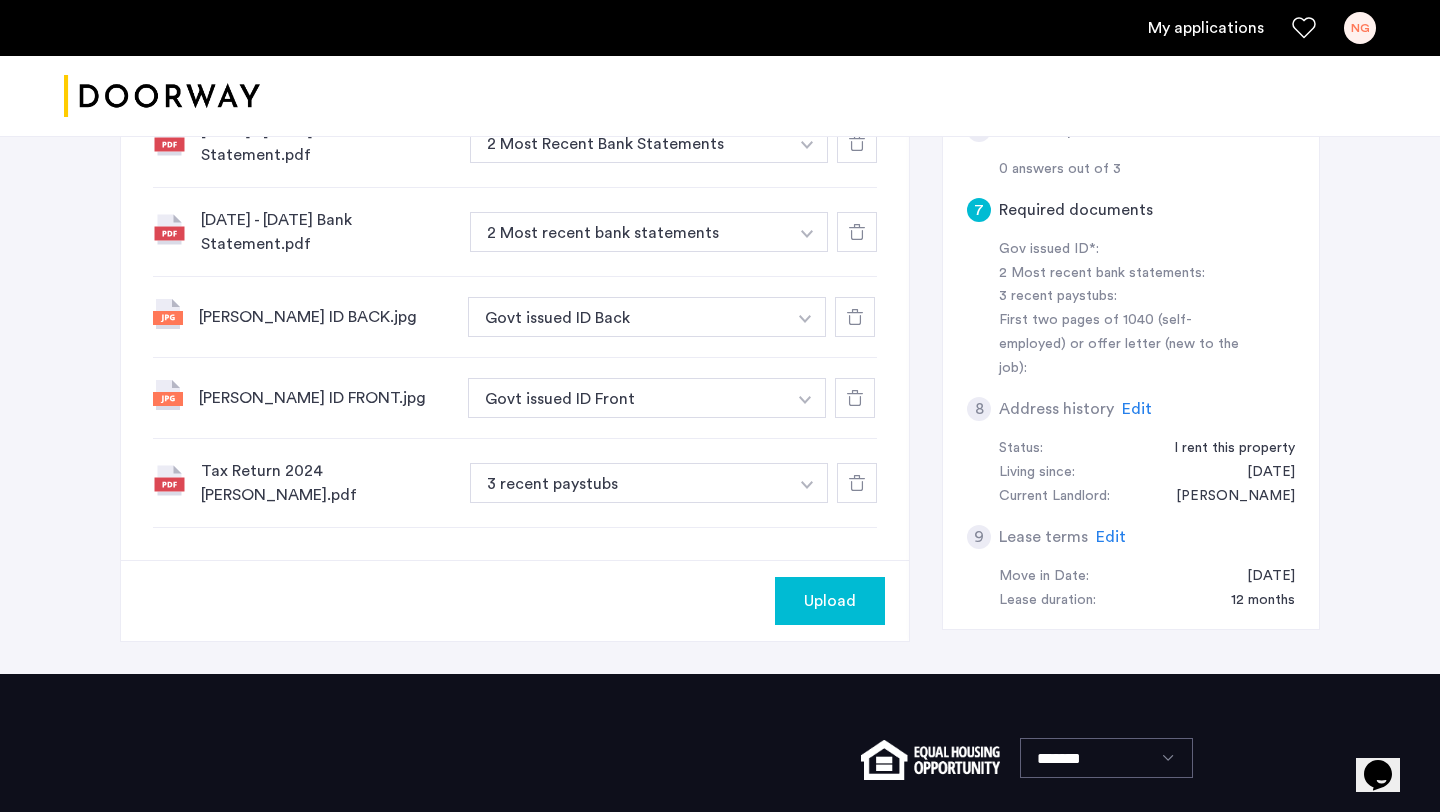 click at bounding box center [807, 145] 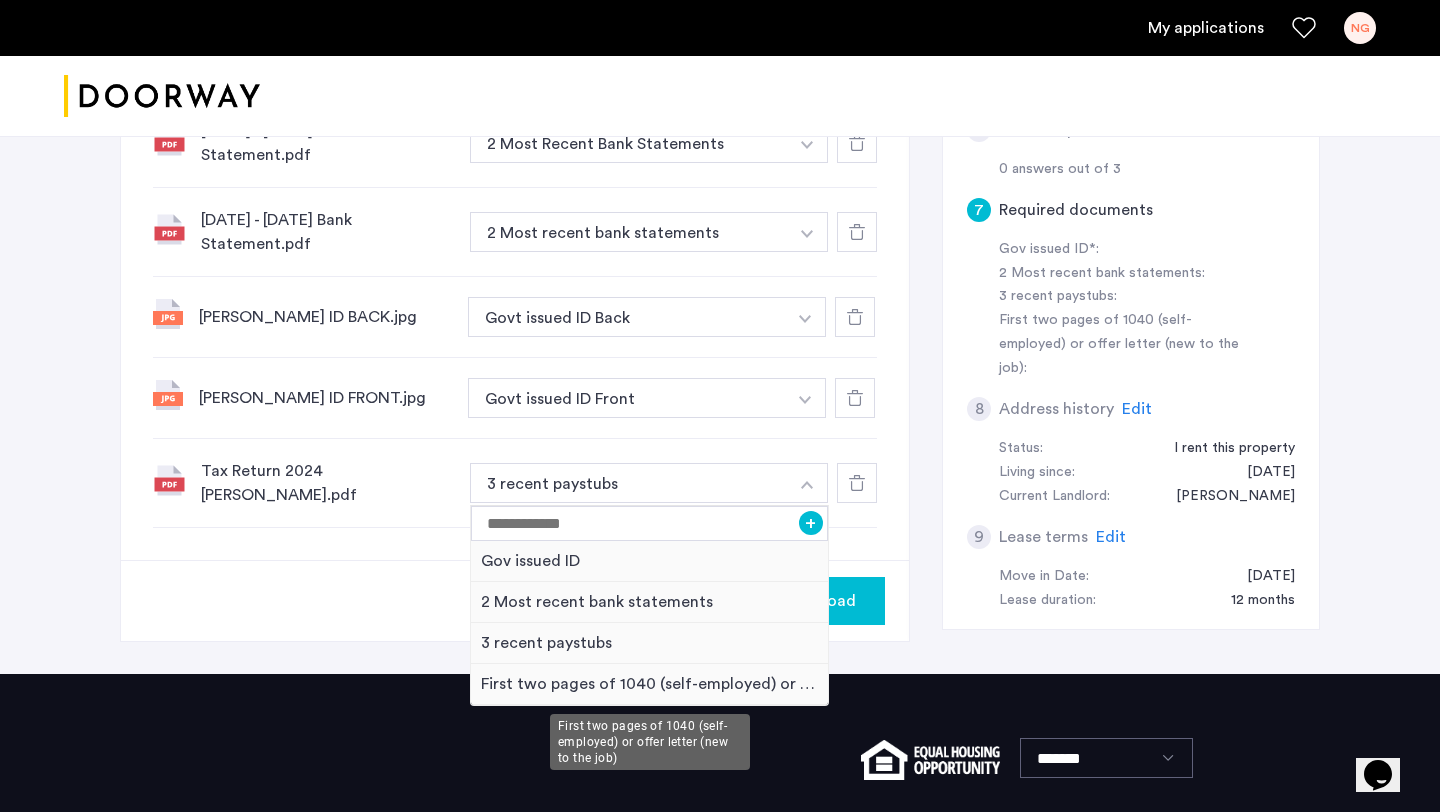 click on "First two pages of 1040 (self-employed) or offer letter (new to the job)" at bounding box center [649, 684] 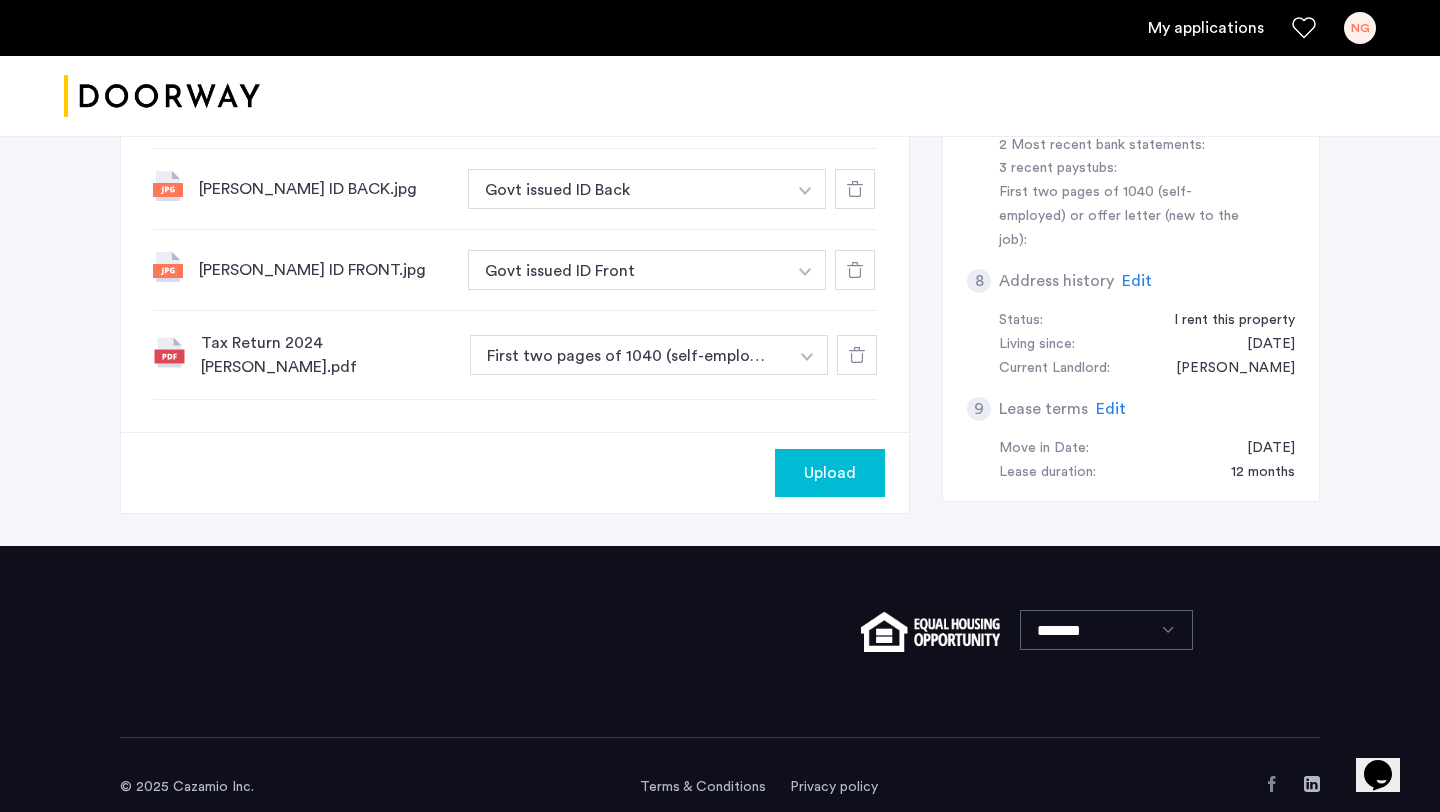 scroll, scrollTop: 936, scrollLeft: 0, axis: vertical 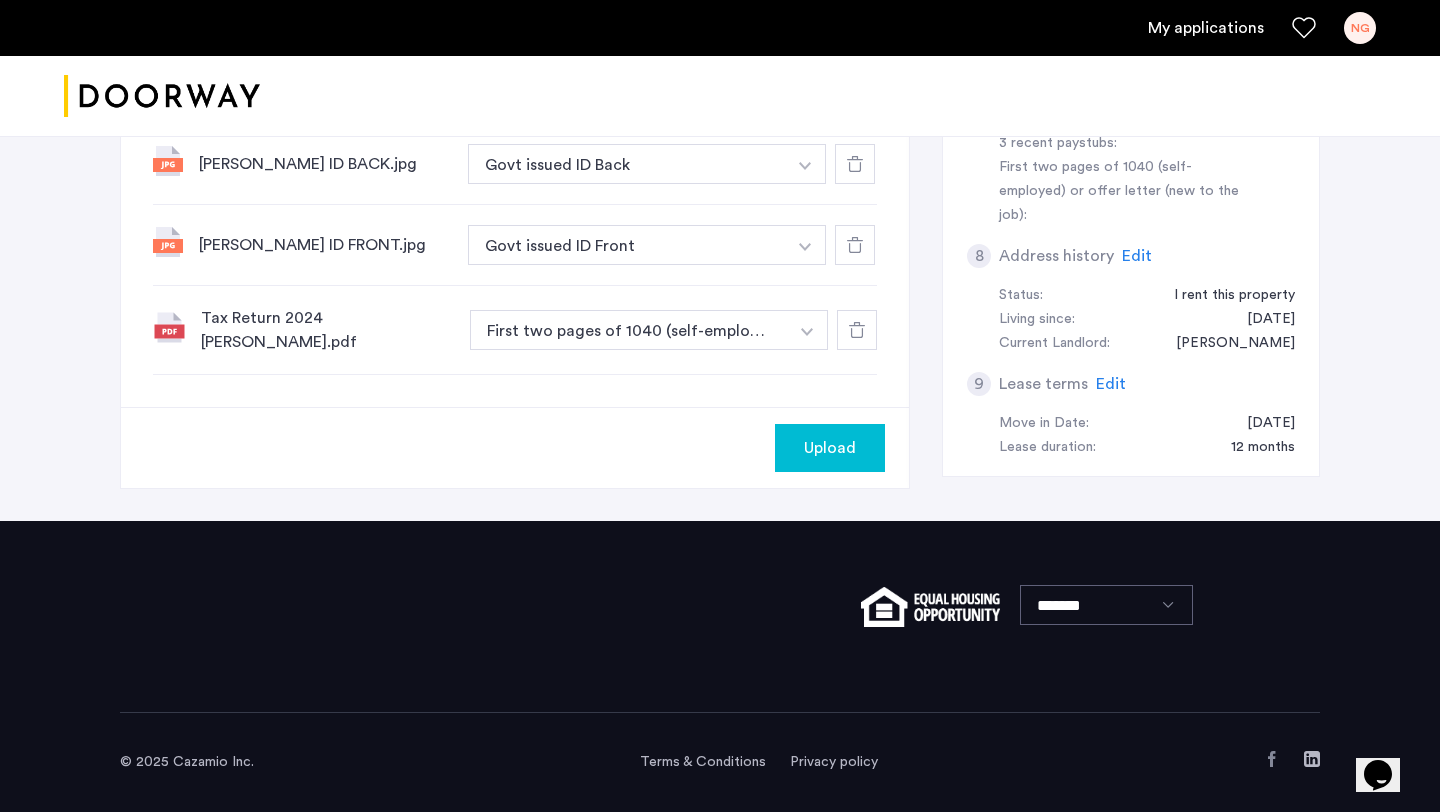 click on "Upload" 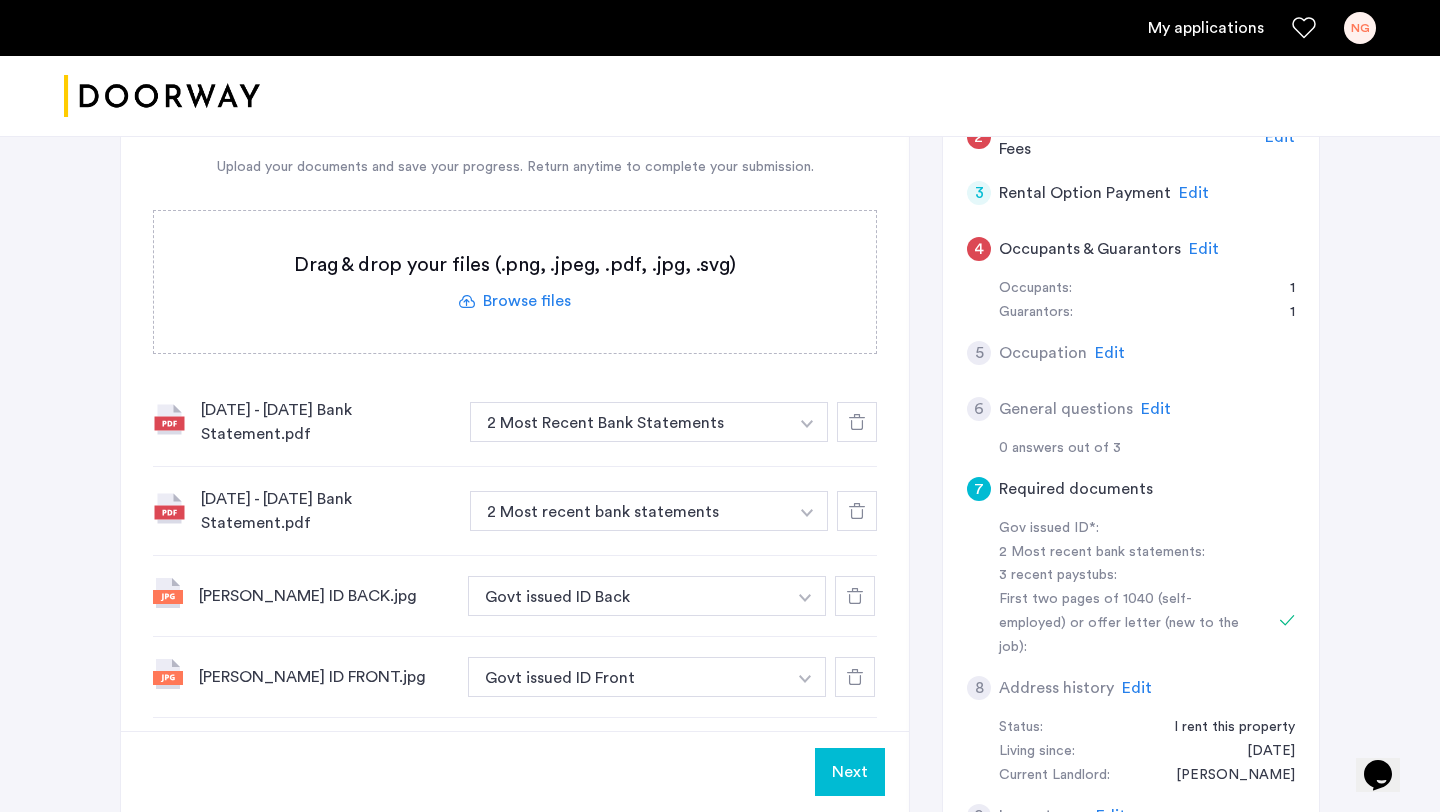 scroll, scrollTop: 490, scrollLeft: 0, axis: vertical 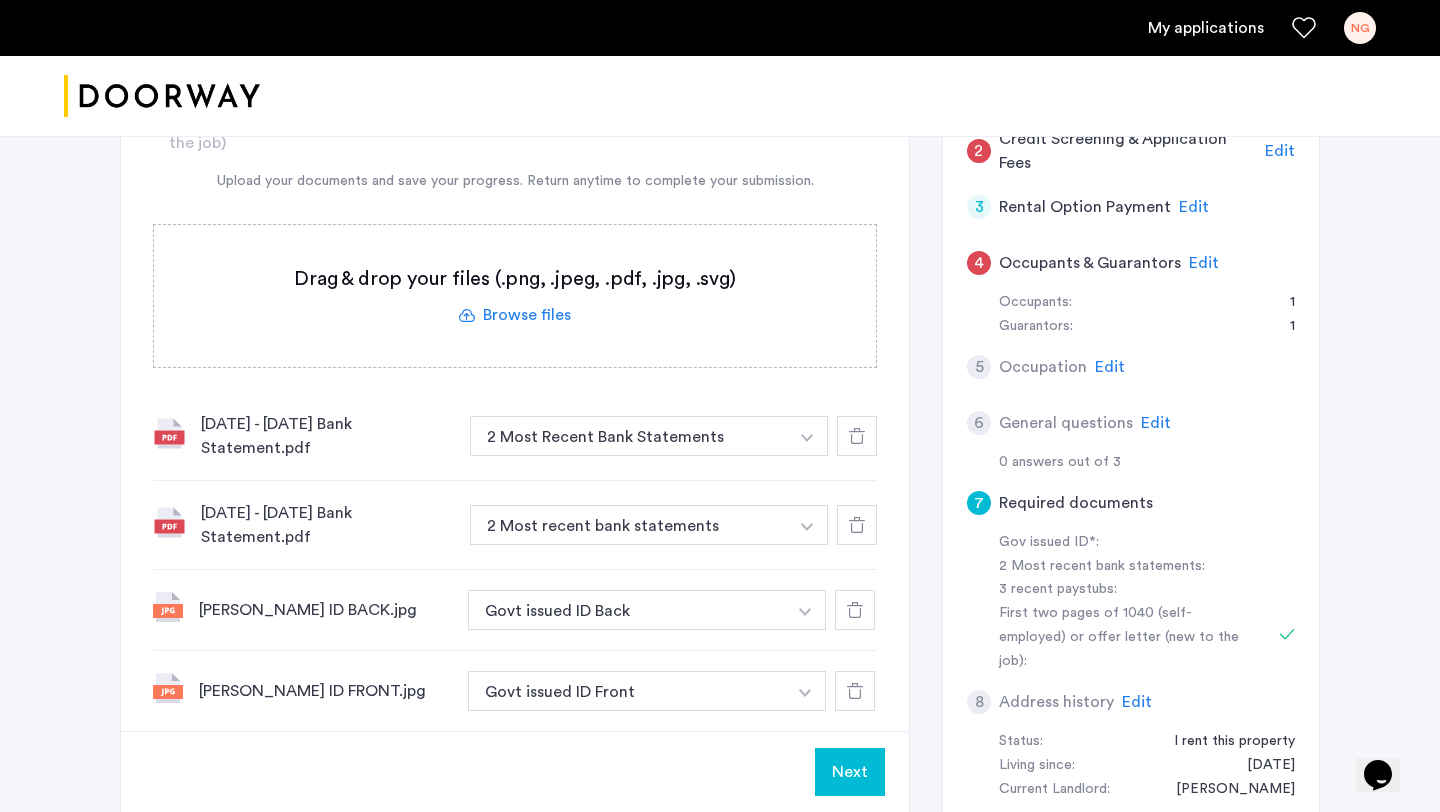 click on "Edit" 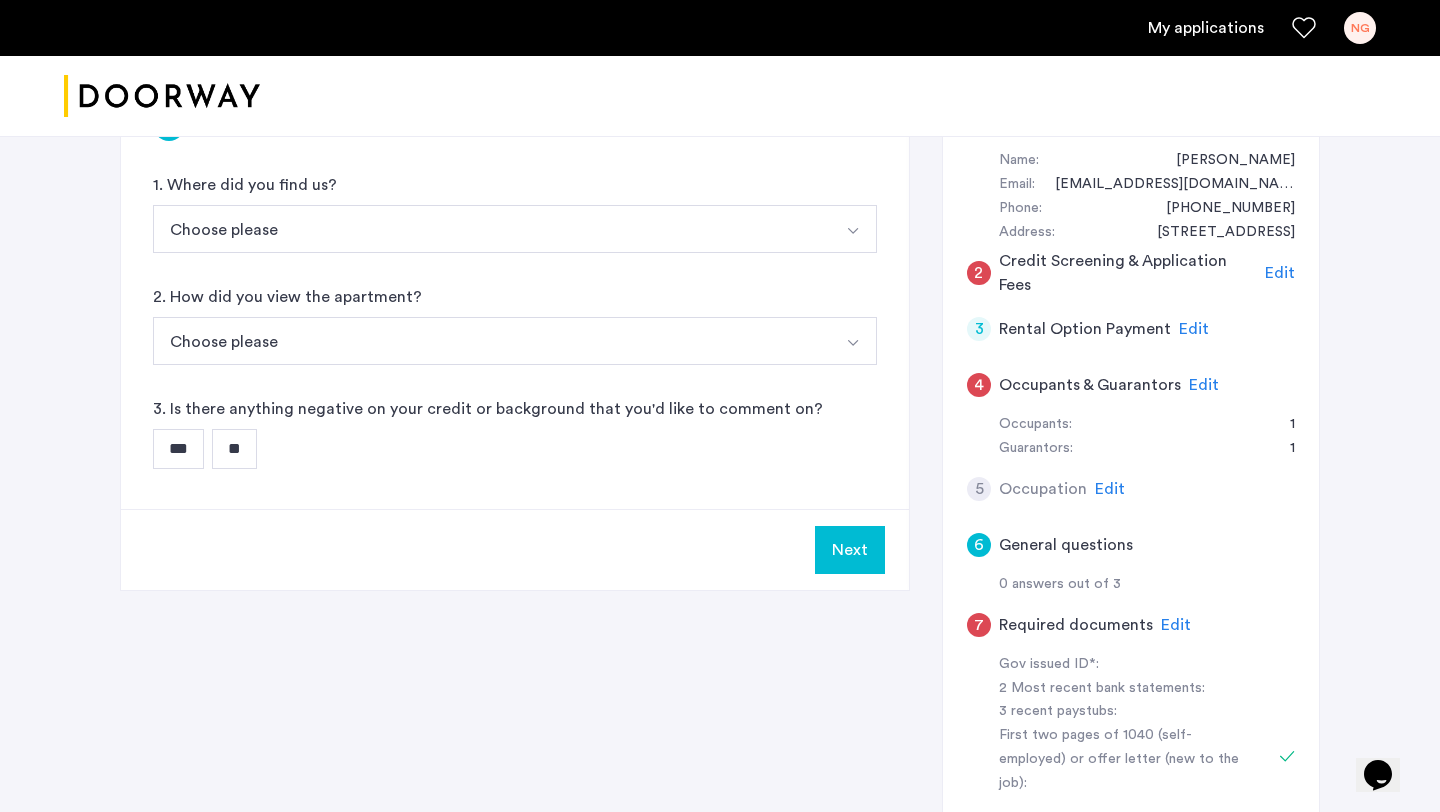 scroll, scrollTop: 322, scrollLeft: 0, axis: vertical 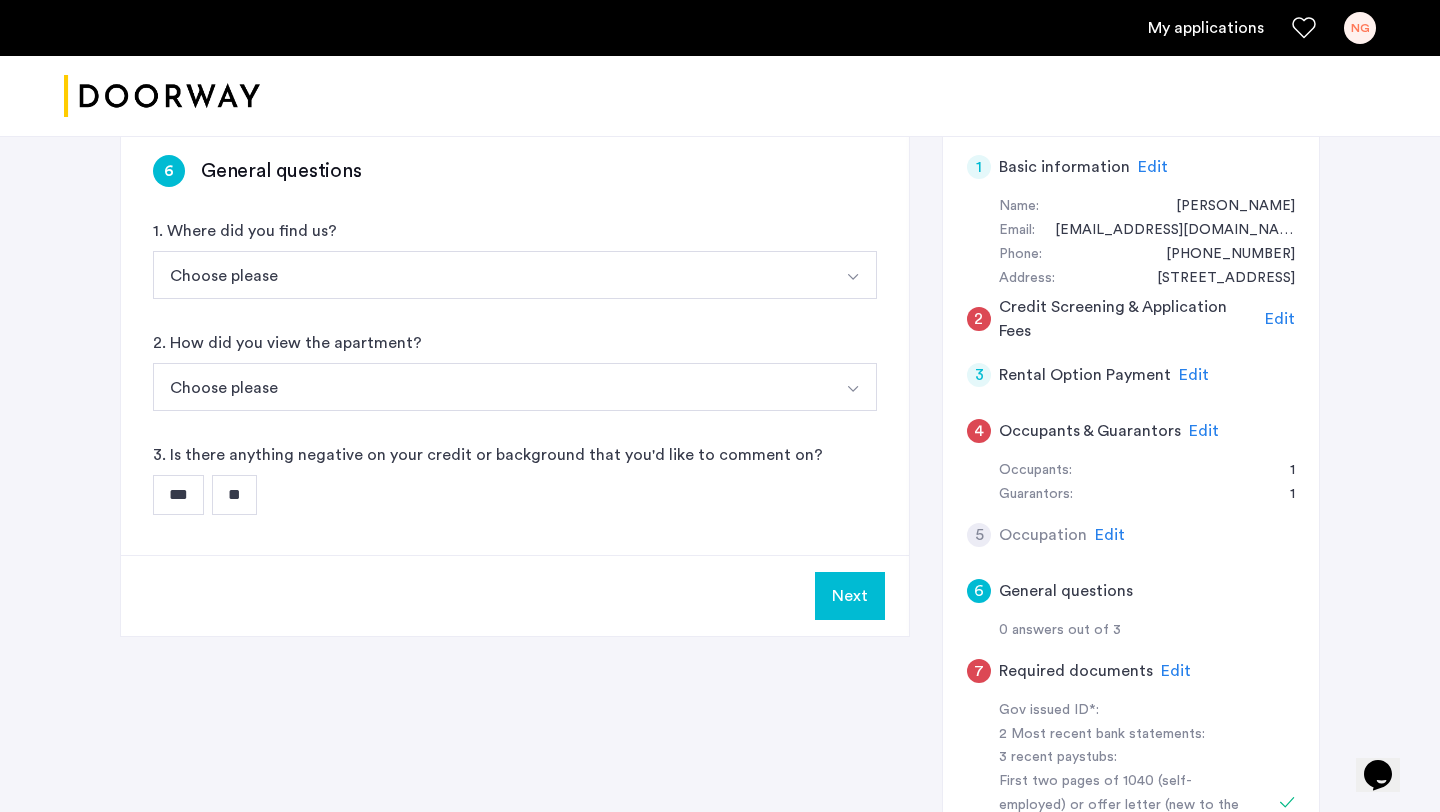 click on "Choose please" at bounding box center (491, 275) 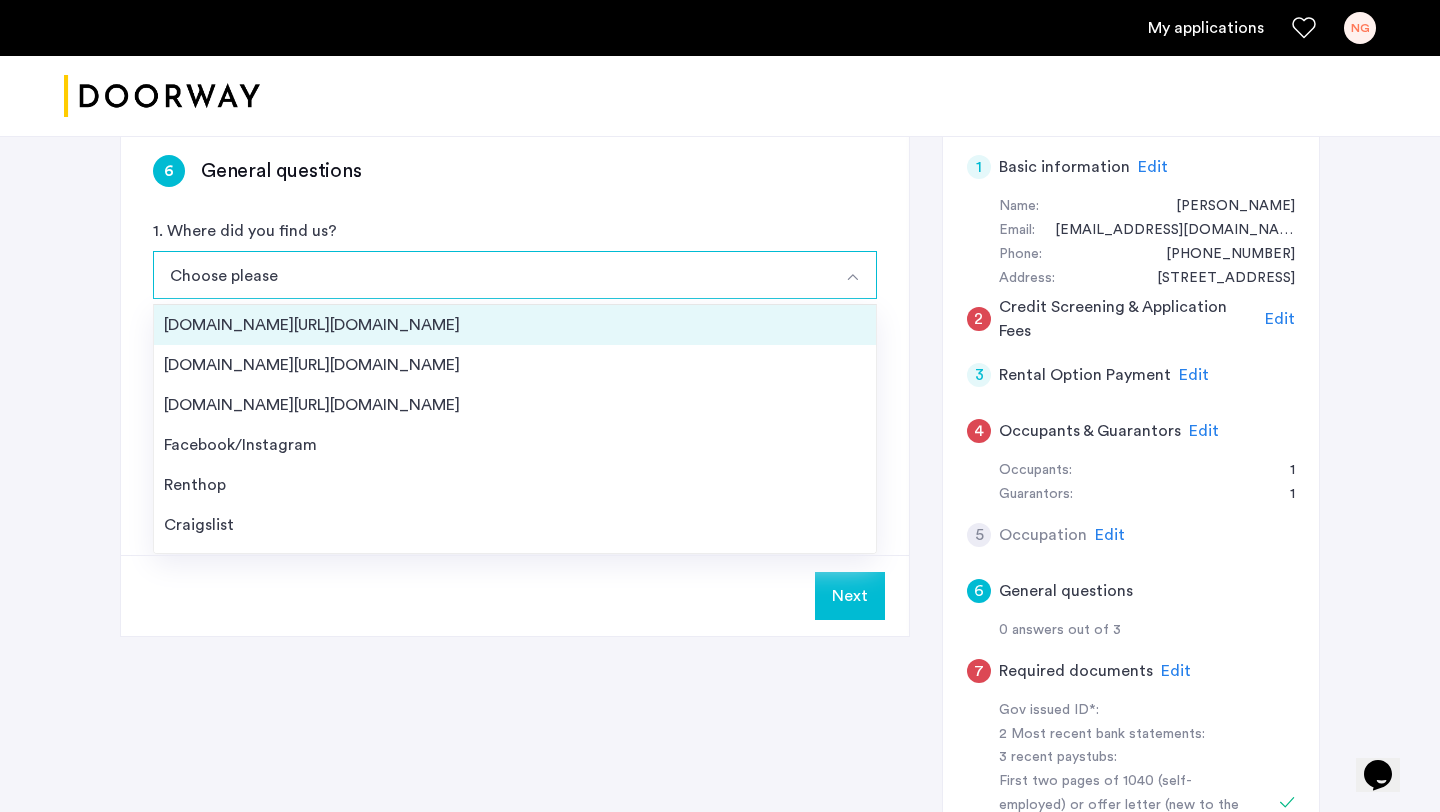 click on "Streeteasy.com/Zillow.com" at bounding box center [515, 325] 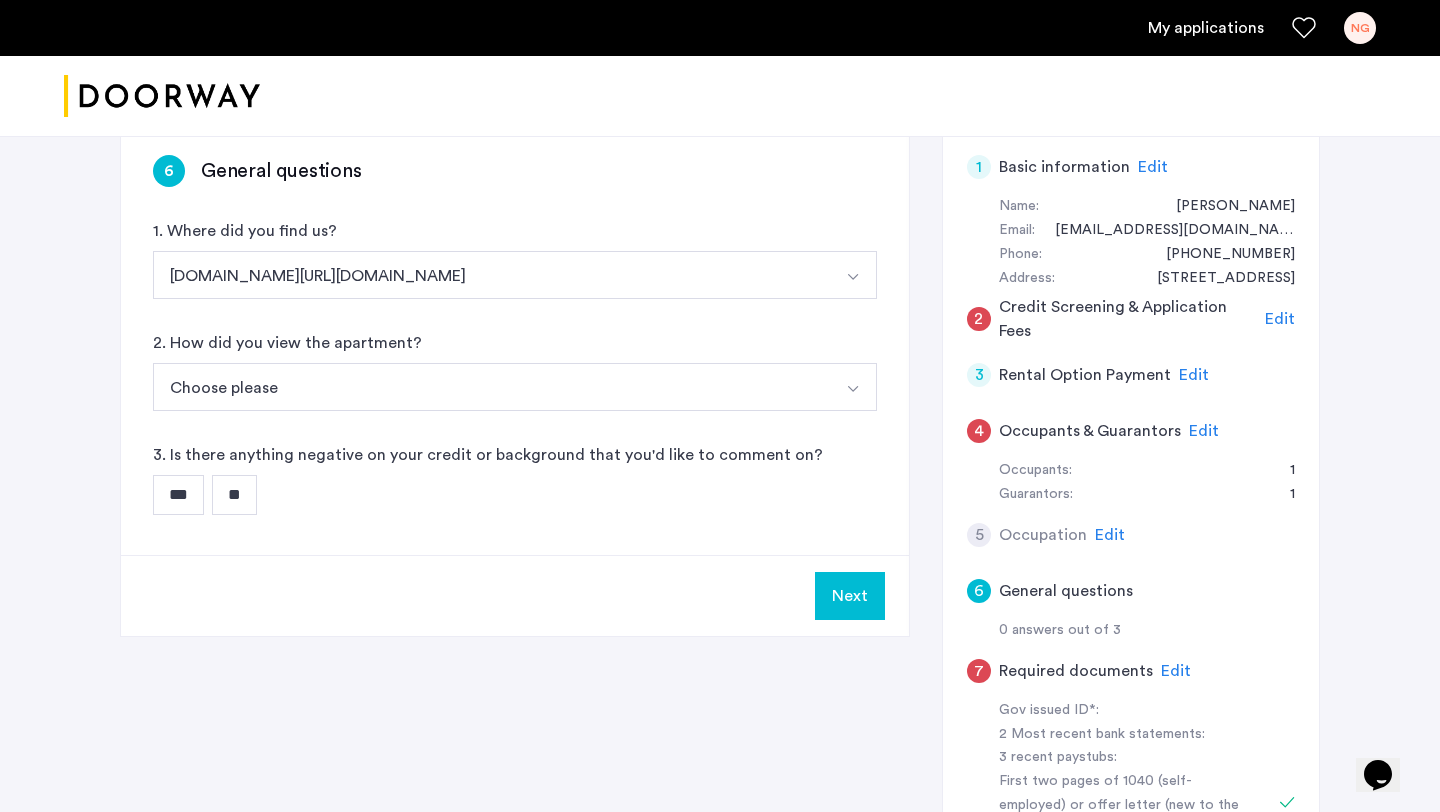click on "**" at bounding box center (234, 495) 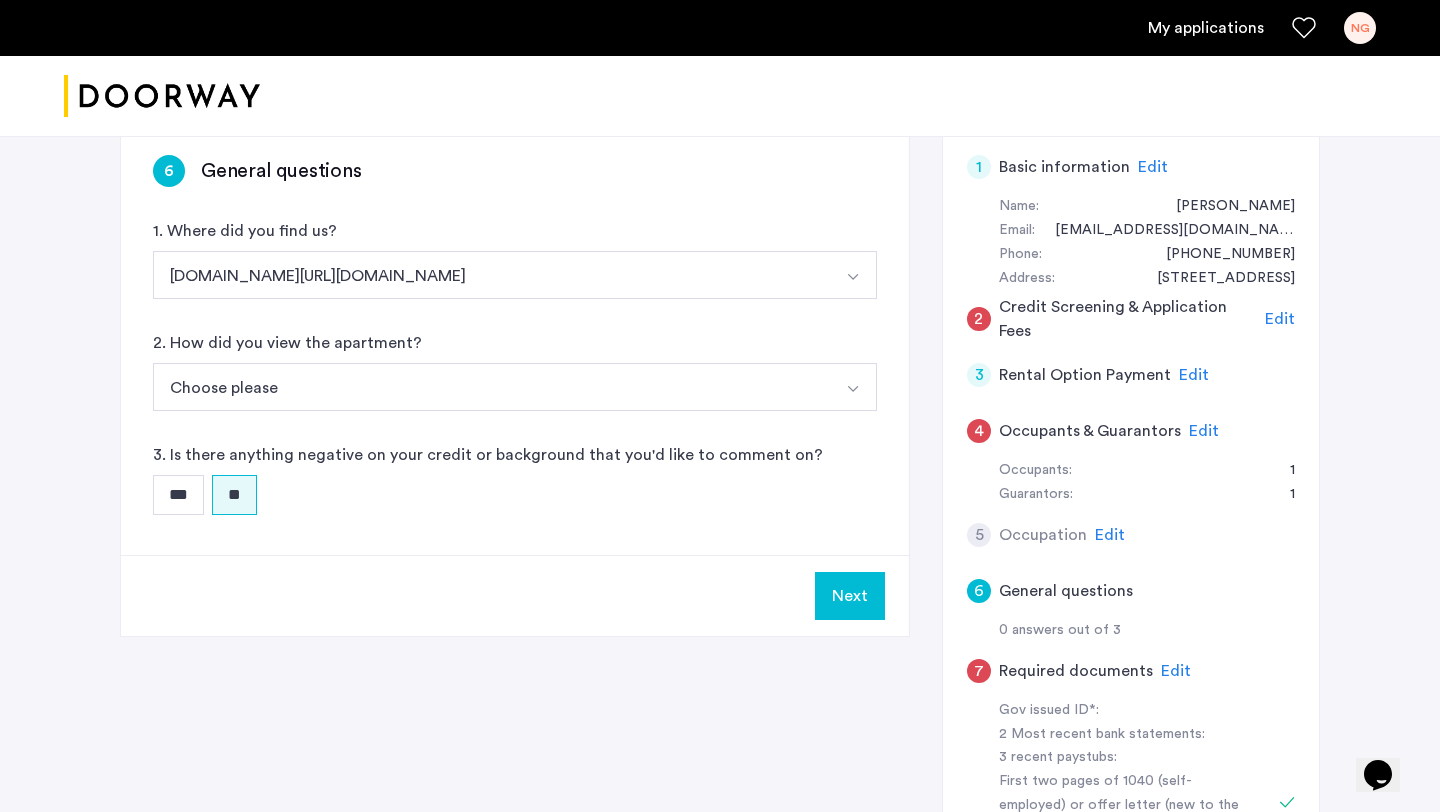 click on "Choose please" at bounding box center (491, 387) 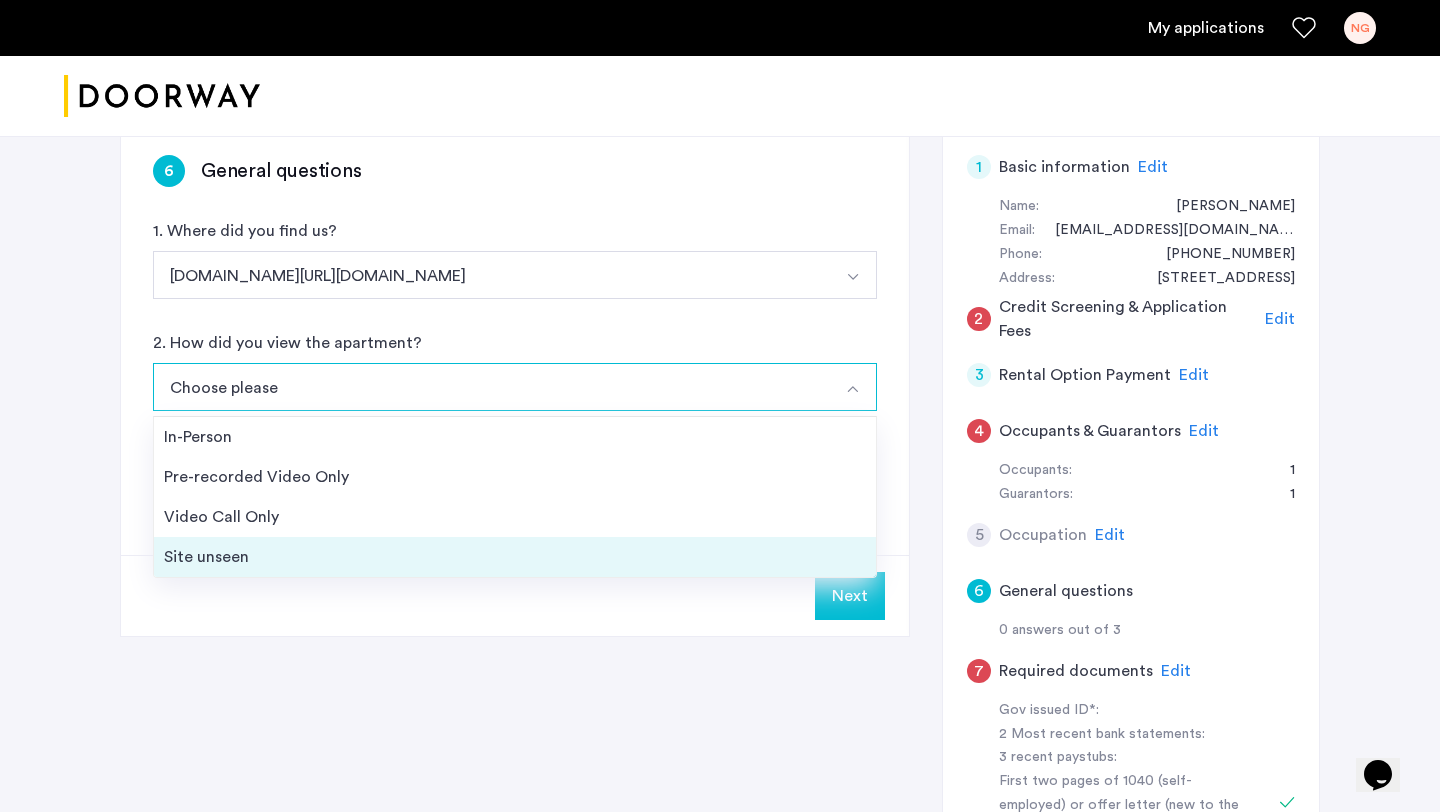 click on "Site unseen" at bounding box center [515, 557] 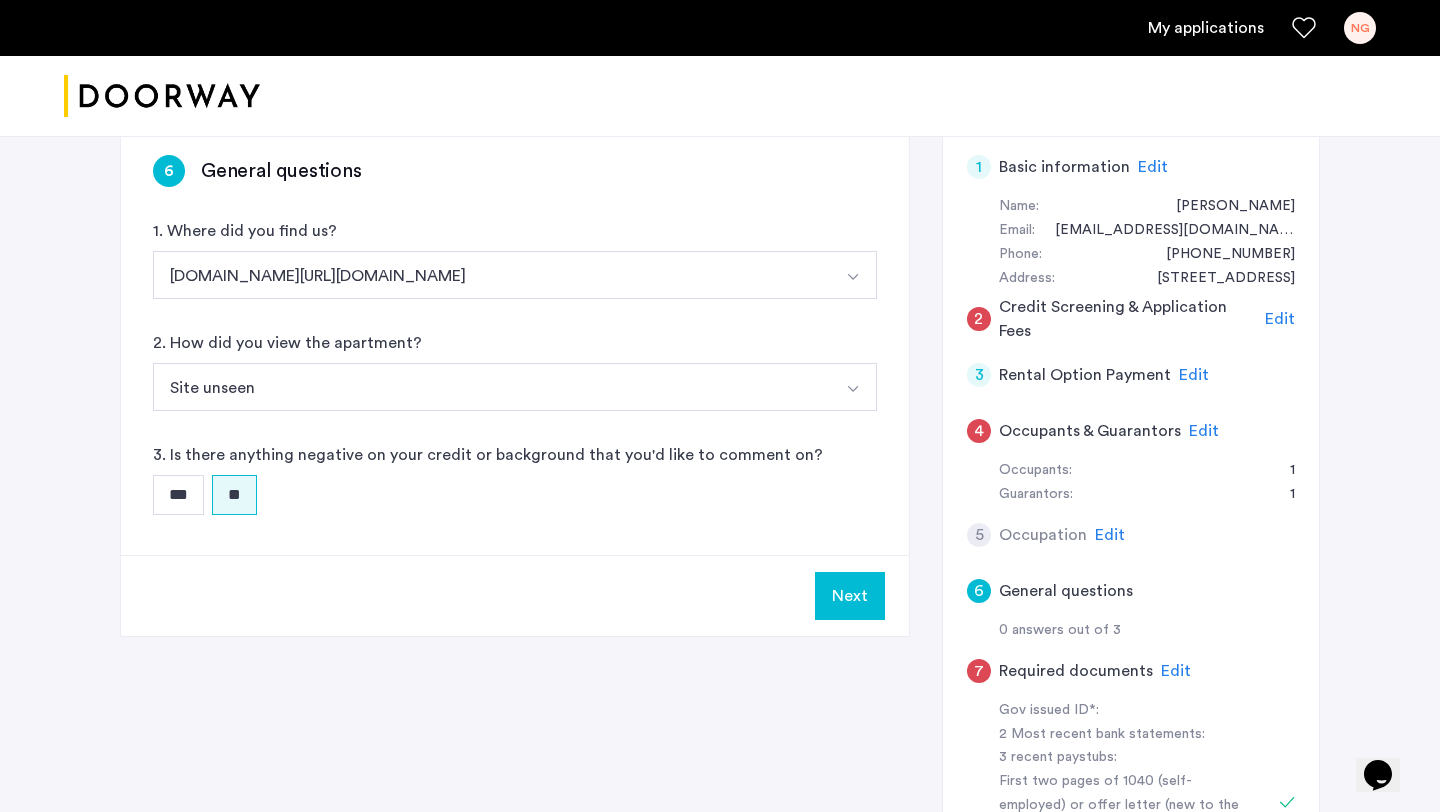 click on "Next" at bounding box center [850, 596] 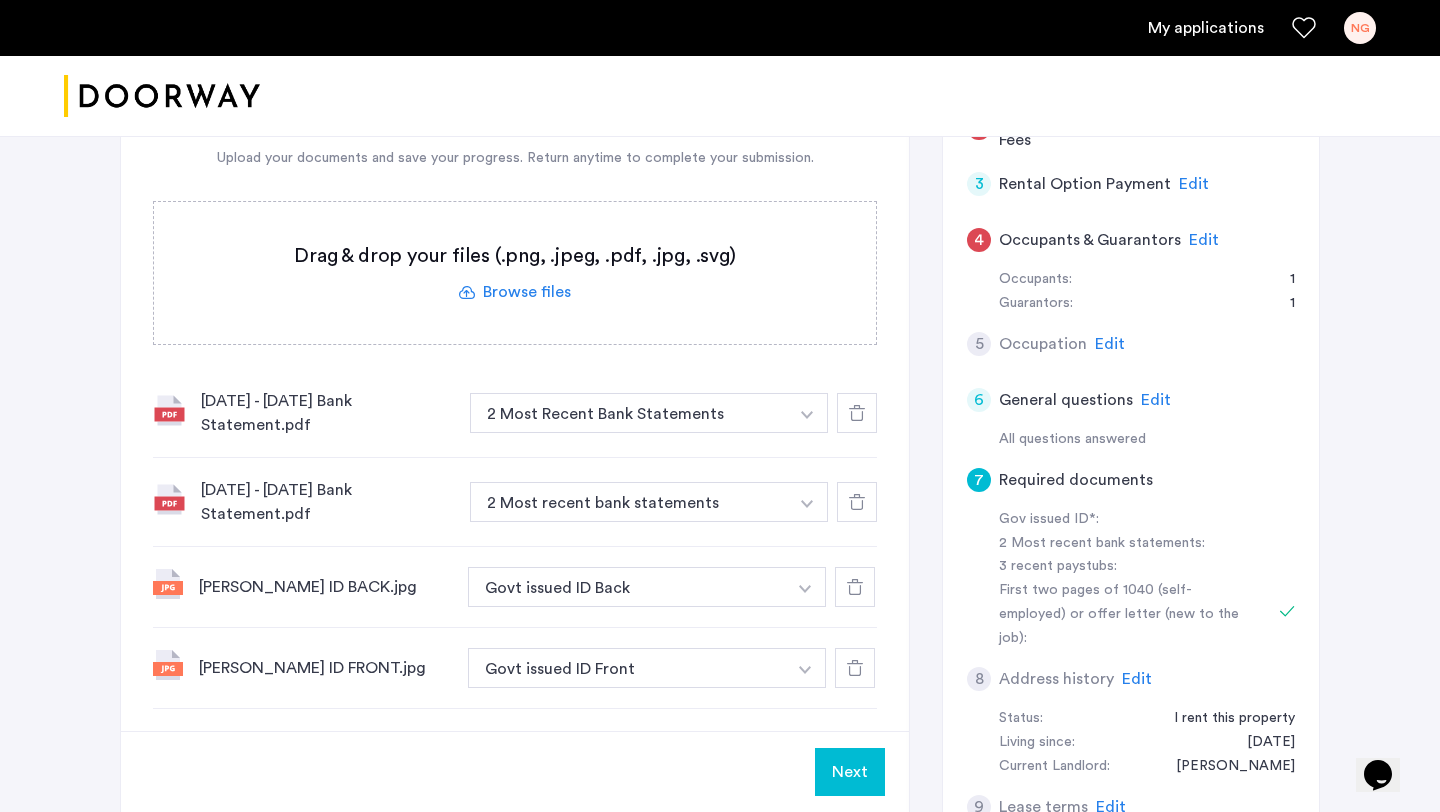 scroll, scrollTop: 596, scrollLeft: 0, axis: vertical 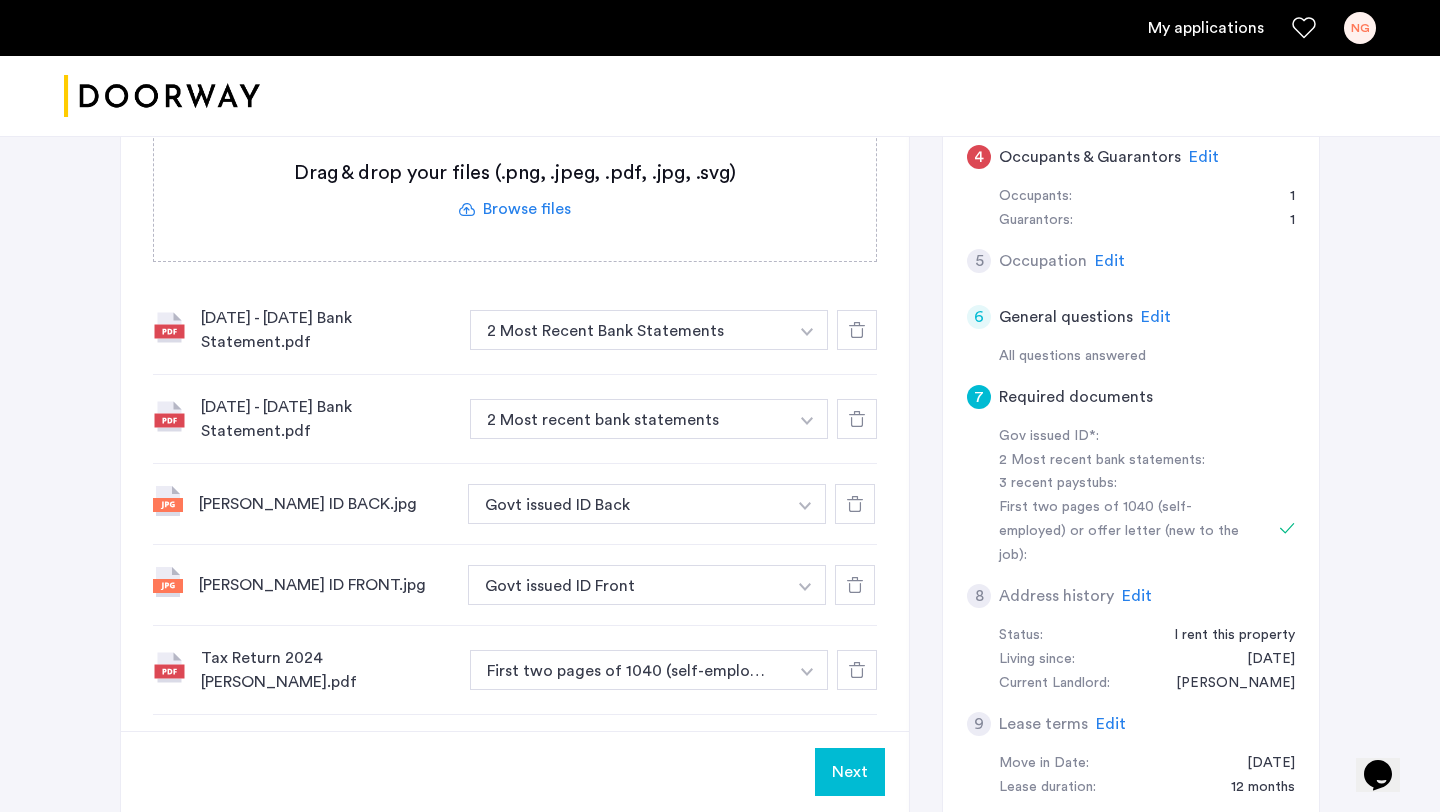 click at bounding box center (807, 330) 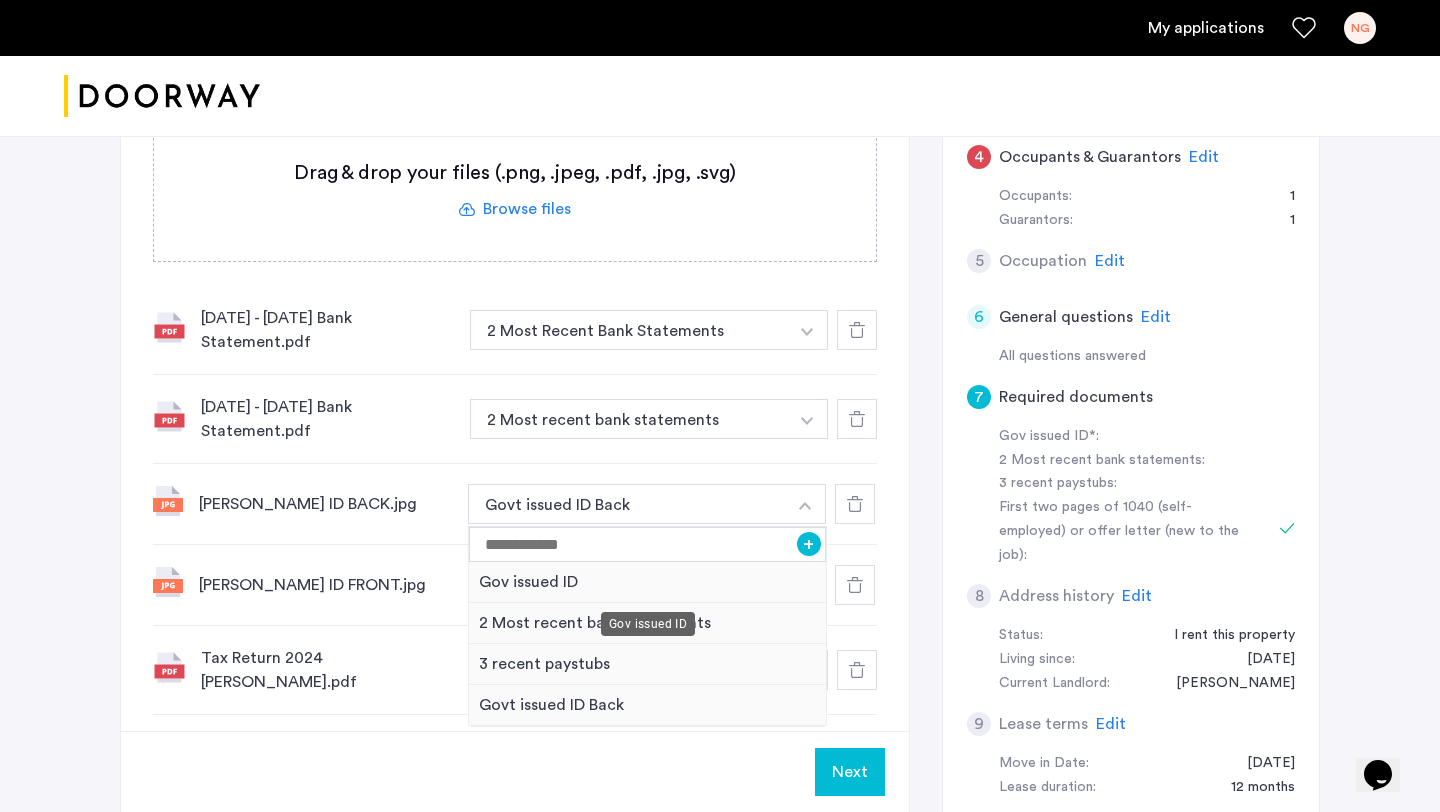 click on "Gov issued ID" at bounding box center [647, 582] 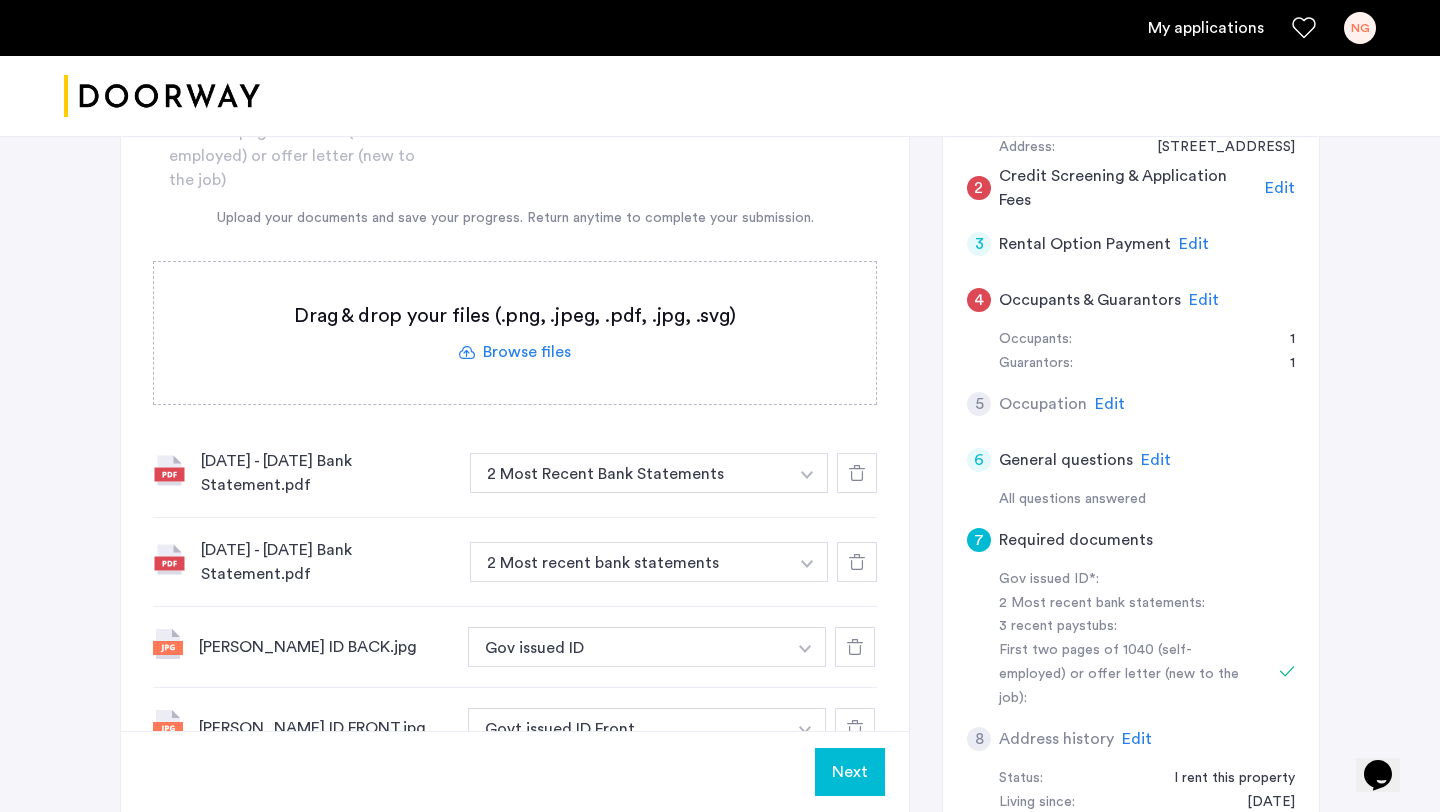 scroll, scrollTop: 470, scrollLeft: 0, axis: vertical 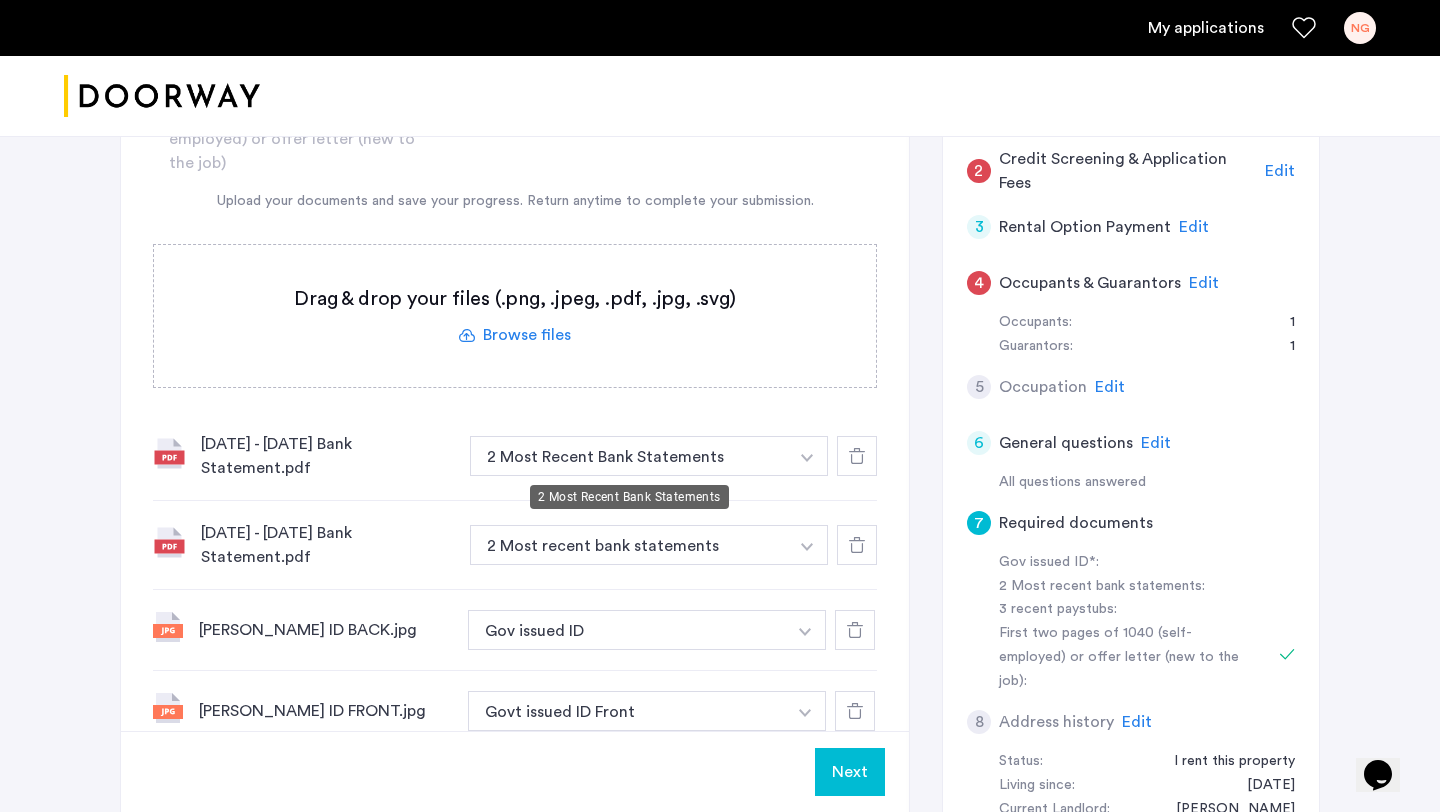 click on "2 Most Recent Bank Statements" at bounding box center (629, 456) 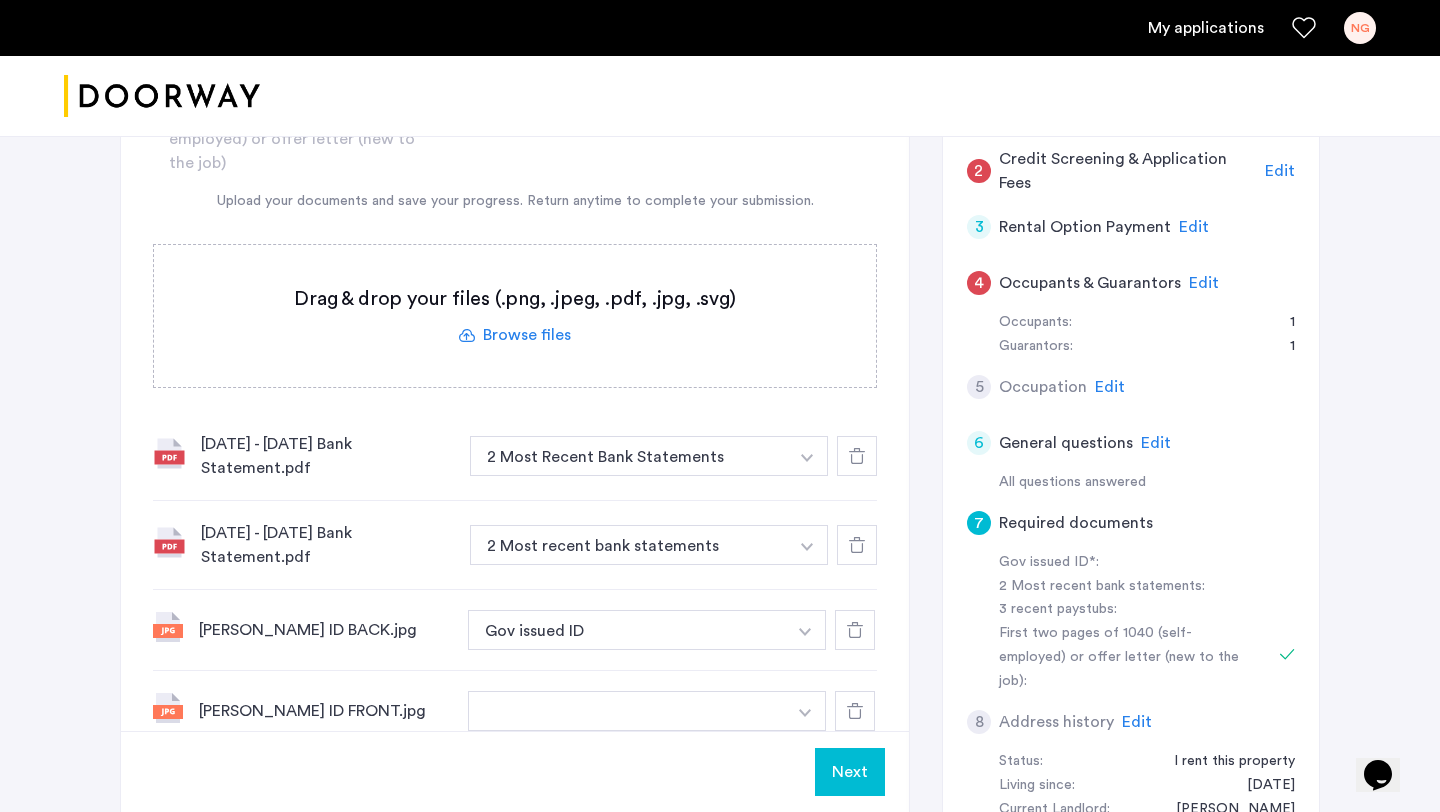 click at bounding box center [807, 458] 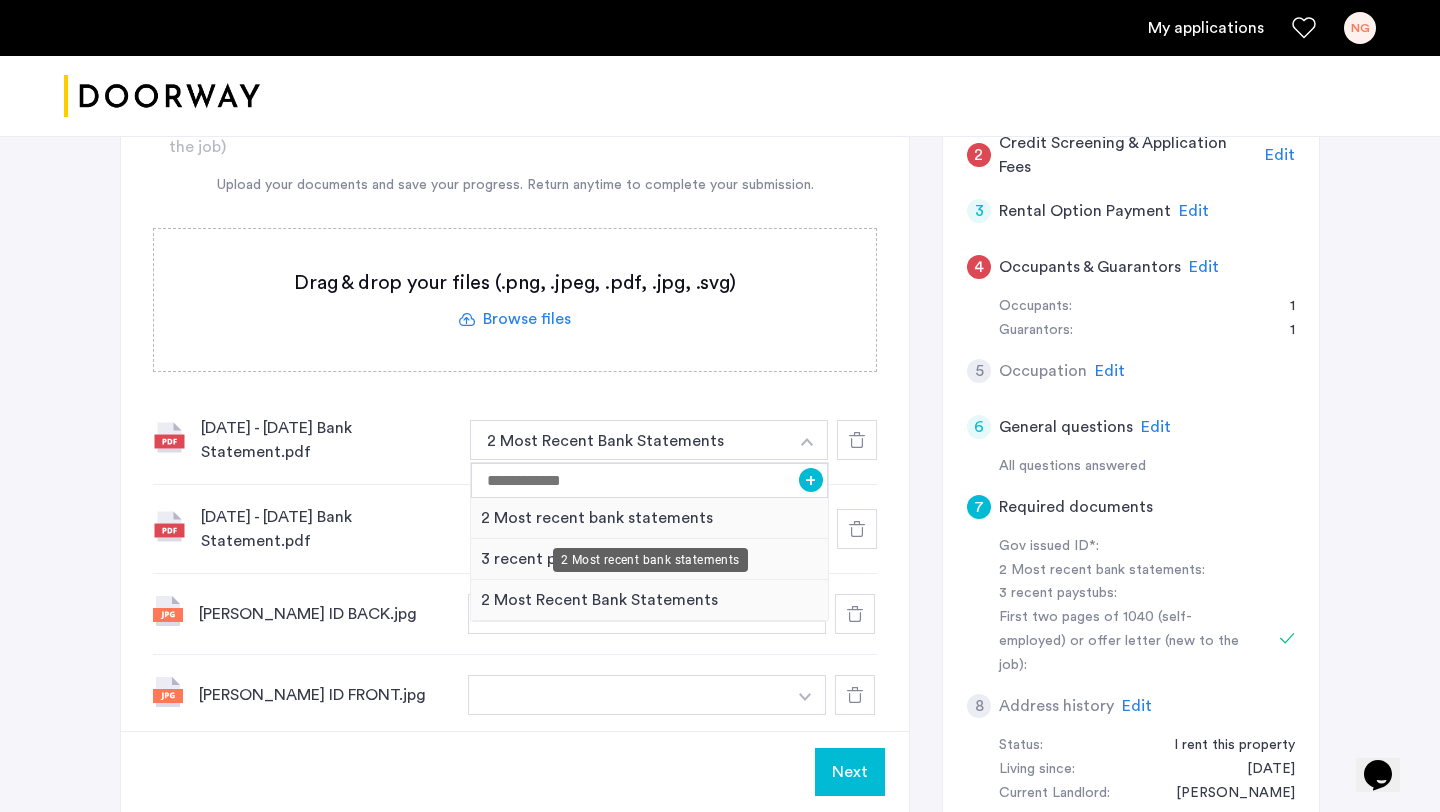 scroll, scrollTop: 497, scrollLeft: 0, axis: vertical 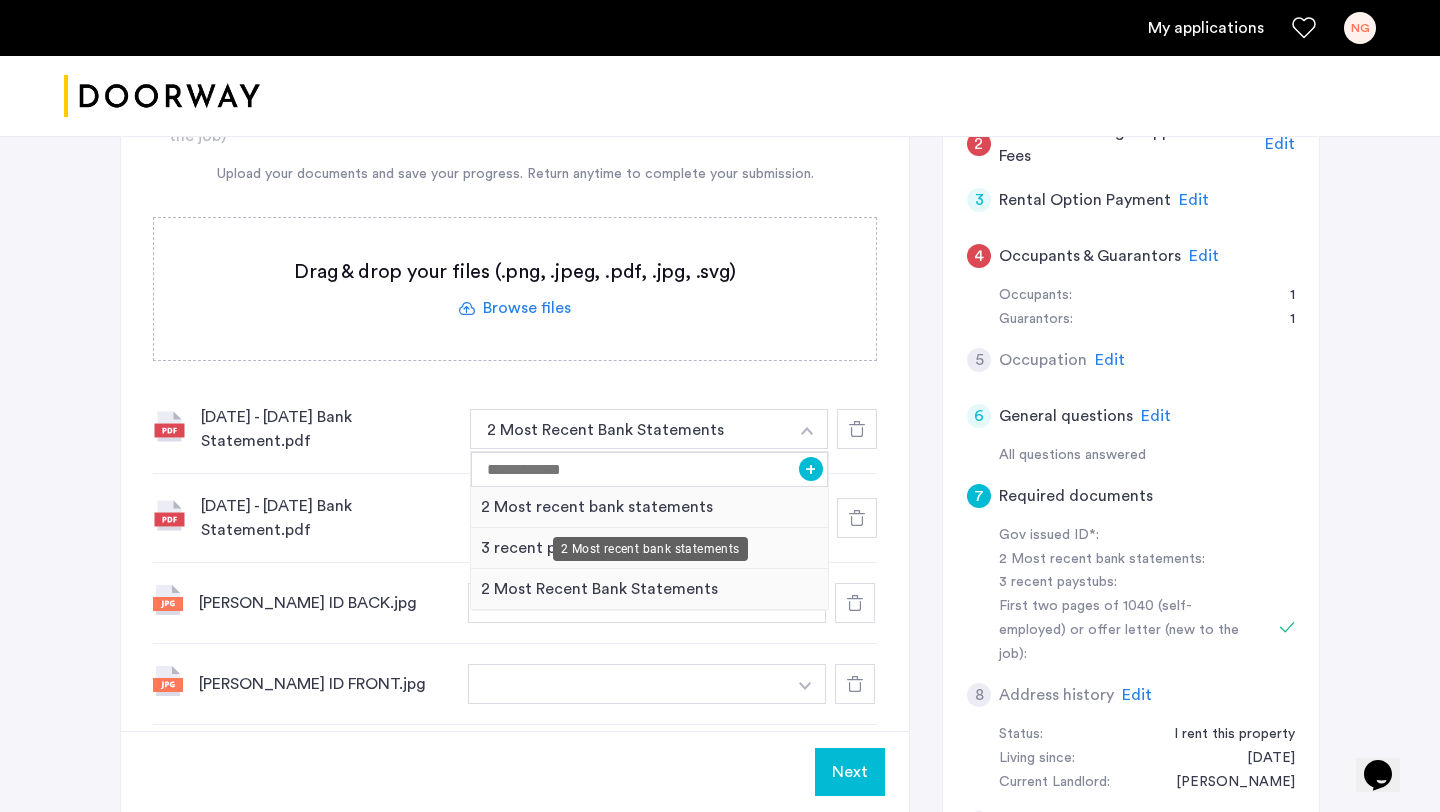 click on "2 Most recent bank statements" at bounding box center (649, 507) 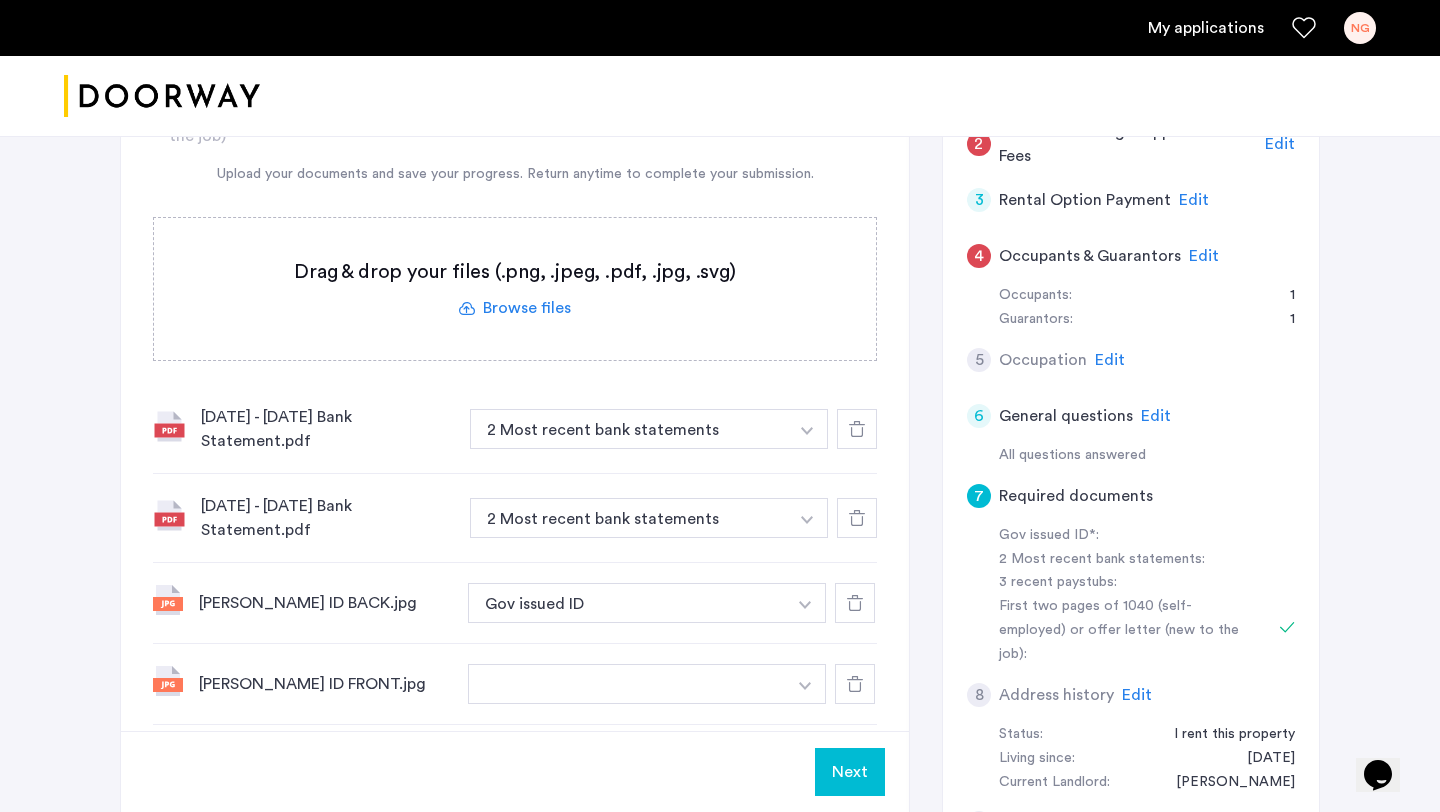 click at bounding box center (807, 429) 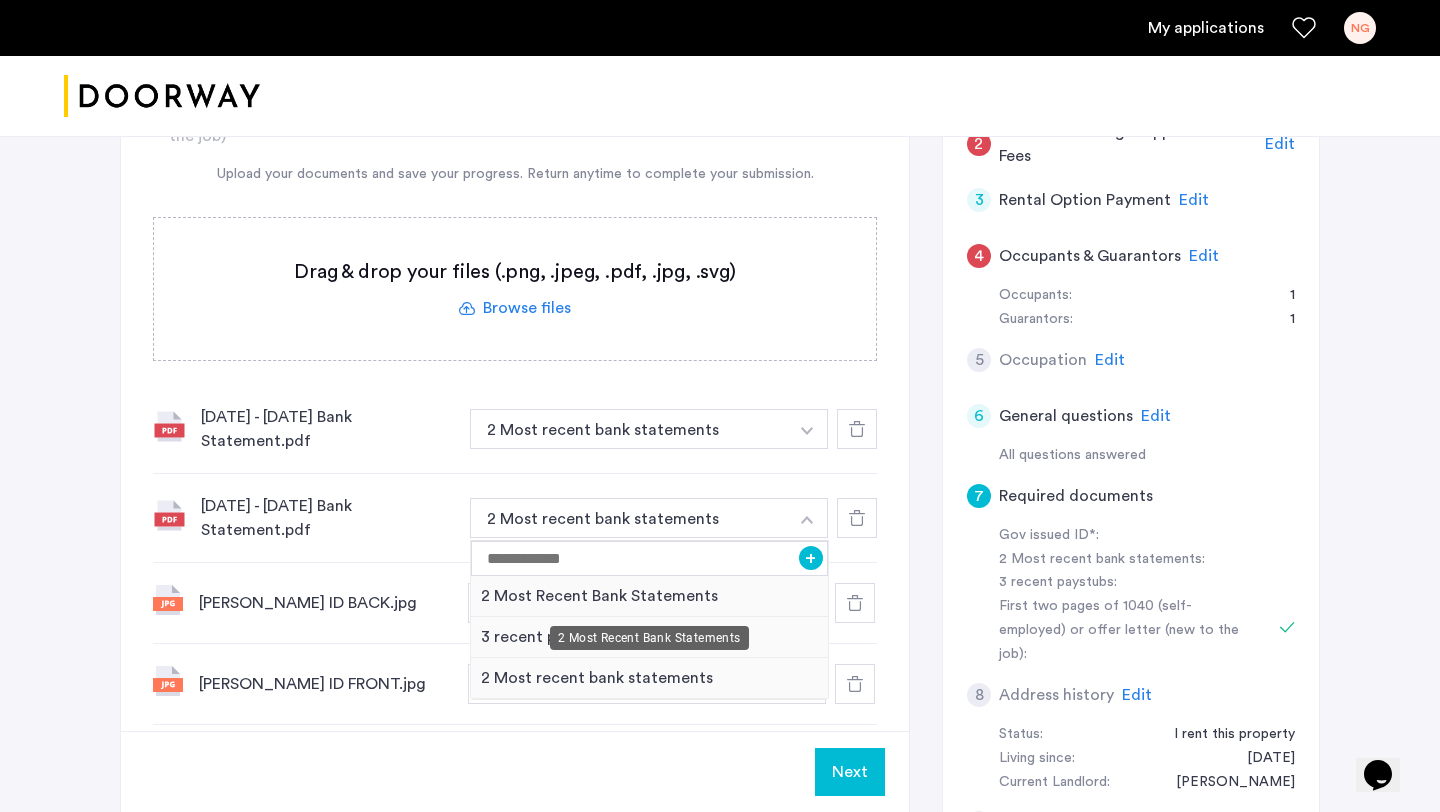 click on "2 Most Recent Bank Statements" at bounding box center [649, 596] 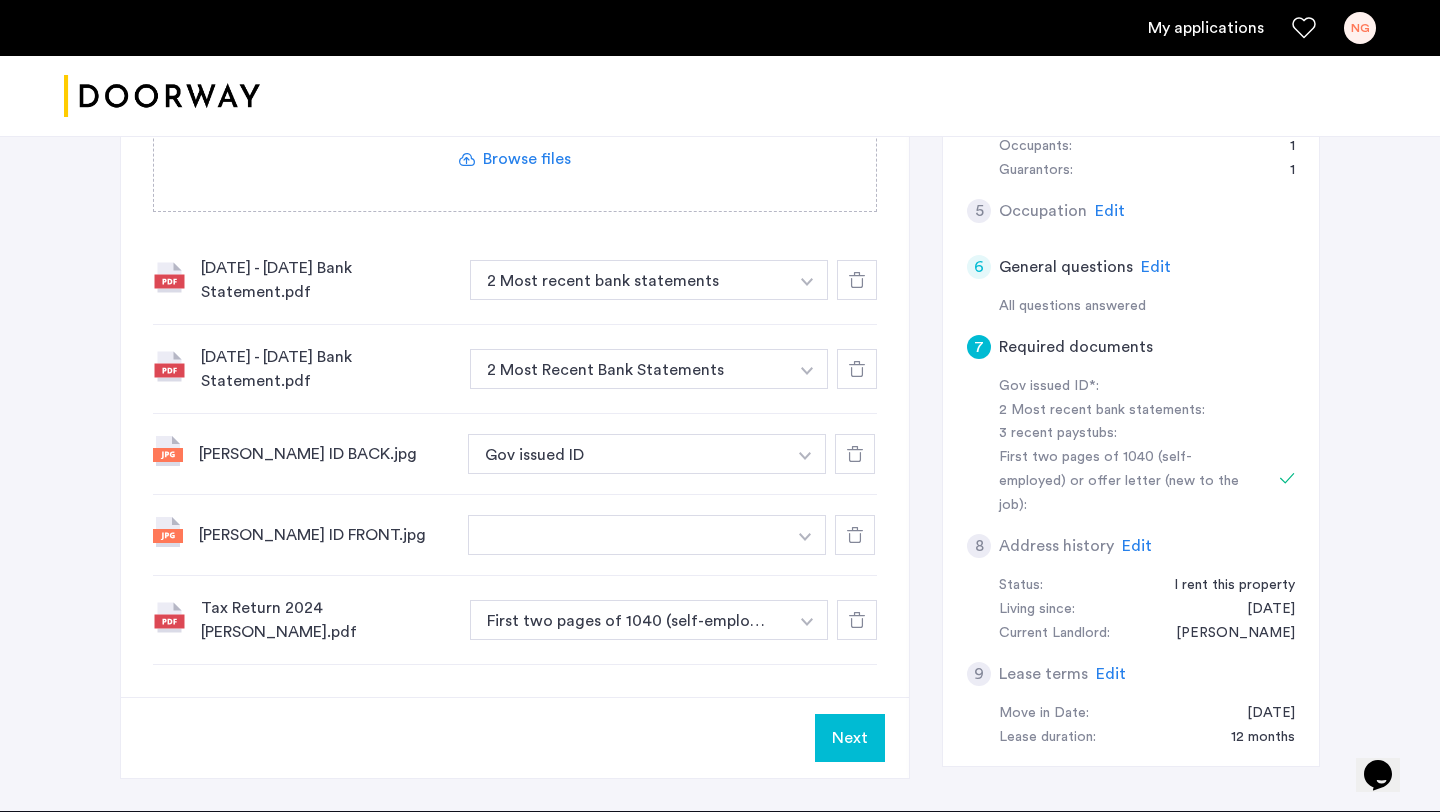 scroll, scrollTop: 706, scrollLeft: 0, axis: vertical 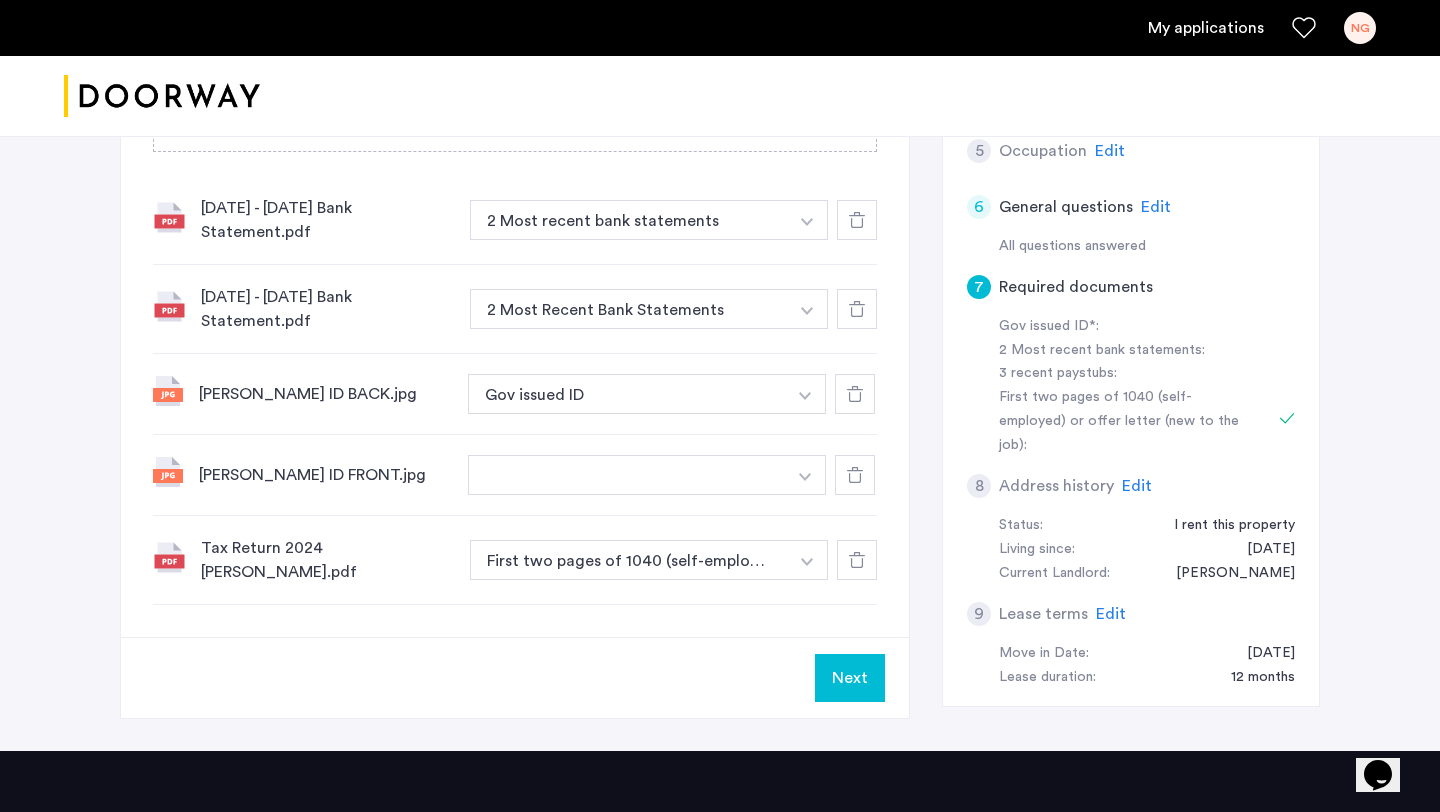 click at bounding box center [627, 475] 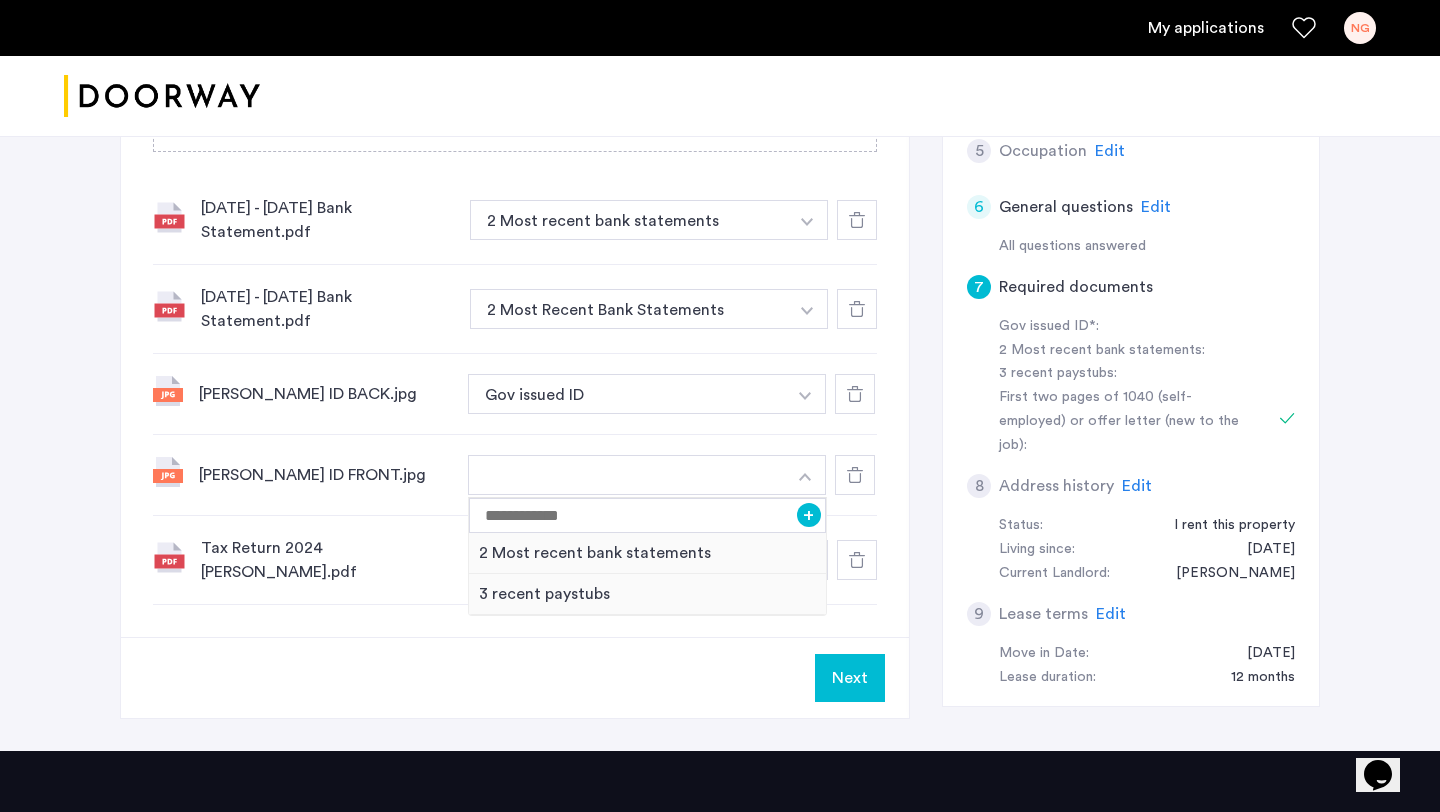 click at bounding box center (805, 475) 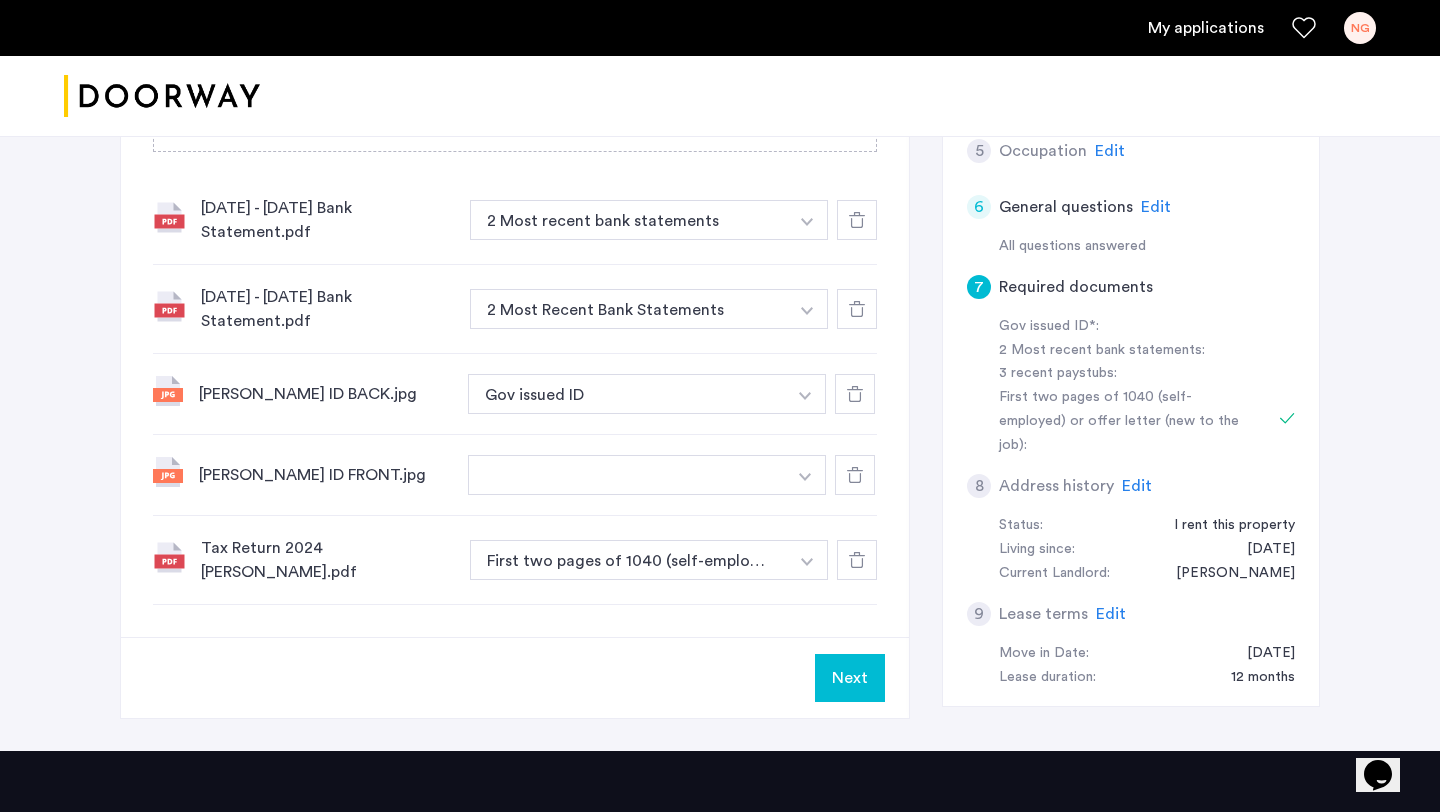 click 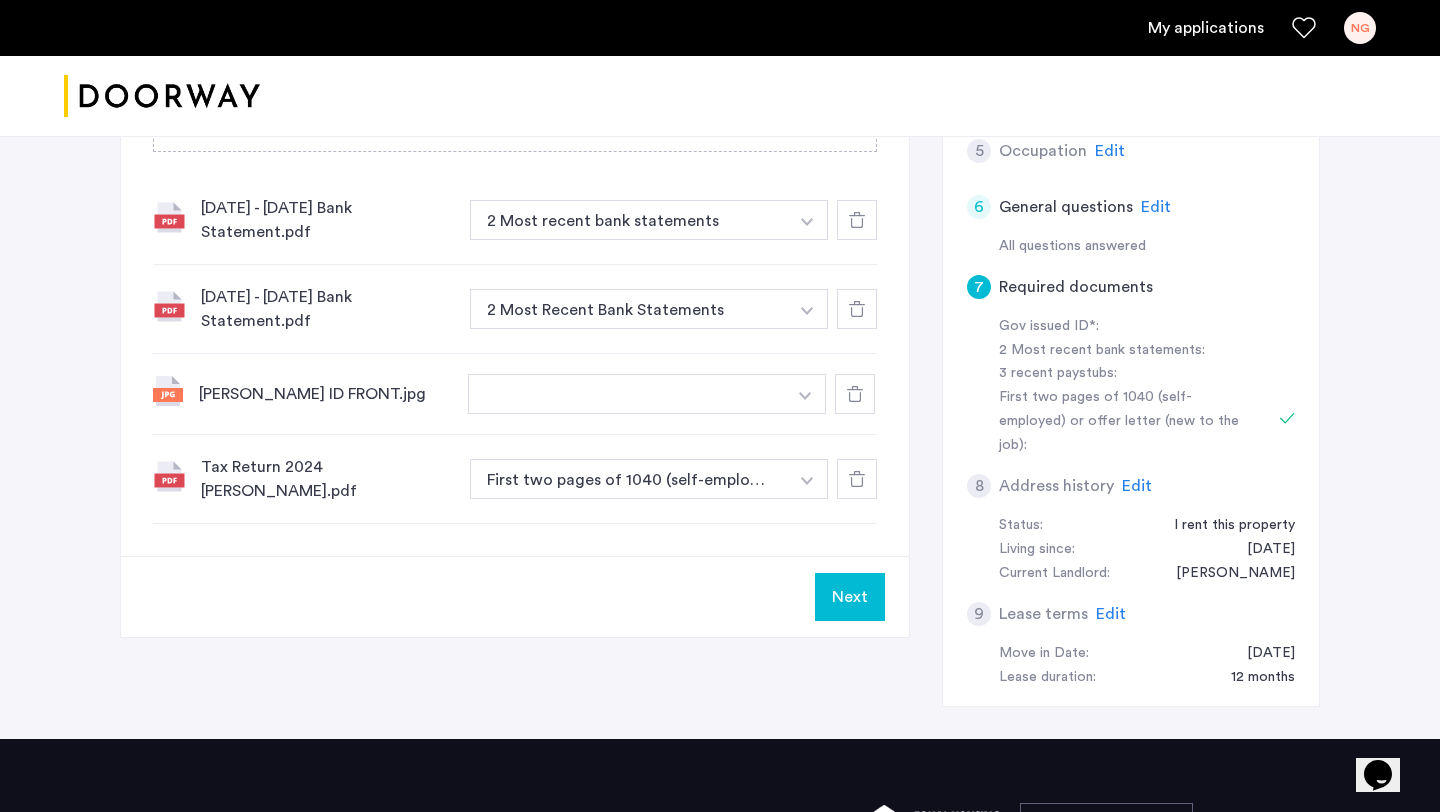 click 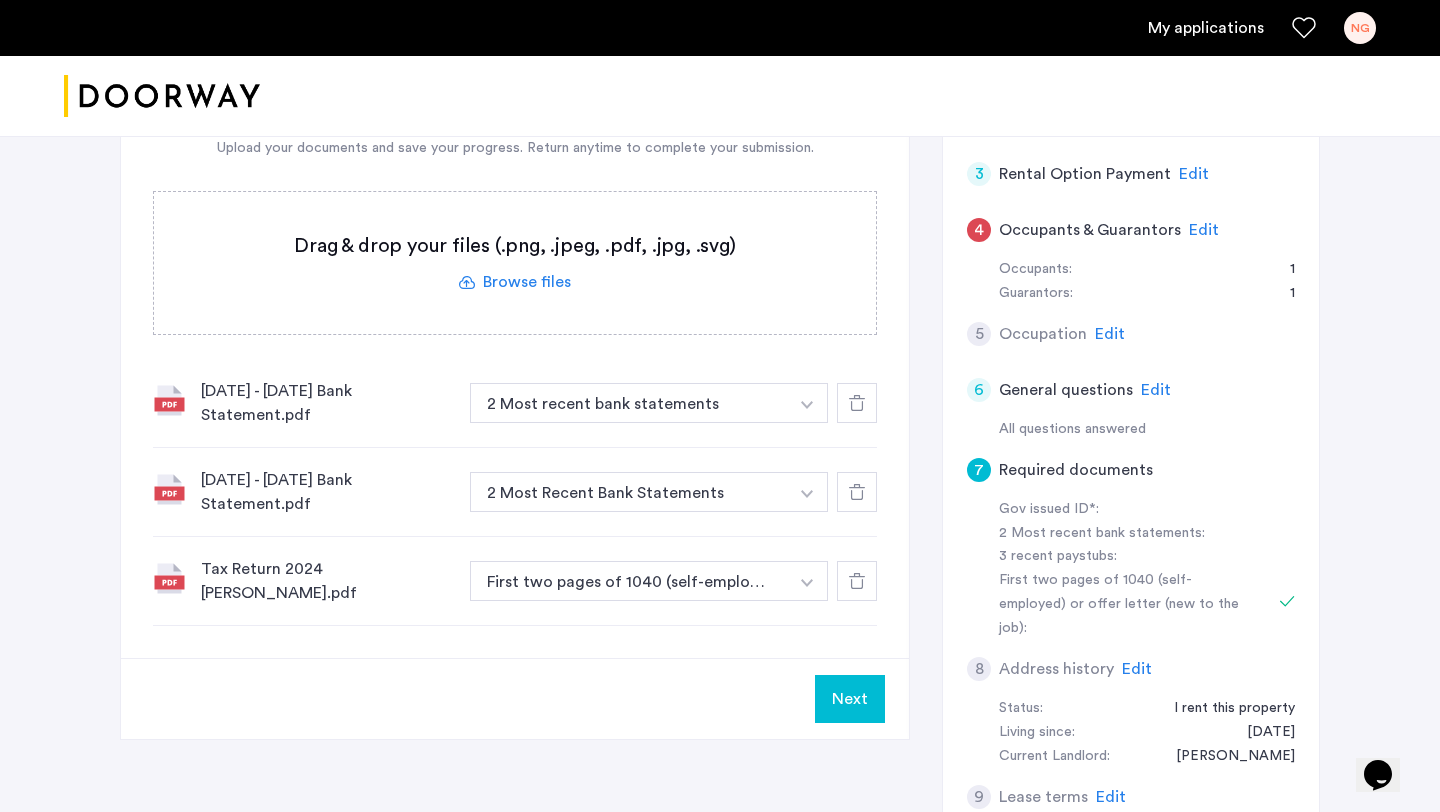 scroll, scrollTop: 518, scrollLeft: 0, axis: vertical 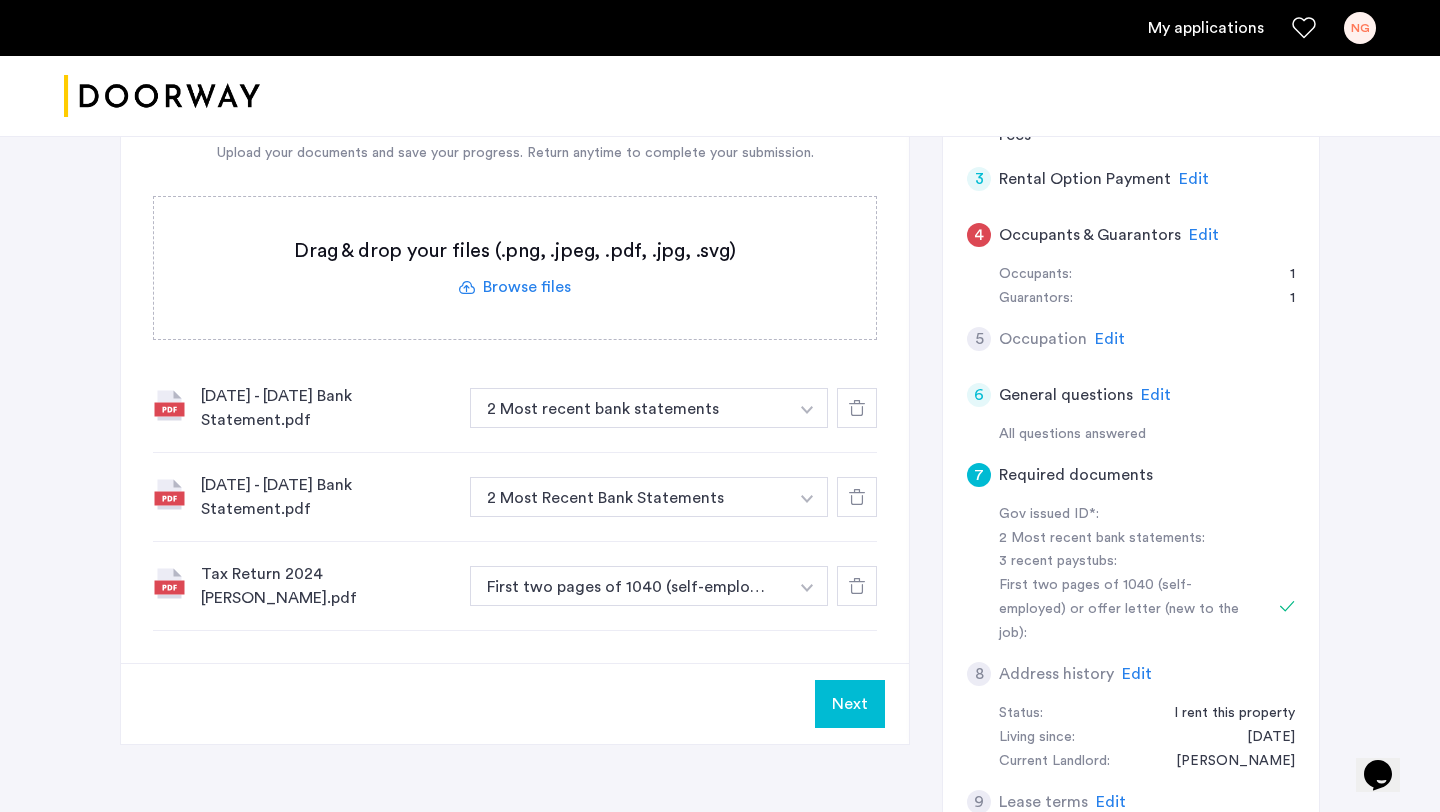 click 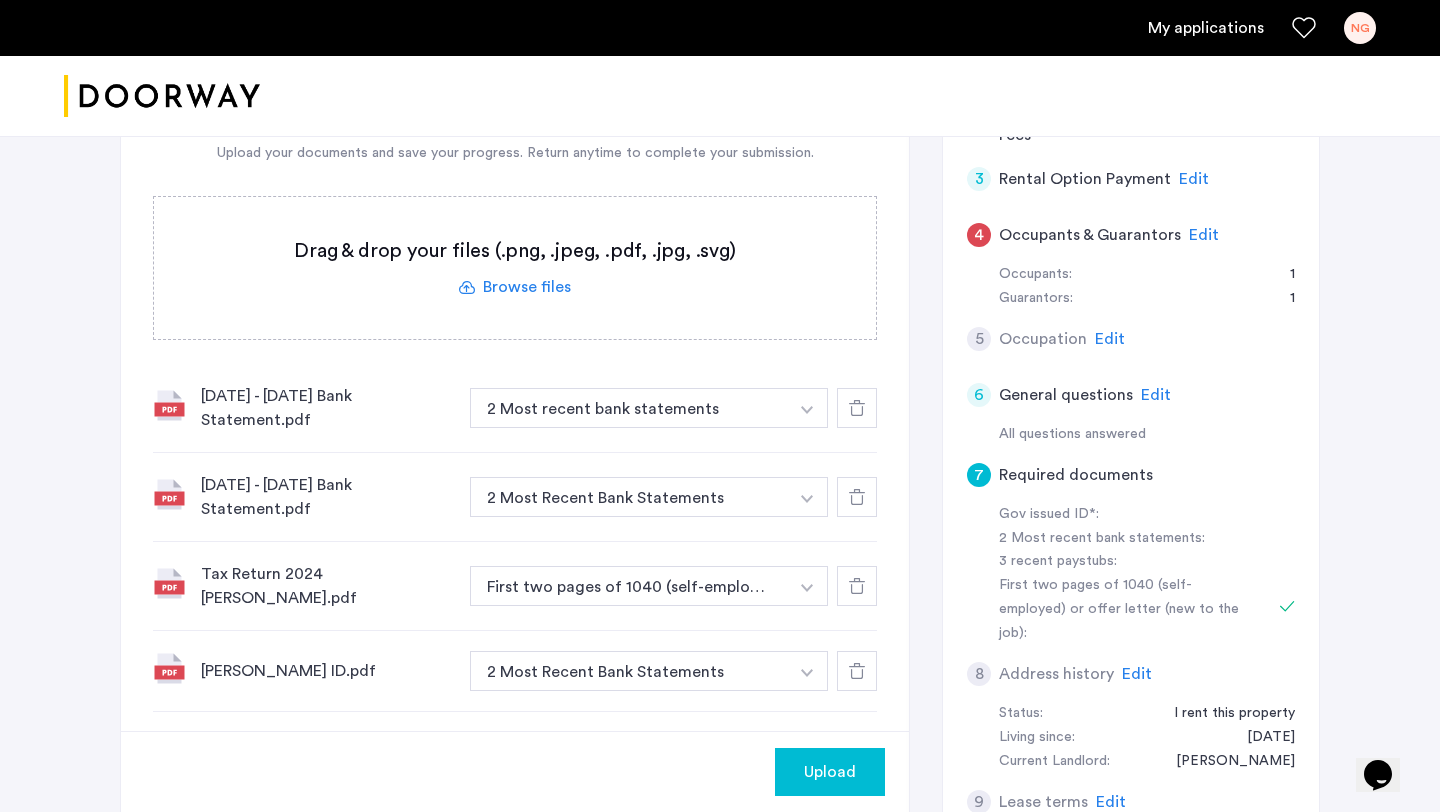 click at bounding box center [807, 410] 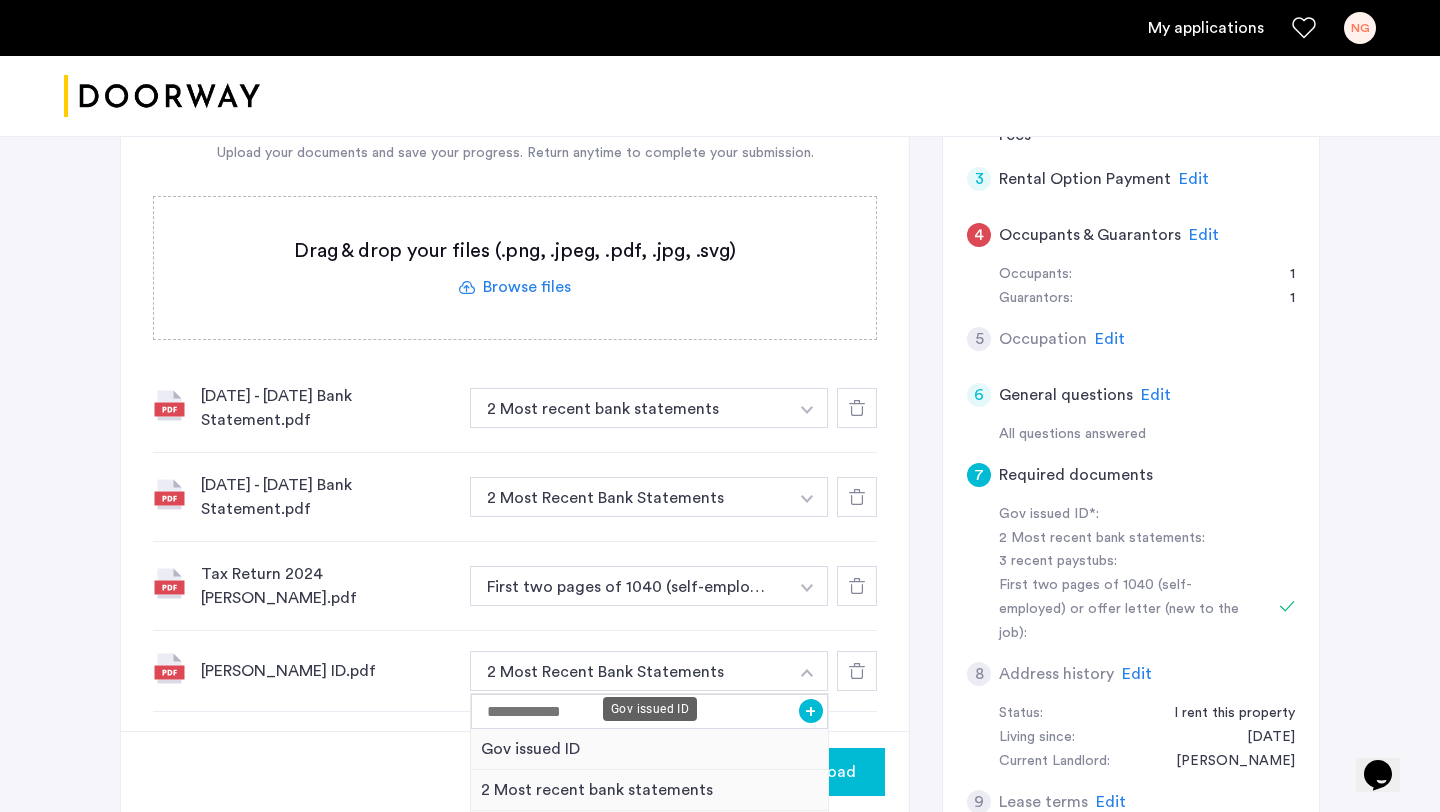 click on "Gov issued ID" at bounding box center (649, 749) 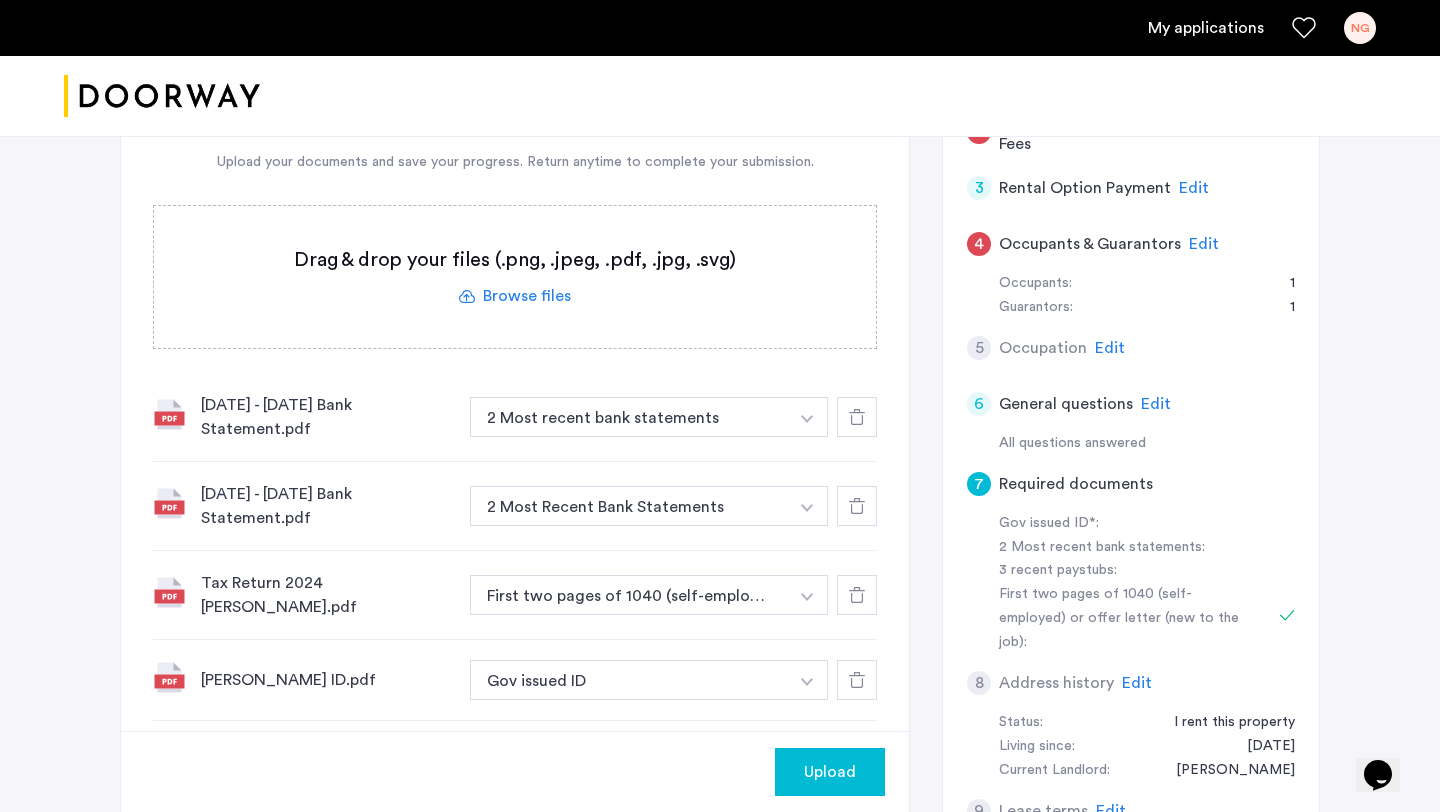 scroll, scrollTop: 528, scrollLeft: 0, axis: vertical 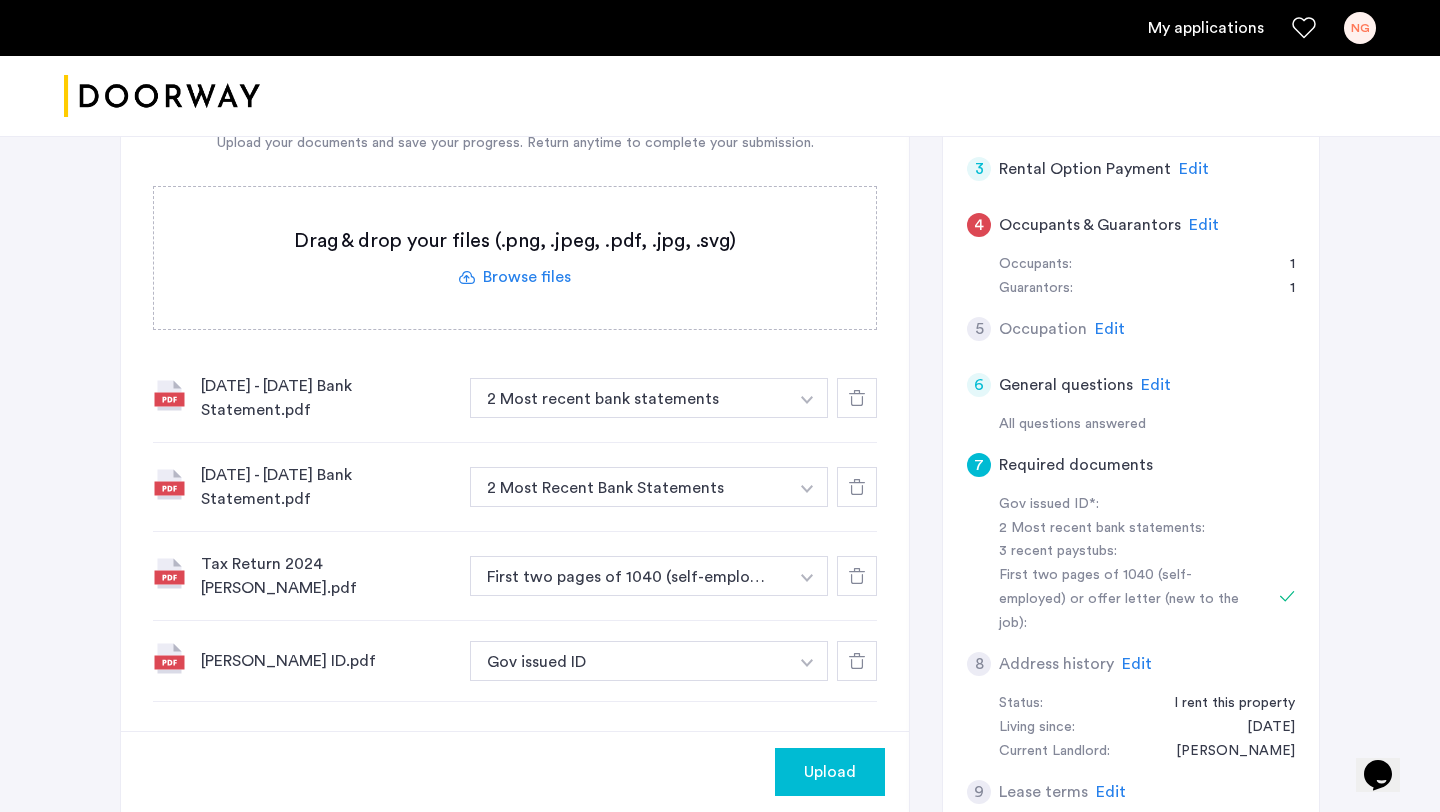 click at bounding box center (807, 398) 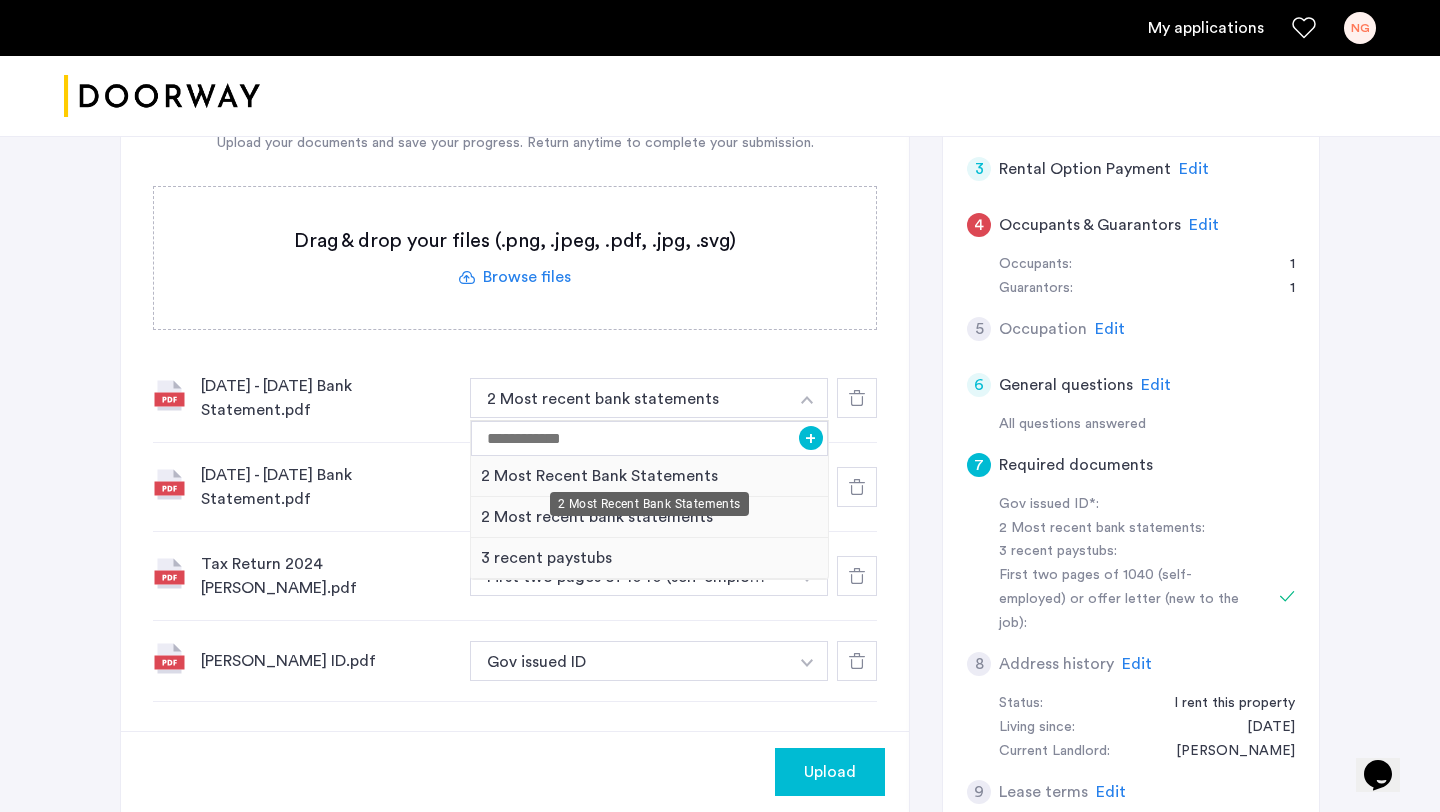 scroll, scrollTop: 553, scrollLeft: 0, axis: vertical 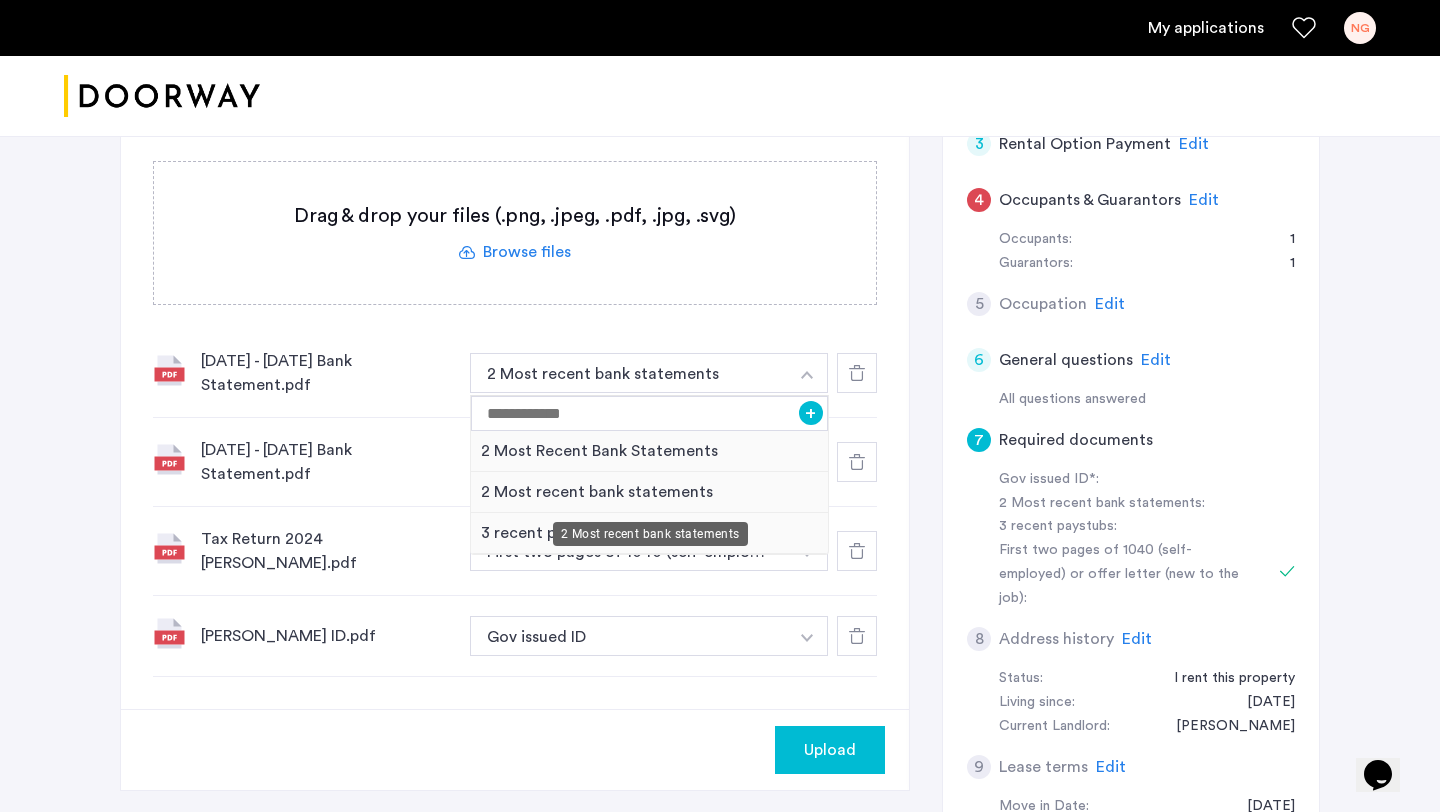 click on "2 Most recent bank statements" at bounding box center (649, 492) 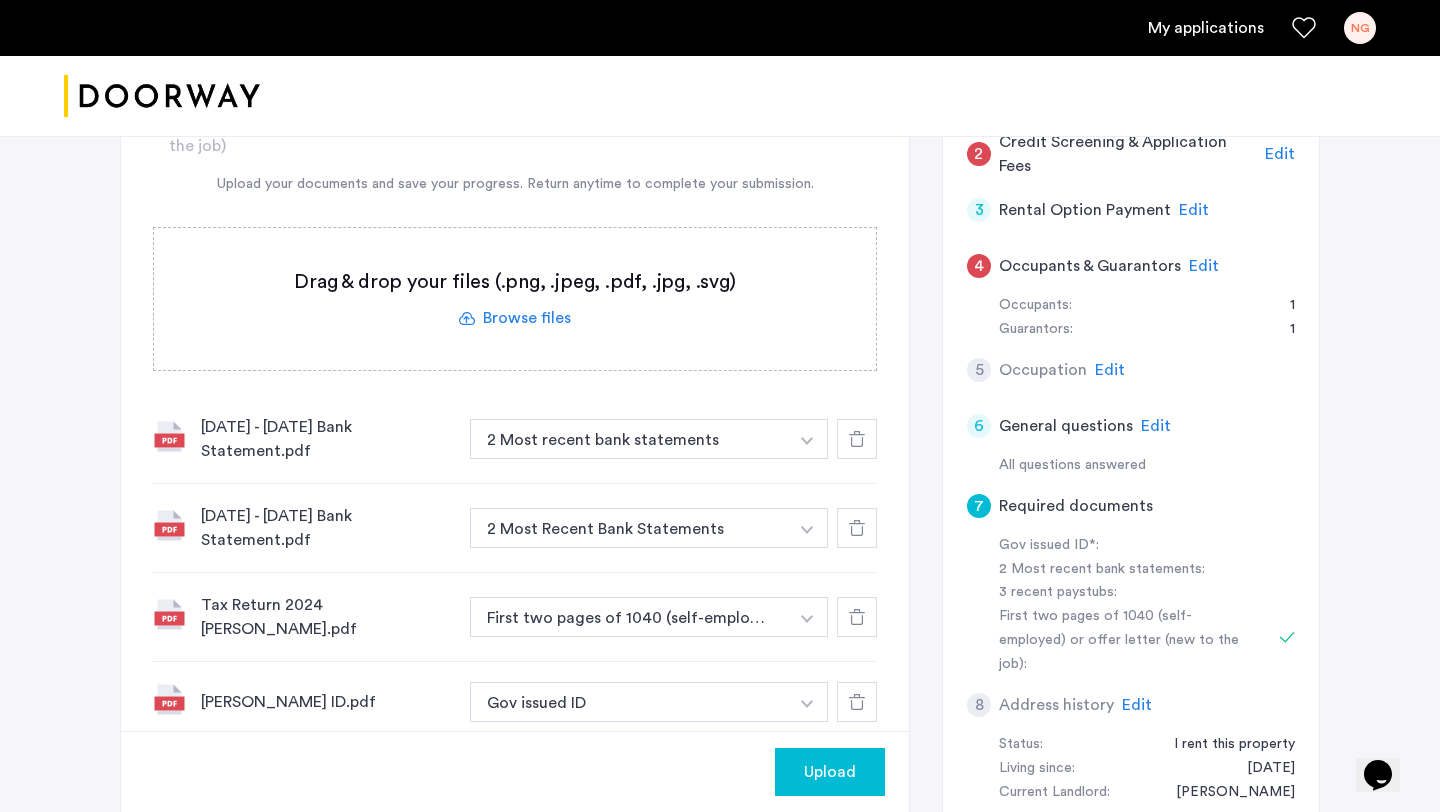 scroll, scrollTop: 533, scrollLeft: 0, axis: vertical 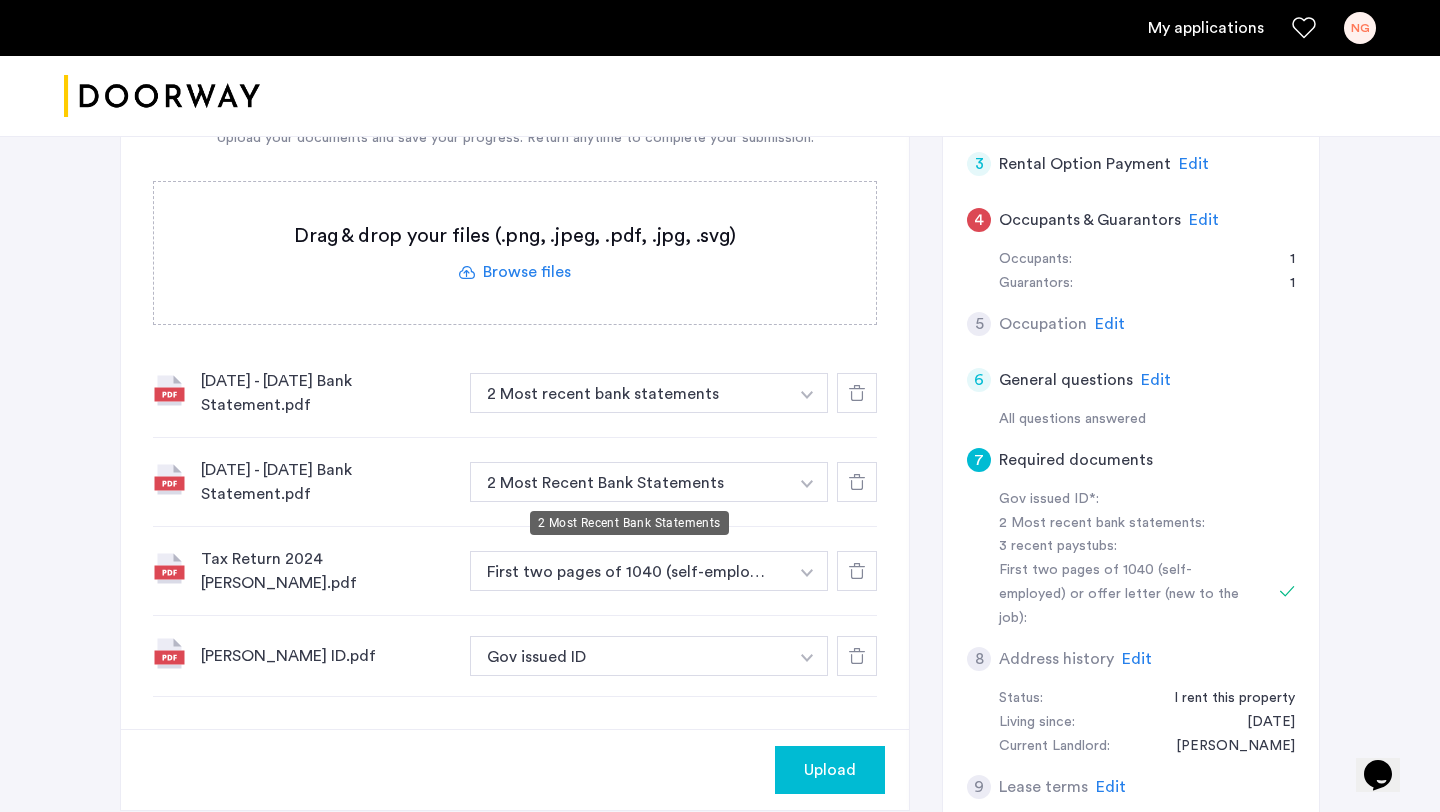 click on "2 Most Recent Bank Statements" at bounding box center (629, 482) 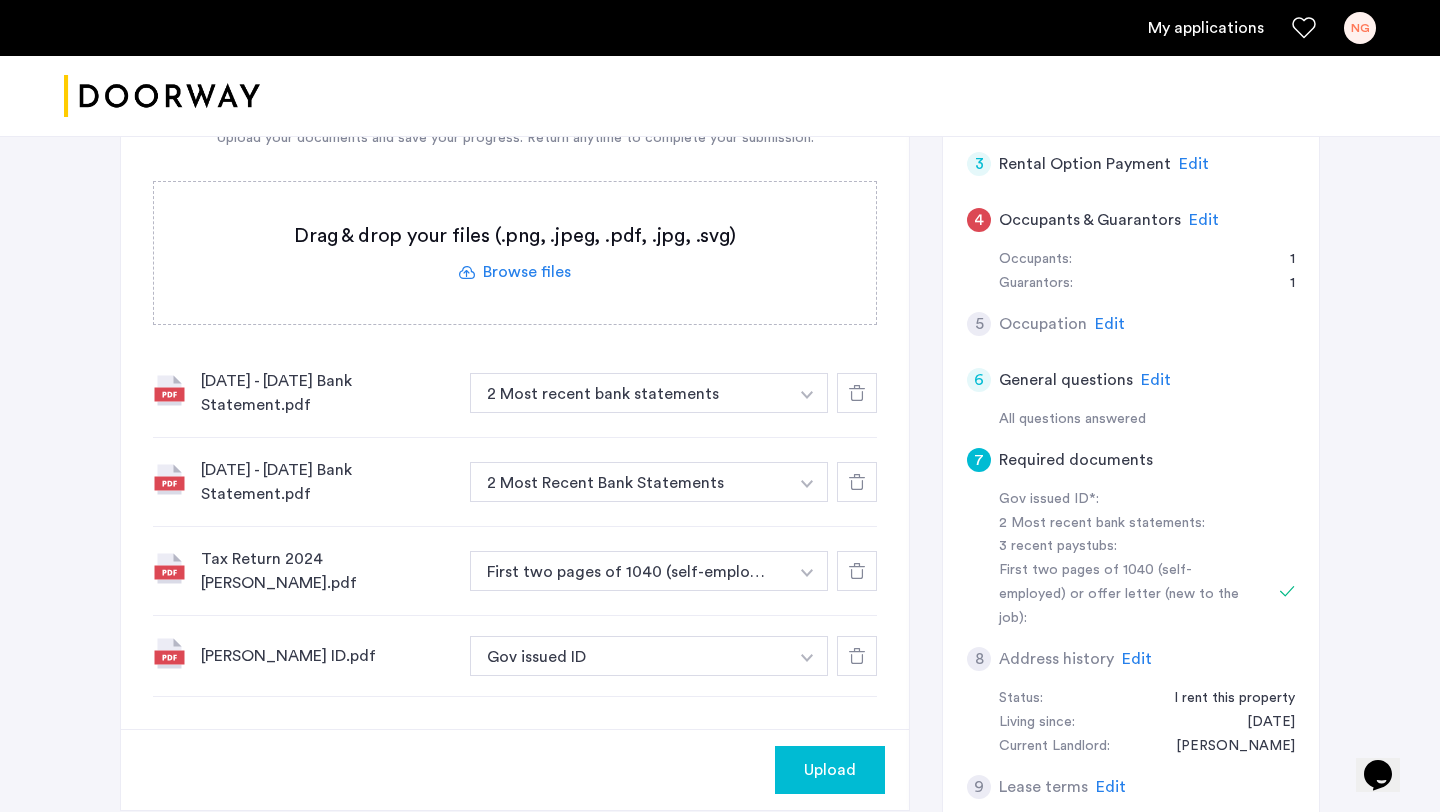 click on "2 Most Recent Bank Statements" at bounding box center (629, 482) 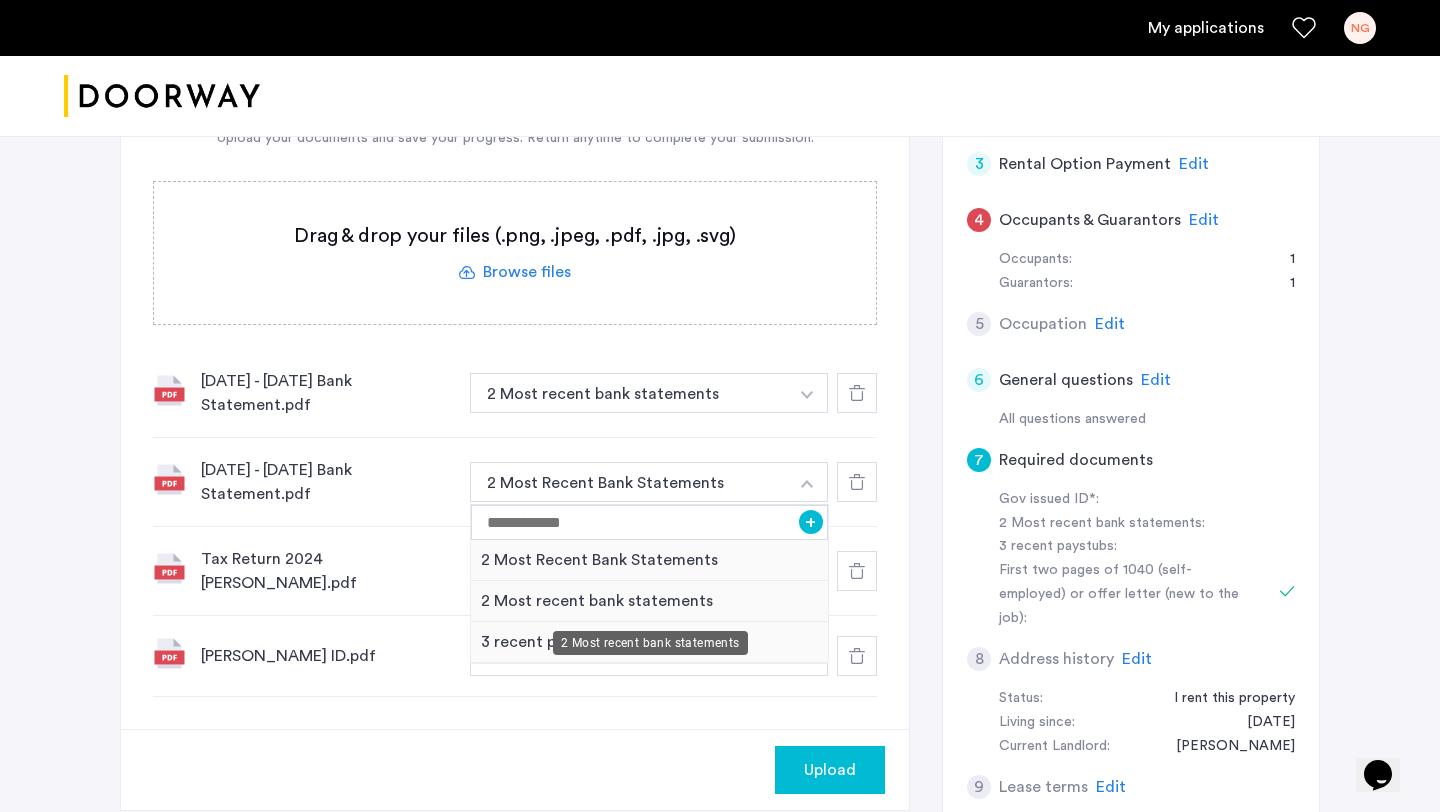click on "2 Most recent bank statements" at bounding box center [649, 601] 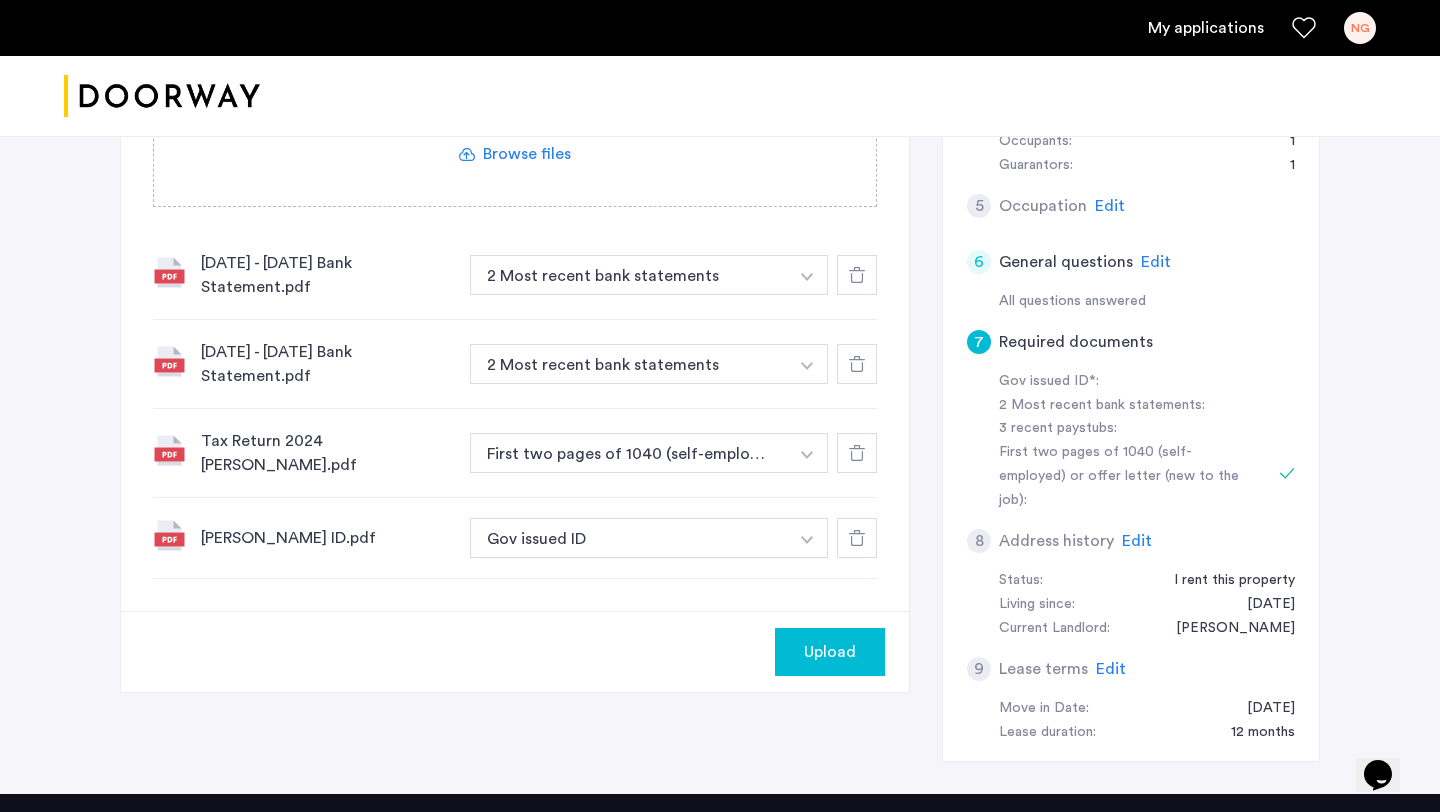 scroll, scrollTop: 652, scrollLeft: 0, axis: vertical 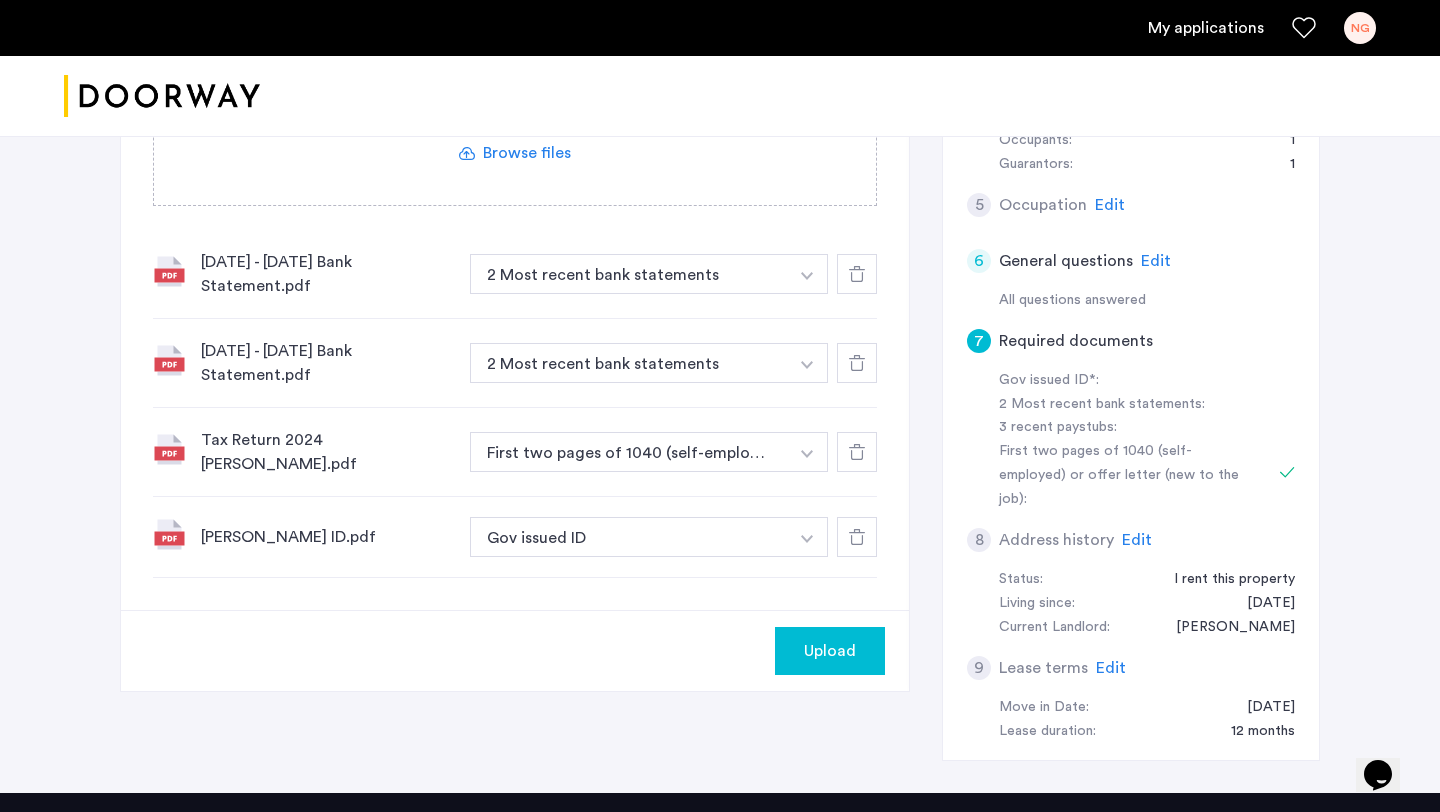 click on "Upload" 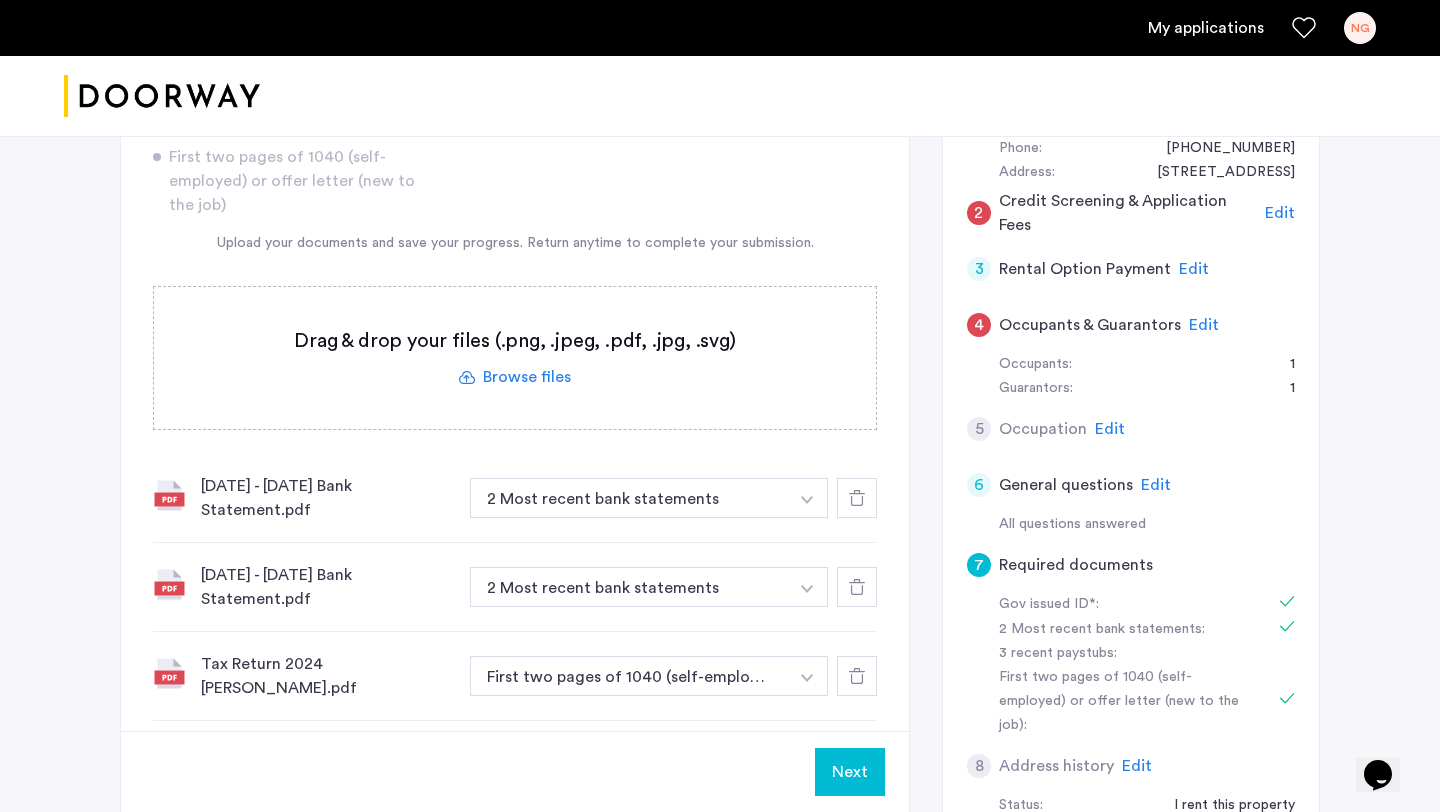 scroll, scrollTop: 385, scrollLeft: 0, axis: vertical 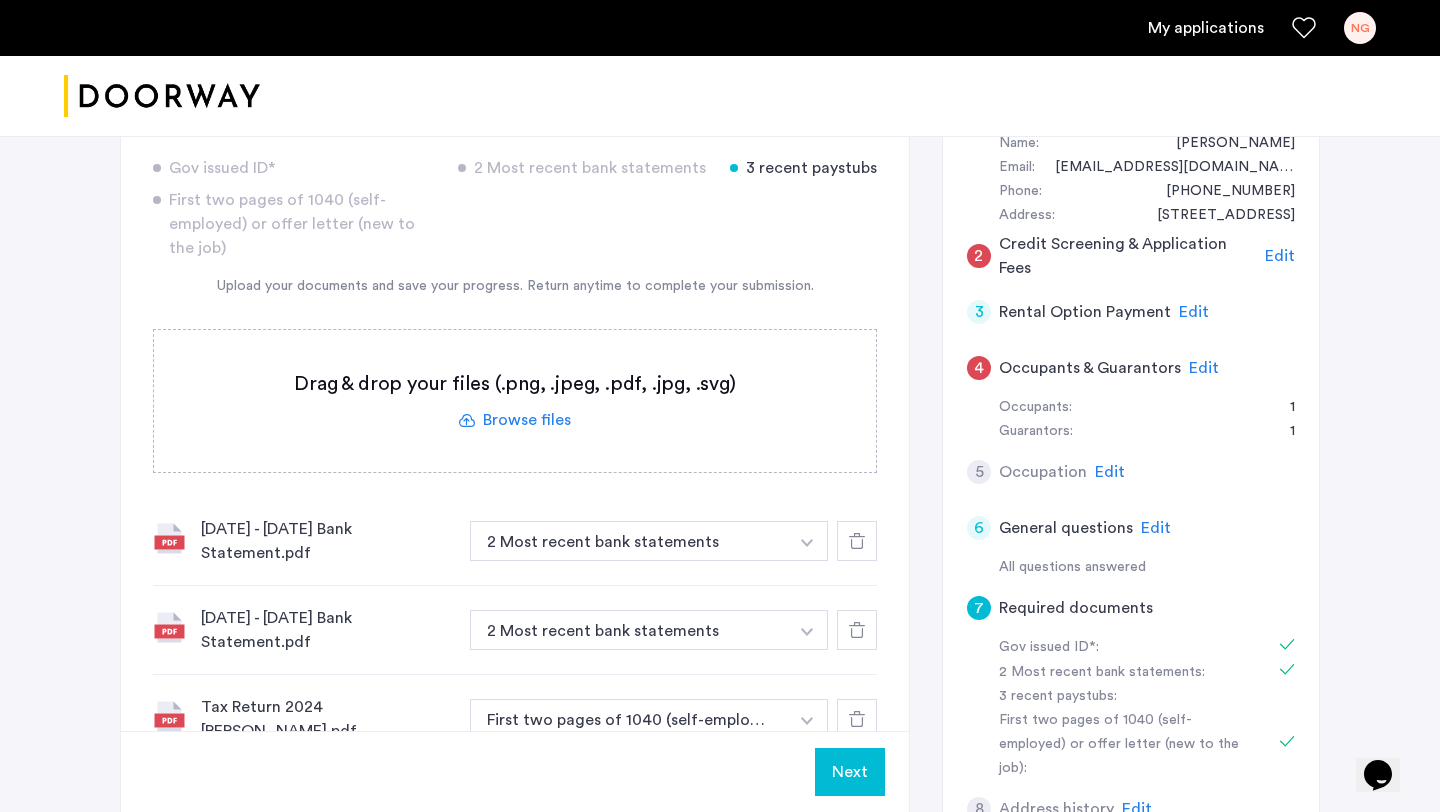 click on "Edit" 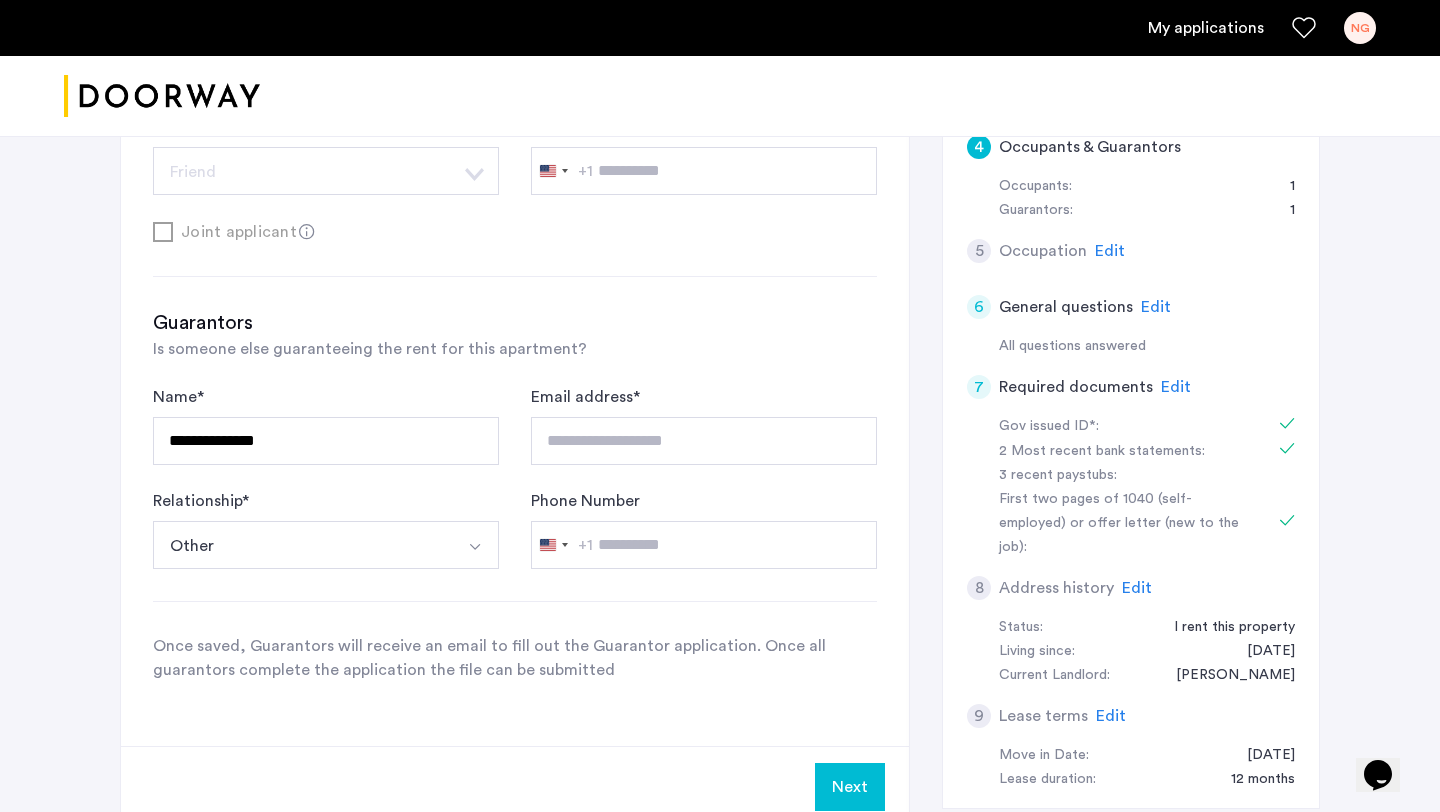 scroll, scrollTop: 630, scrollLeft: 0, axis: vertical 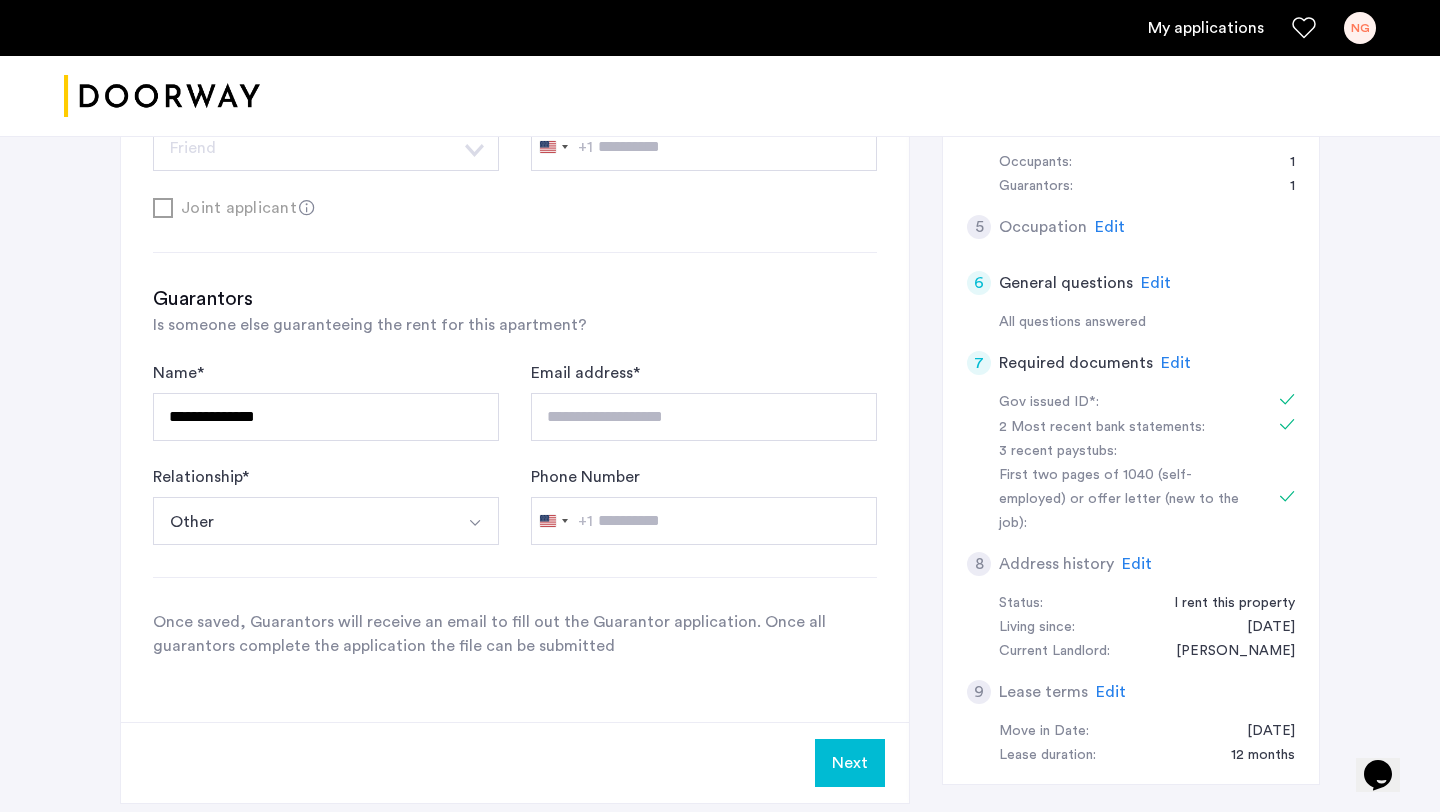 click on "Edit" 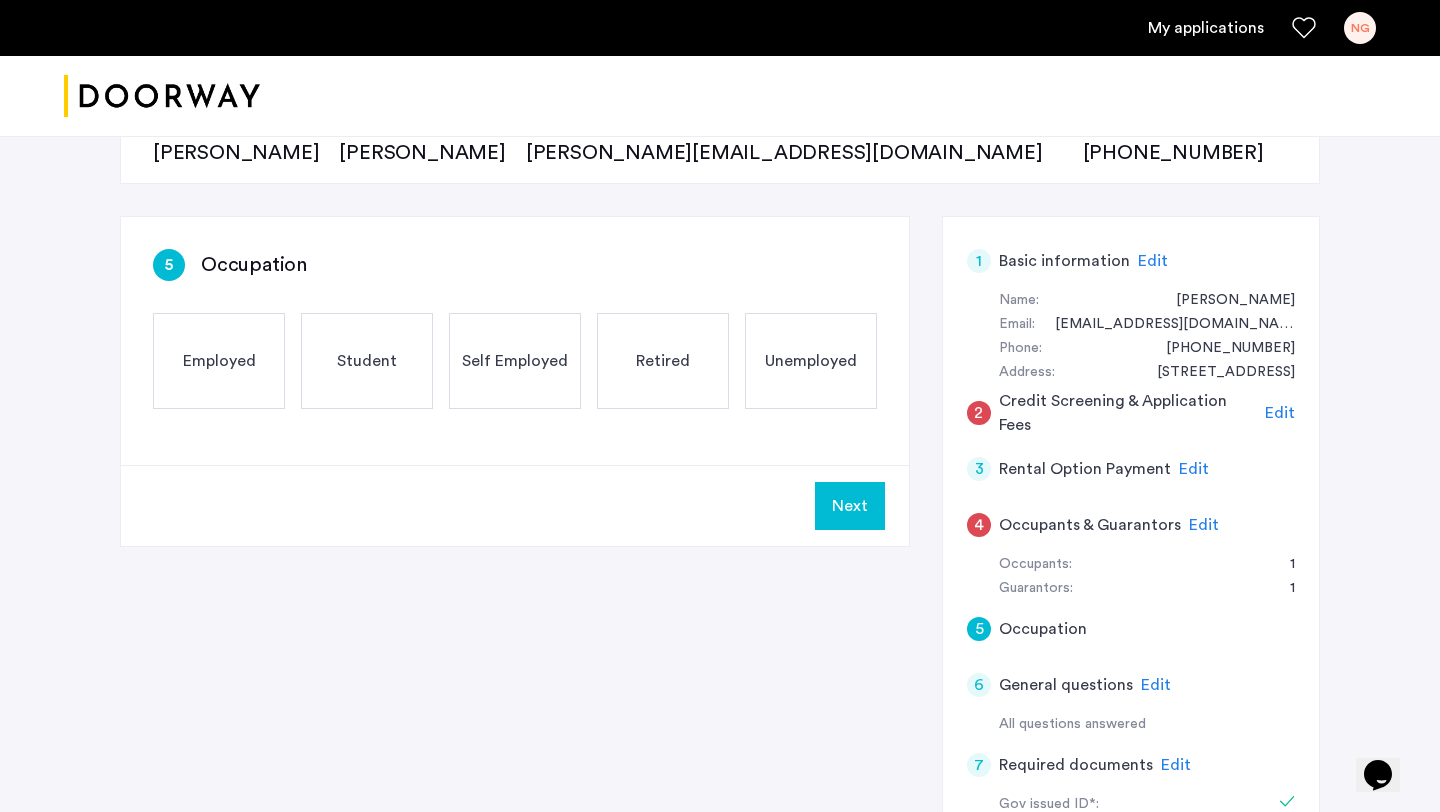 scroll, scrollTop: 220, scrollLeft: 0, axis: vertical 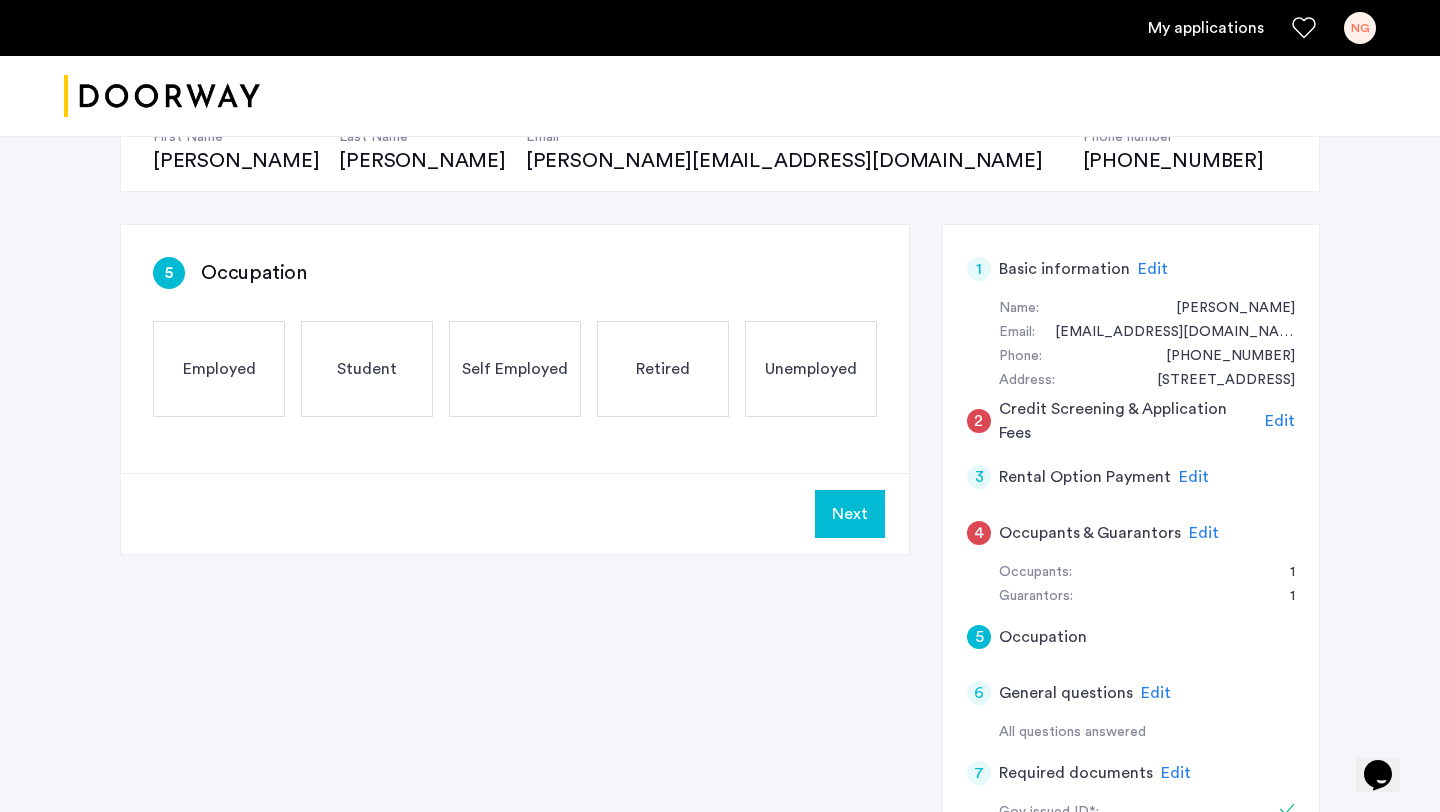 click on "Employed" 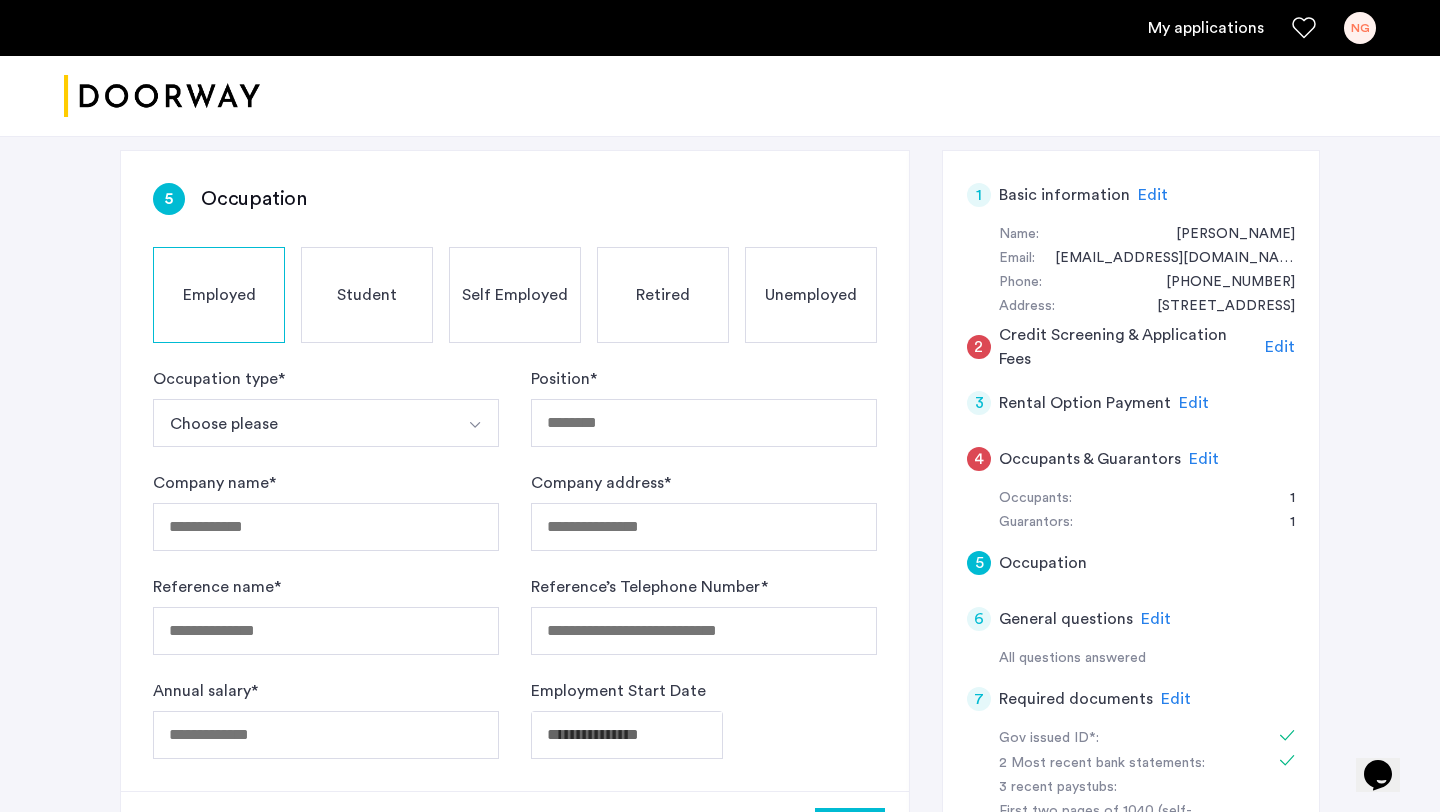 scroll, scrollTop: 315, scrollLeft: 0, axis: vertical 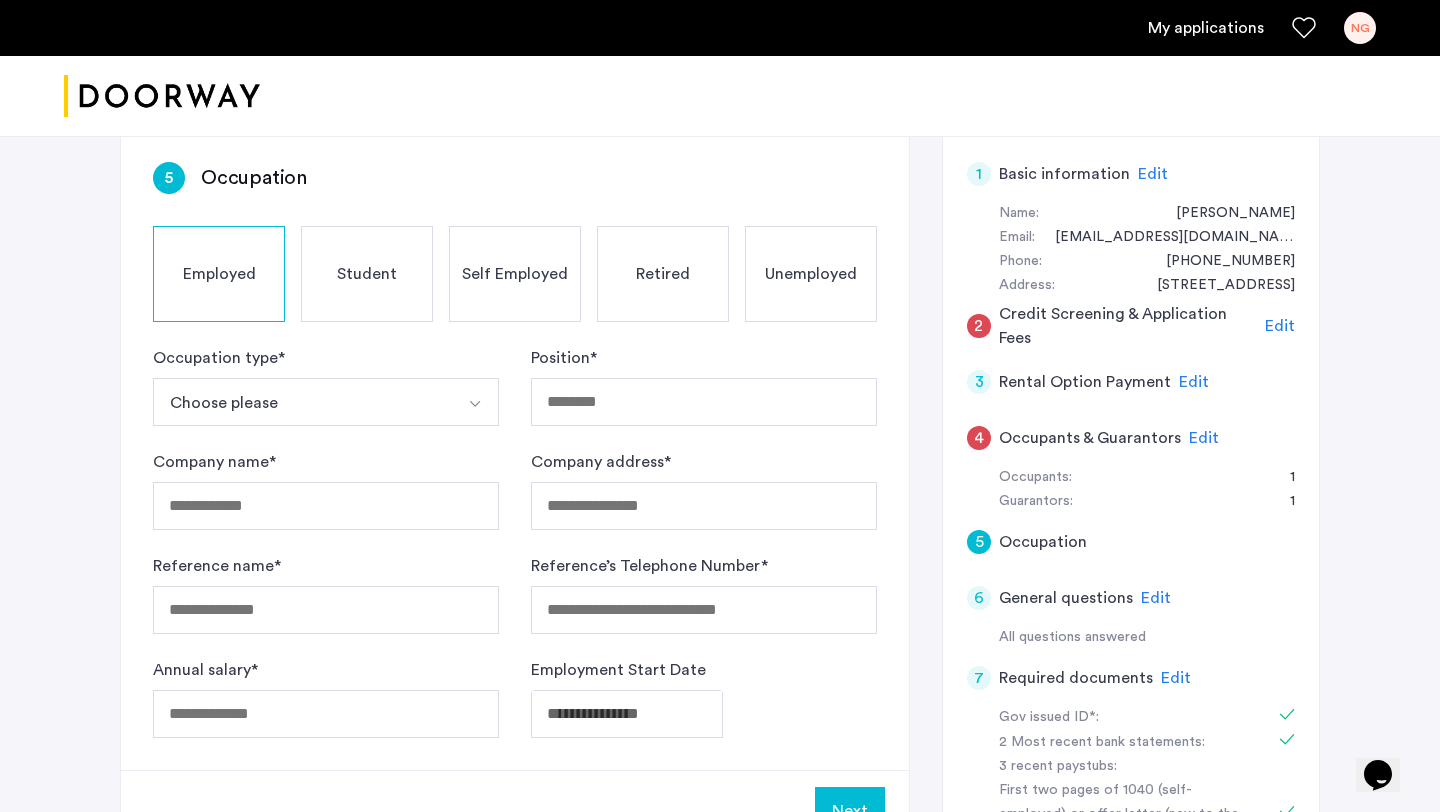 click on "Choose please" at bounding box center (302, 402) 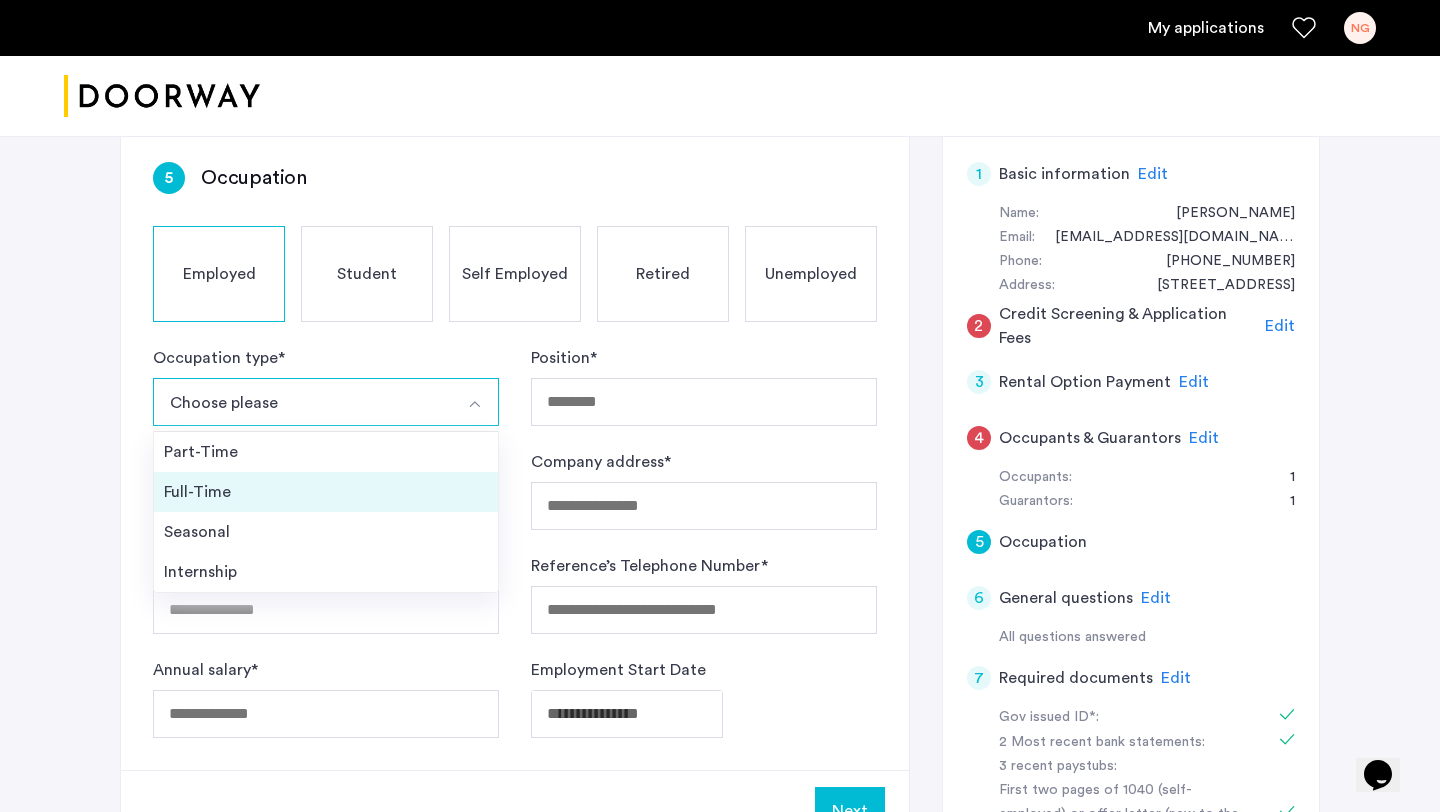 click on "Full-Time" at bounding box center [326, 492] 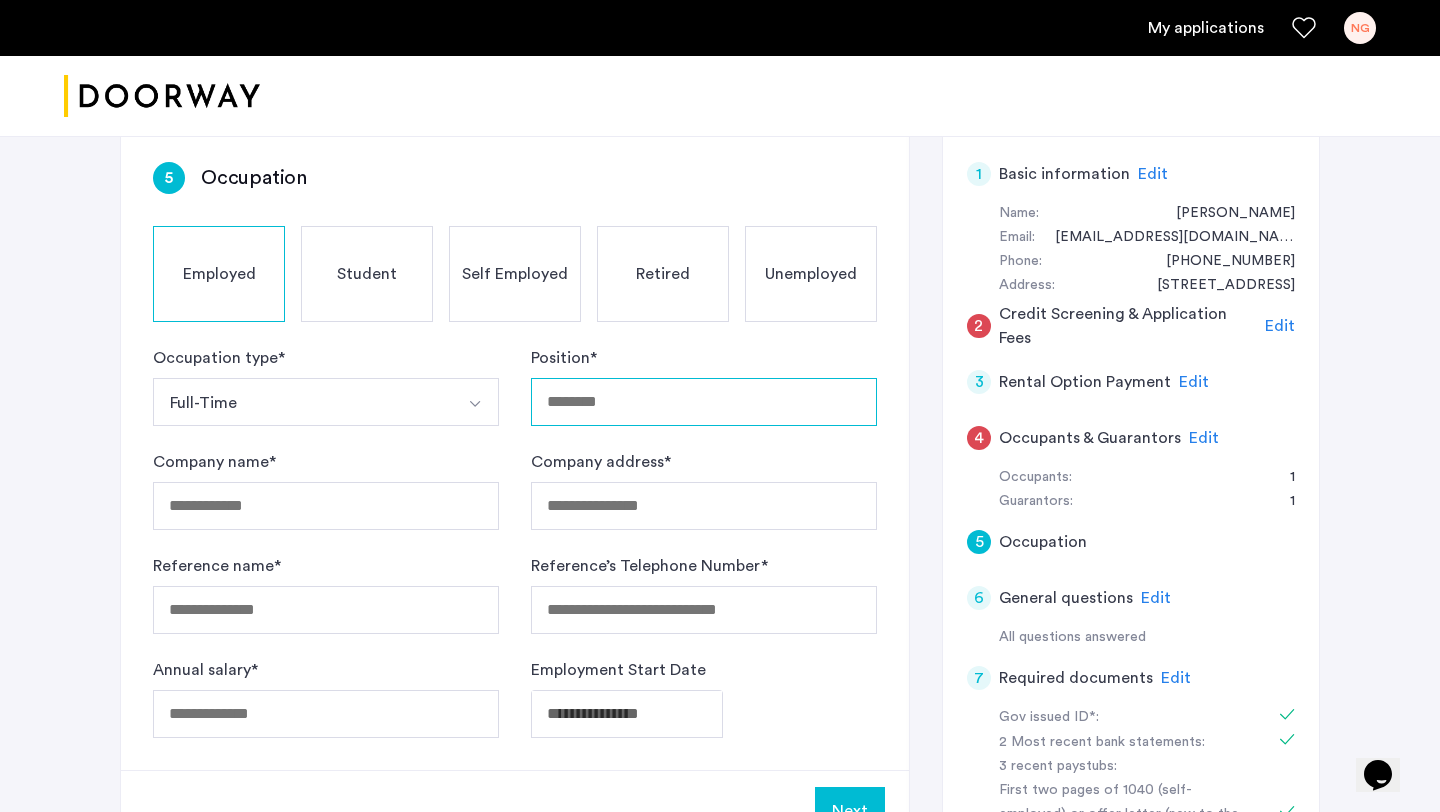 click on "Position  *" at bounding box center [704, 402] 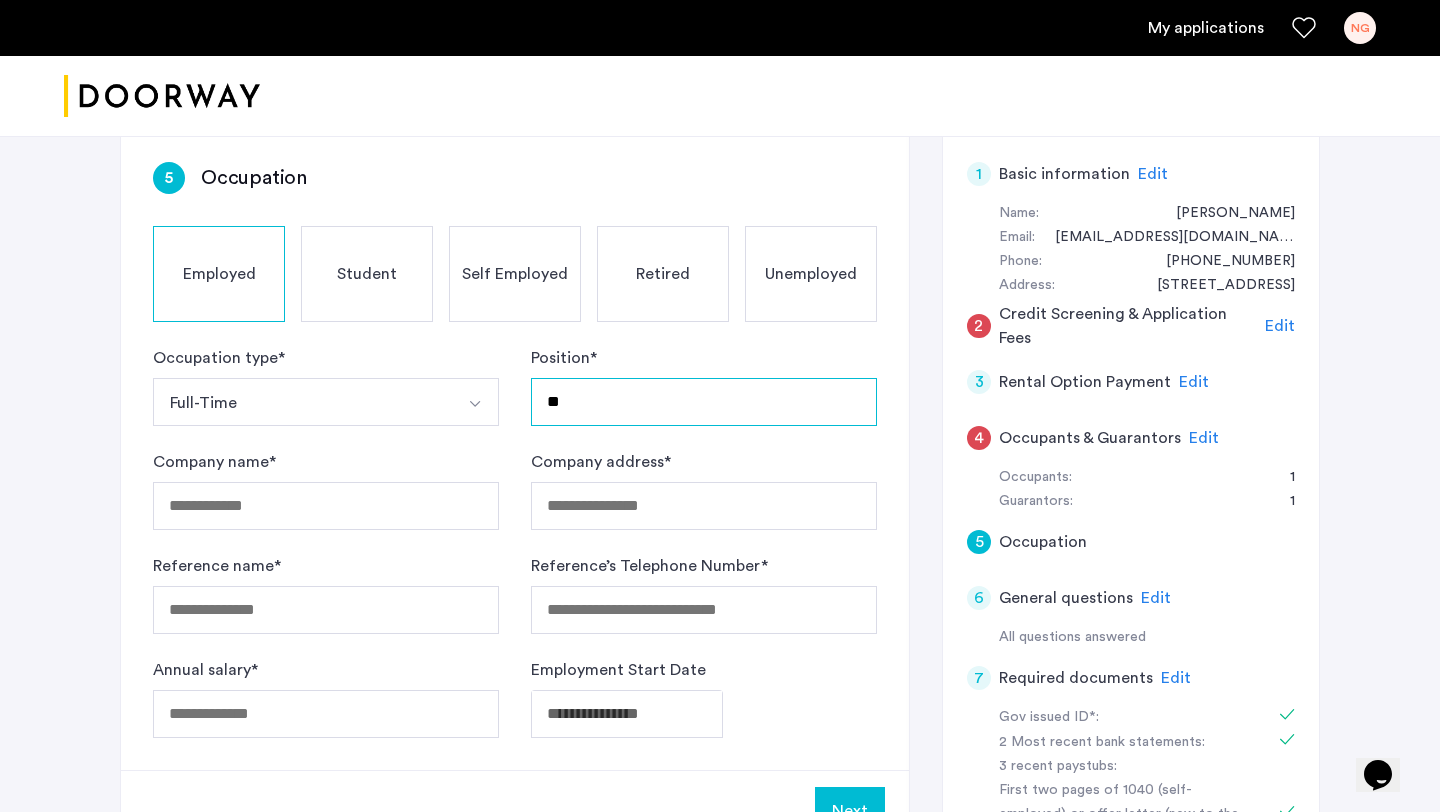 type on "*" 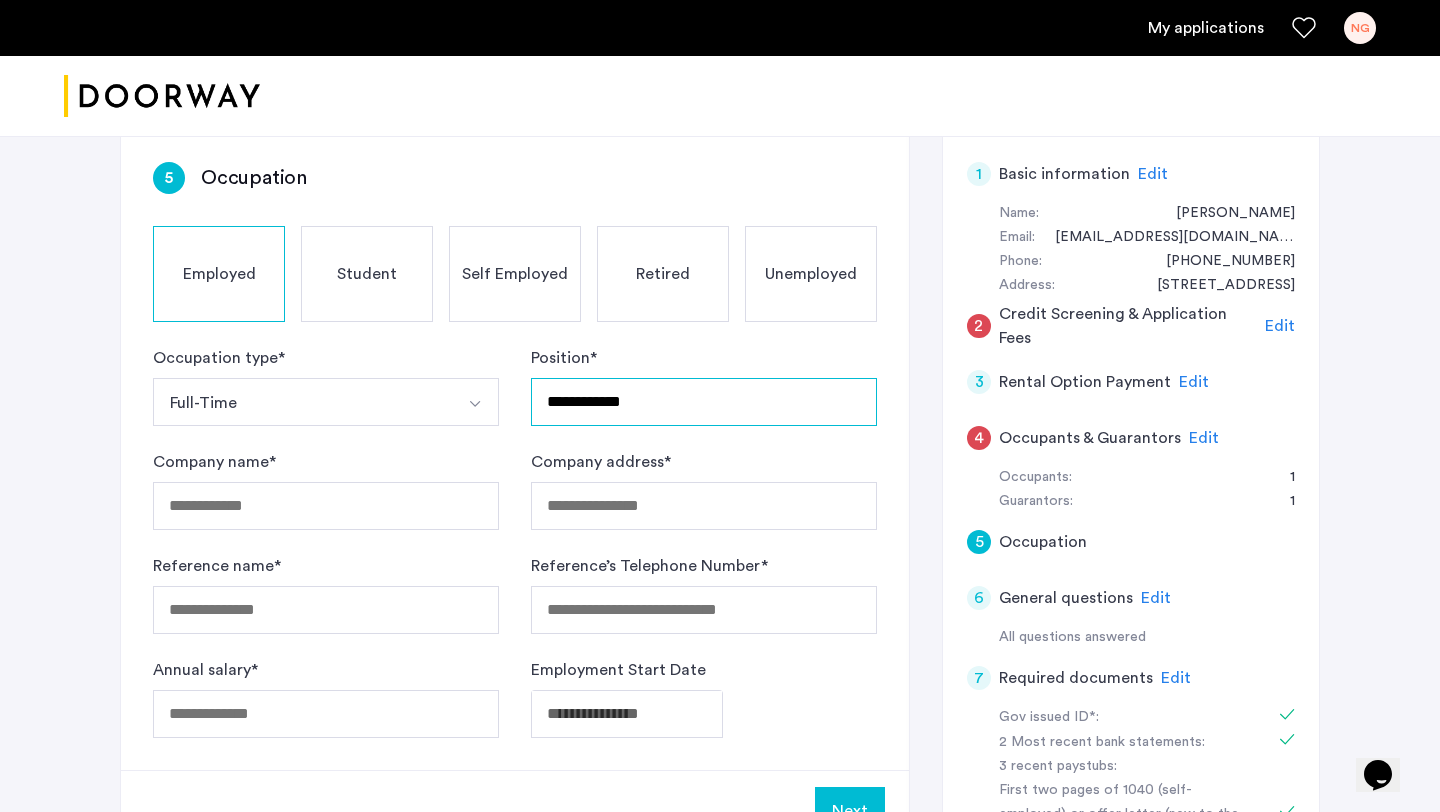 type on "**********" 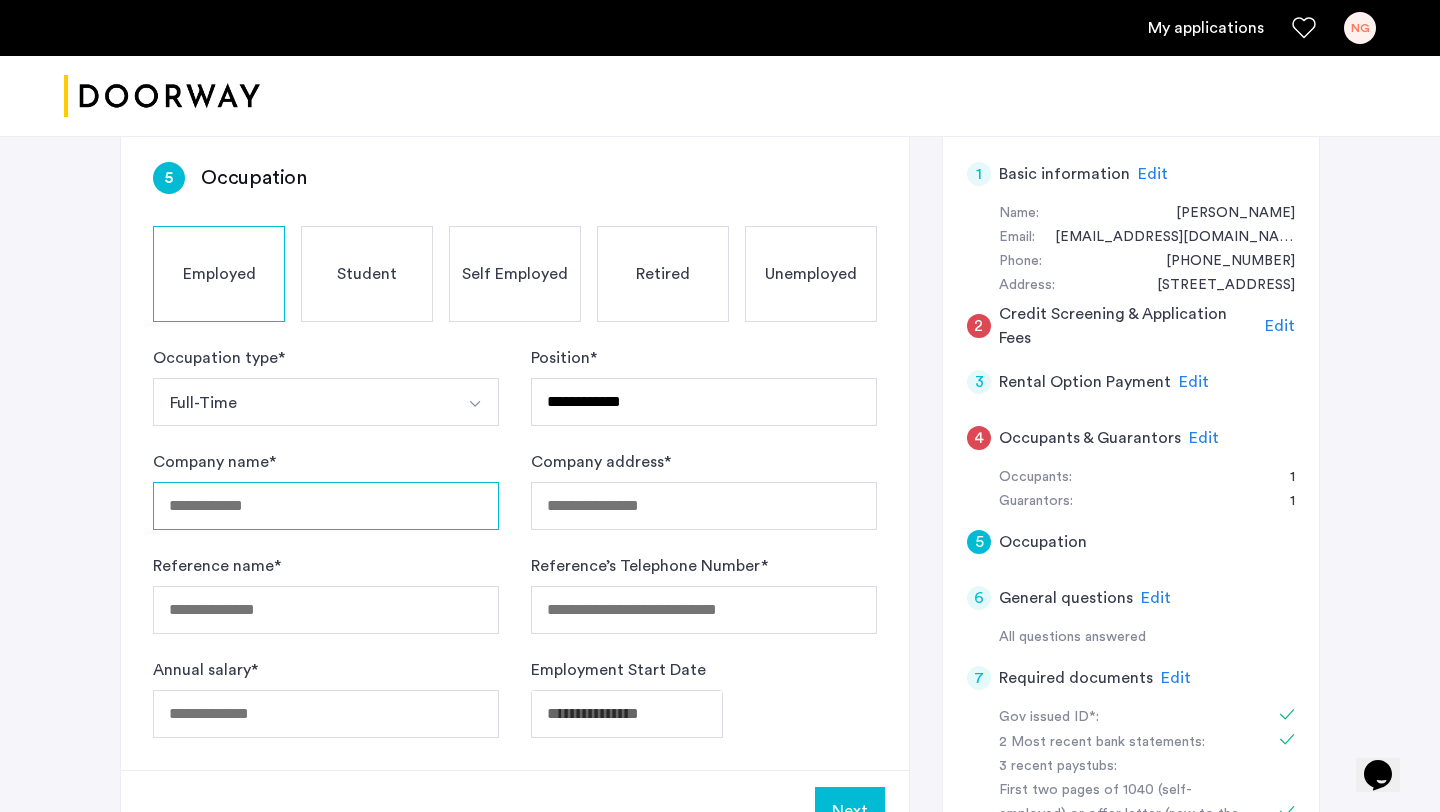 click on "Company name  *" at bounding box center (326, 506) 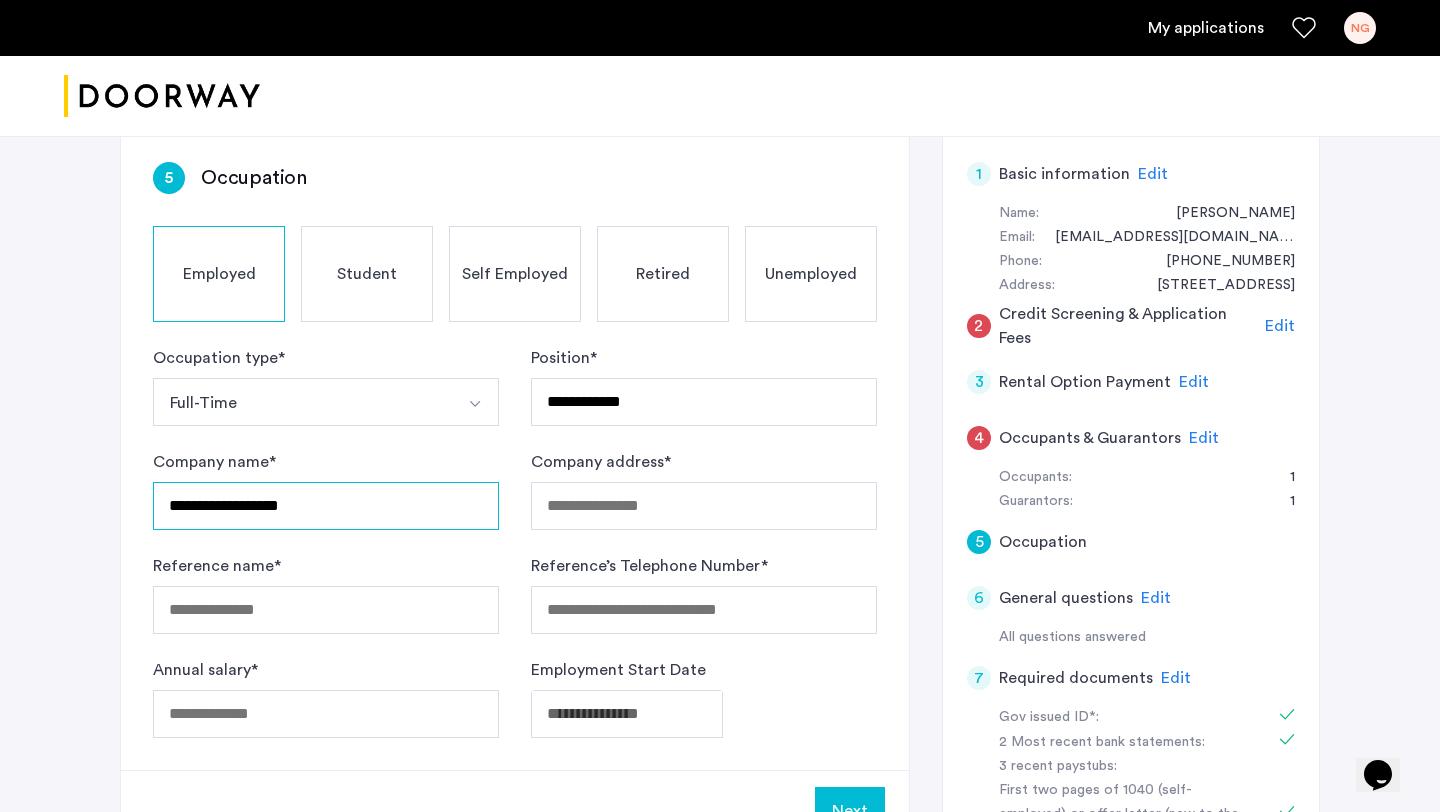 type on "**********" 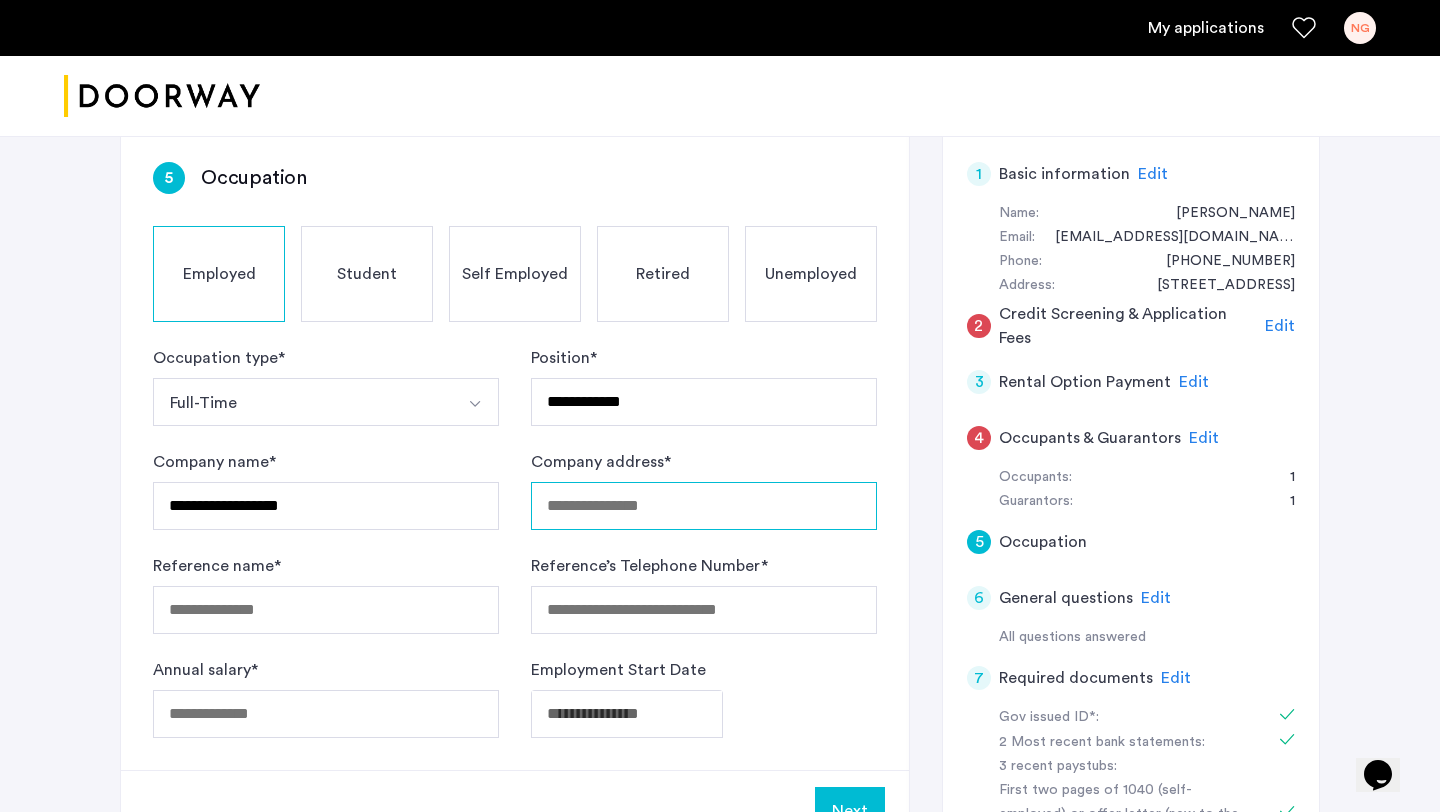 click on "Company address  *" at bounding box center (704, 506) 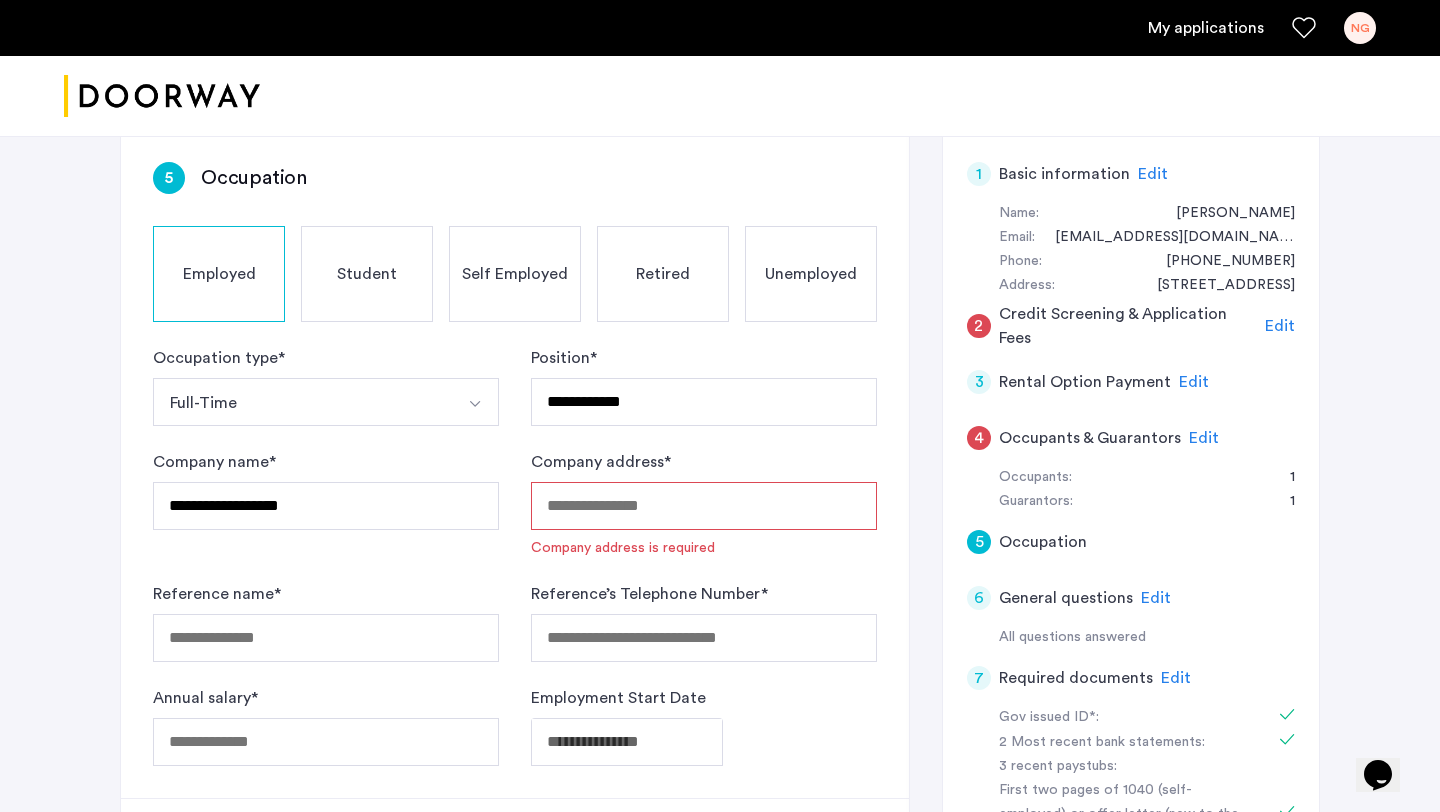 paste on "**********" 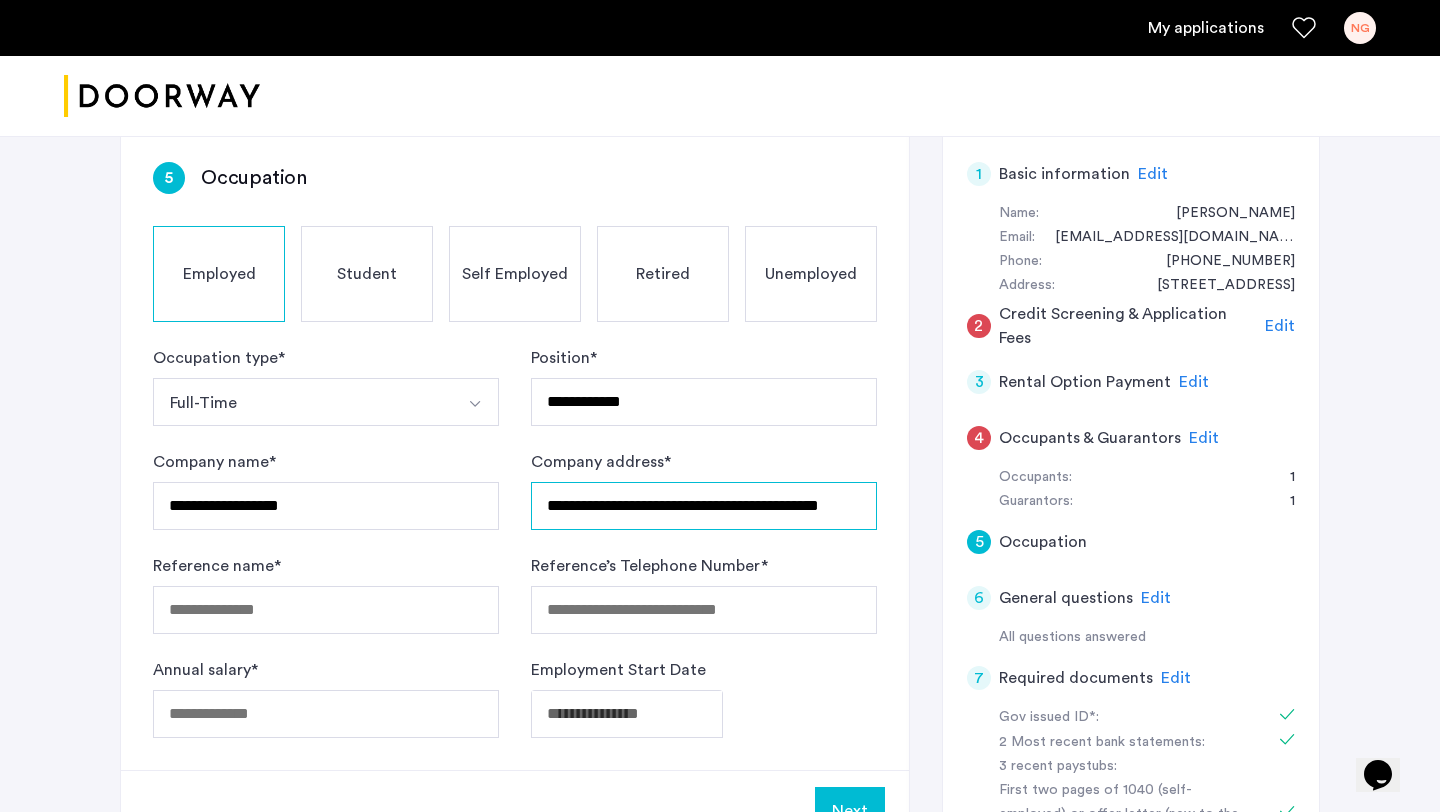 scroll, scrollTop: 0, scrollLeft: 49, axis: horizontal 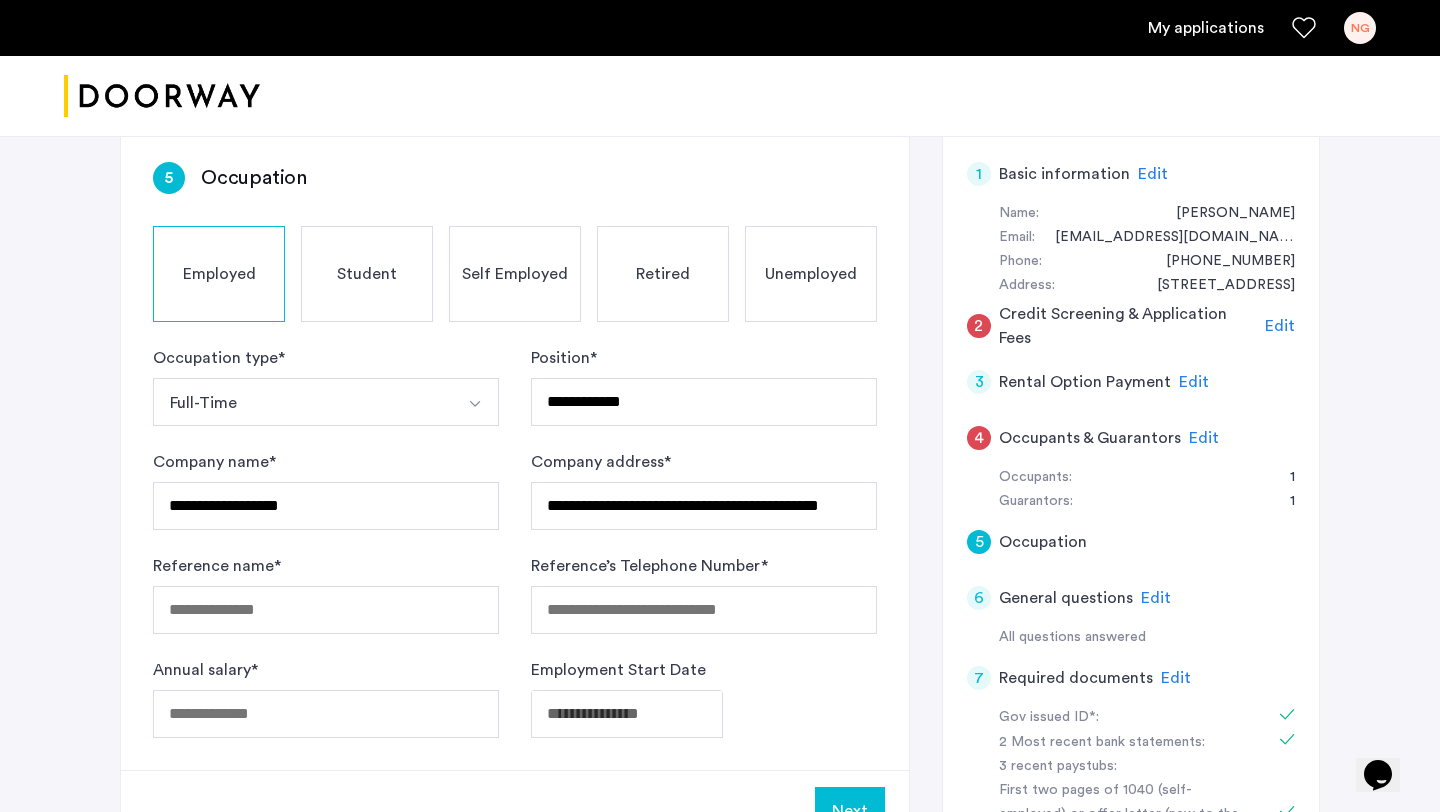 click on "**********" 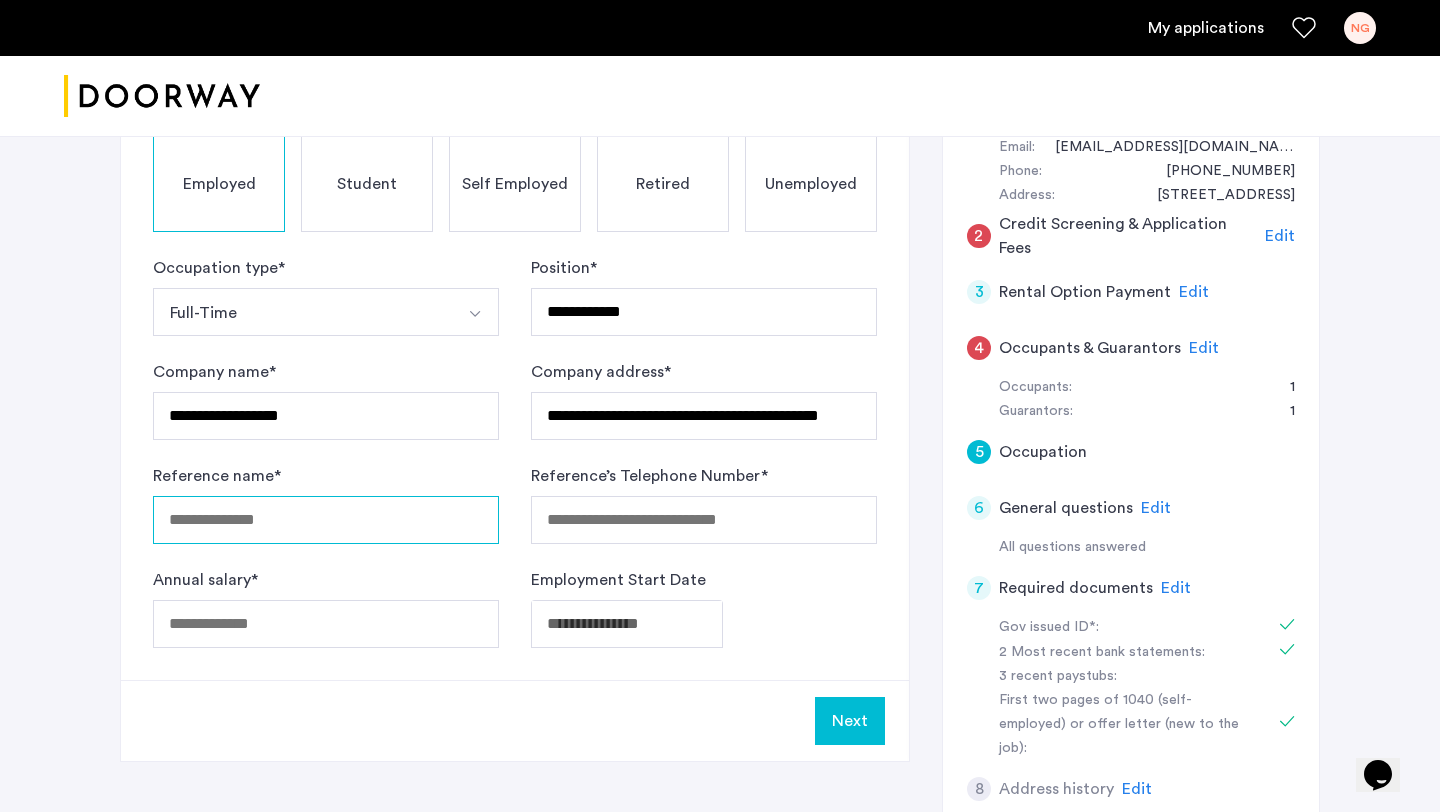 click on "Reference name  *" at bounding box center [326, 520] 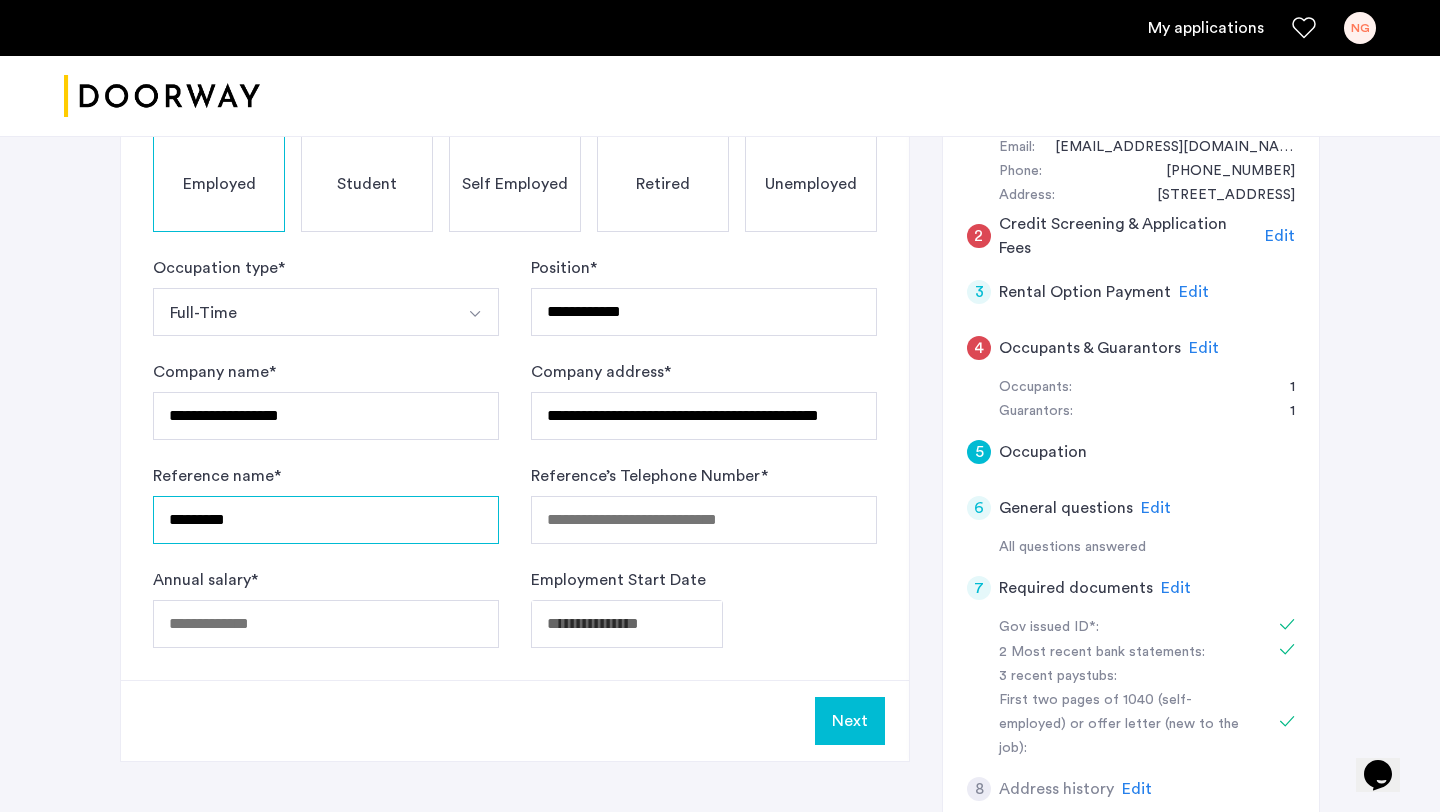 type on "**********" 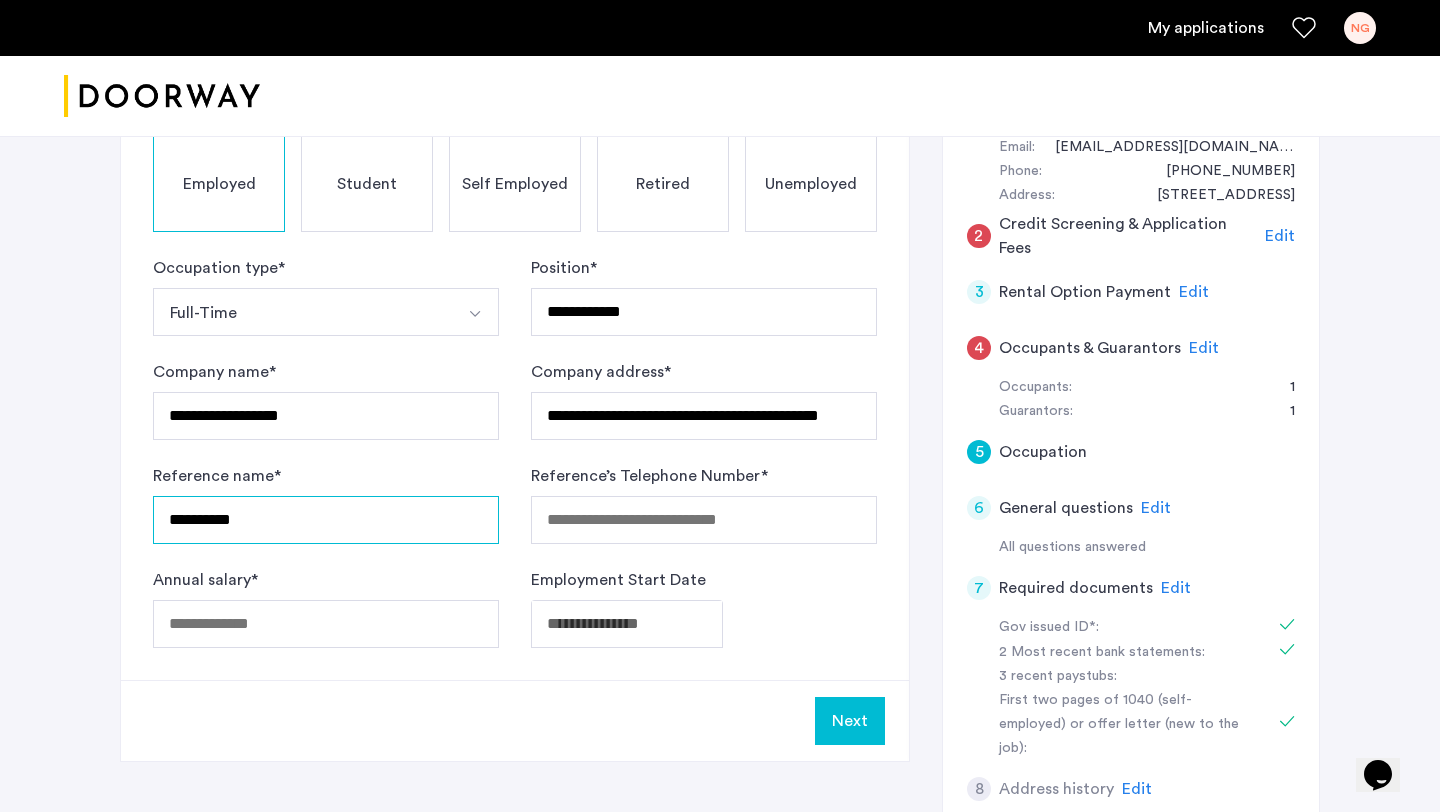 click on "**********" at bounding box center [326, 520] 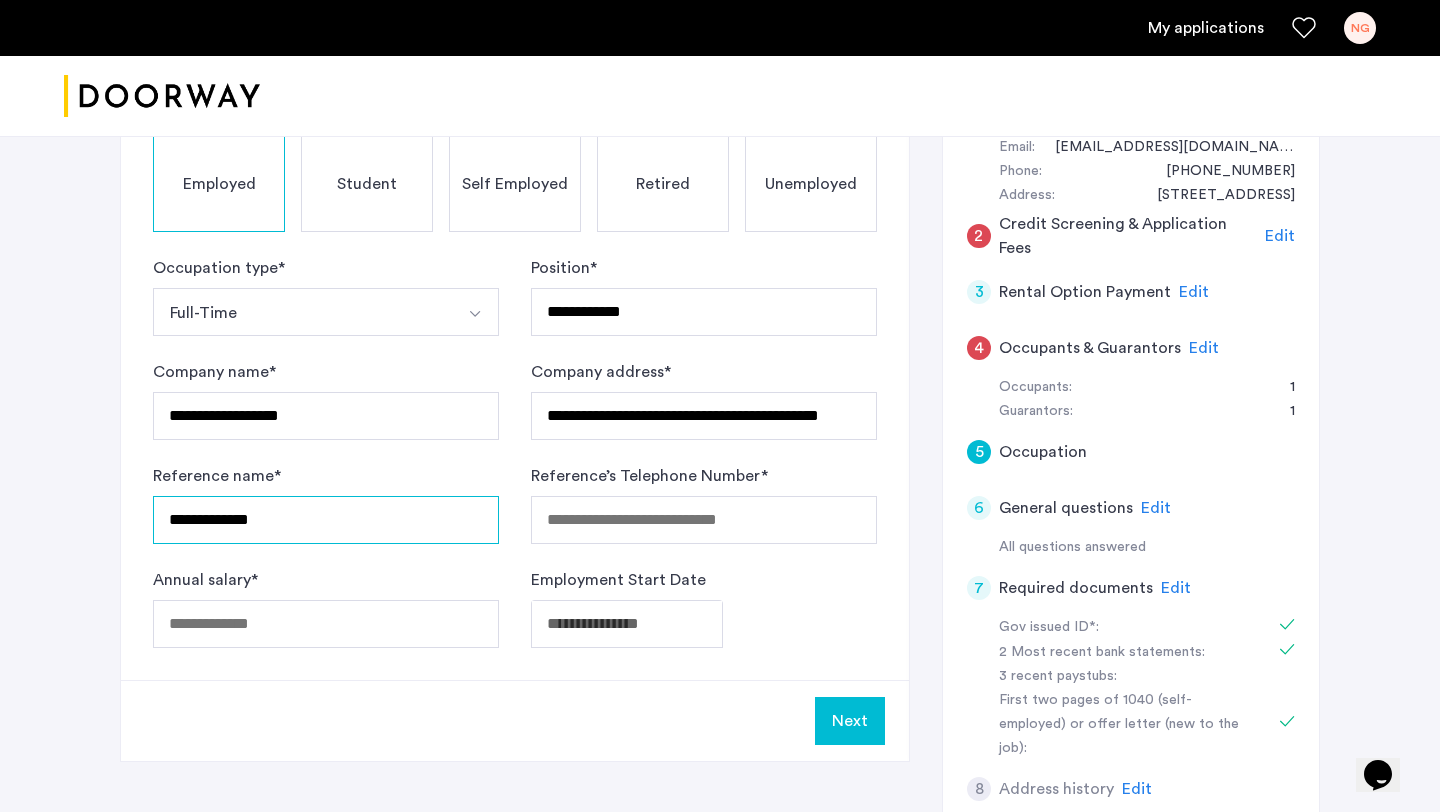 type on "**********" 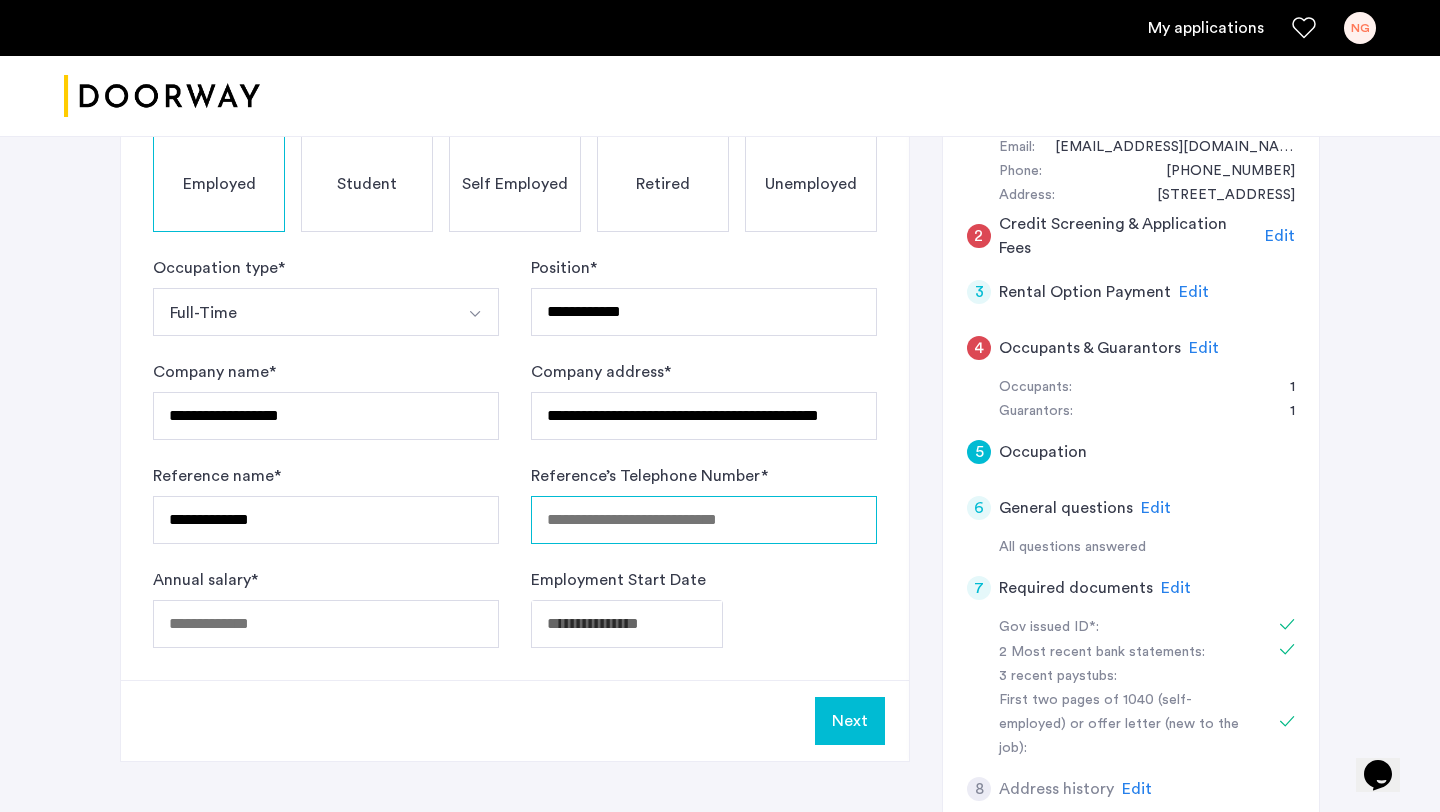 click on "Reference’s Telephone Number  *" at bounding box center (704, 520) 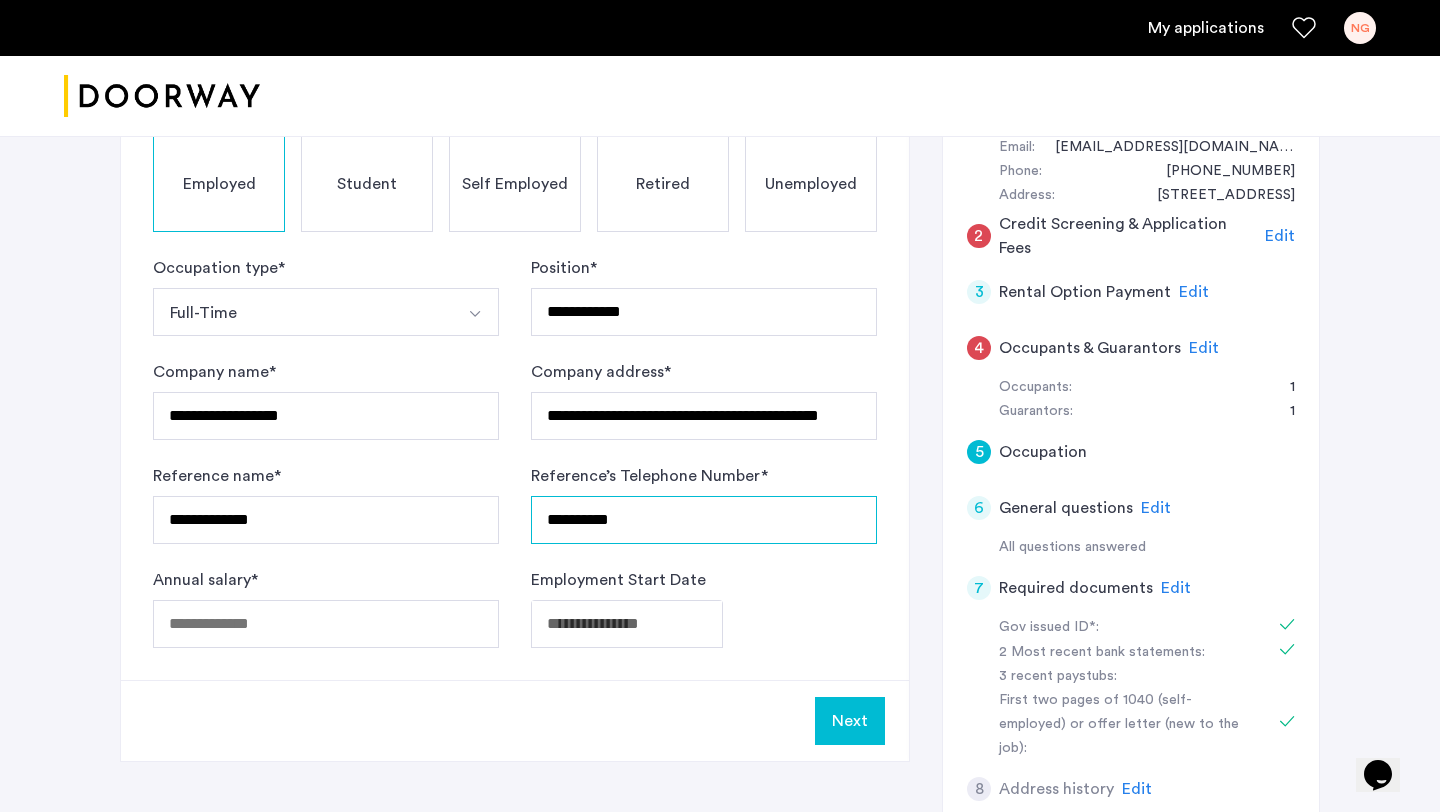 type on "**********" 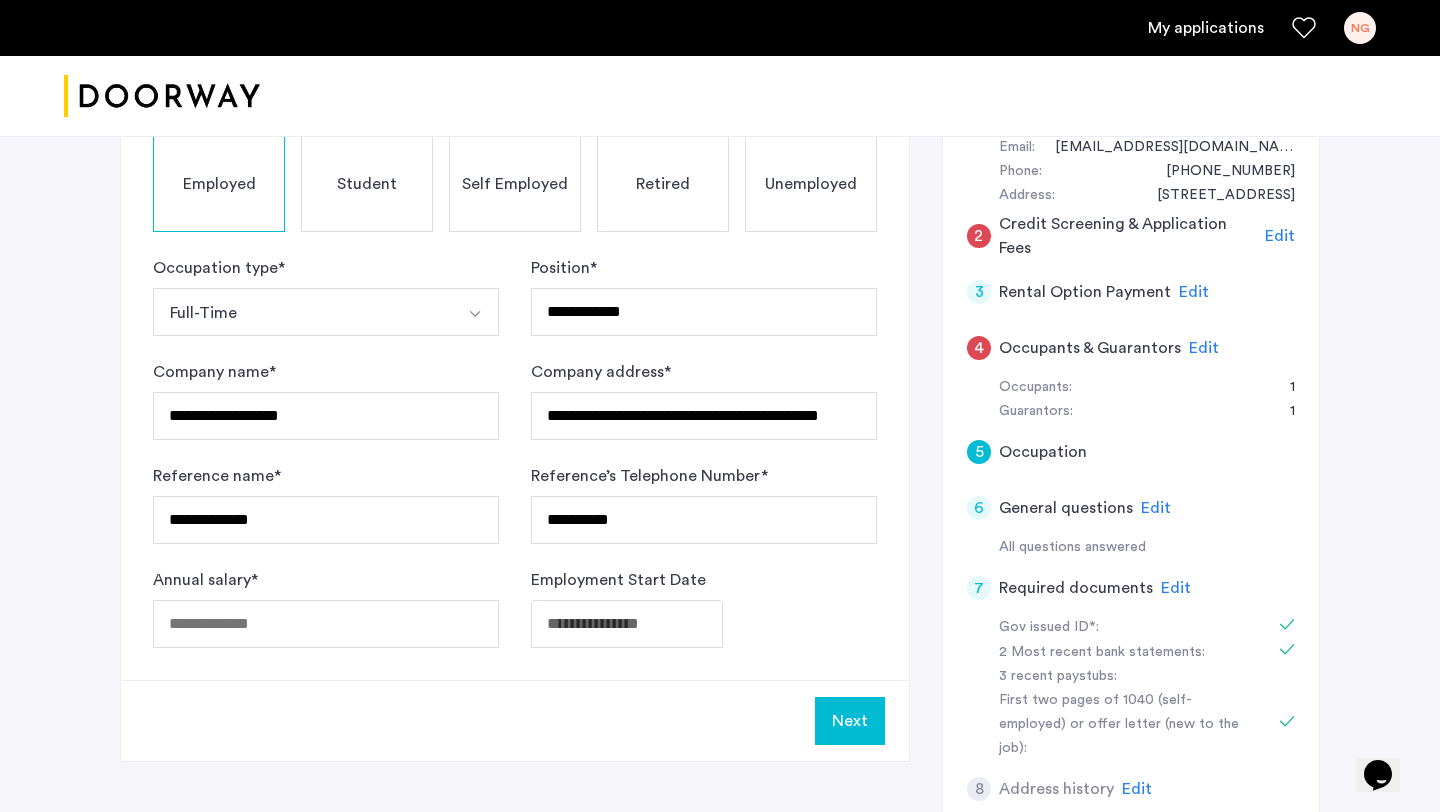 click on "Annual salary  *" 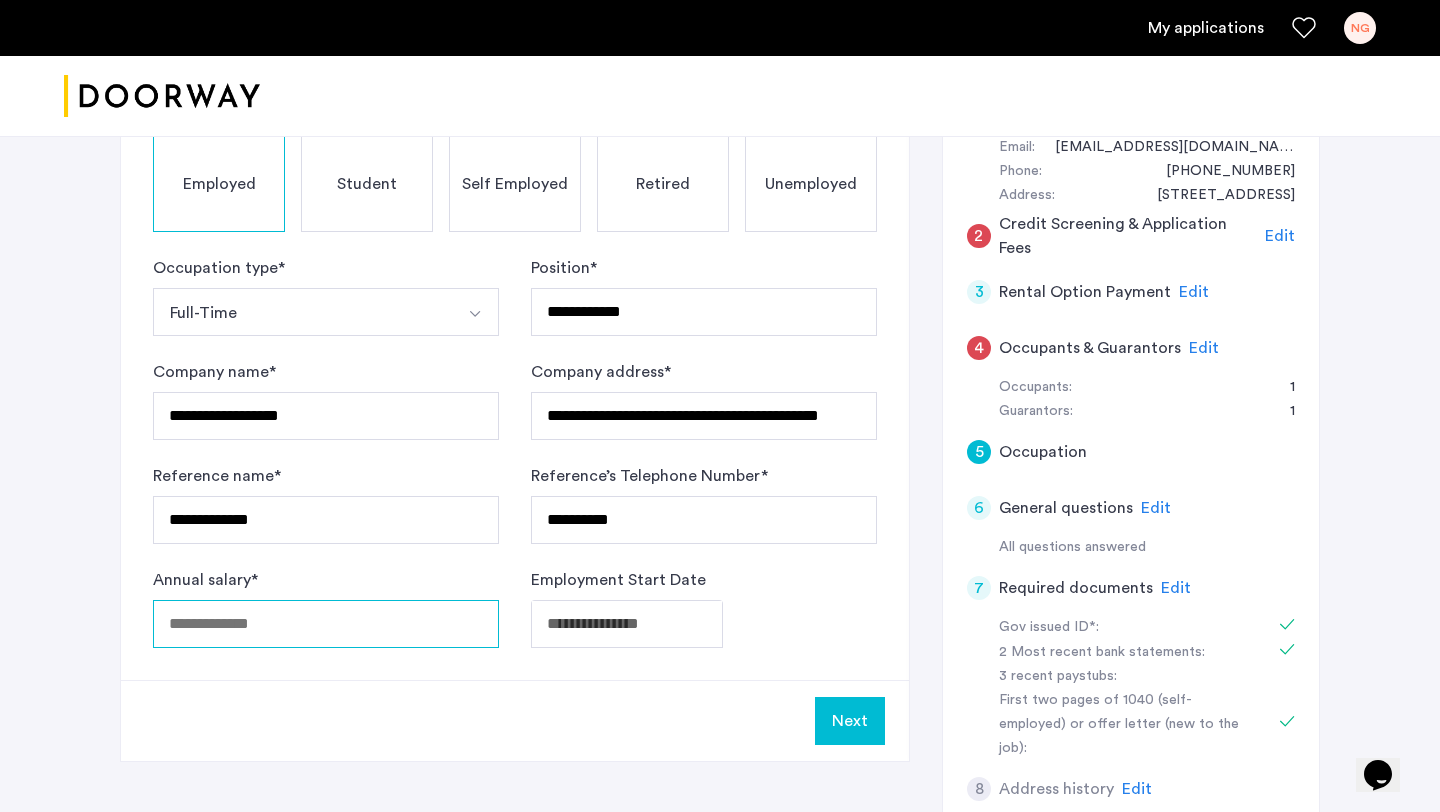 click on "Annual salary  *" at bounding box center (326, 624) 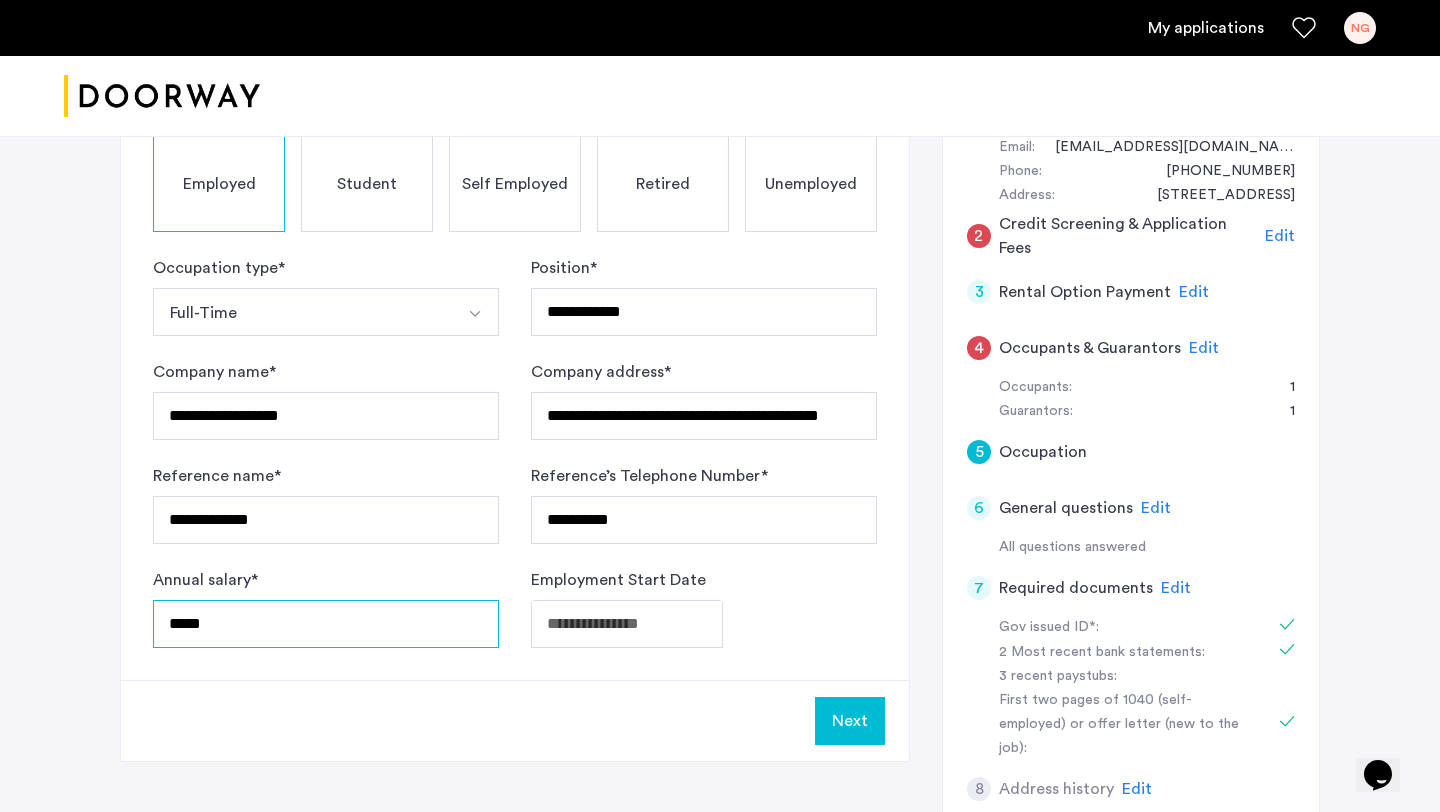 type on "*****" 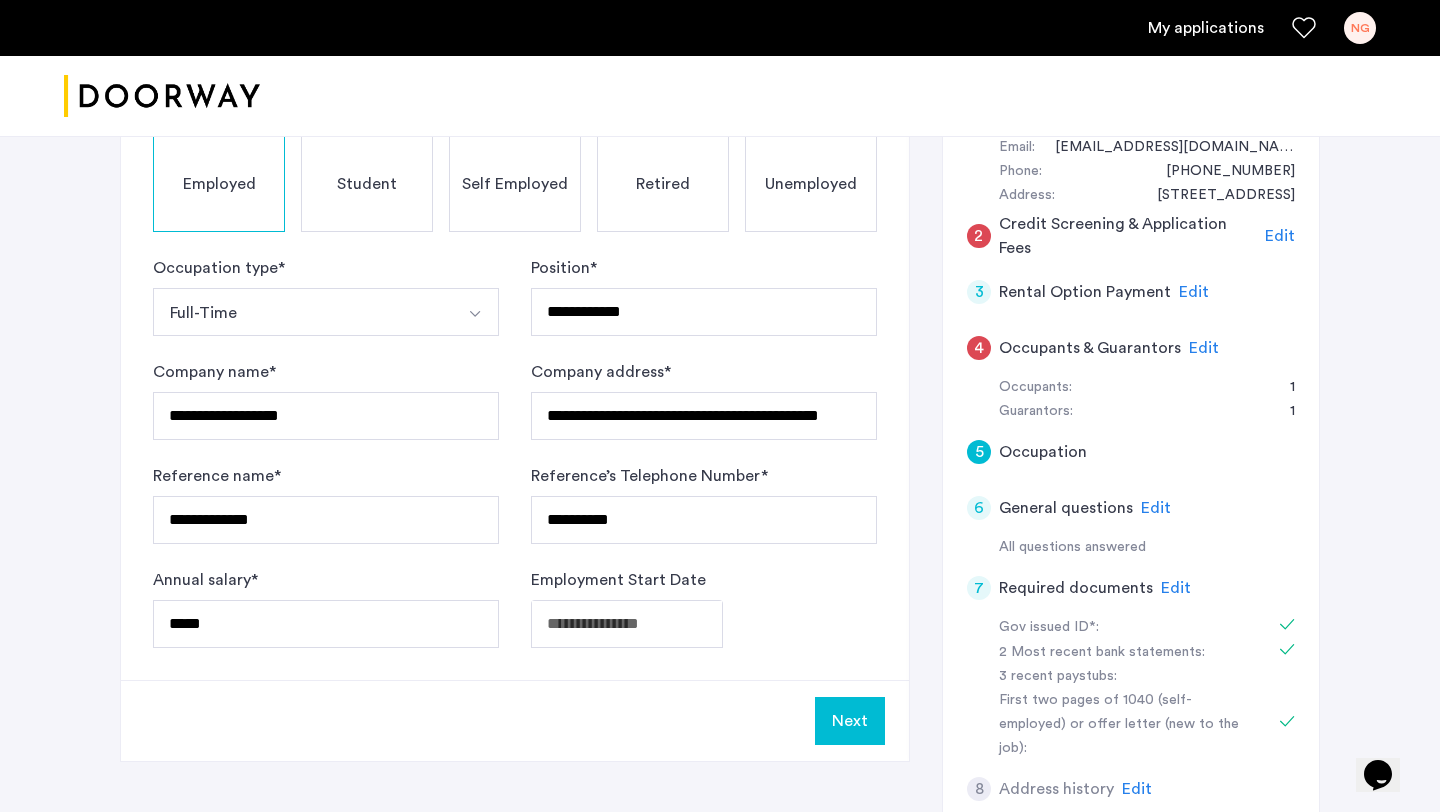click on "Annual salary  * *****" 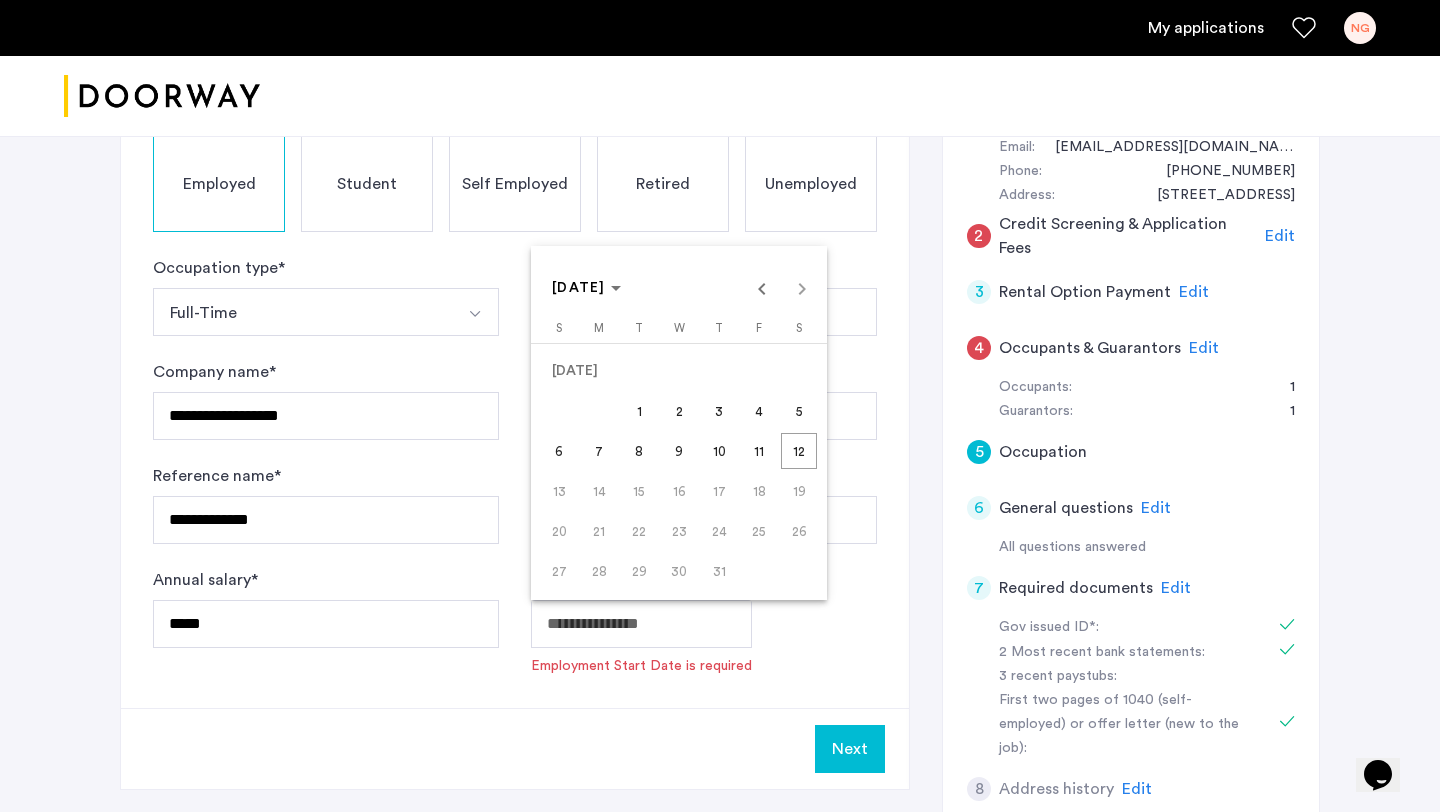 click on "**********" at bounding box center [720, 1] 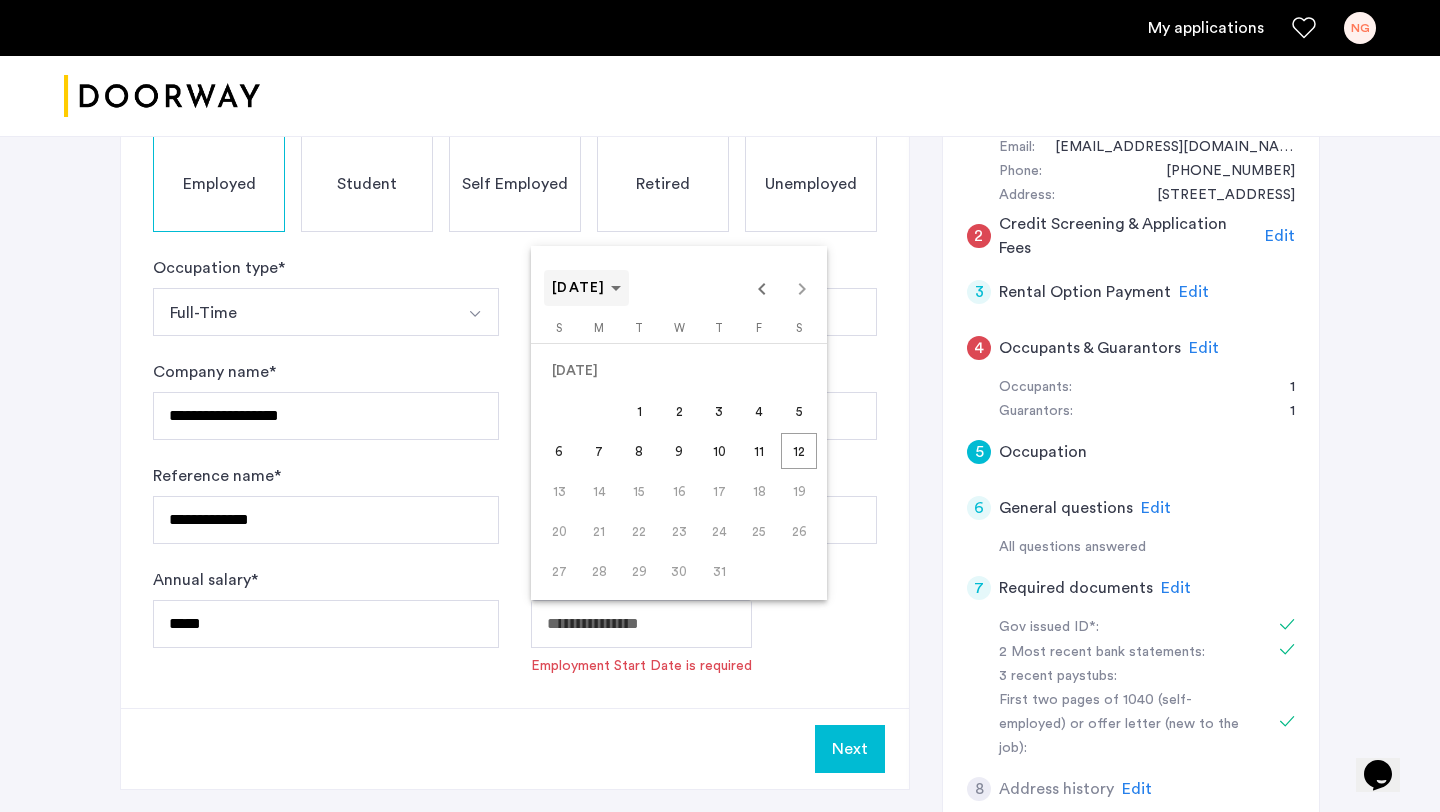 click on "JUL 2025" at bounding box center (579, 288) 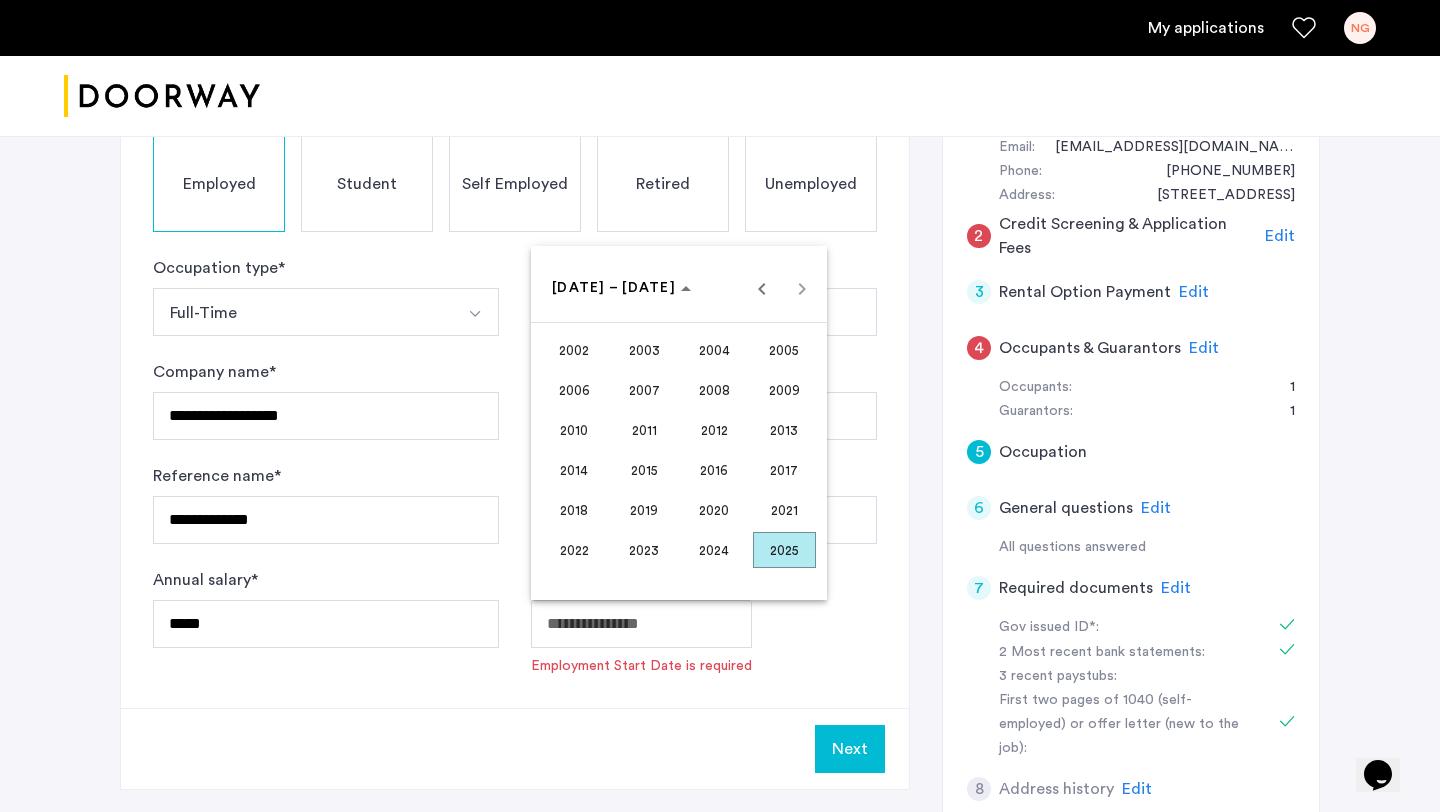 click on "2023" at bounding box center [644, 550] 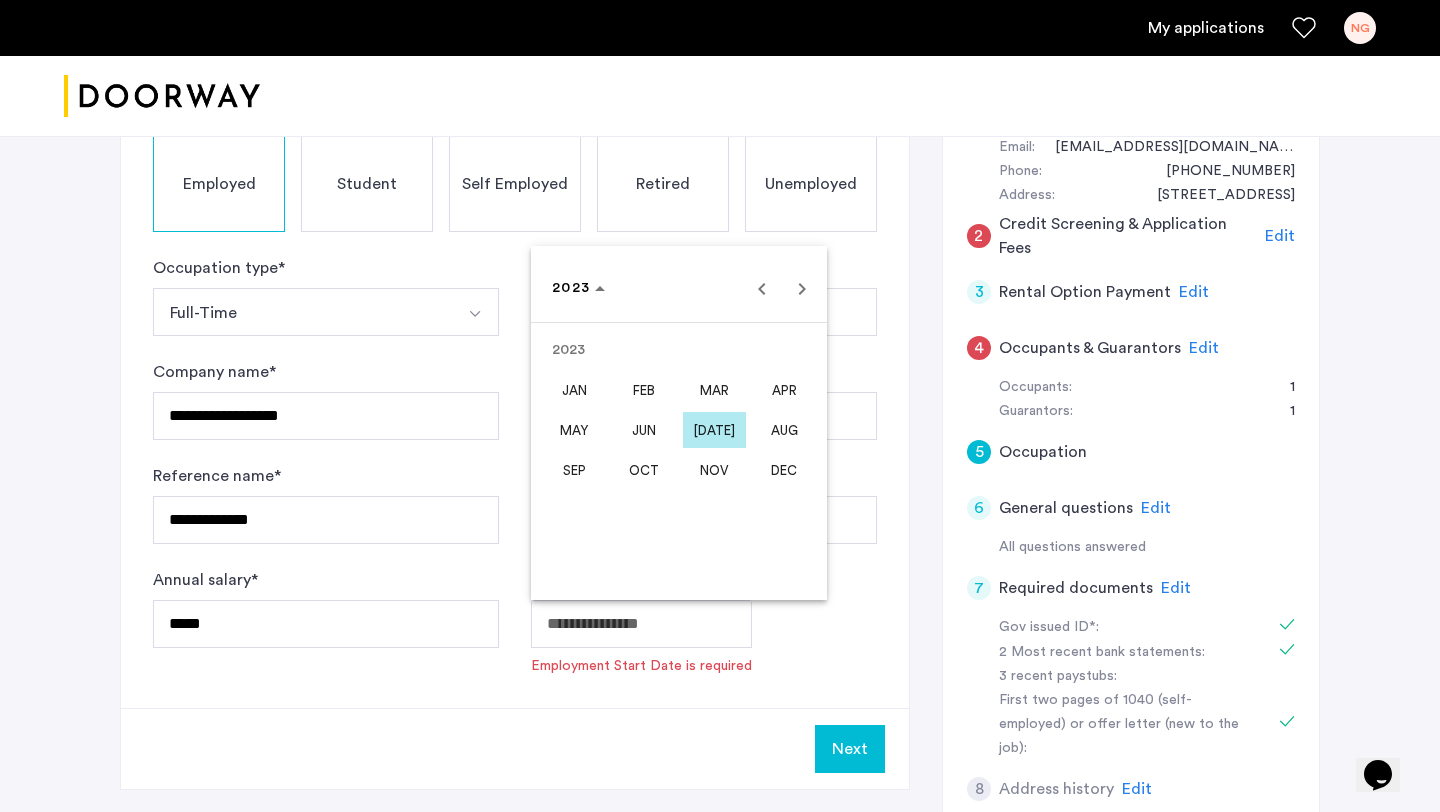 click on "MAY" at bounding box center (574, 430) 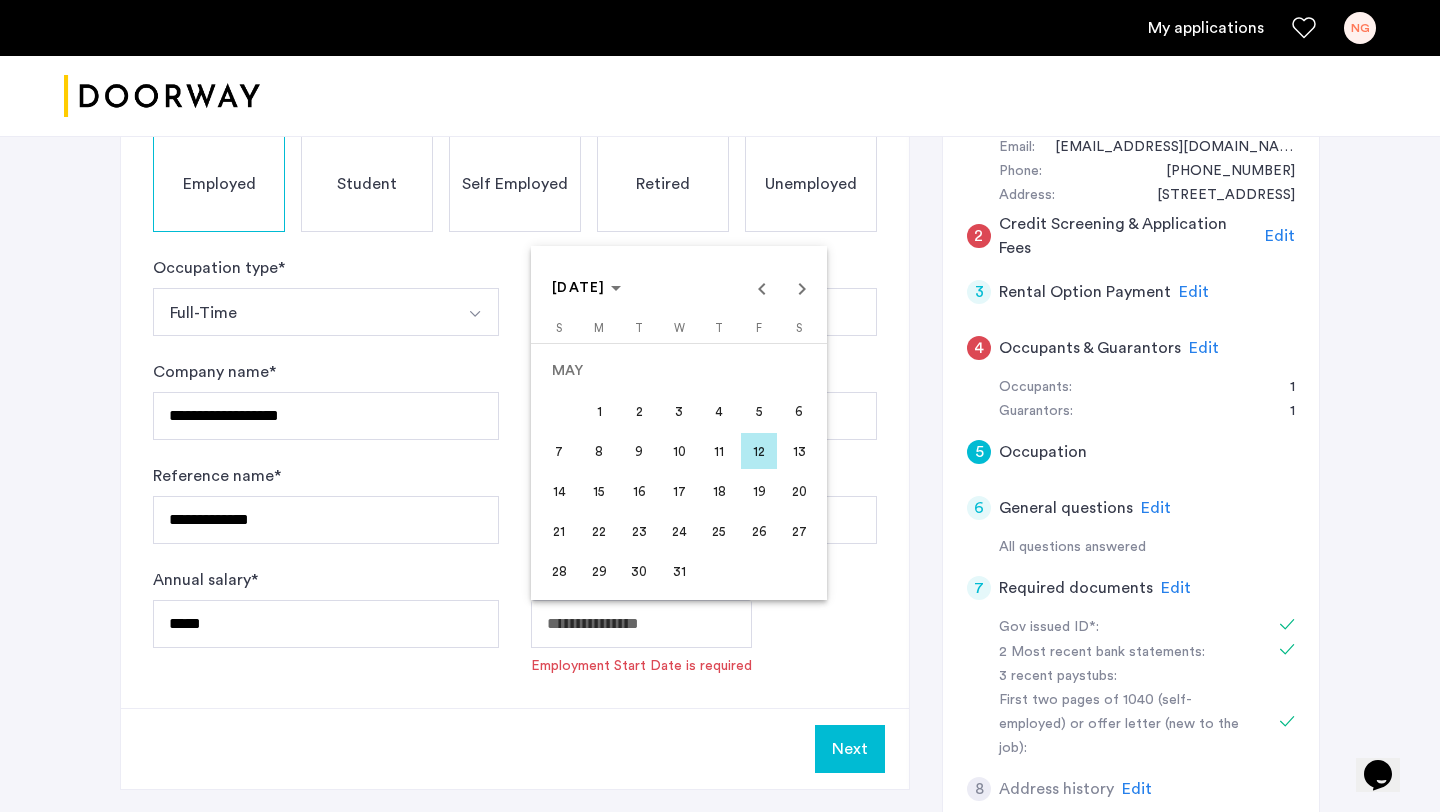 click at bounding box center (720, 406) 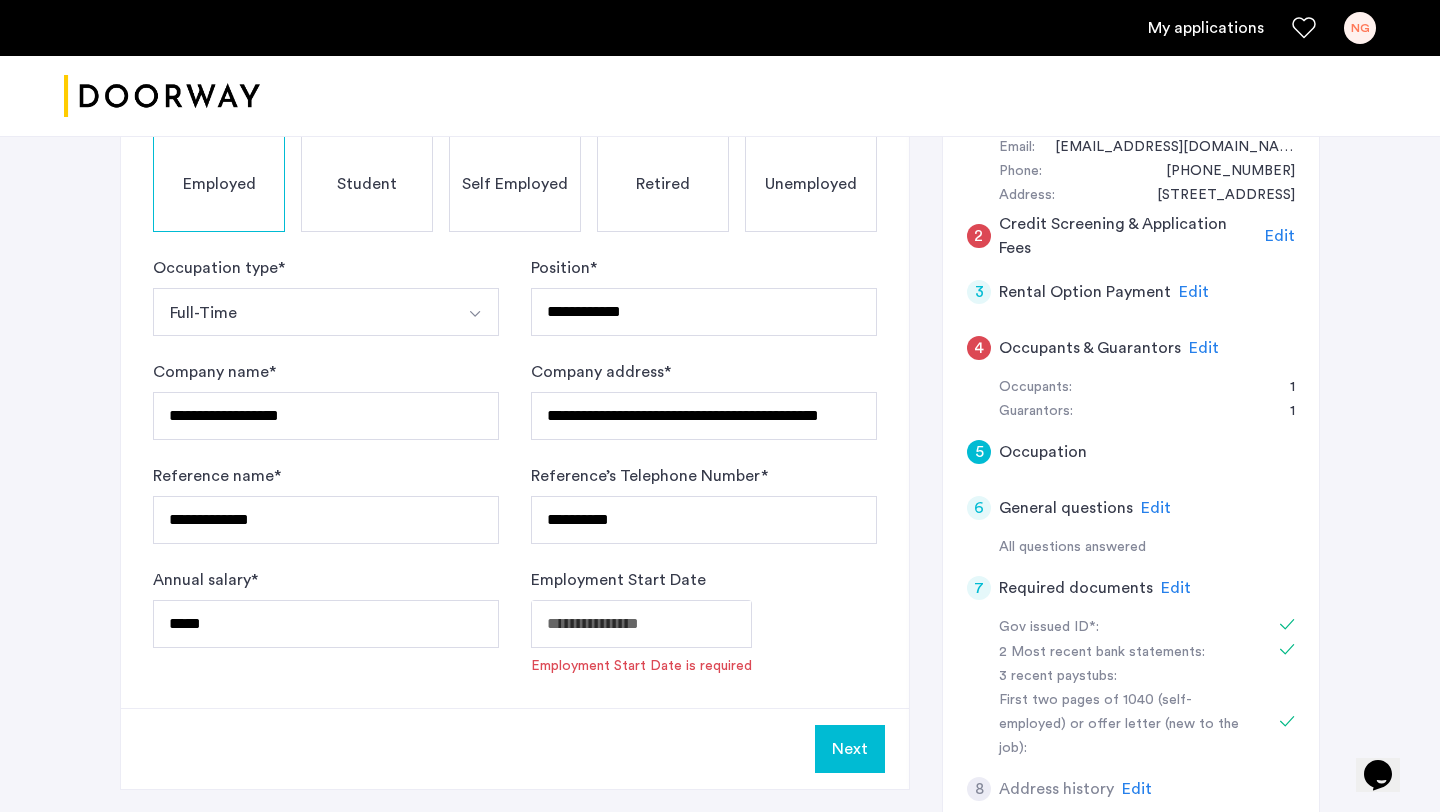click on "**********" at bounding box center [720, 1] 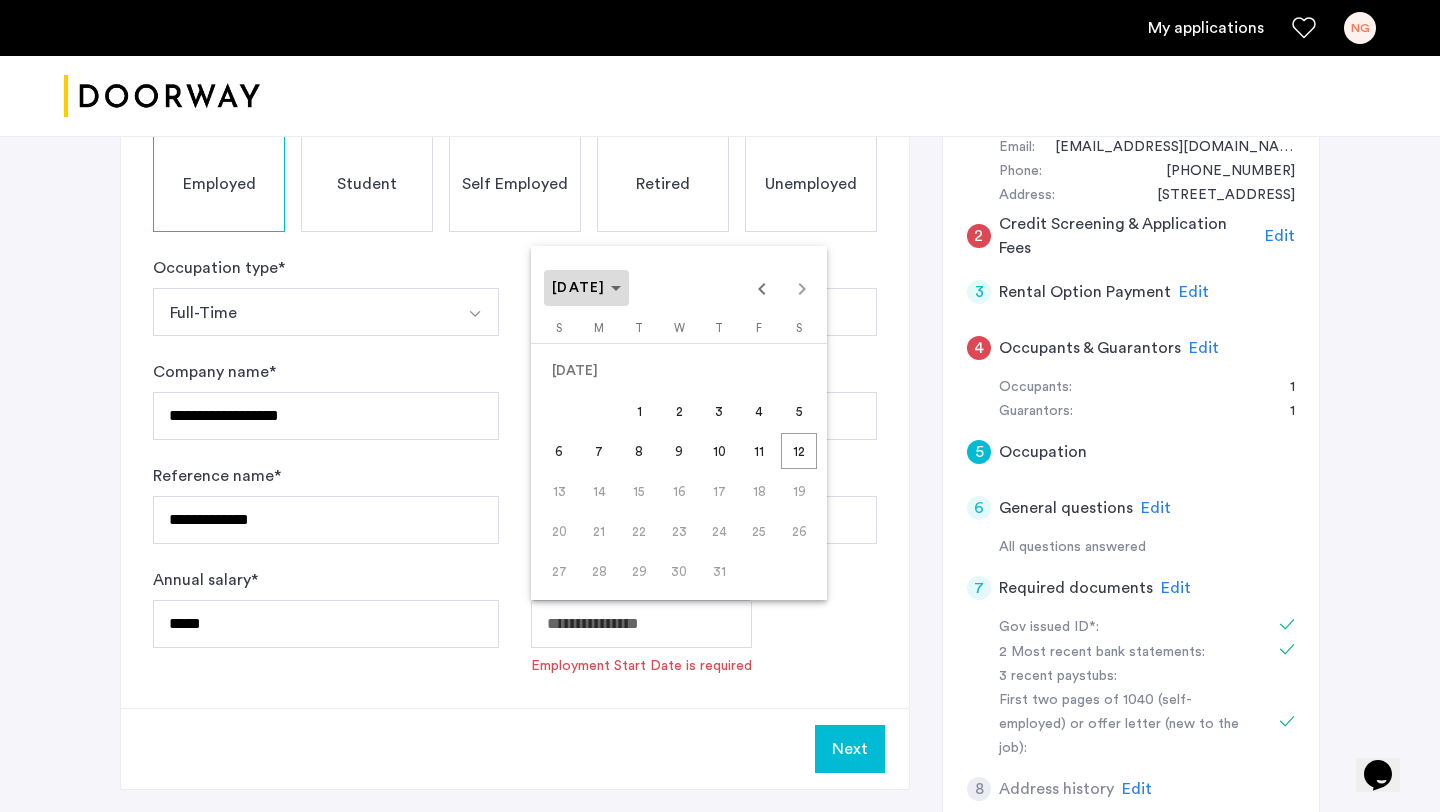 click on "JUL 2025" at bounding box center [579, 288] 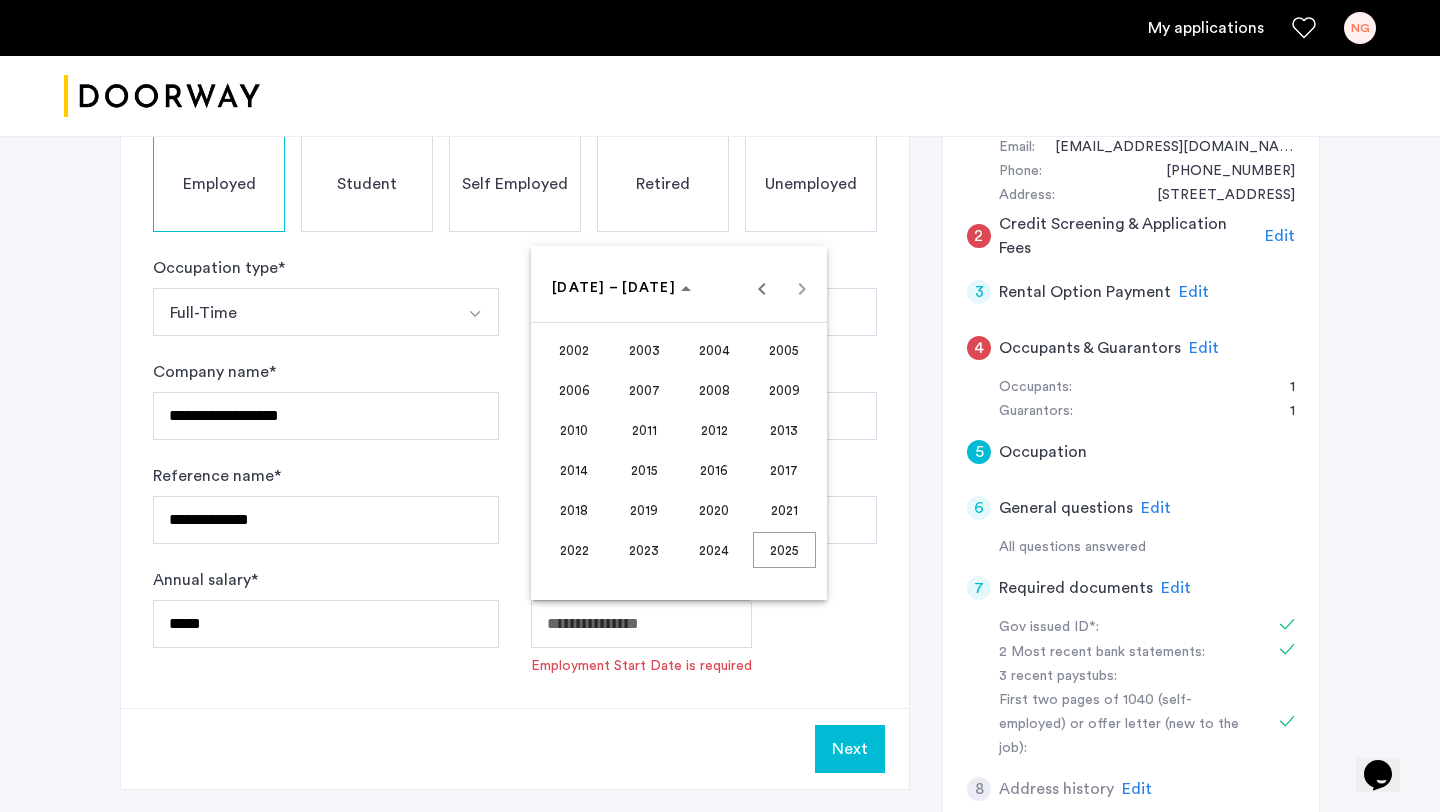 click on "2023" at bounding box center (644, 550) 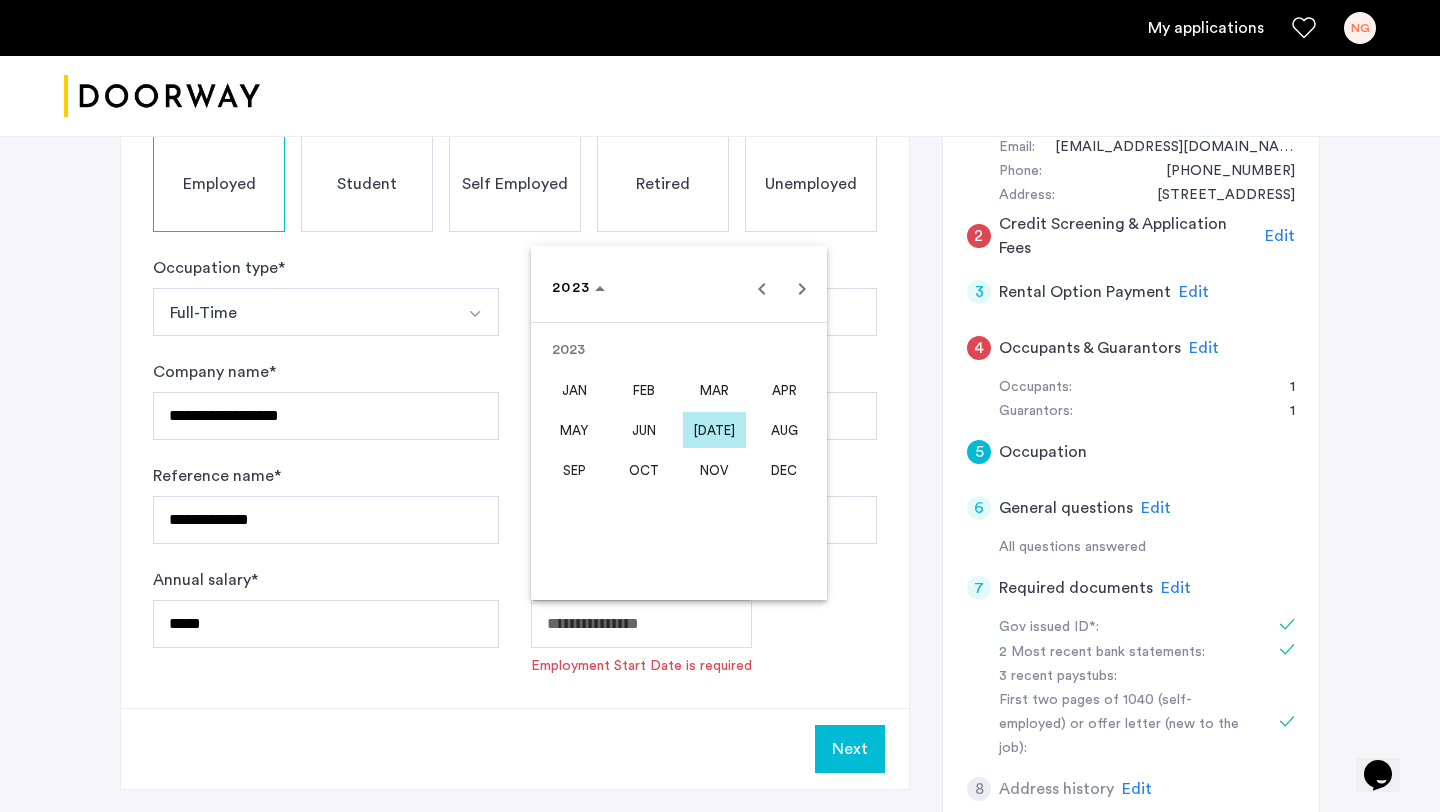 click on "MAY" at bounding box center [574, 430] 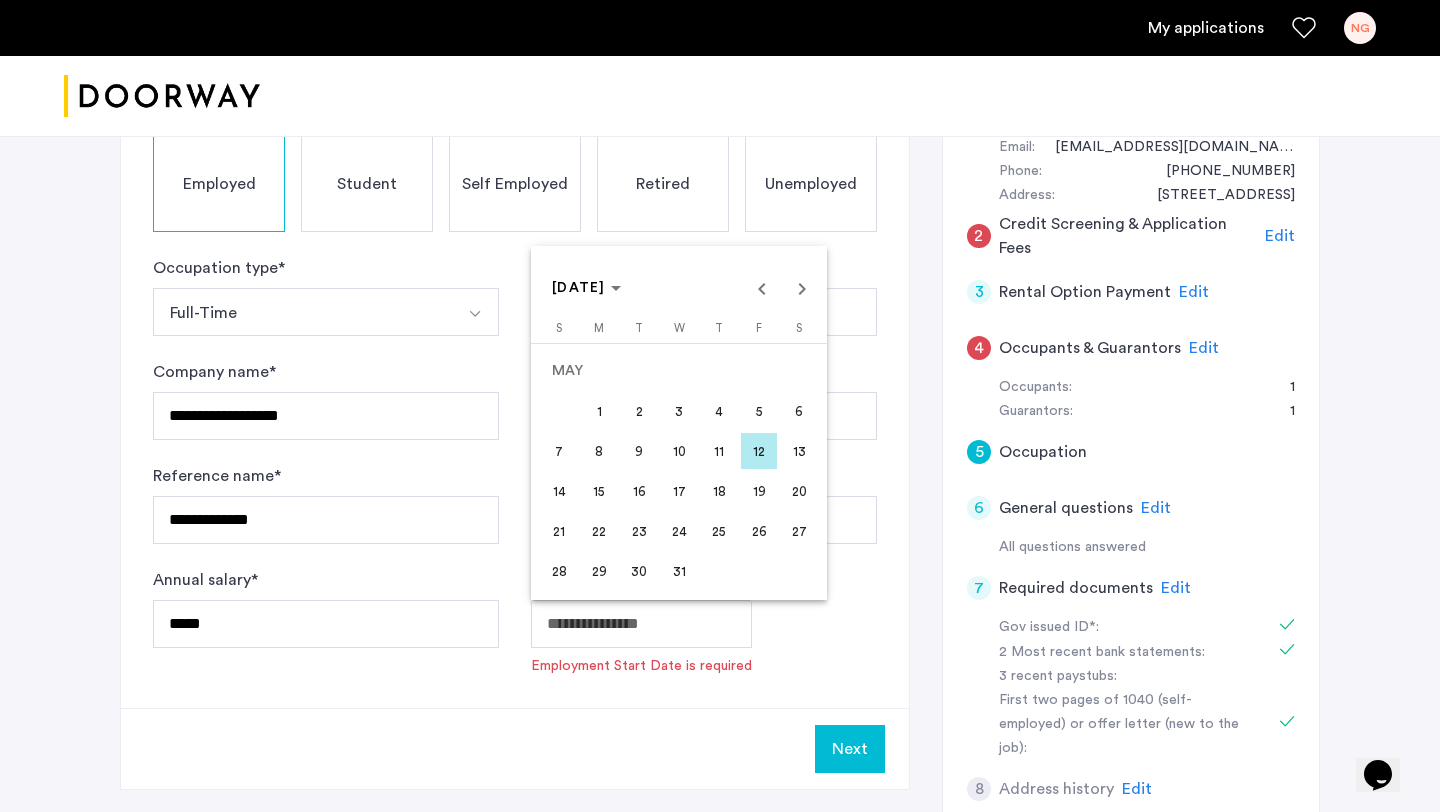 click on "15" at bounding box center [599, 491] 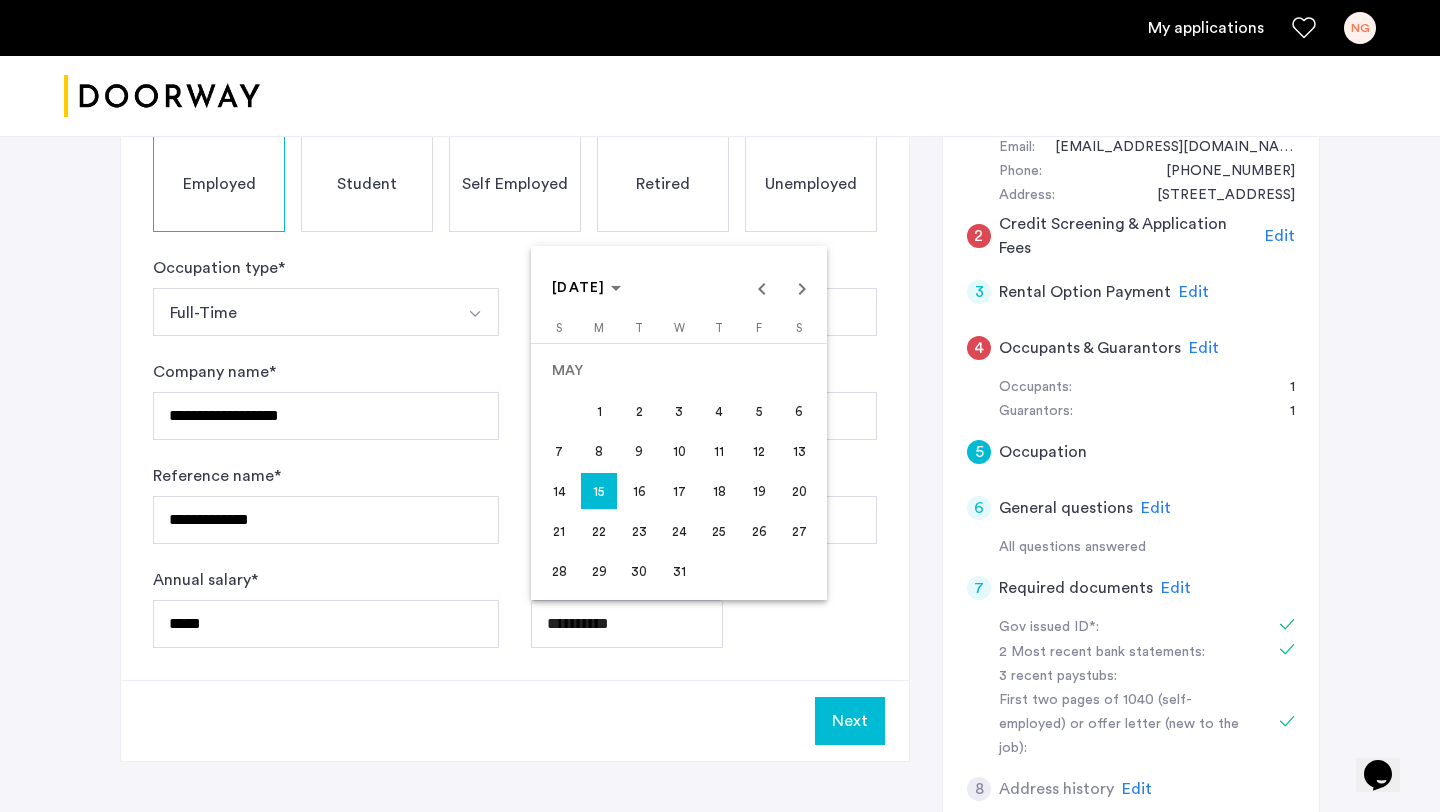 click on "**********" at bounding box center [720, 1] 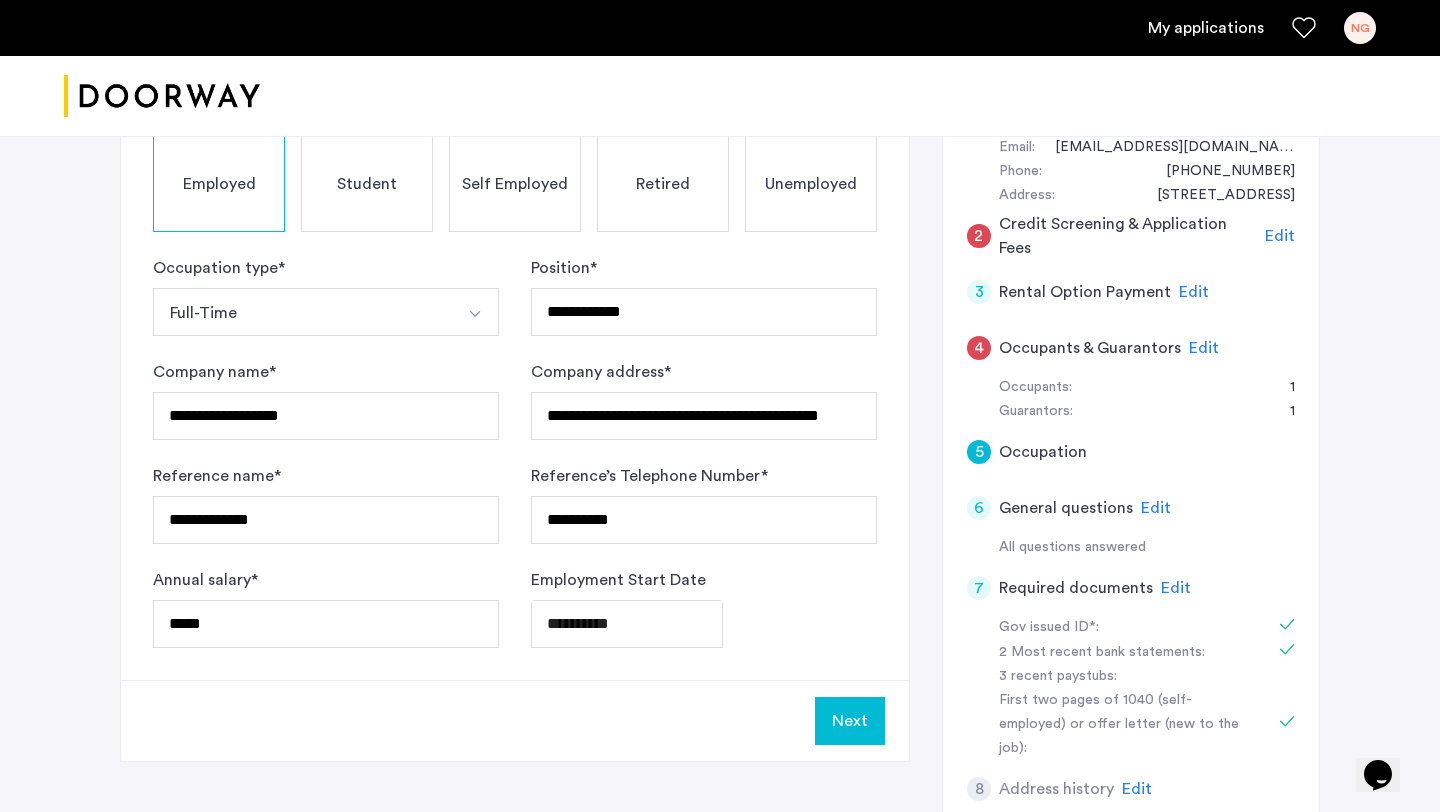 type on "**********" 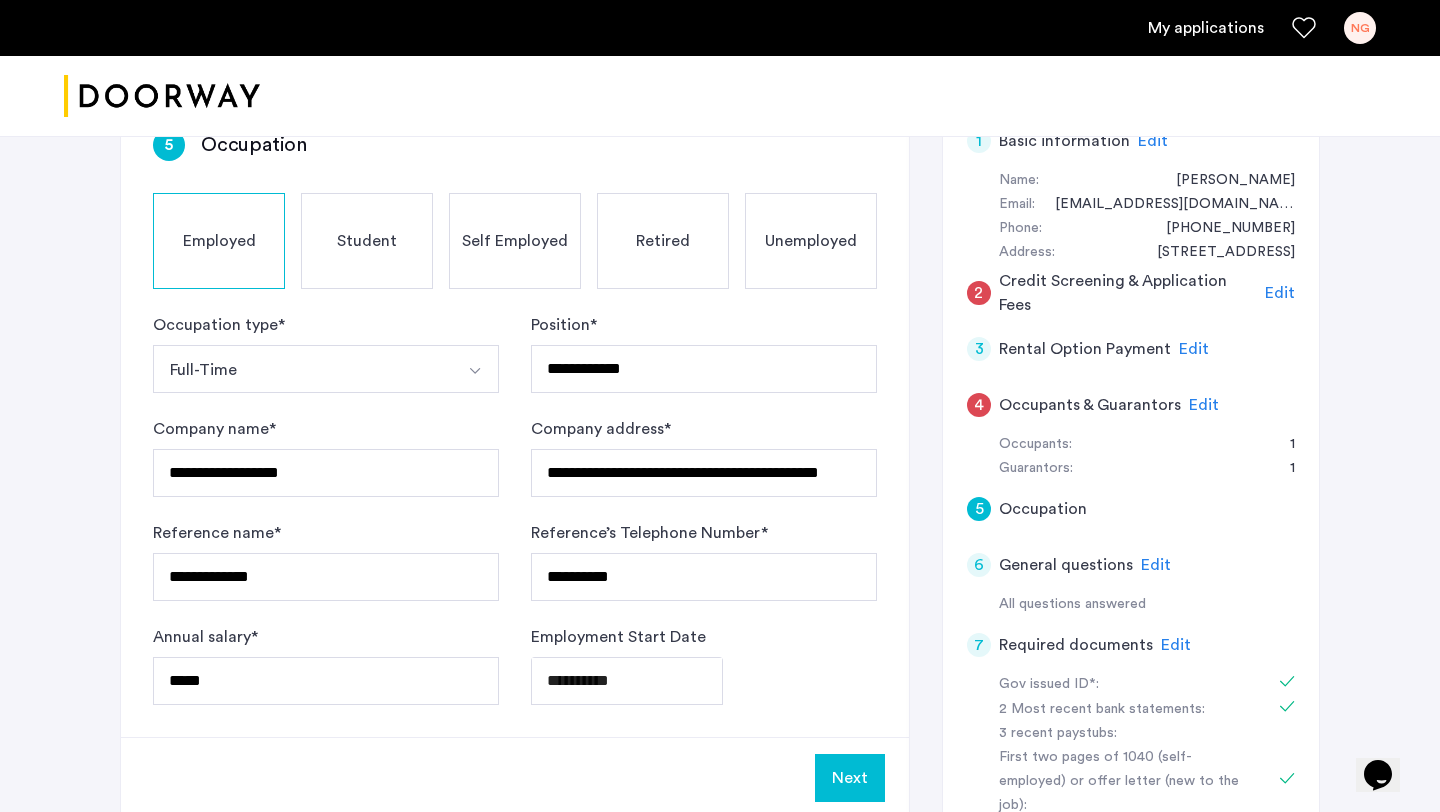 scroll, scrollTop: 354, scrollLeft: 0, axis: vertical 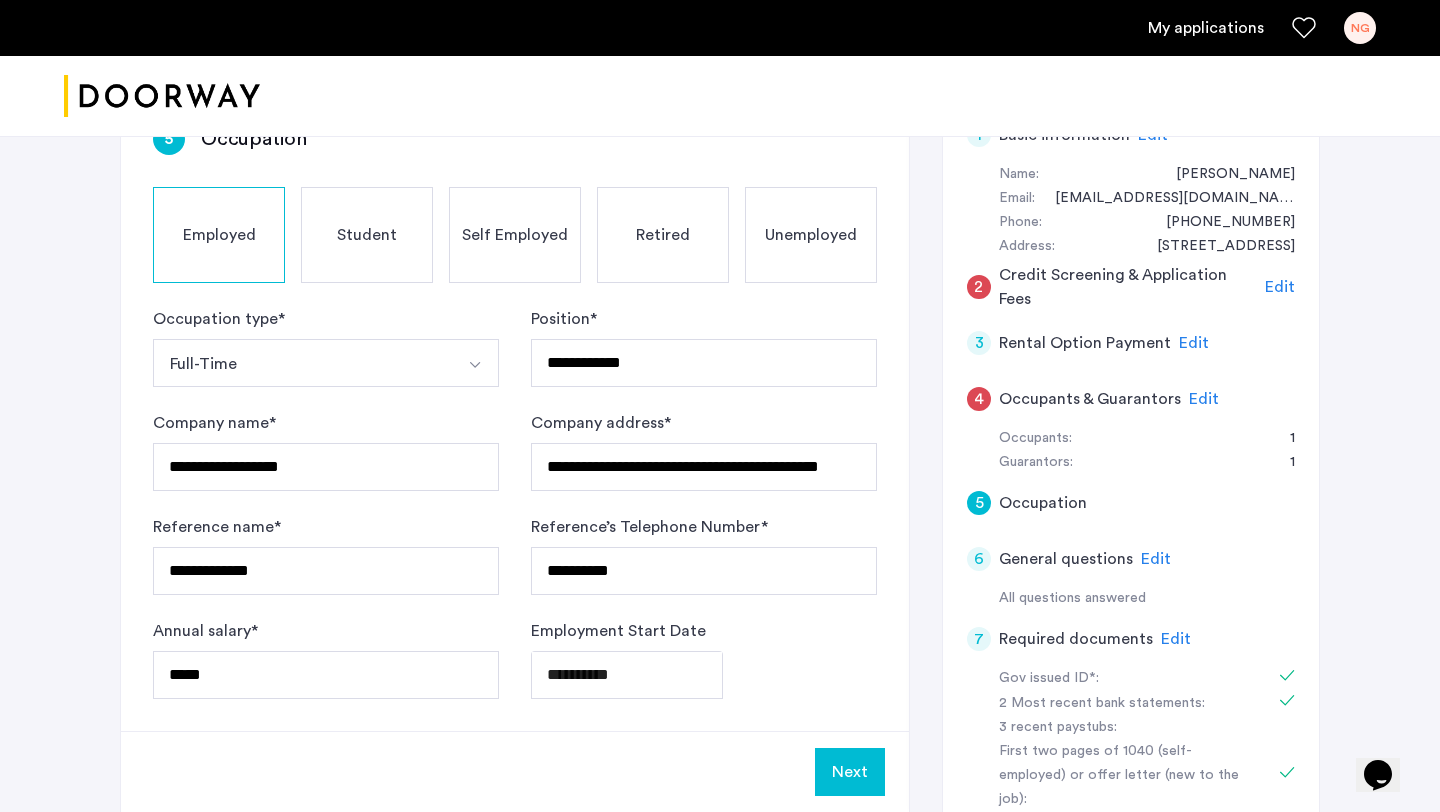 click on "Next" 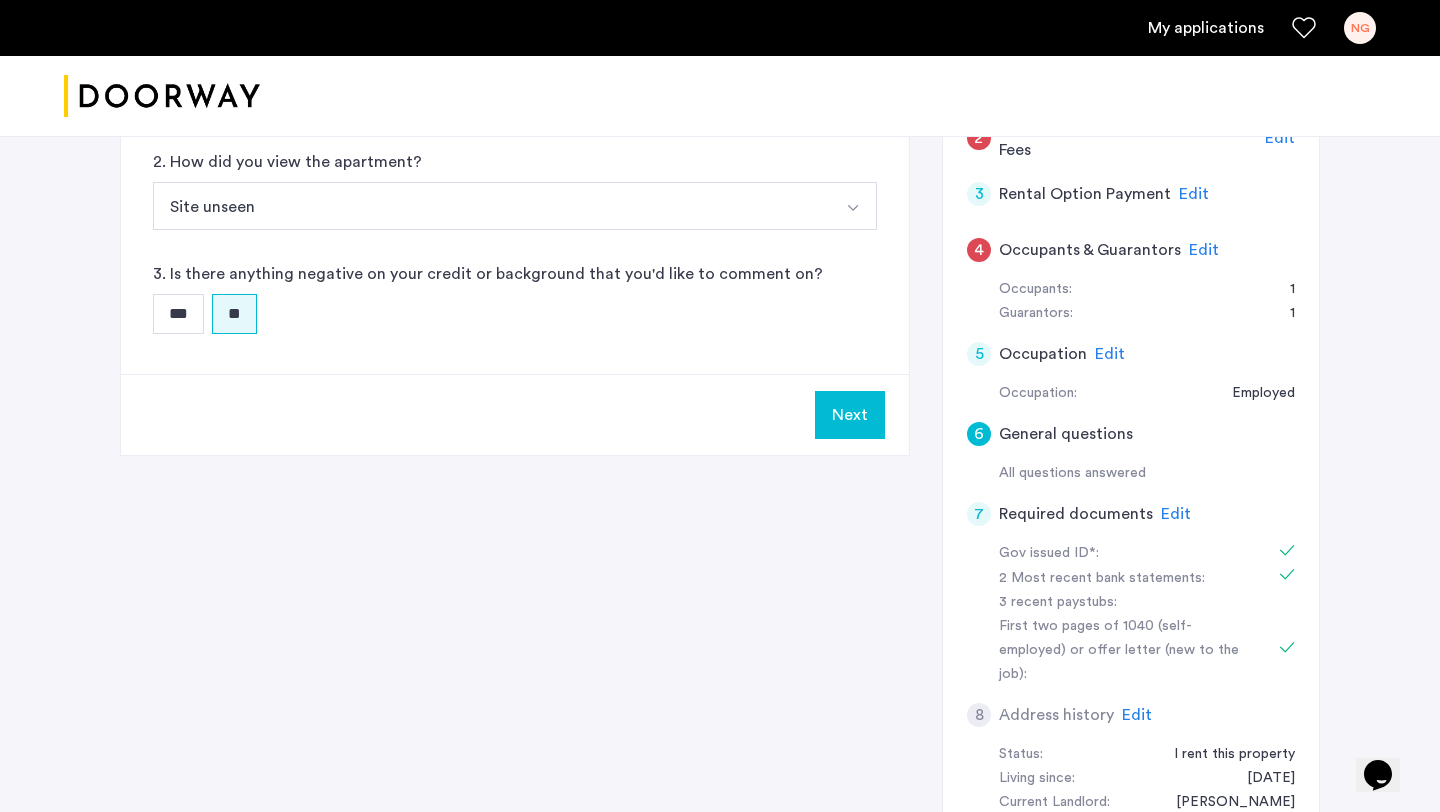 scroll, scrollTop: 670, scrollLeft: 0, axis: vertical 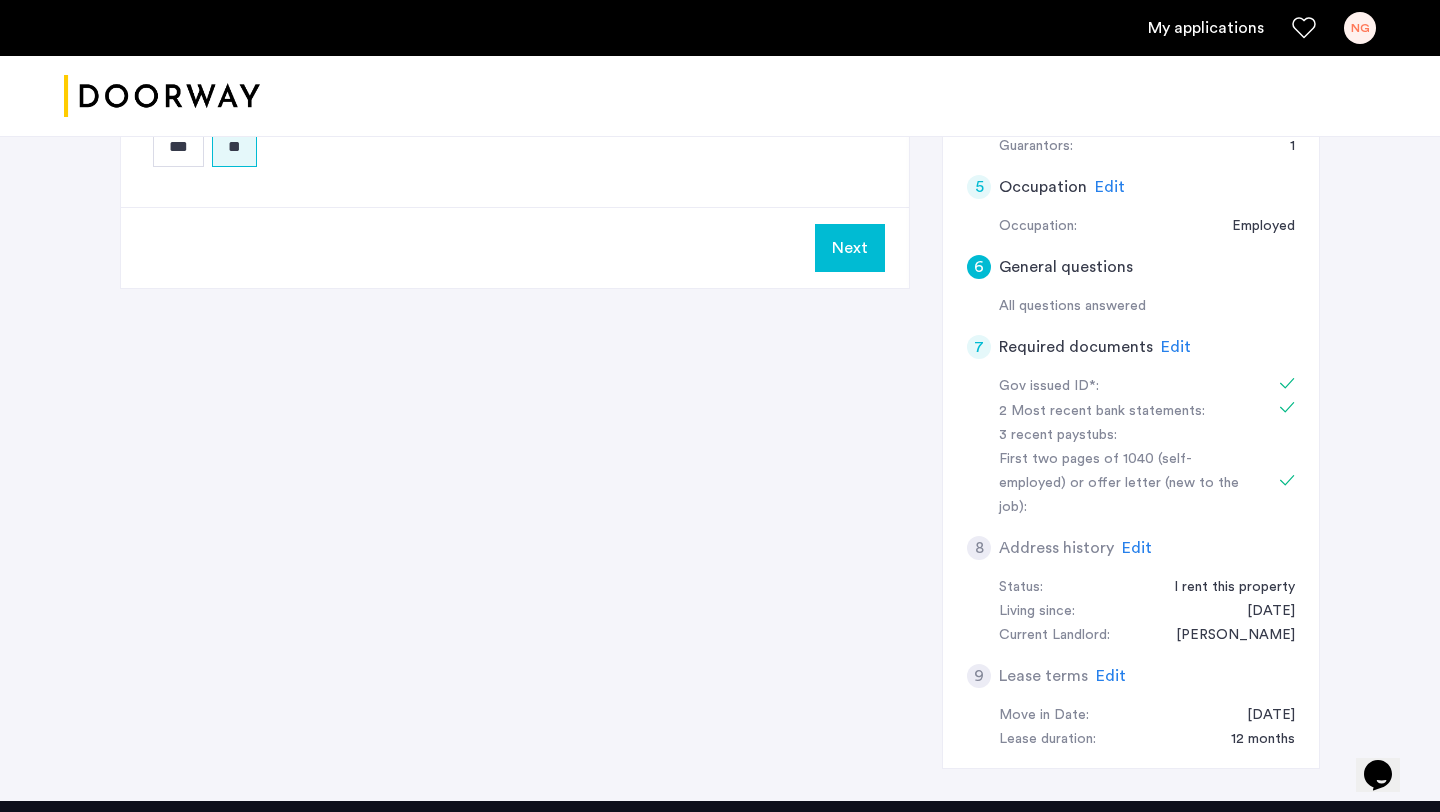 click on "Next" 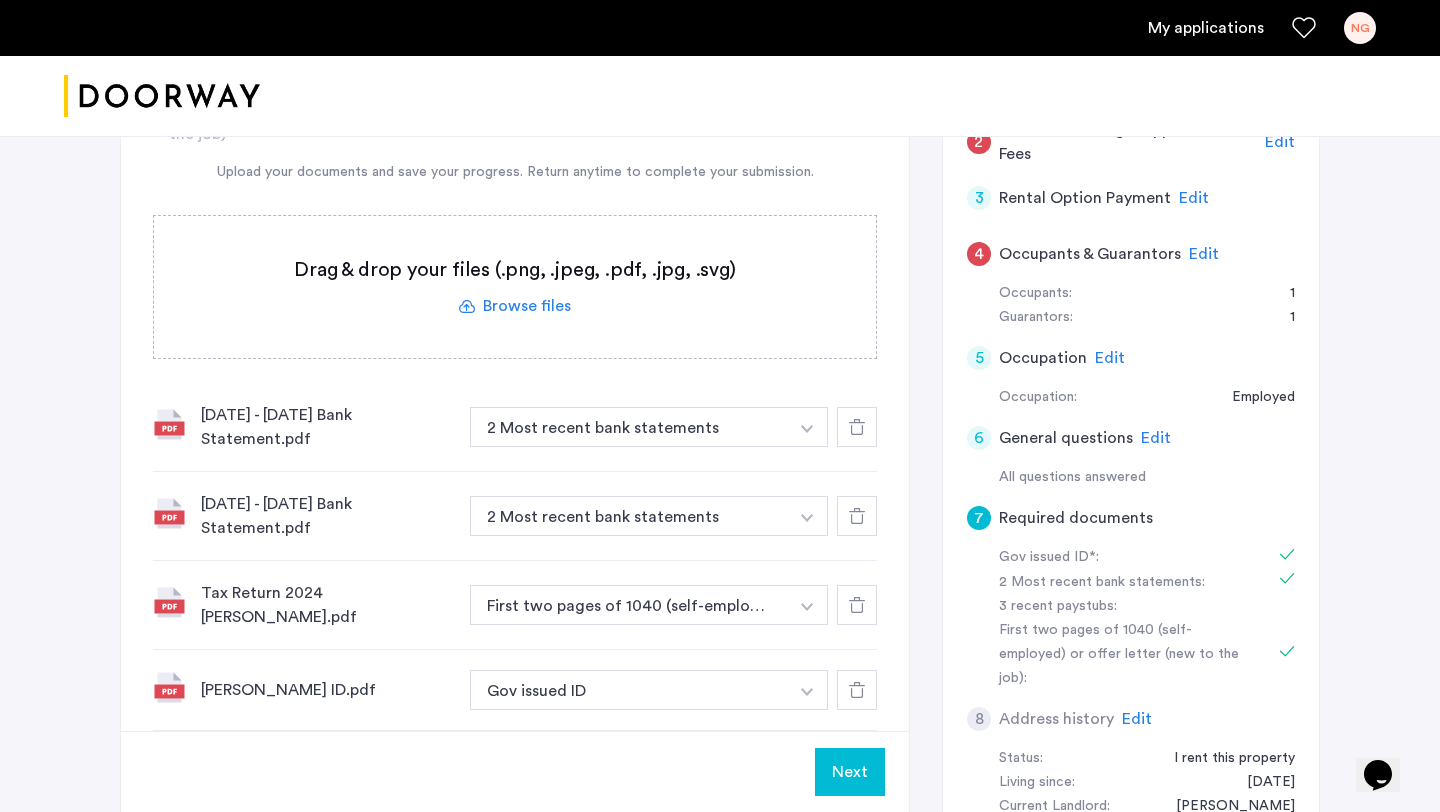 scroll, scrollTop: 414, scrollLeft: 0, axis: vertical 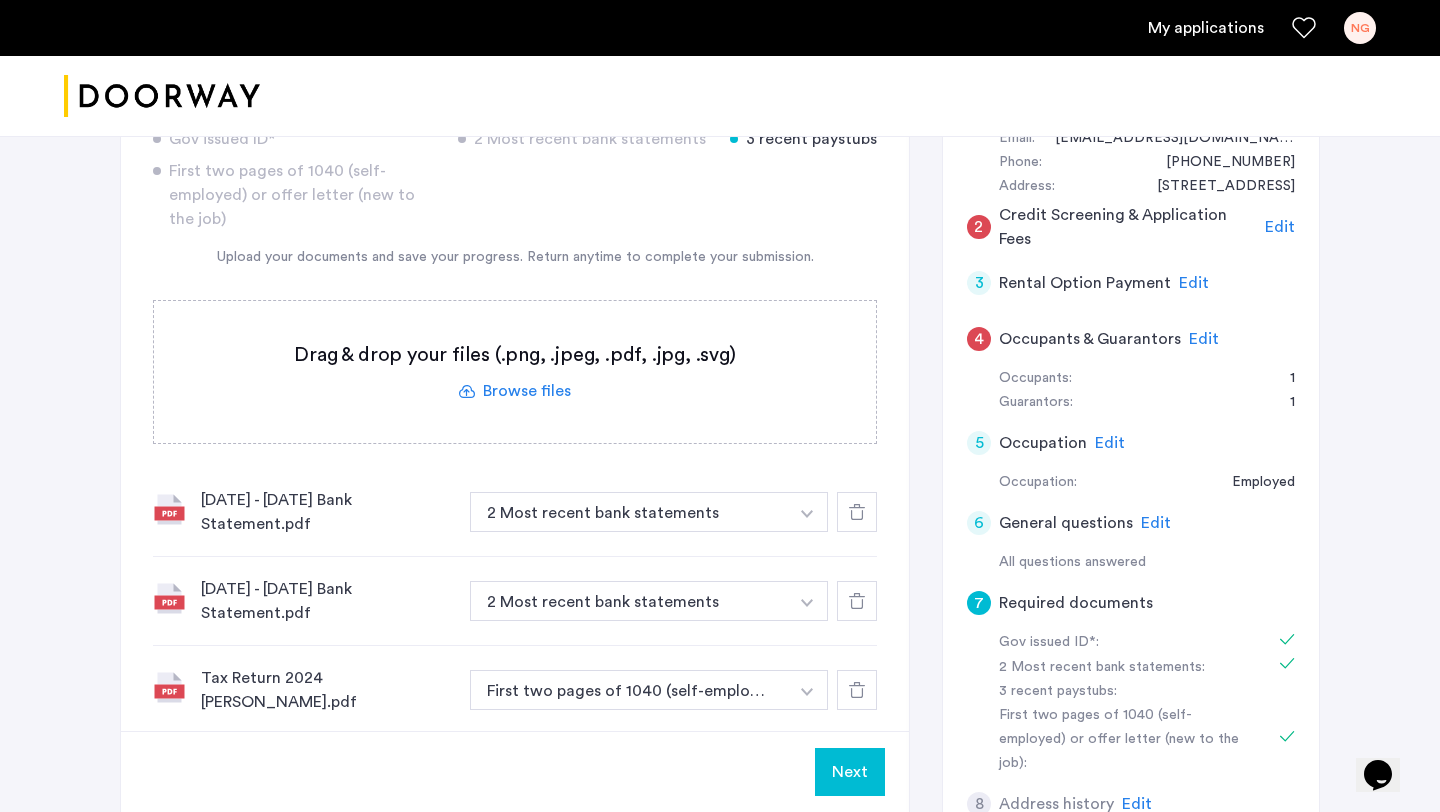 click 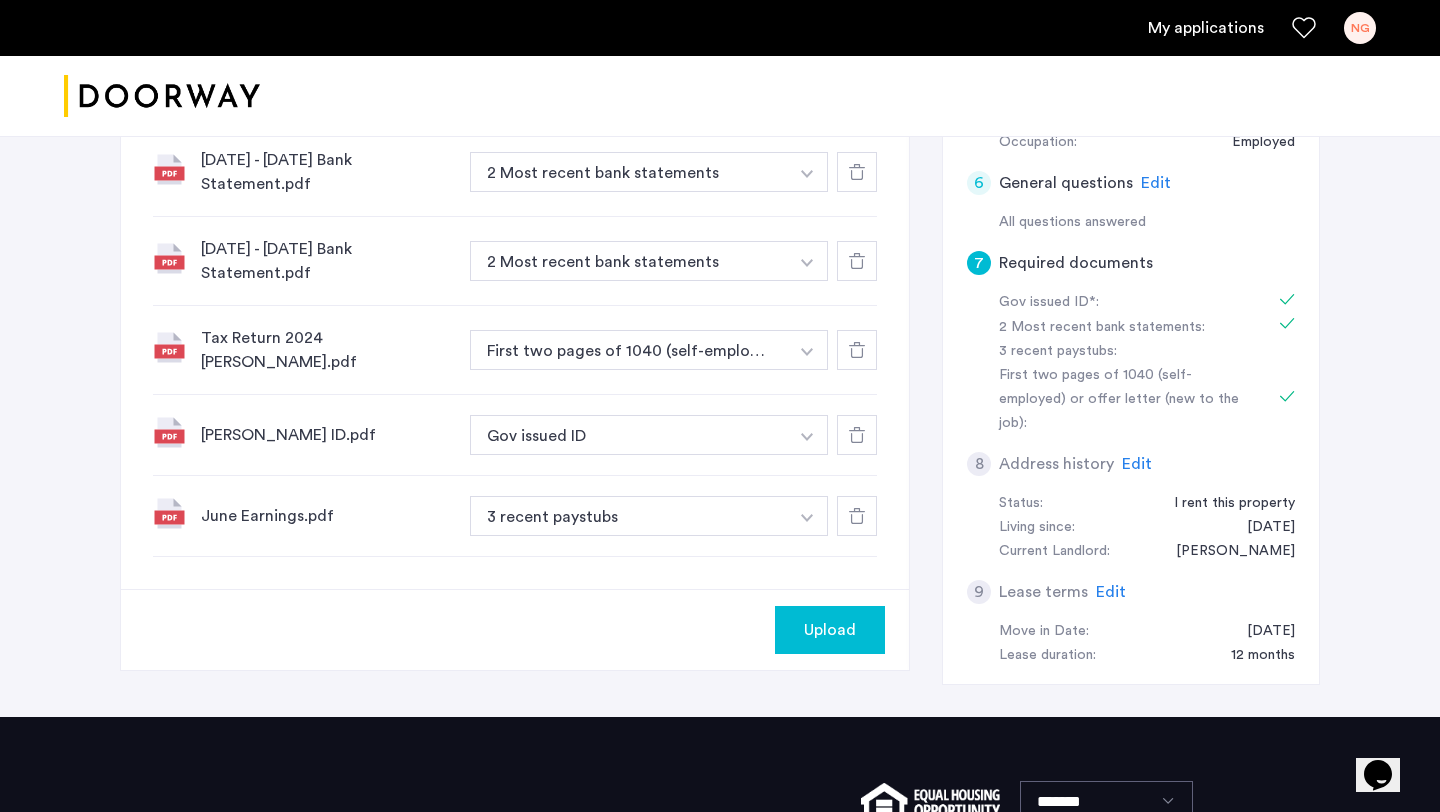 scroll, scrollTop: 887, scrollLeft: 0, axis: vertical 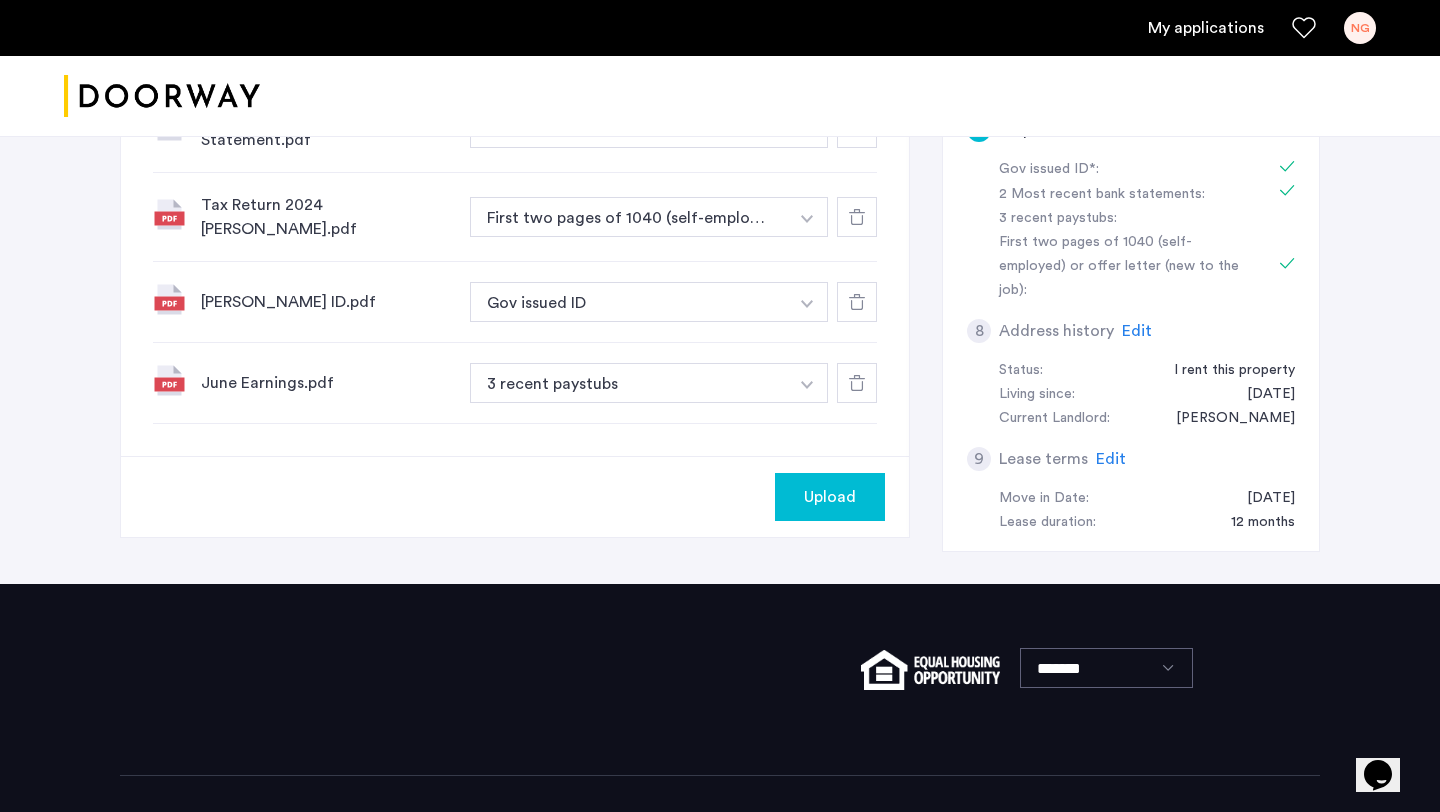 click on "Upload" 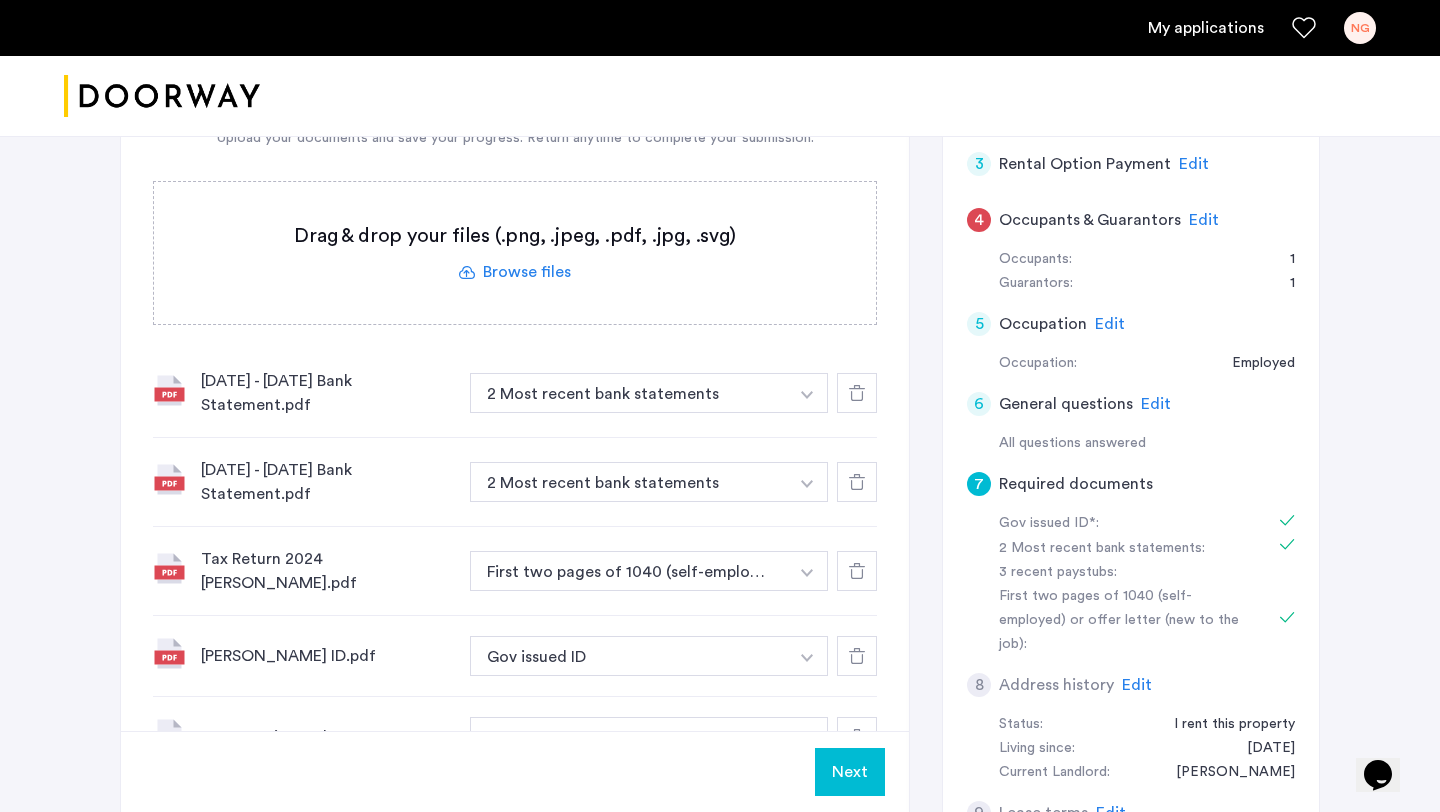scroll, scrollTop: 422, scrollLeft: 0, axis: vertical 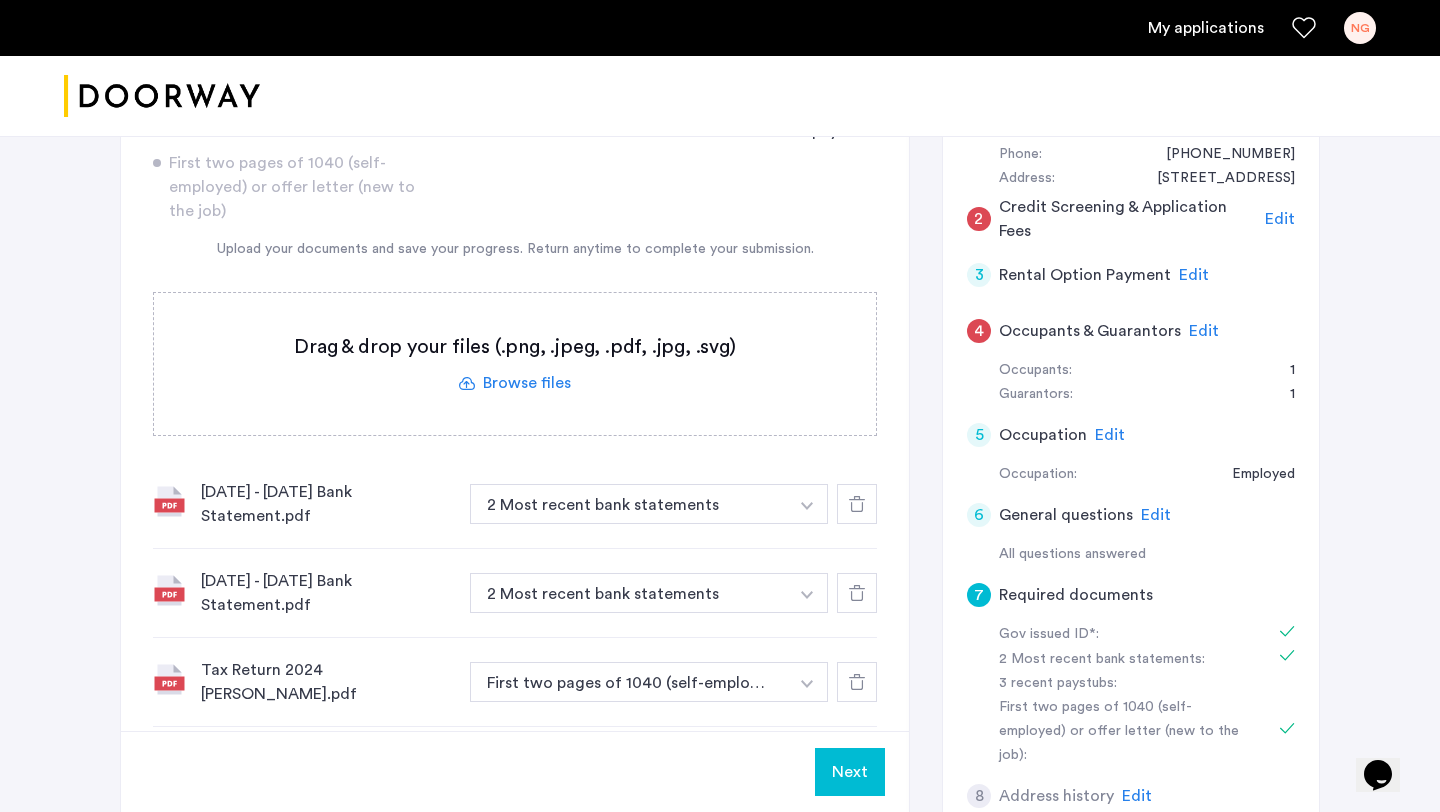 click on "My applications" at bounding box center (1206, 28) 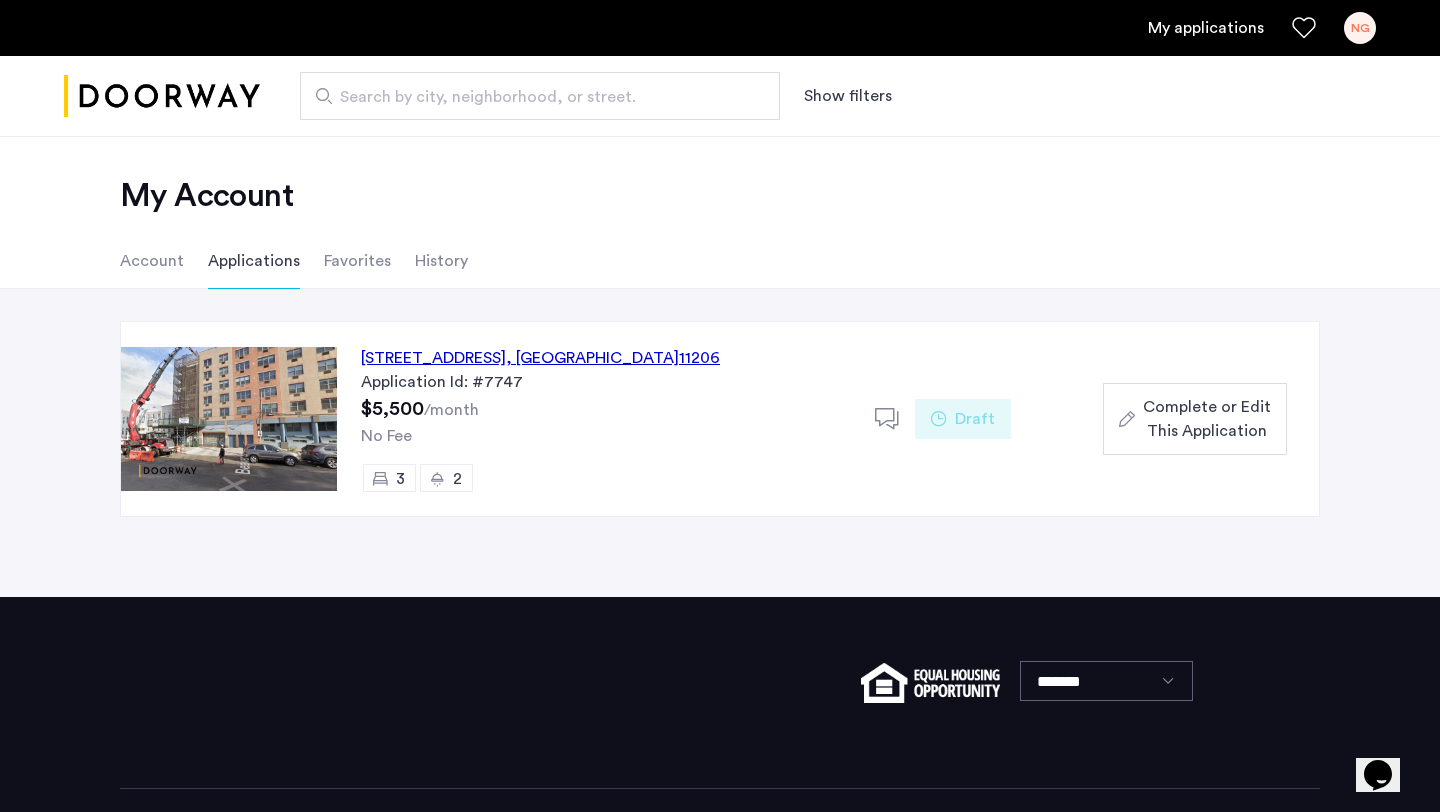 click on "NG" at bounding box center (1360, 28) 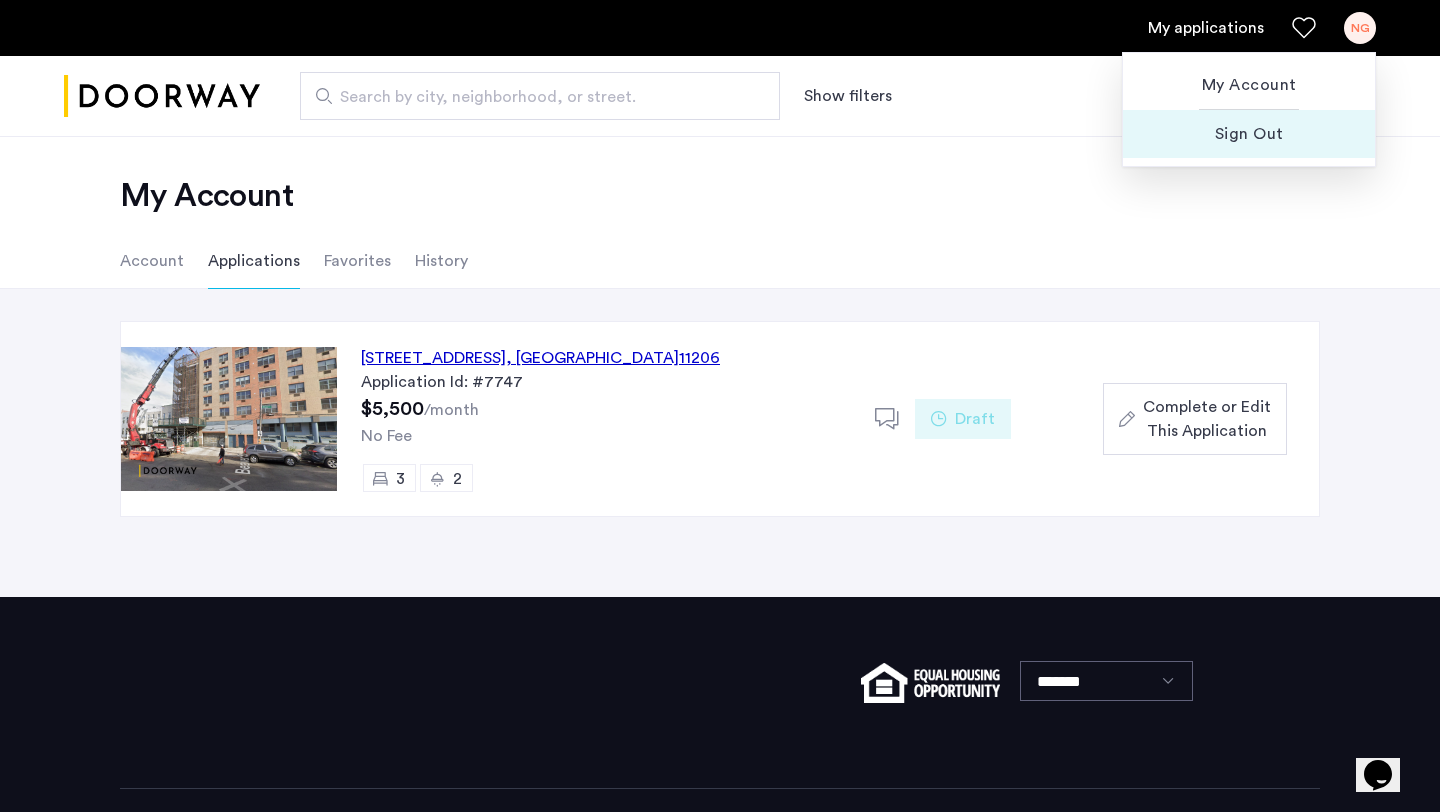 click on "Sign Out" at bounding box center (1249, 134) 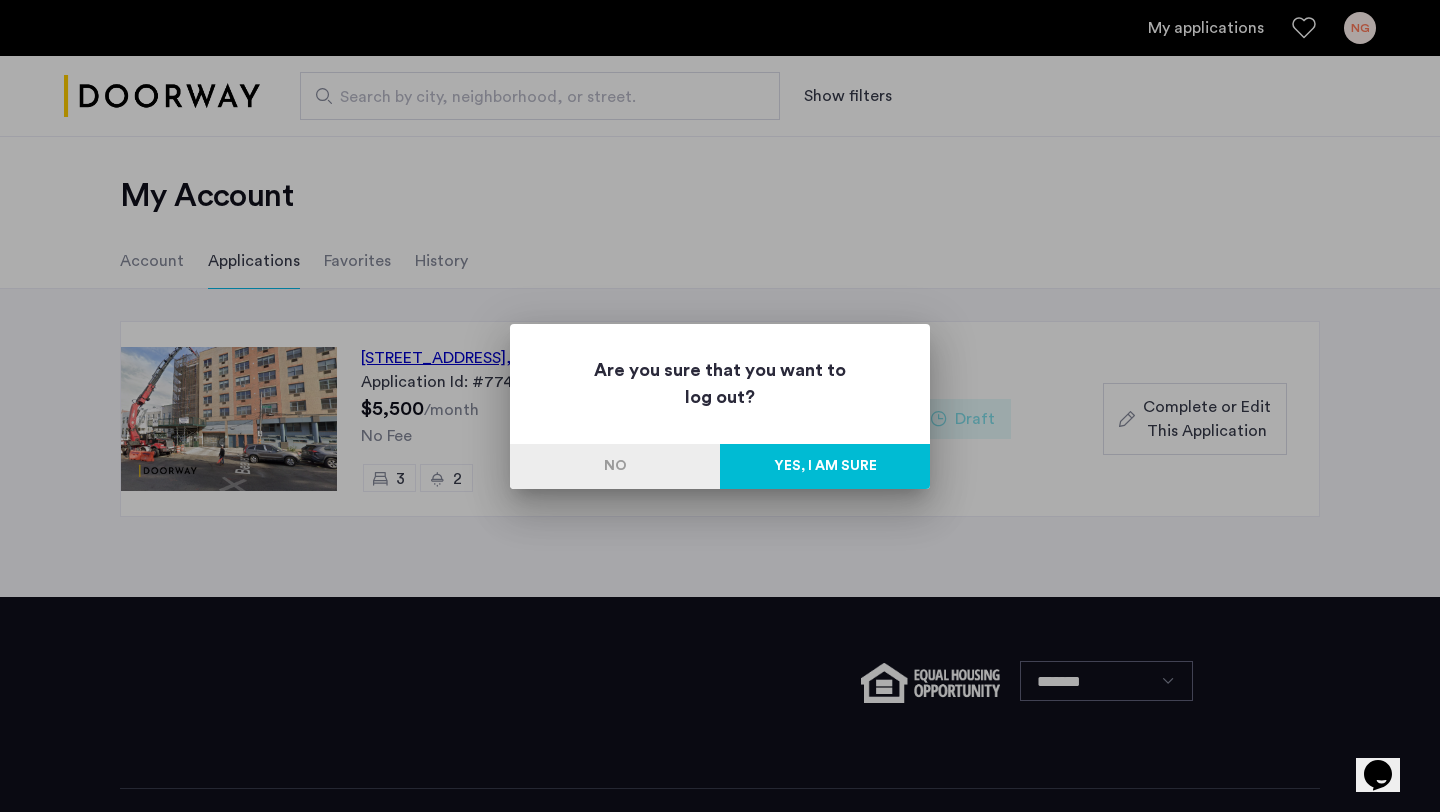 click on "Yes, I am sure" at bounding box center (825, 466) 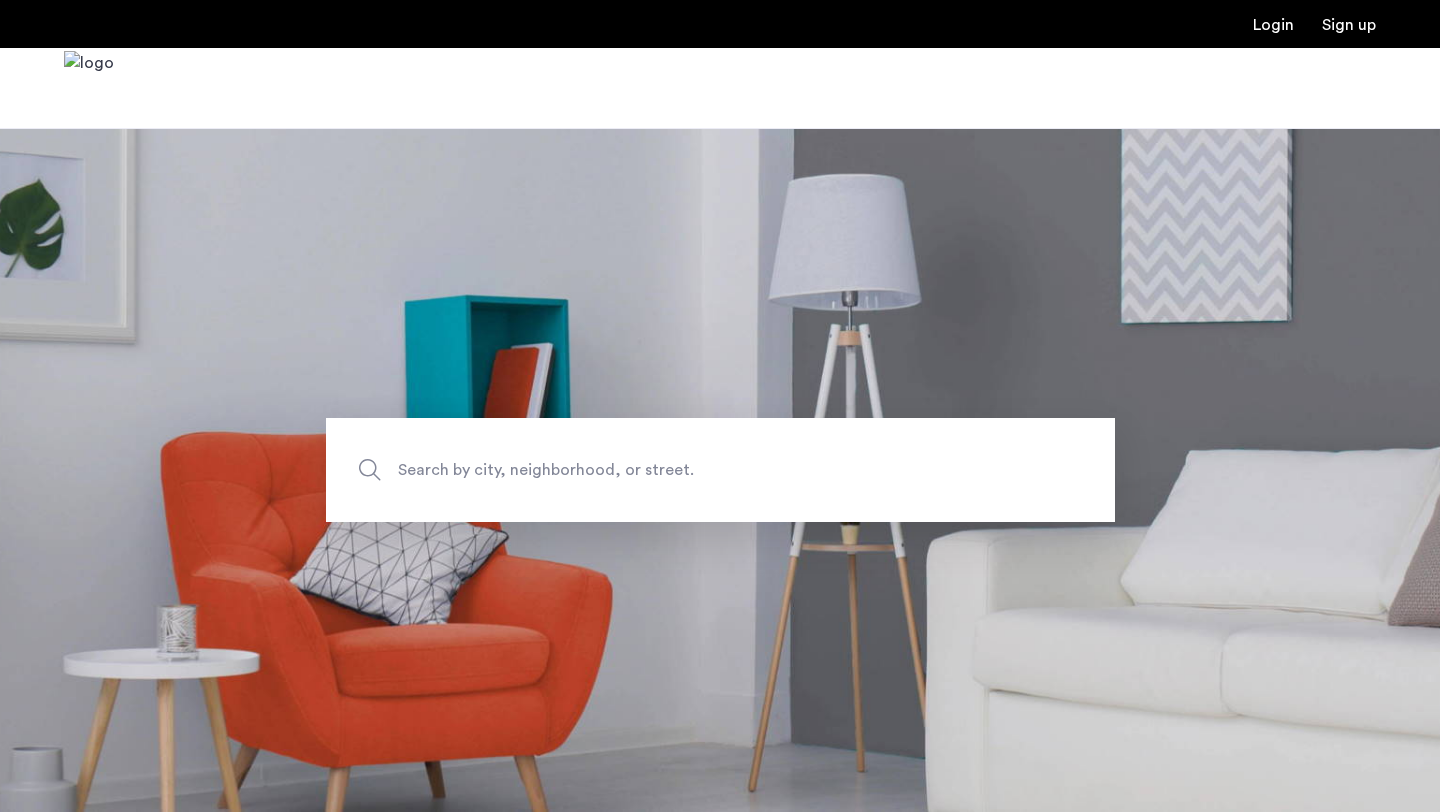 scroll, scrollTop: 0, scrollLeft: 0, axis: both 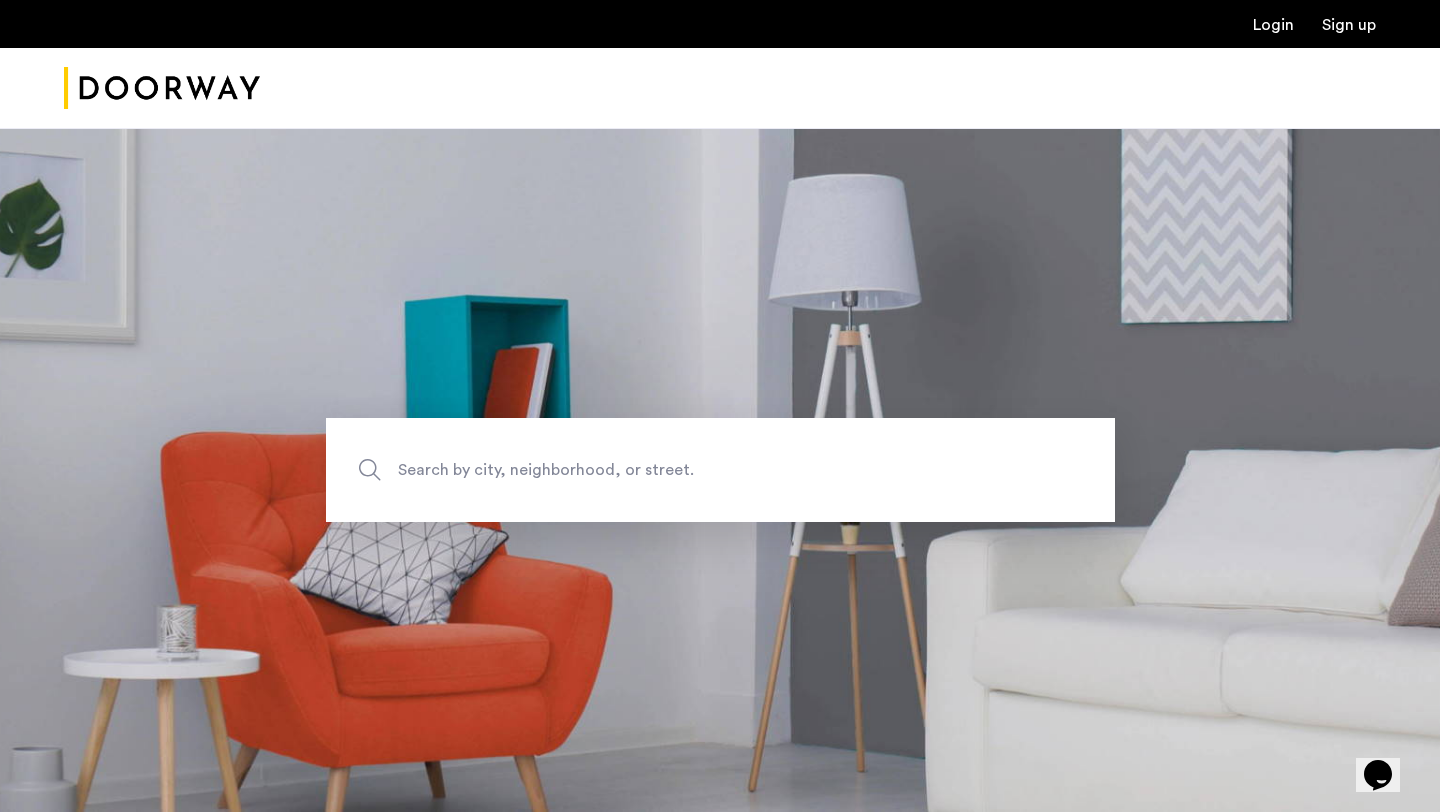click on "Login" at bounding box center (1273, 25) 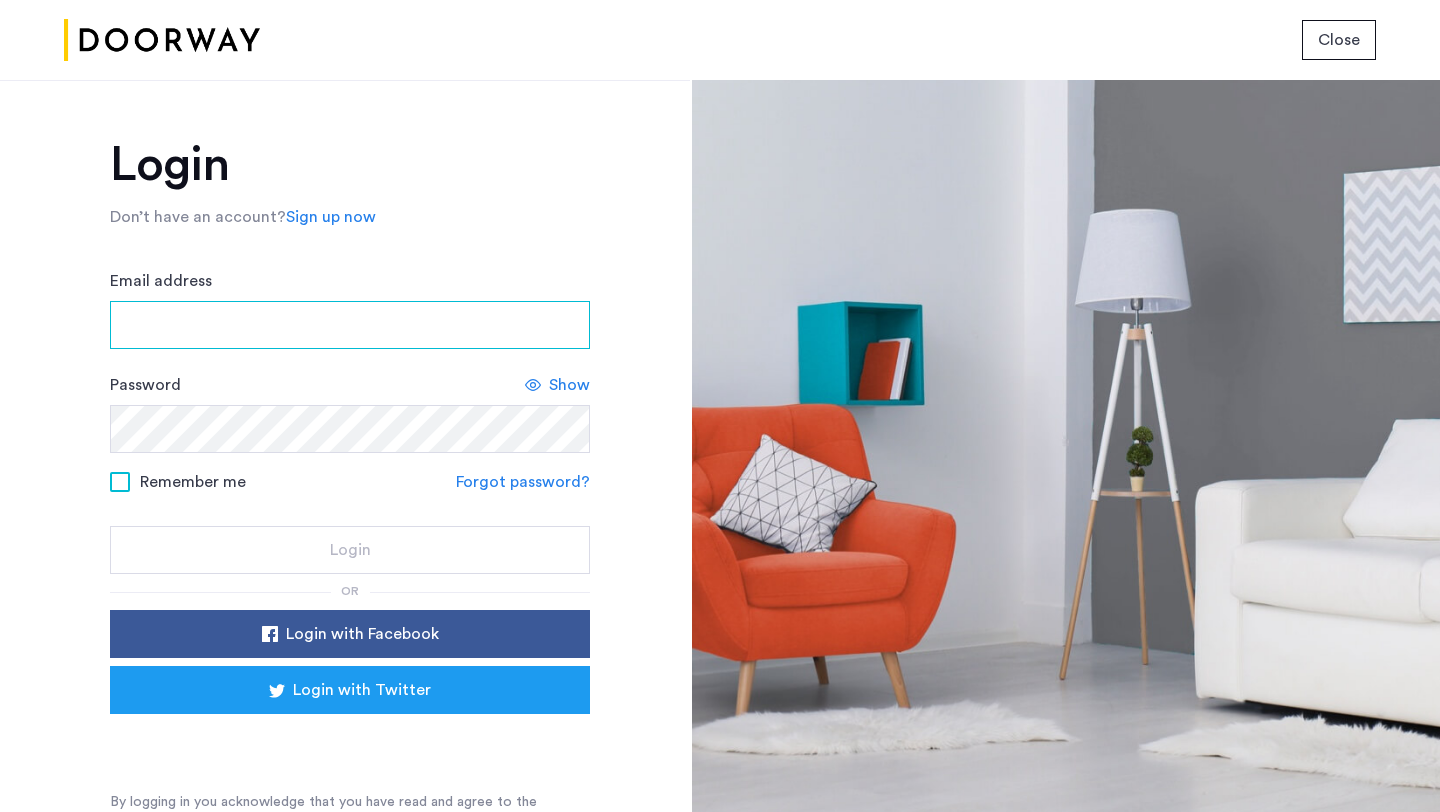 click on "Email address" at bounding box center [350, 325] 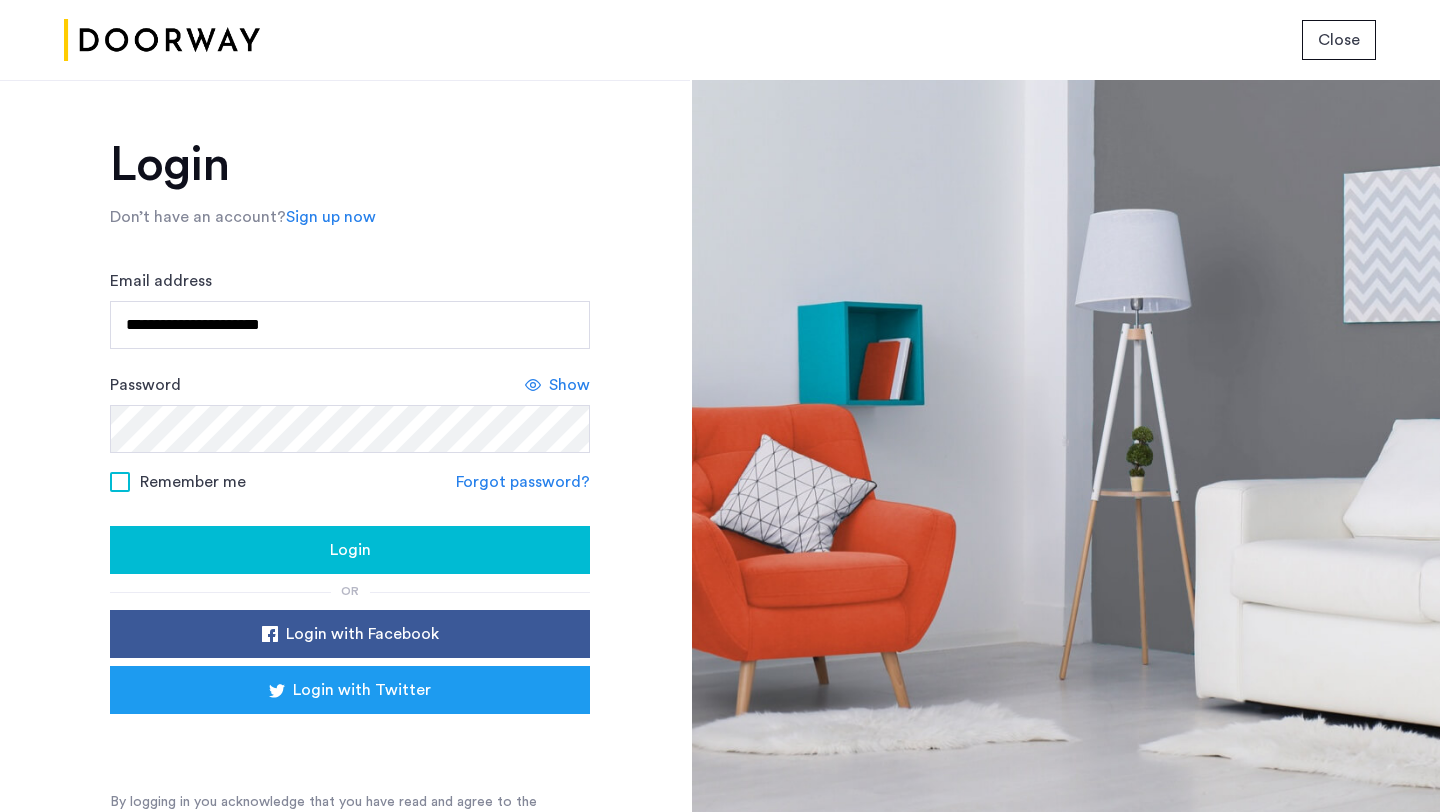 click on "Remember me" 